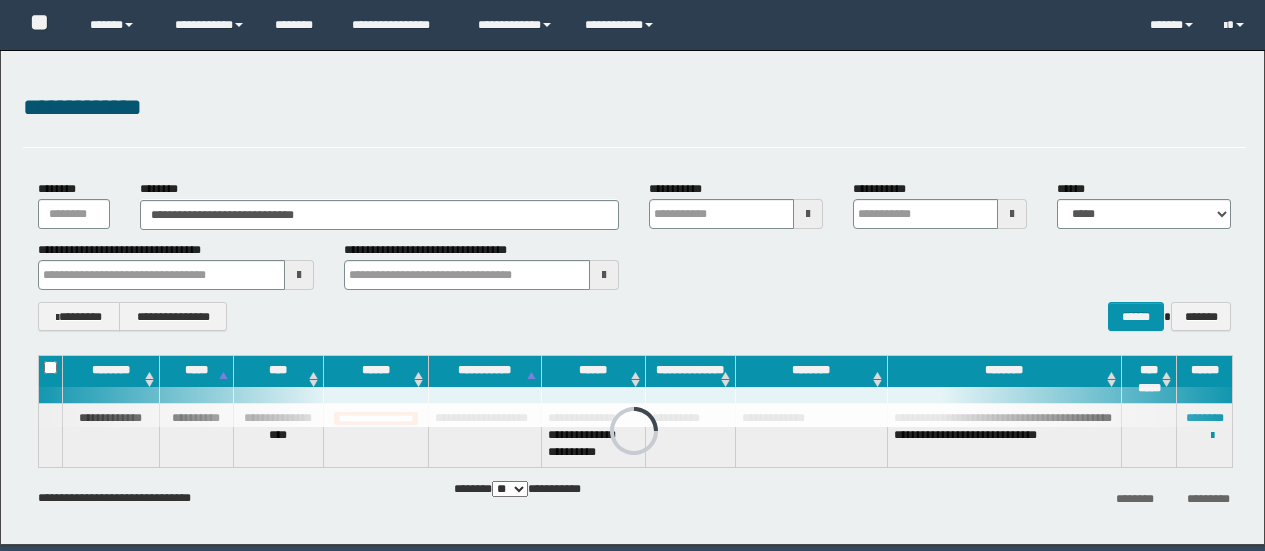 click on "**********" at bounding box center (380, 215) 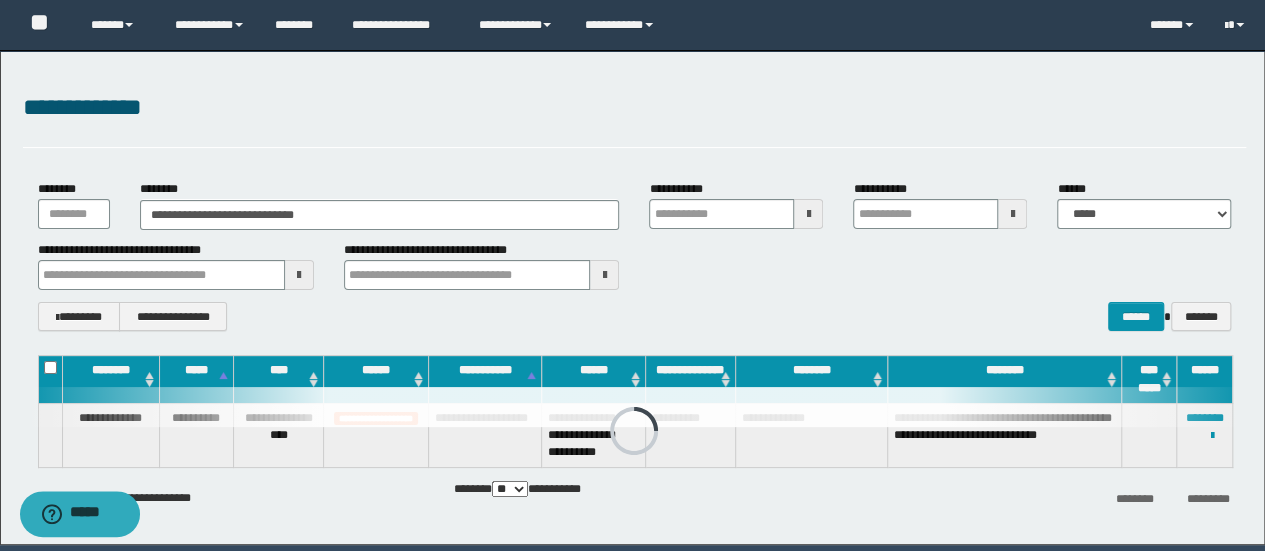 scroll, scrollTop: 0, scrollLeft: 0, axis: both 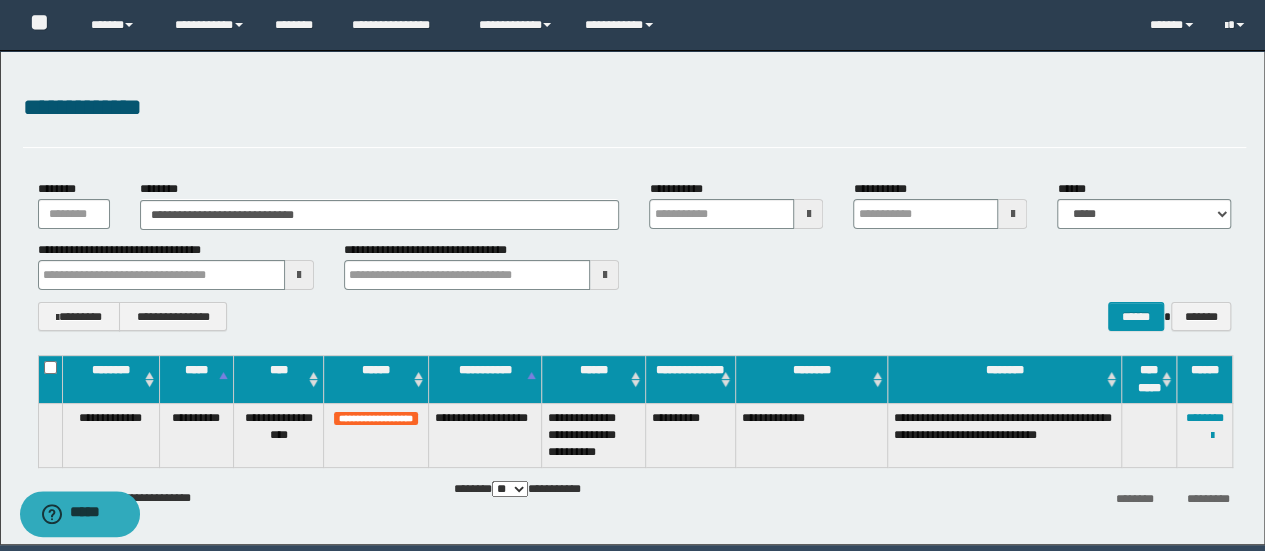 click on "**********" at bounding box center (380, 215) 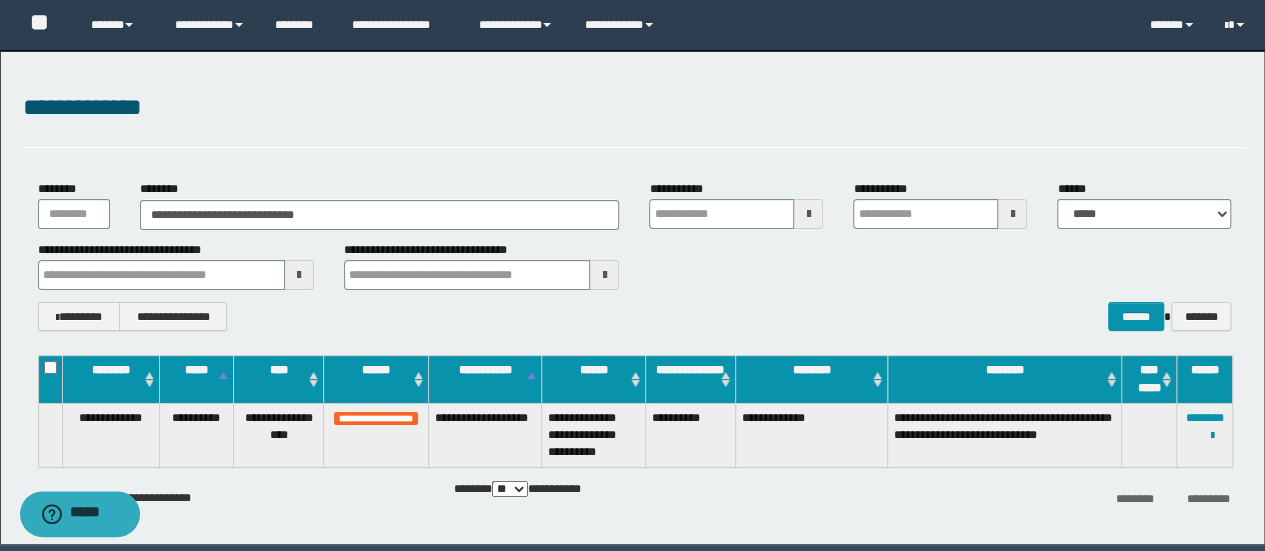 click on "**********" at bounding box center [380, 215] 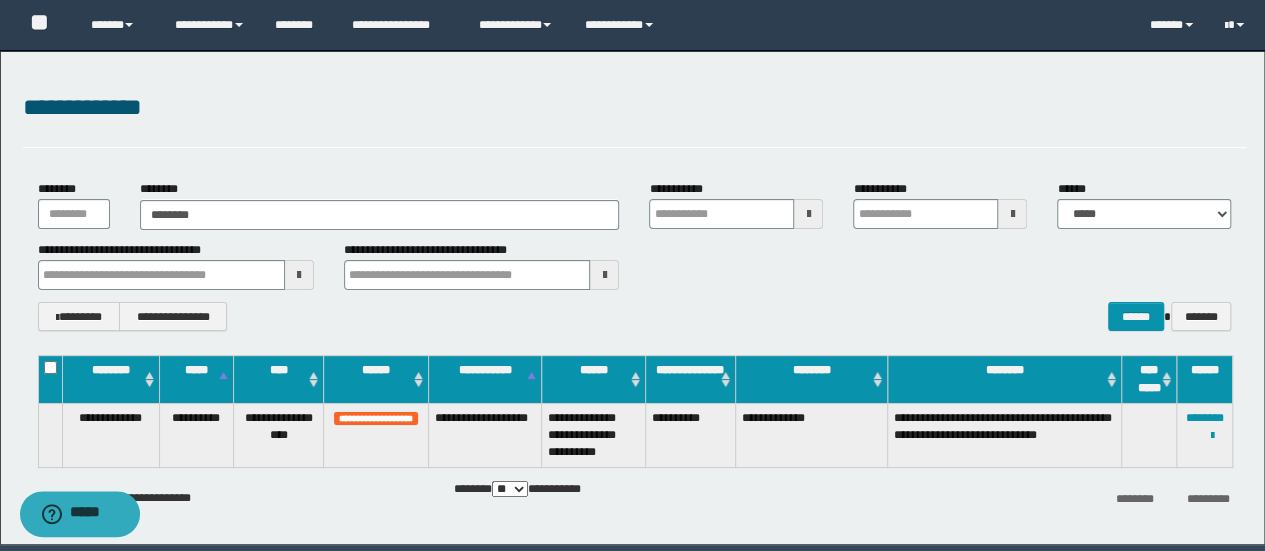 type on "********" 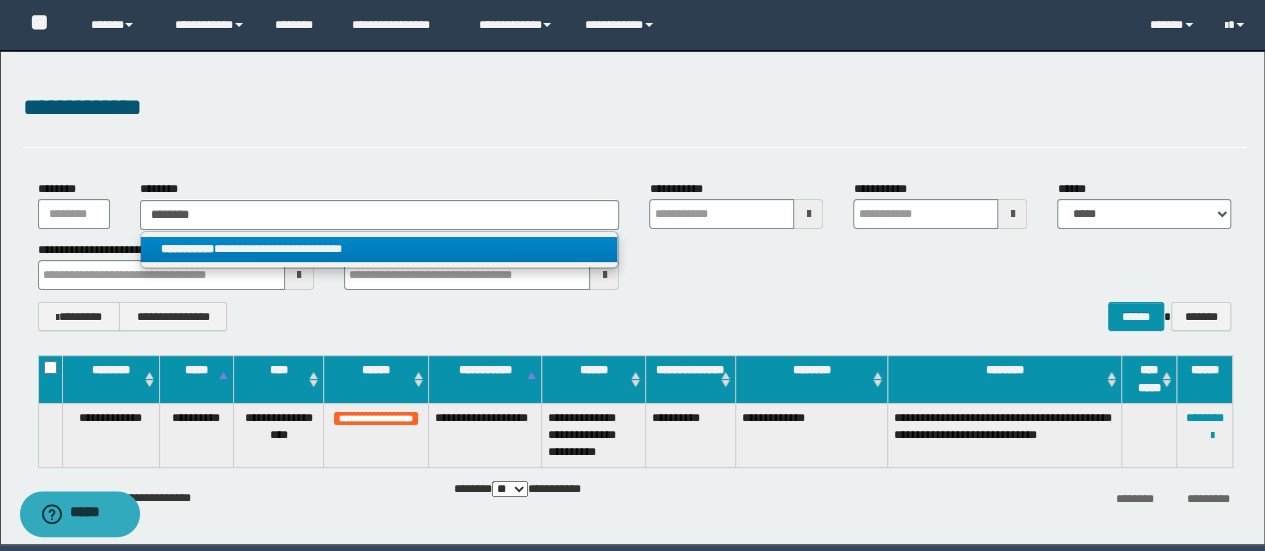 type on "********" 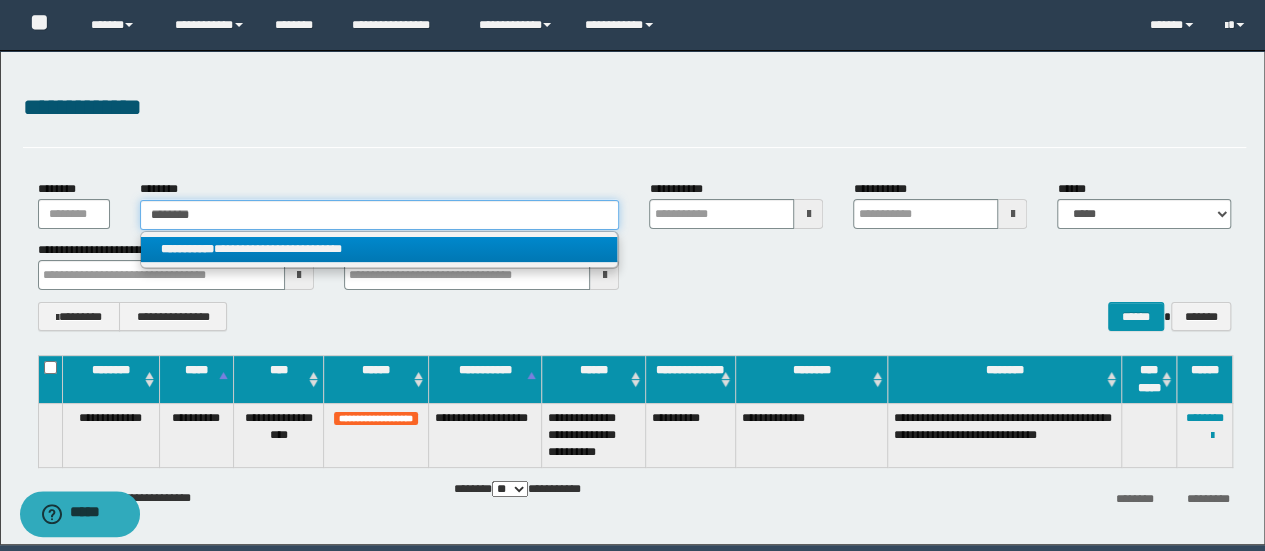 type 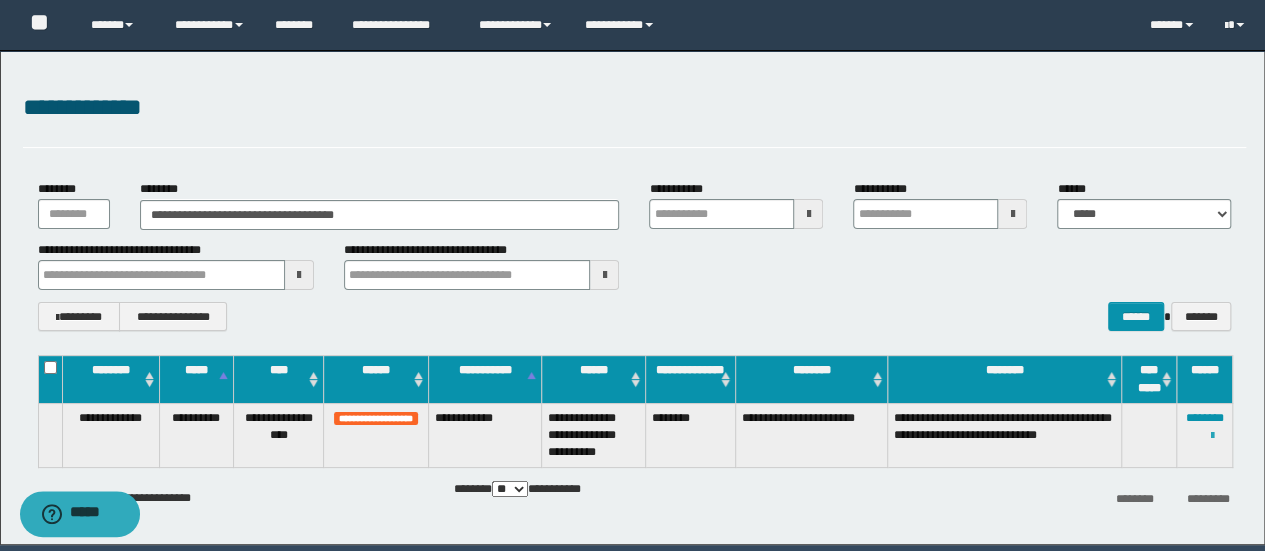 click at bounding box center [1212, 436] 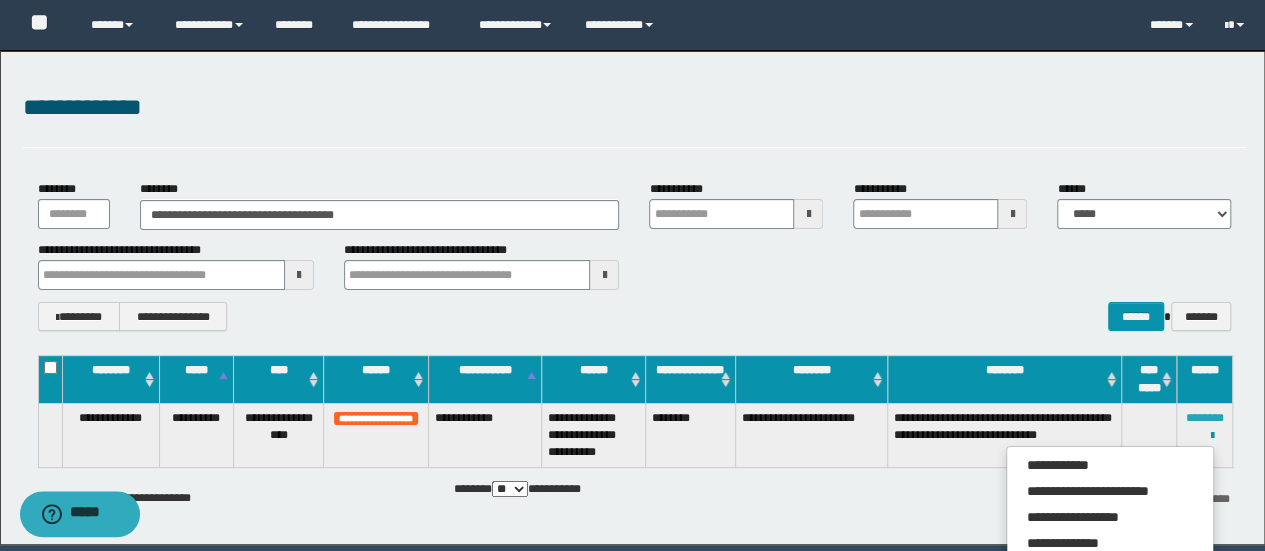 click on "********" at bounding box center (1205, 418) 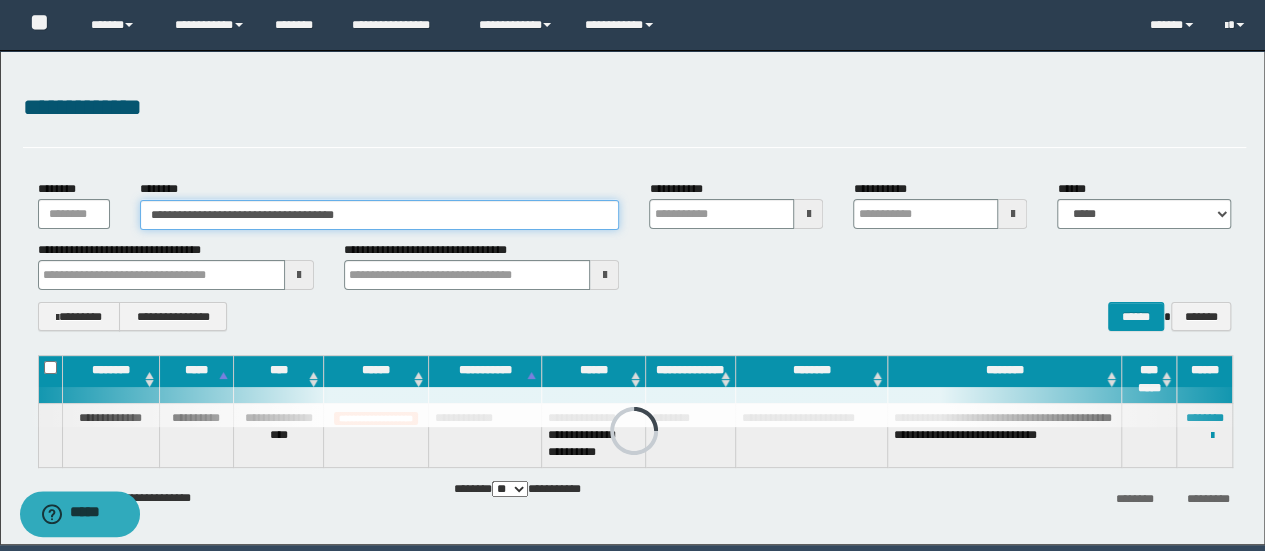 click on "**********" at bounding box center (380, 215) 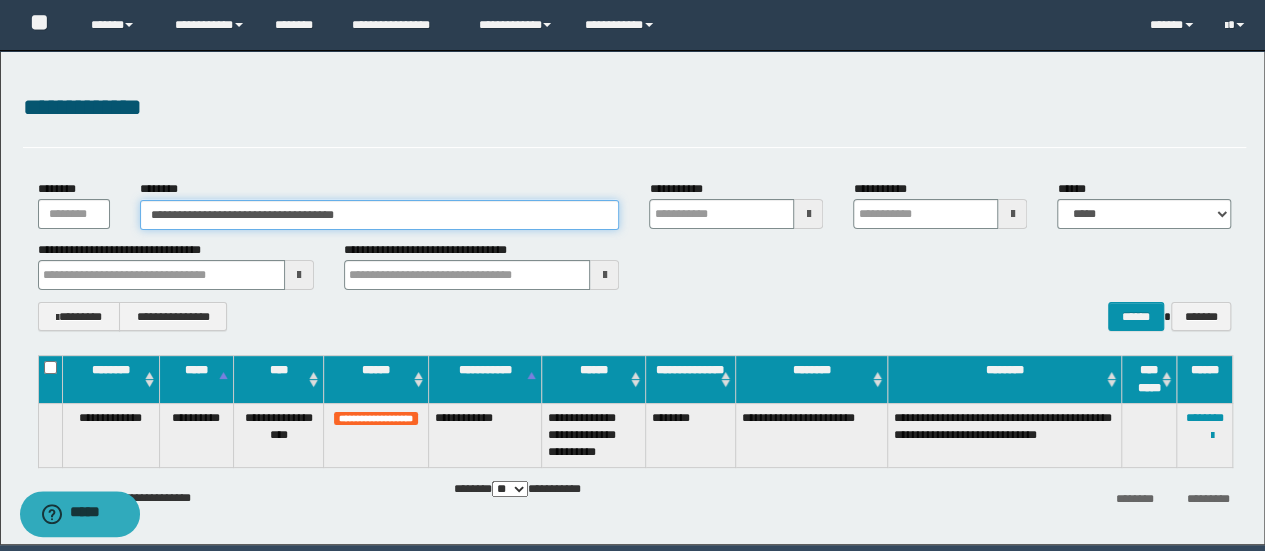 click on "**********" at bounding box center [380, 215] 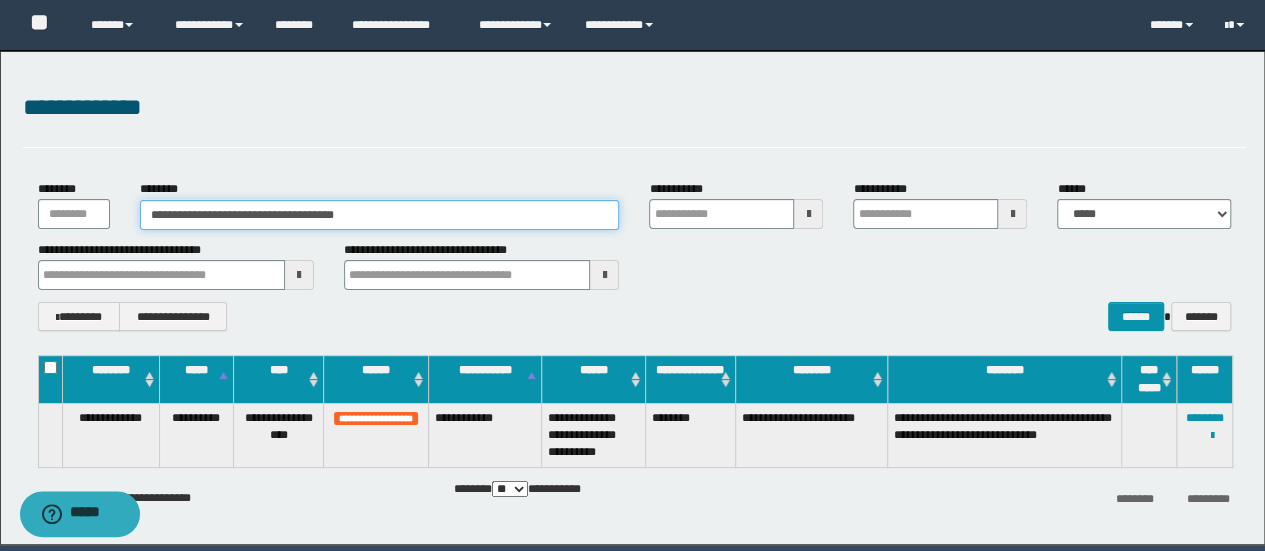 click on "**********" at bounding box center [380, 215] 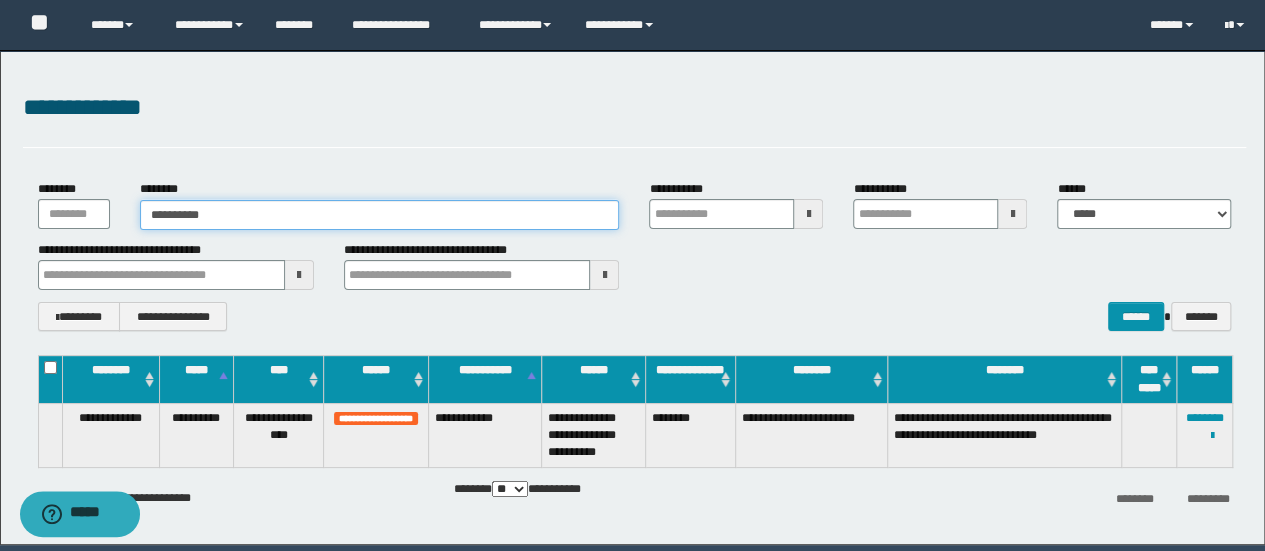 type on "**********" 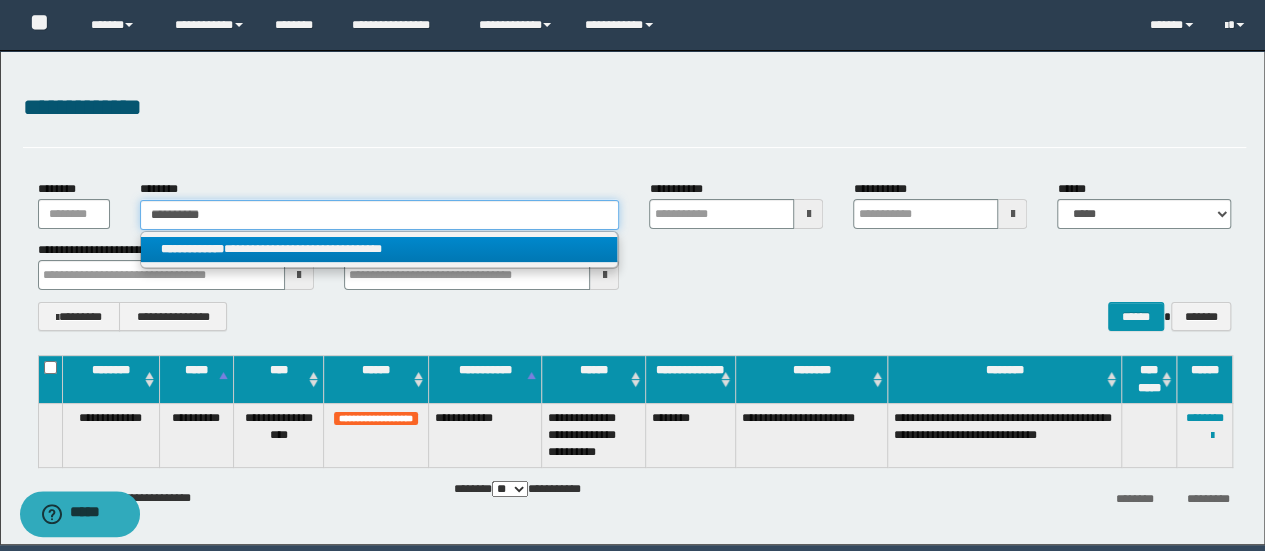 type on "**********" 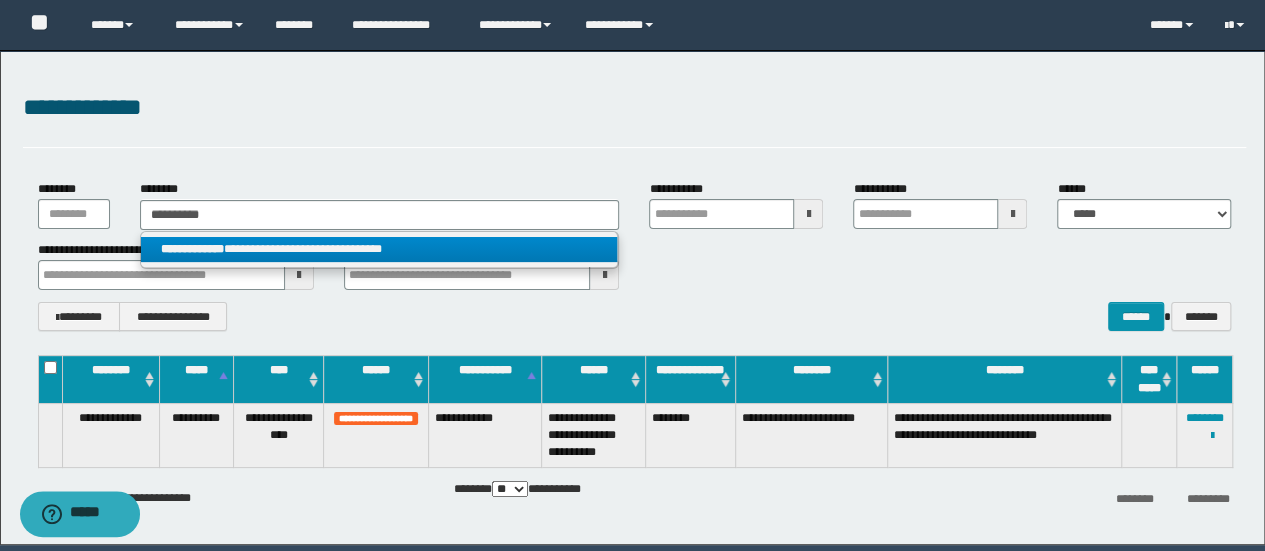 click on "**********" at bounding box center (380, 250) 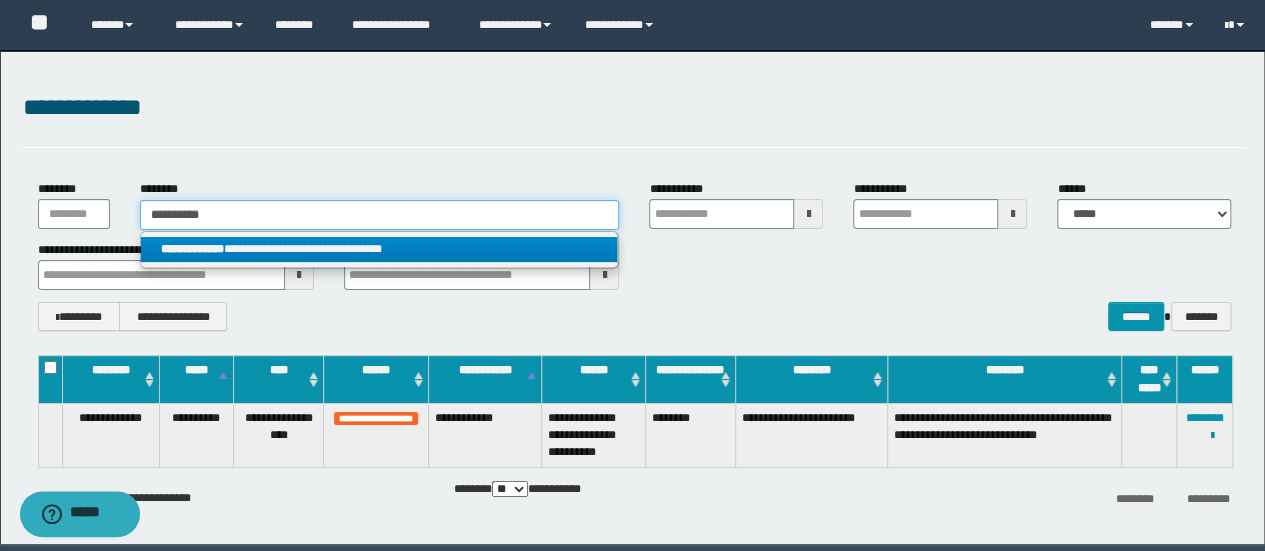 type 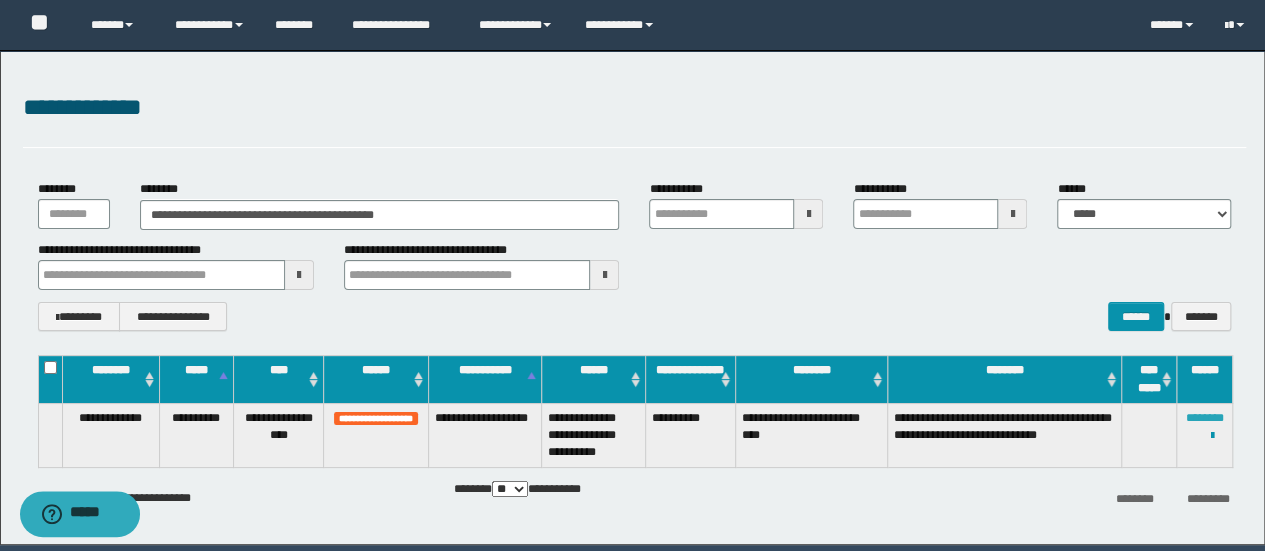 click on "********" at bounding box center (1205, 418) 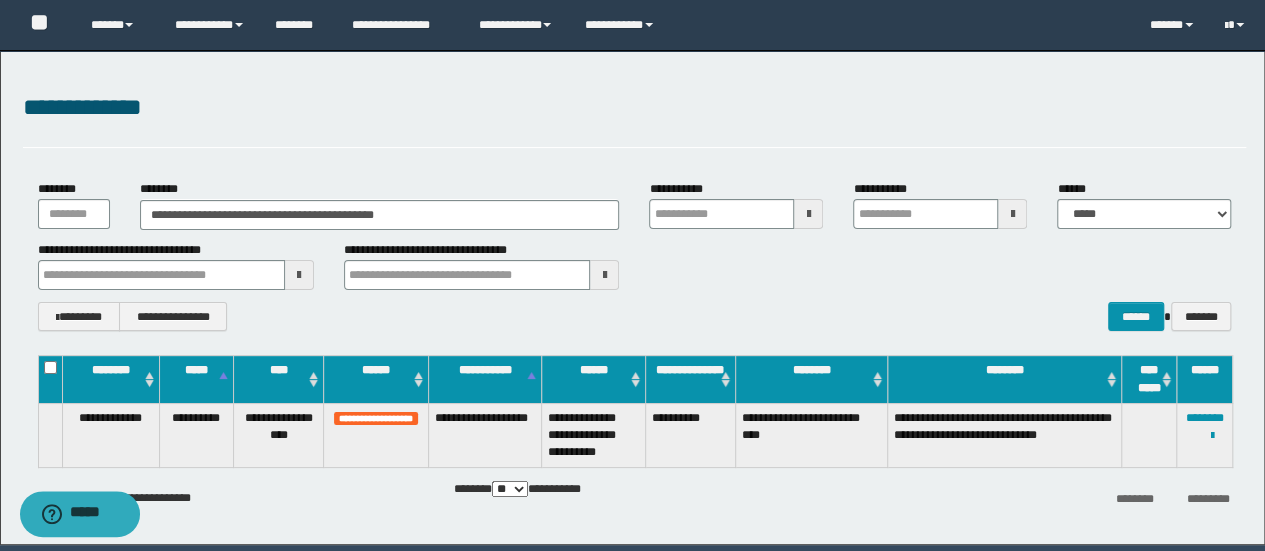 click on "**********" at bounding box center [635, 265] 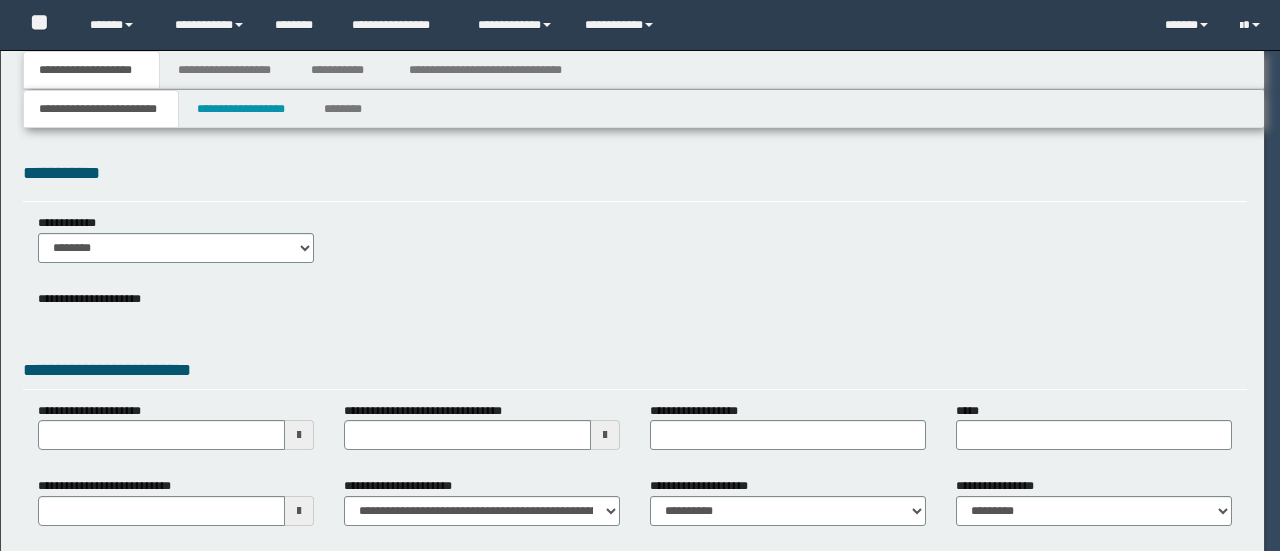 scroll, scrollTop: 0, scrollLeft: 0, axis: both 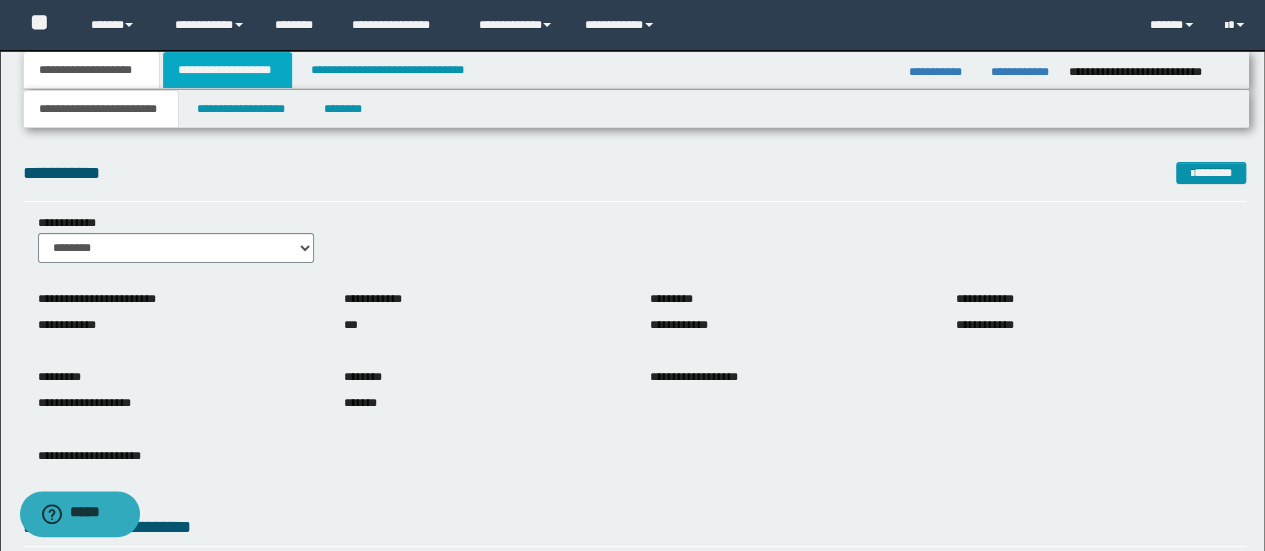 click on "**********" at bounding box center (227, 70) 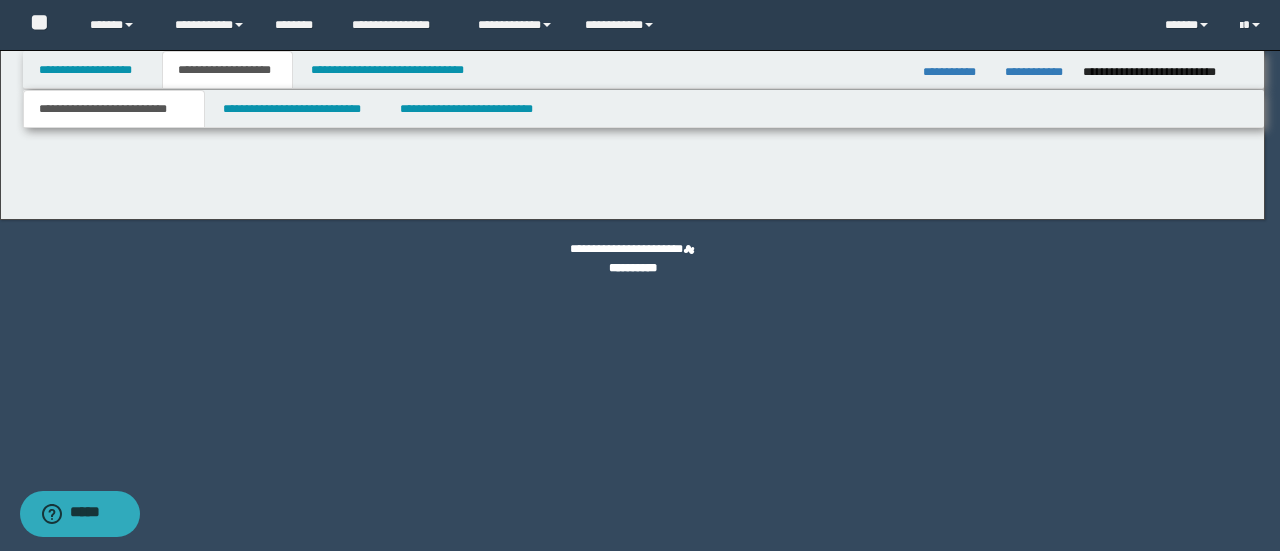 scroll, scrollTop: 0, scrollLeft: 0, axis: both 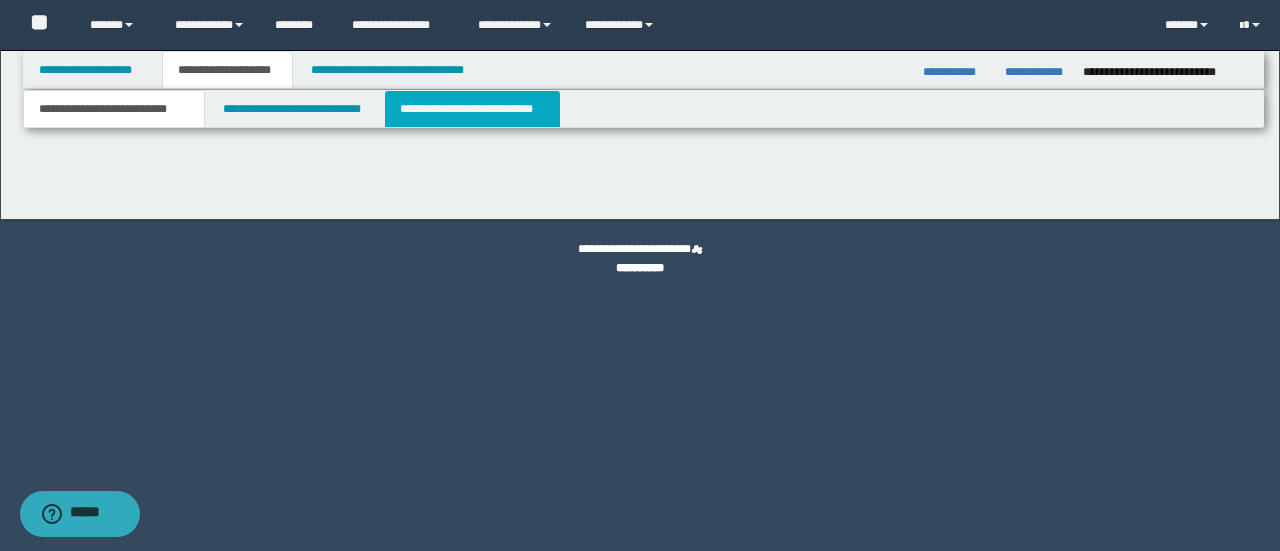 click on "**********" at bounding box center [472, 109] 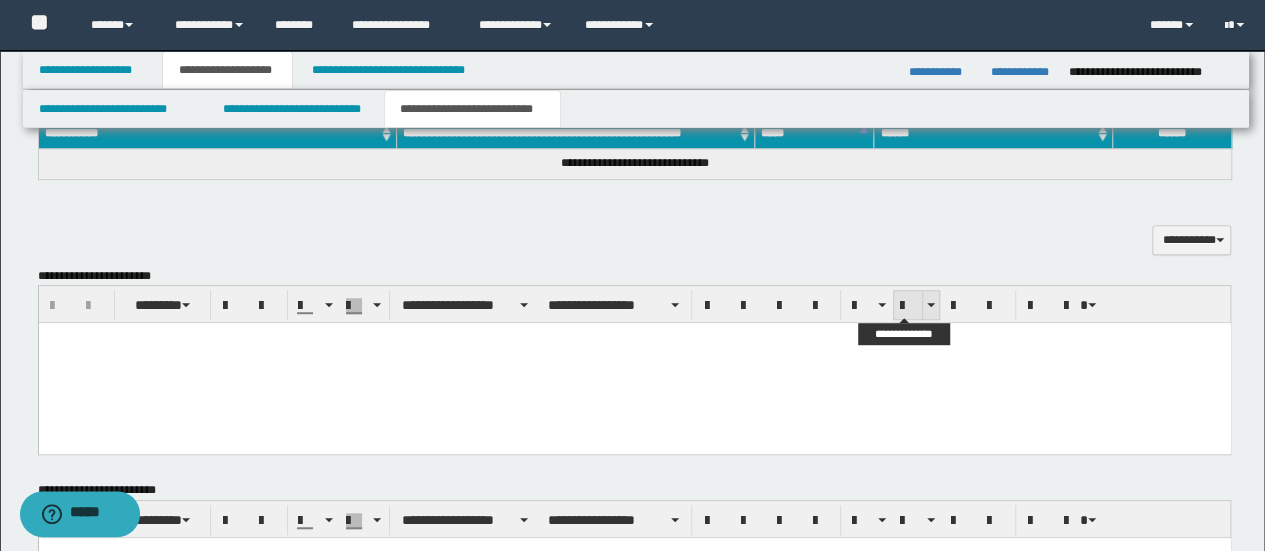 scroll, scrollTop: 300, scrollLeft: 0, axis: vertical 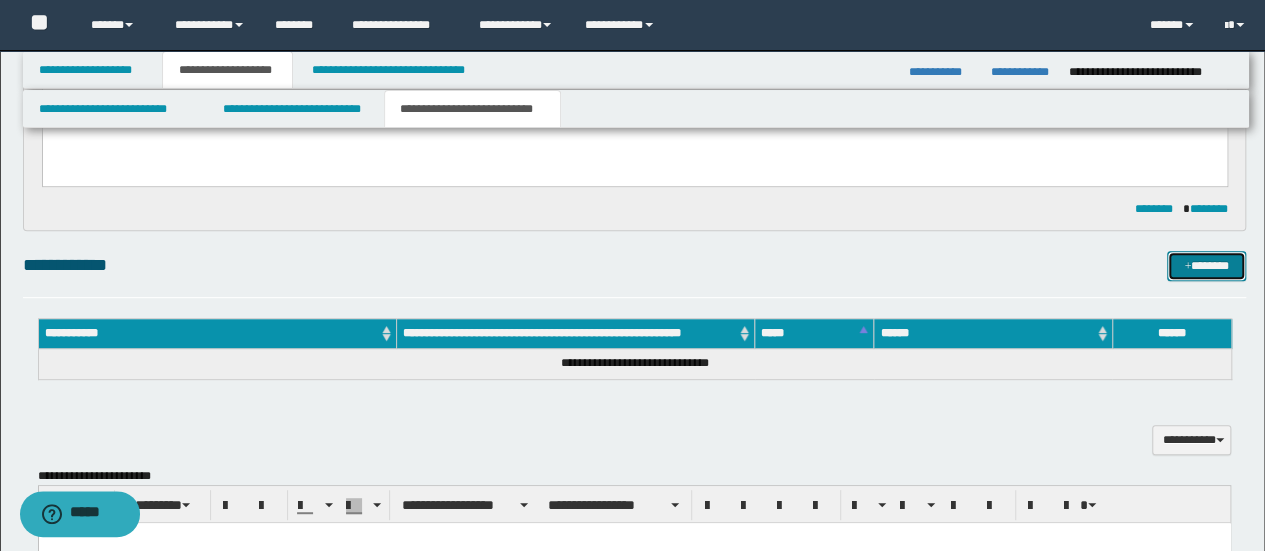 drag, startPoint x: 1188, startPoint y: 261, endPoint x: 1172, endPoint y: 229, distance: 35.77709 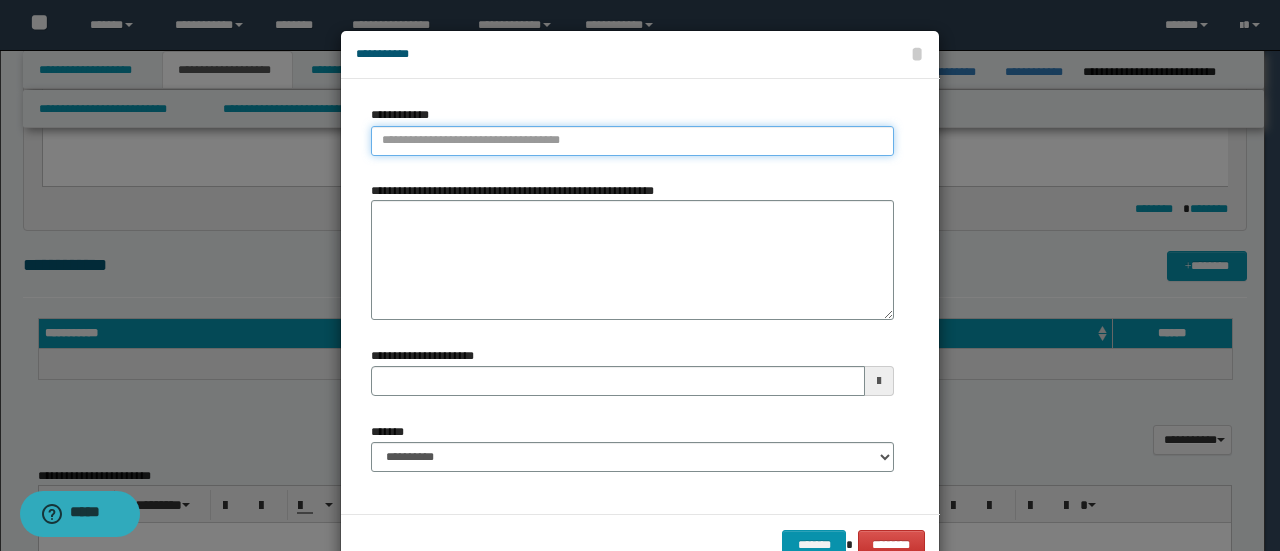 click on "**********" at bounding box center [632, 141] 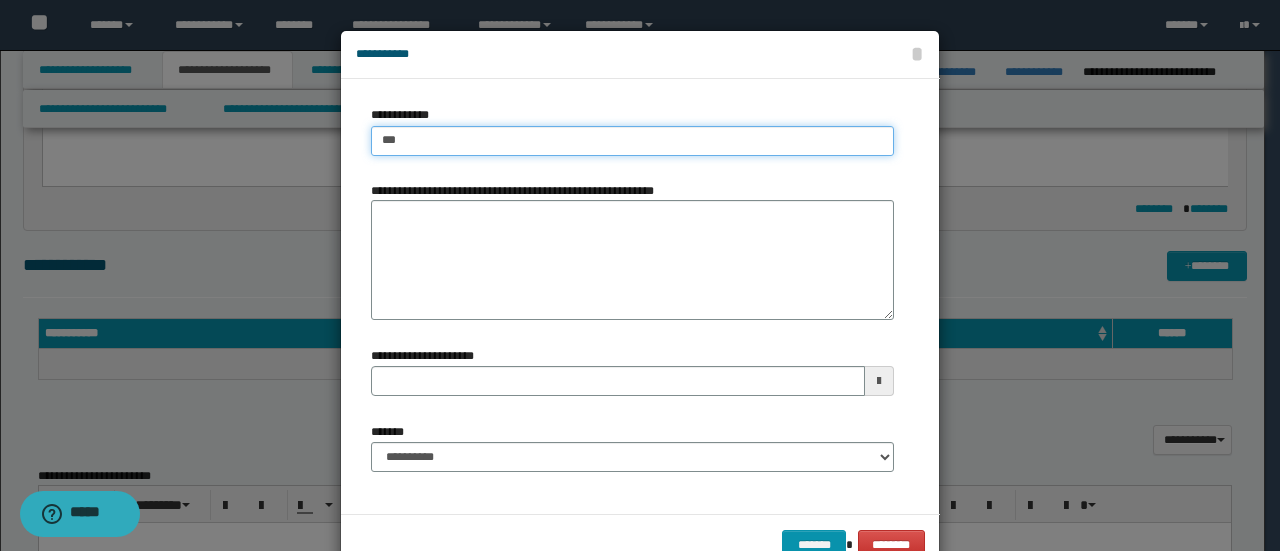 type on "****" 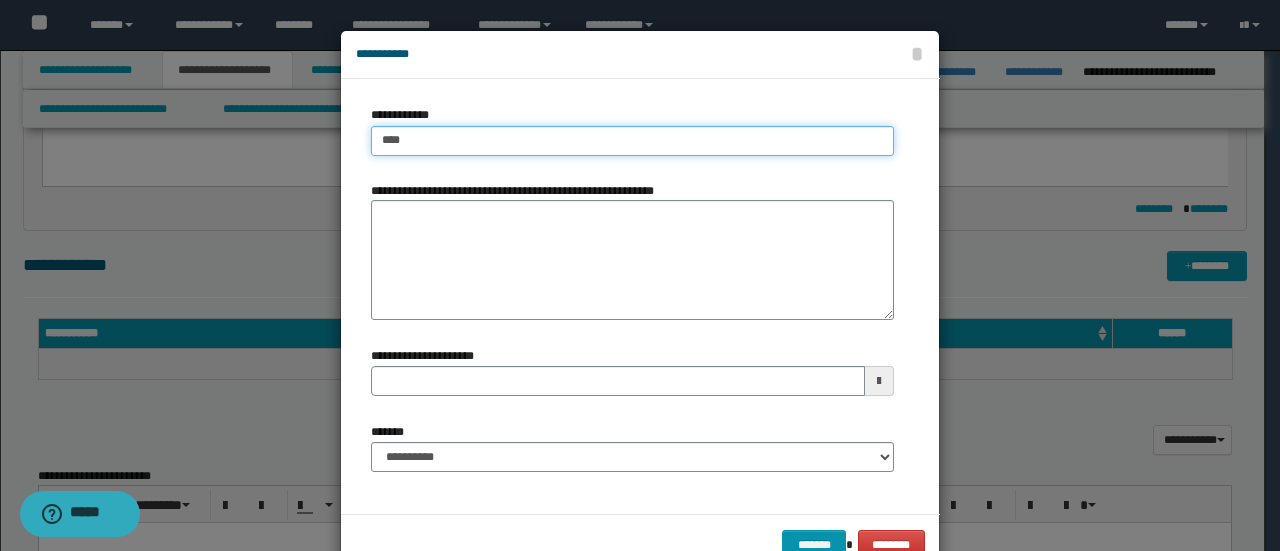 type on "****" 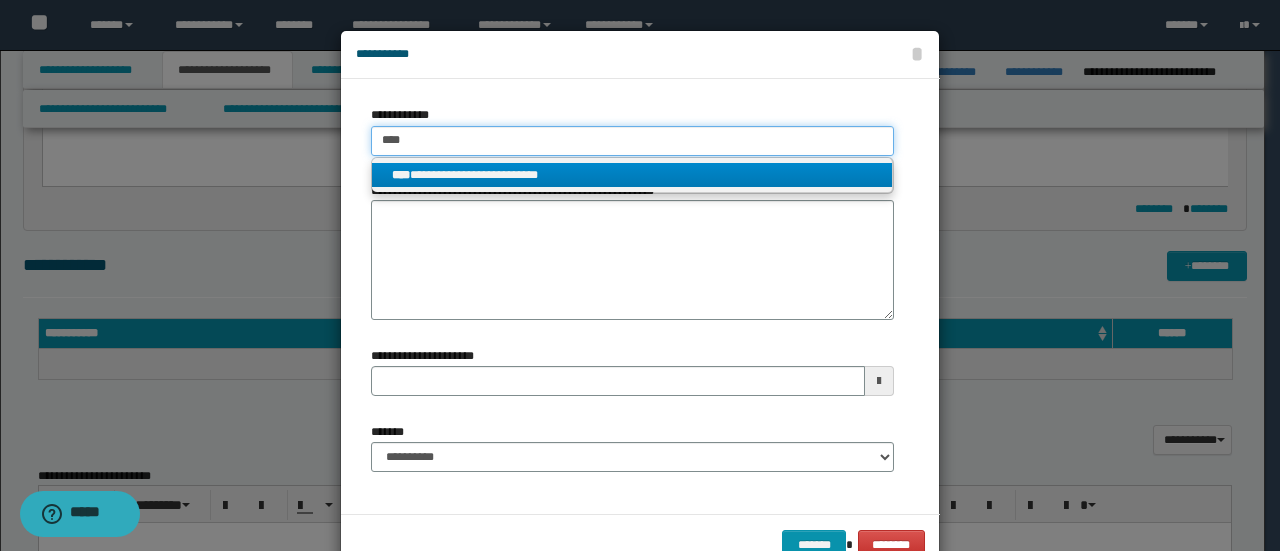 type on "****" 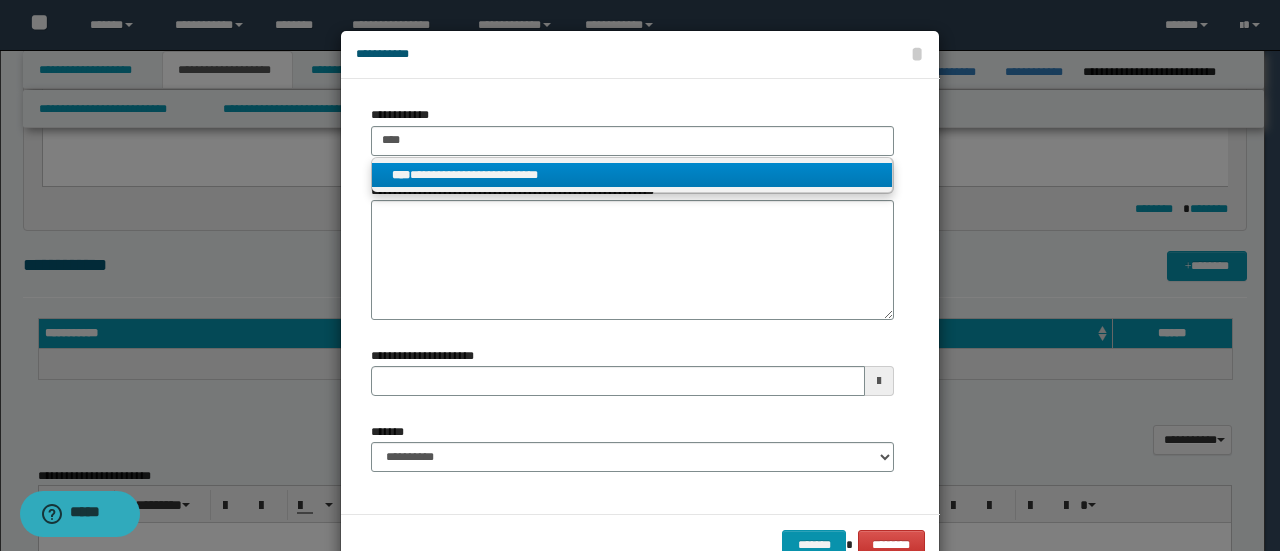 click on "**********" at bounding box center (632, 175) 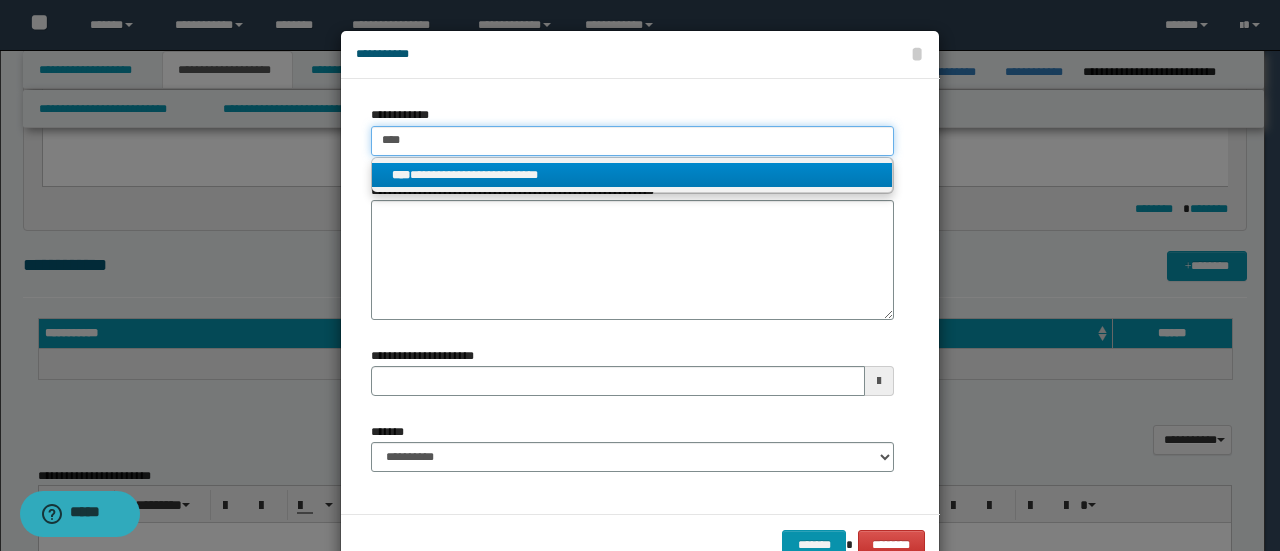 type 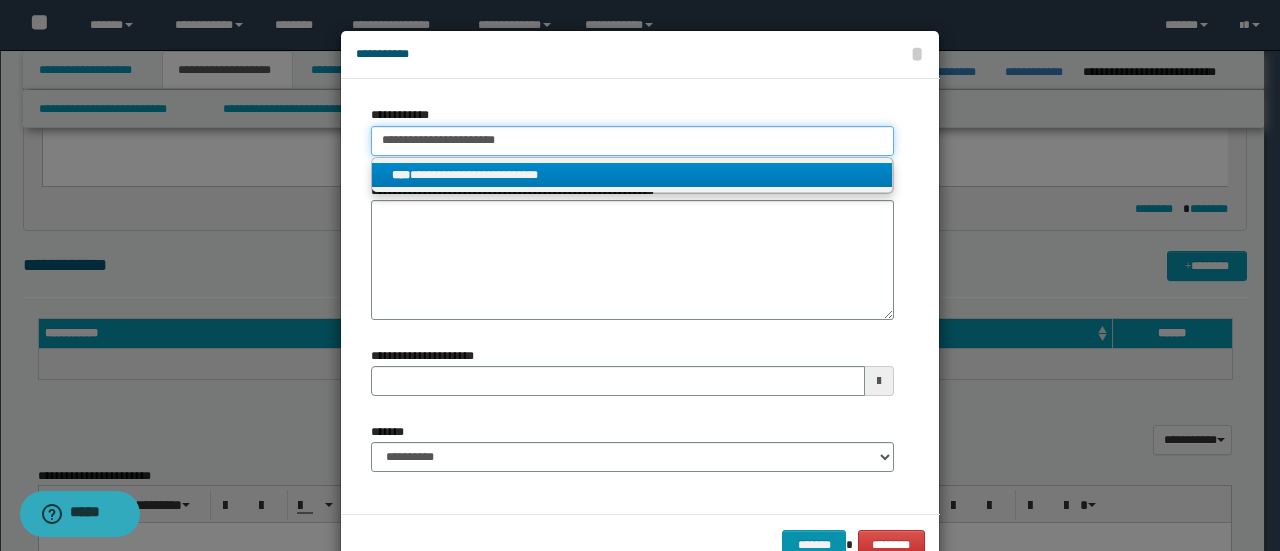 type 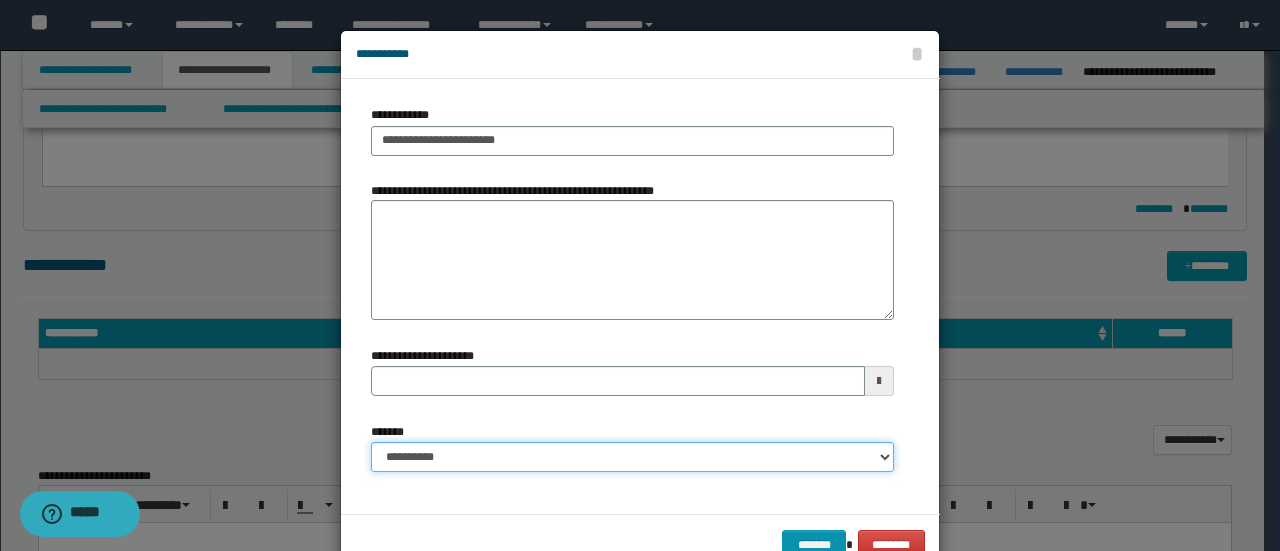 click on "**********" at bounding box center [632, 457] 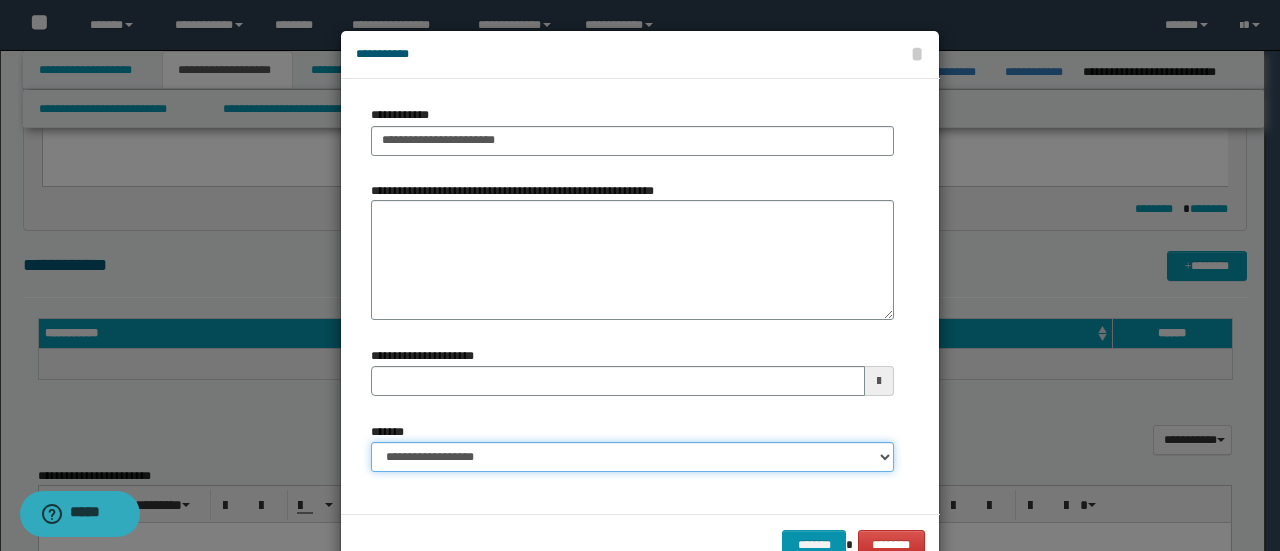type 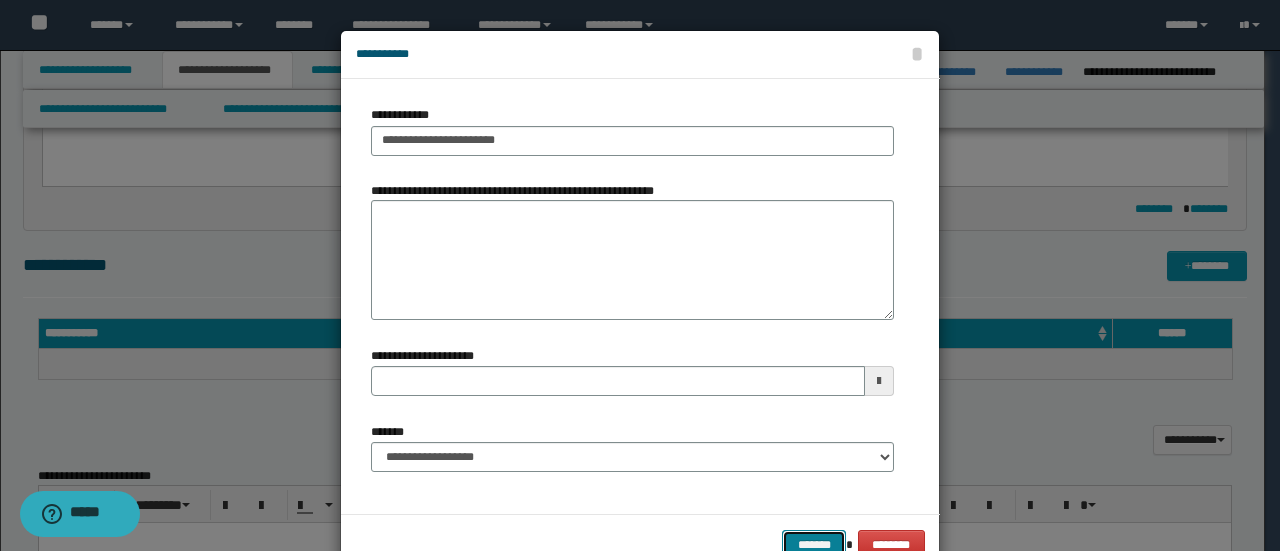 click on "*******" at bounding box center [814, 544] 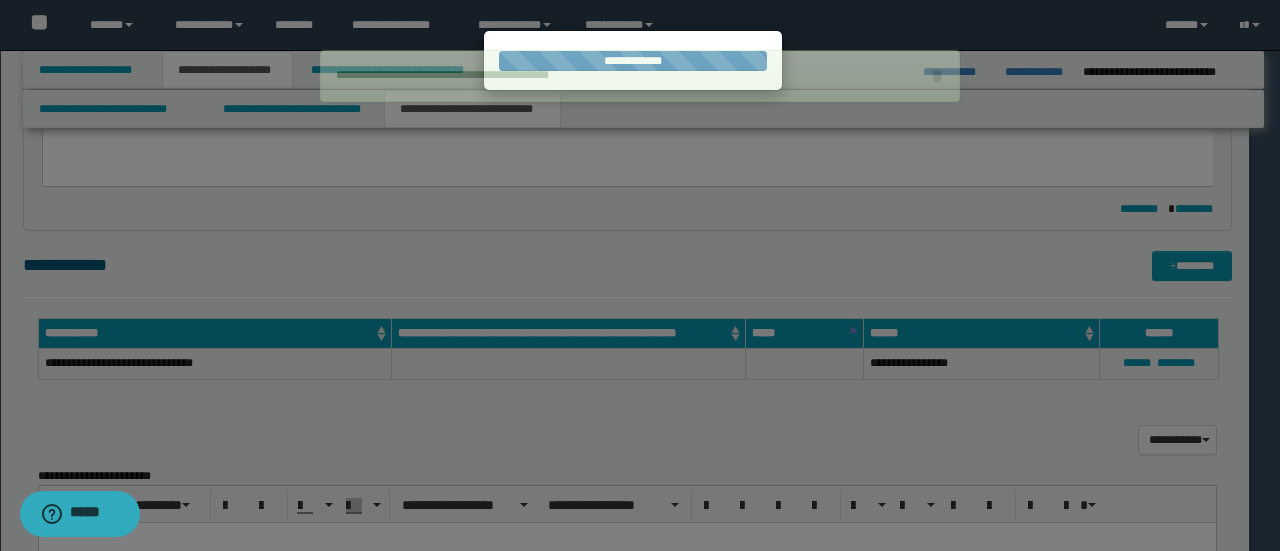 type 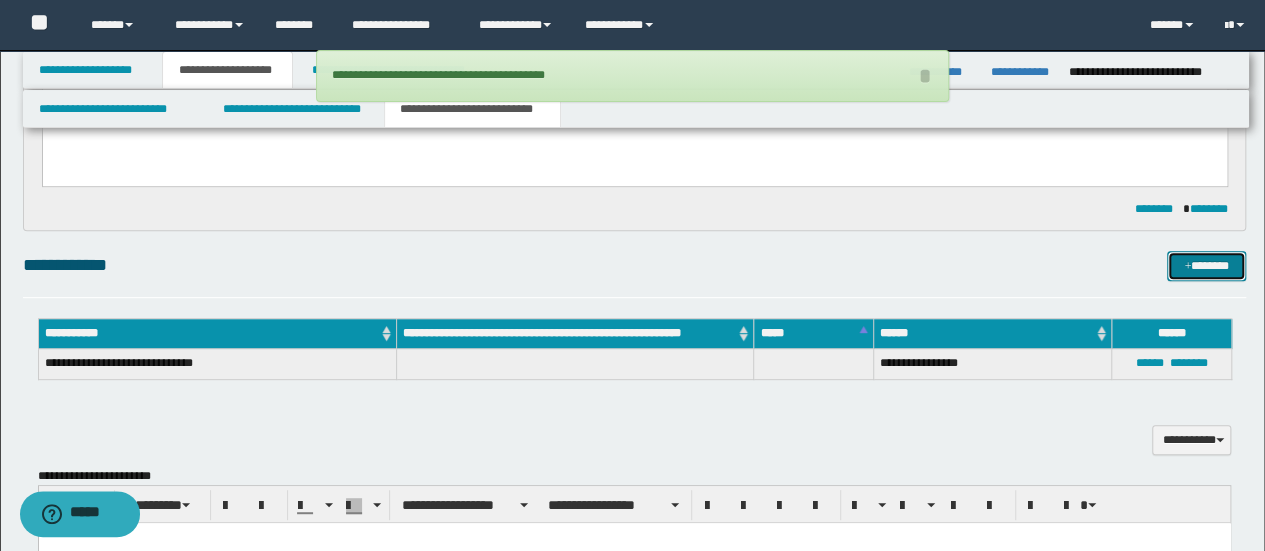 click on "*******" at bounding box center (1206, 265) 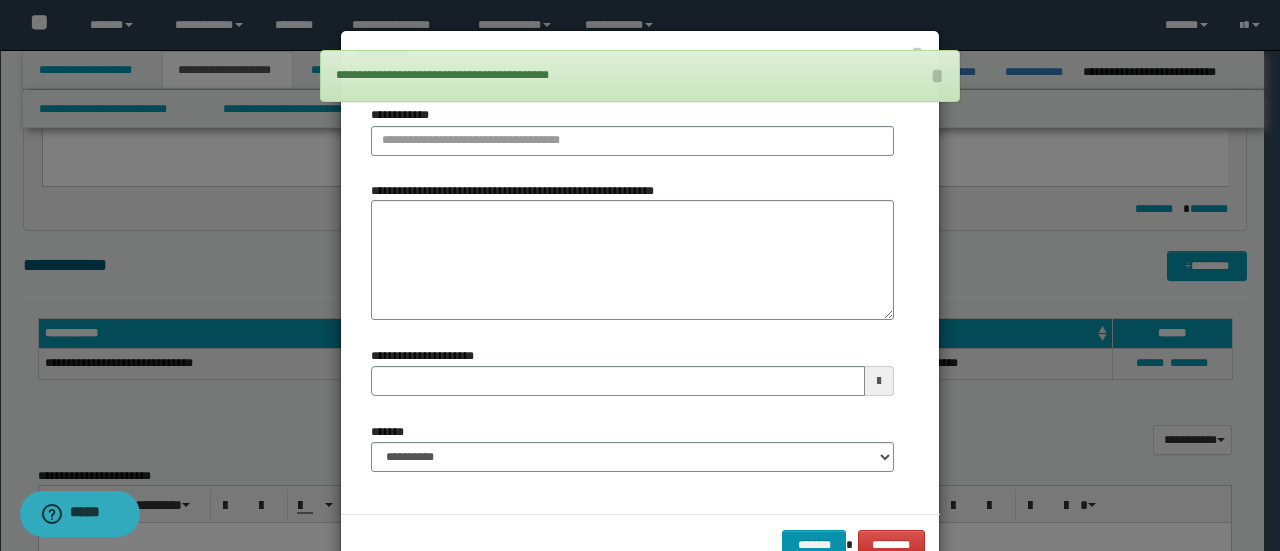 drag, startPoint x: 604, startPoint y: 161, endPoint x: 604, endPoint y: 137, distance: 24 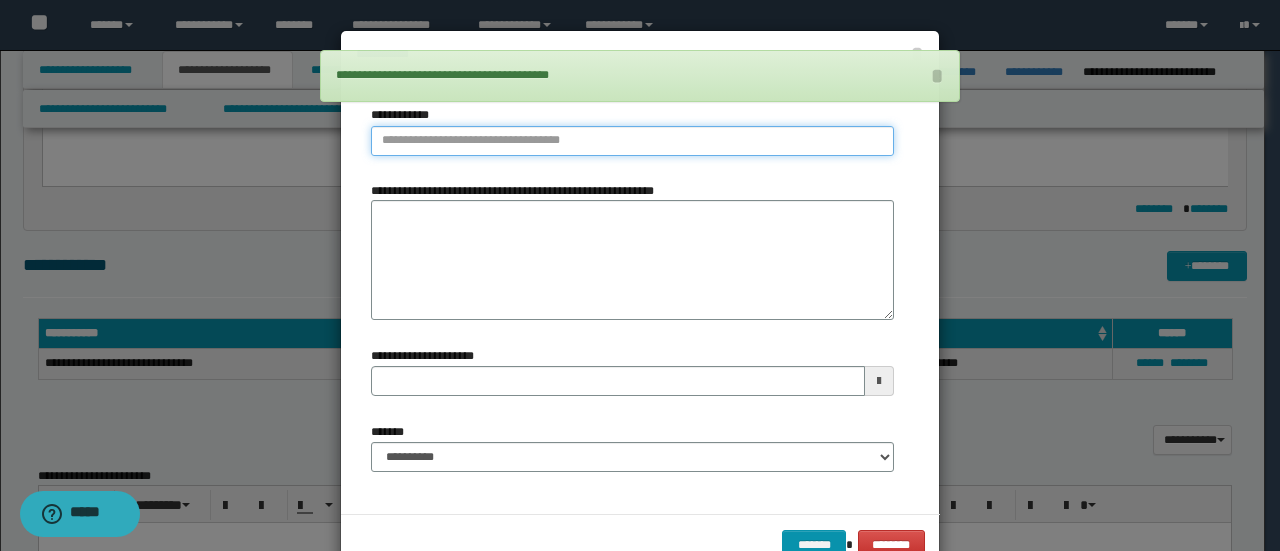 type on "**********" 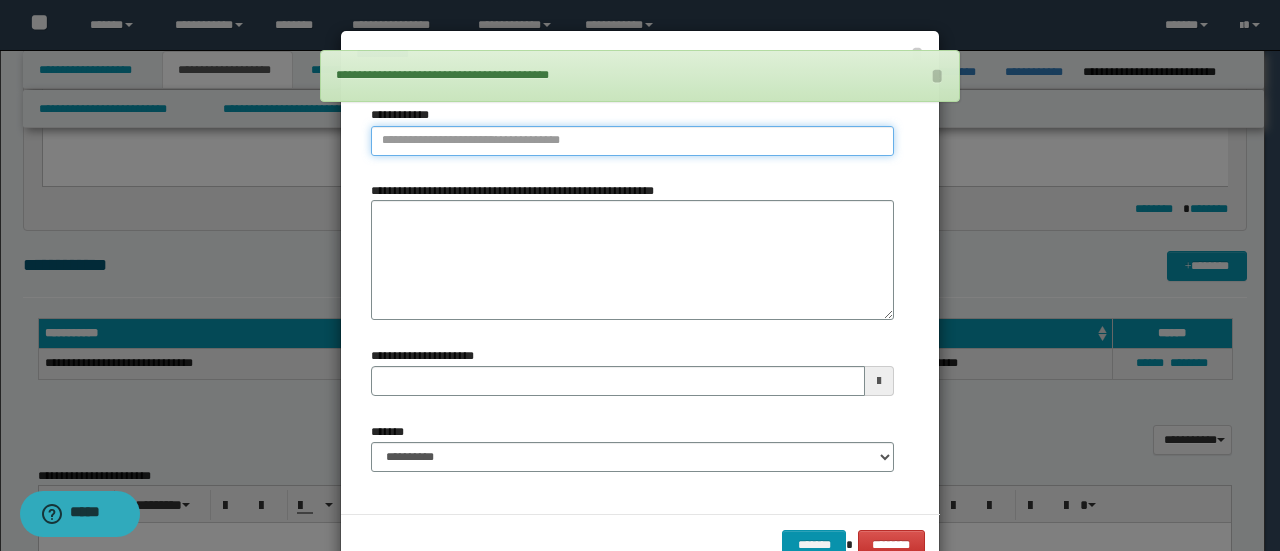 click on "**********" at bounding box center [632, 141] 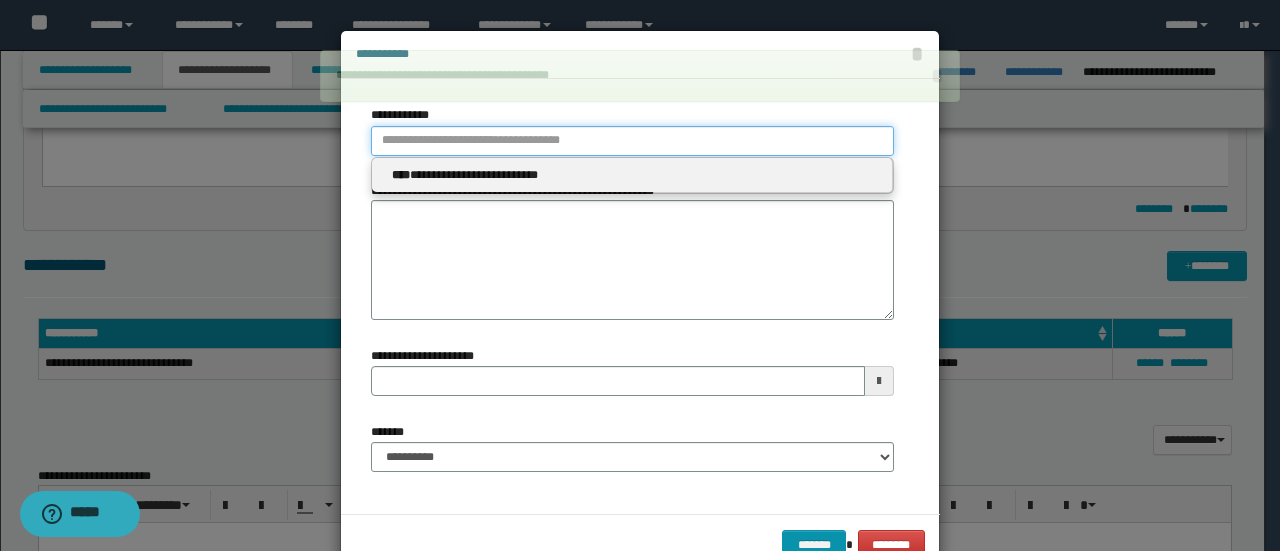 type 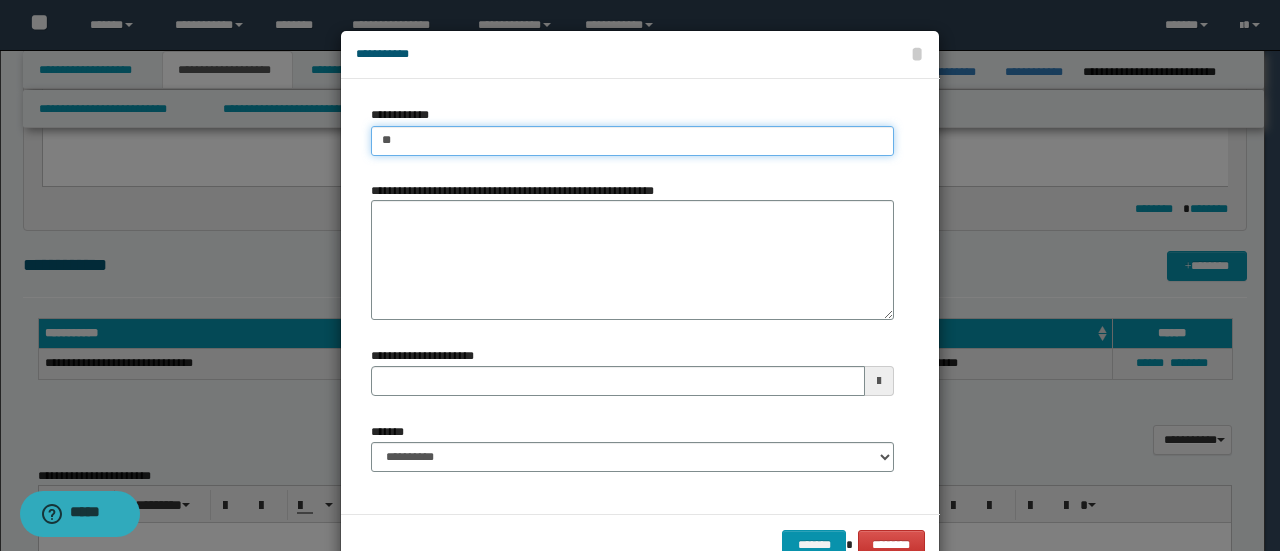 type on "***" 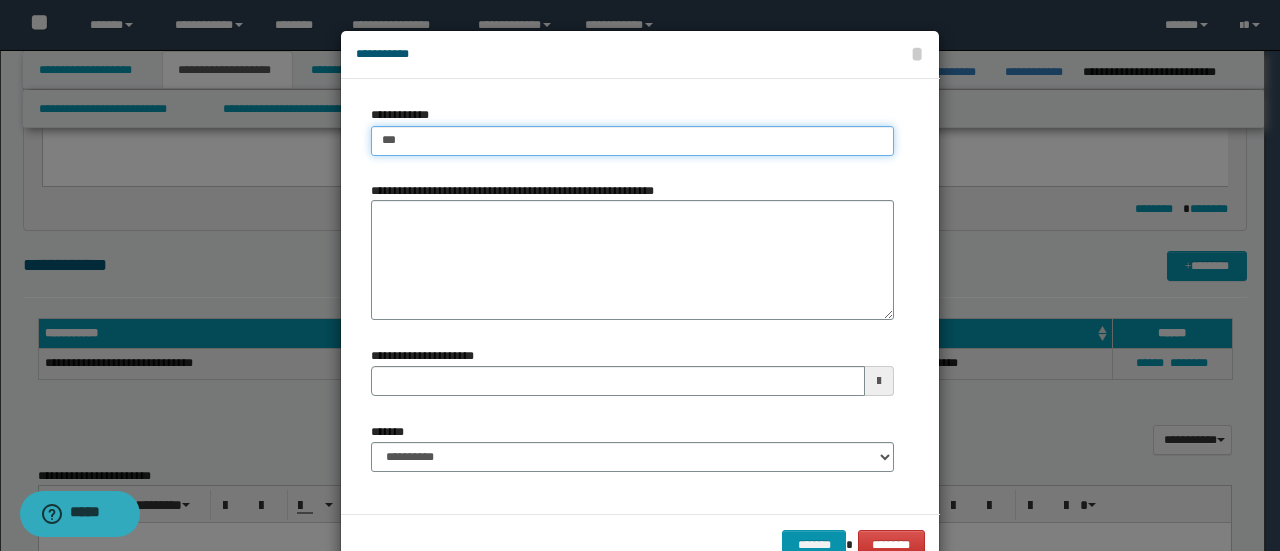 type on "***" 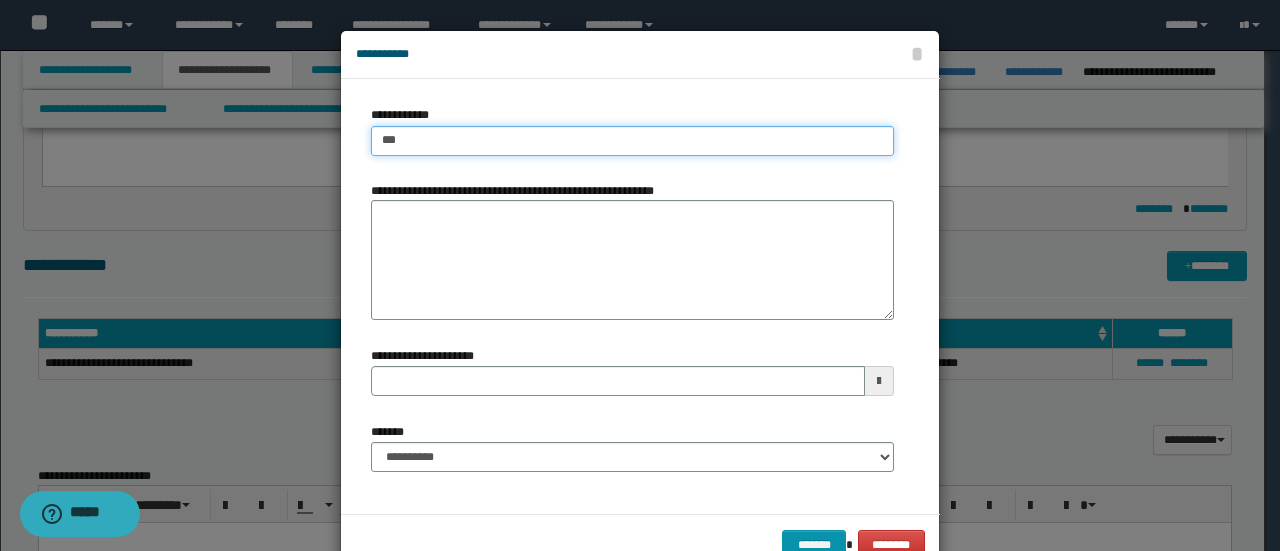 type 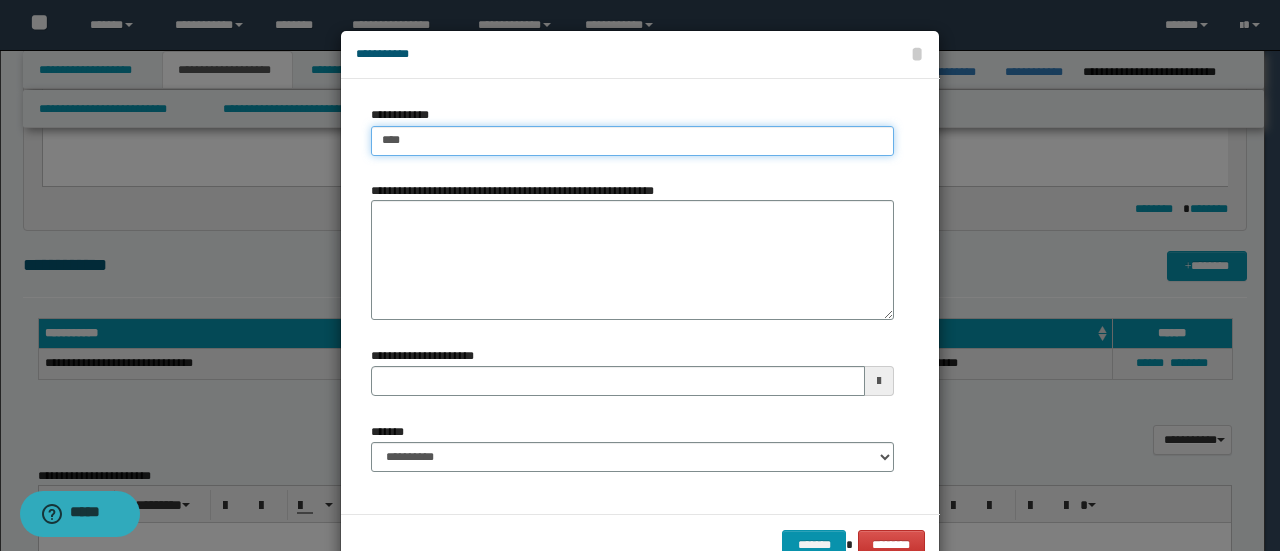 type on "****" 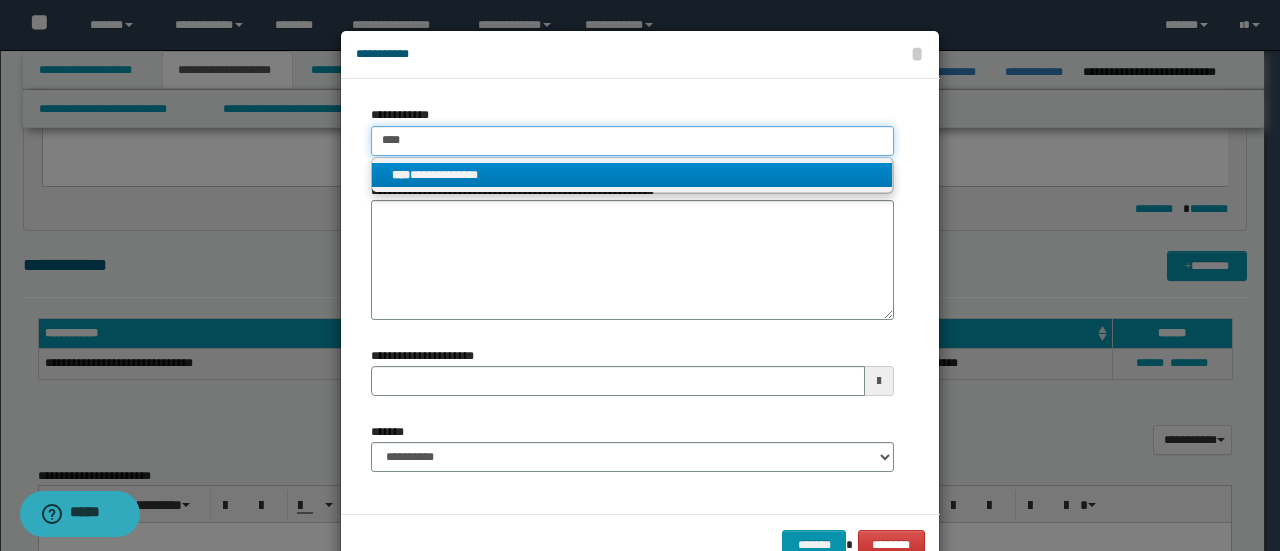 type on "****" 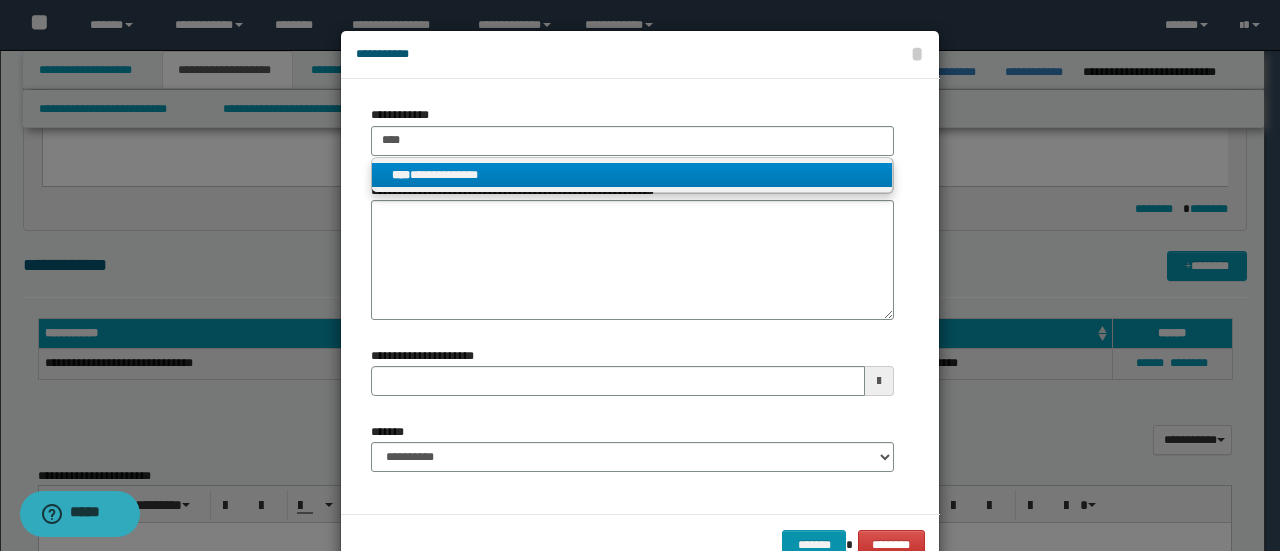 click on "**********" at bounding box center (632, 175) 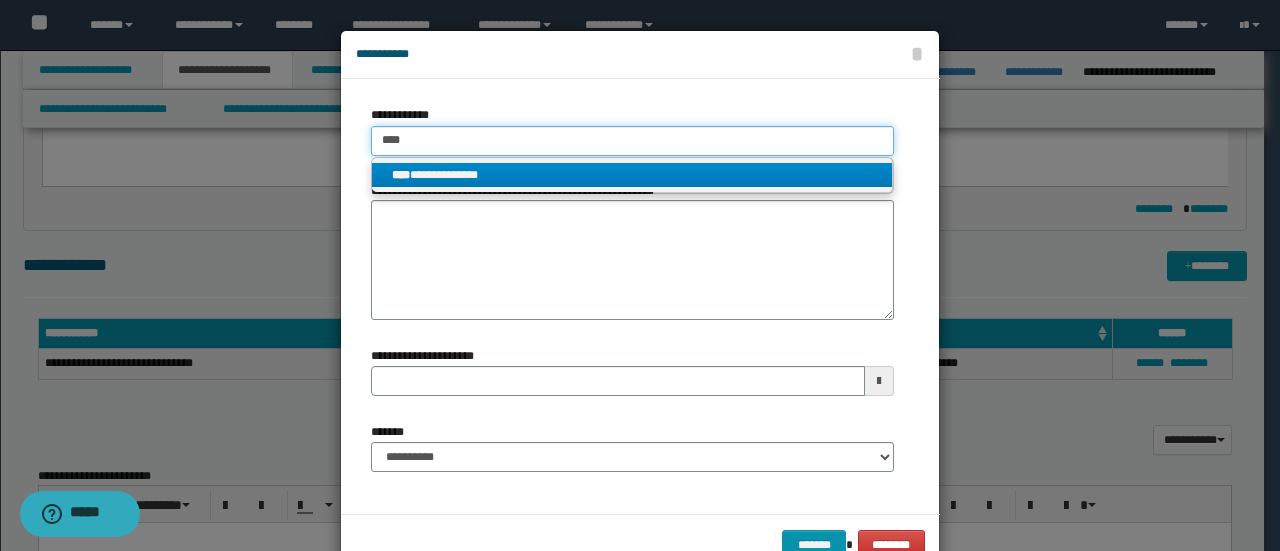 type 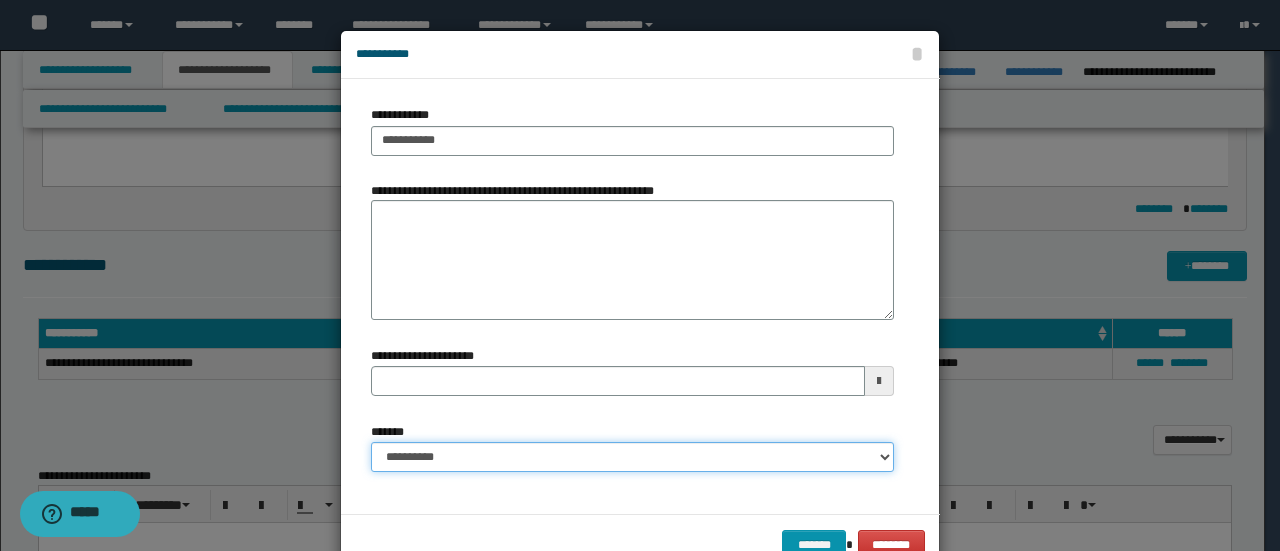 click on "**********" at bounding box center (632, 457) 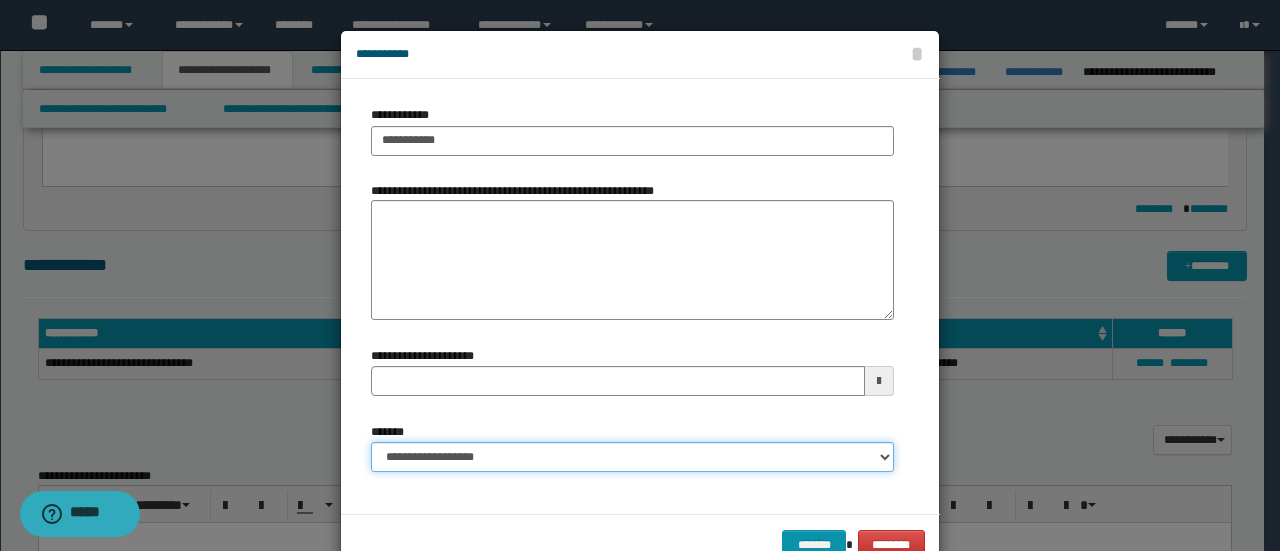 type 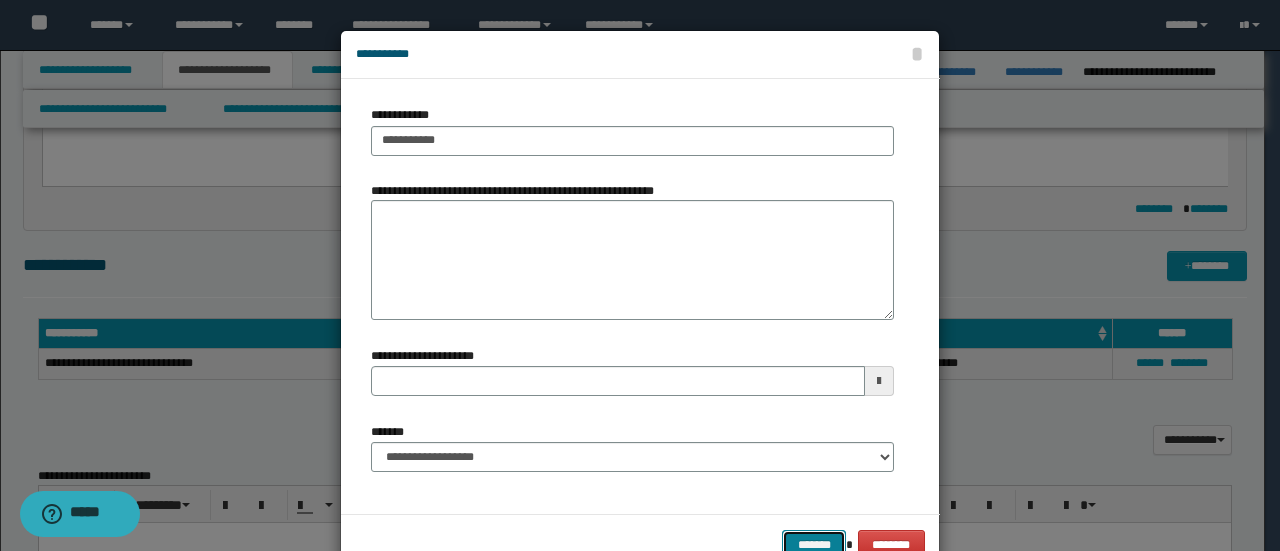 click on "*******" at bounding box center [814, 544] 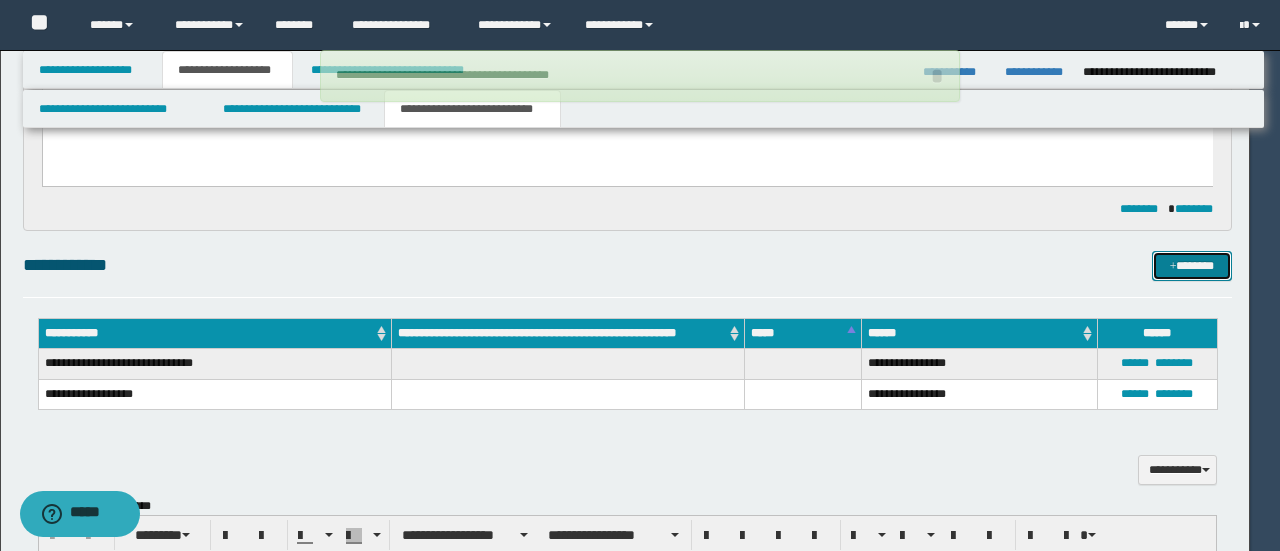 type 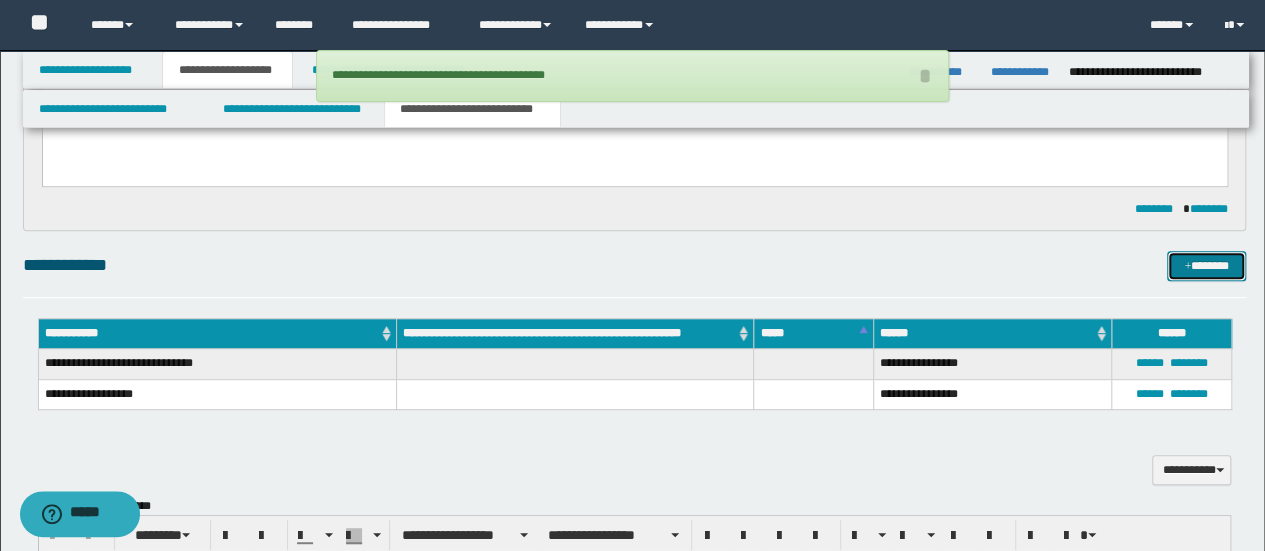 click on "*******" at bounding box center [1206, 265] 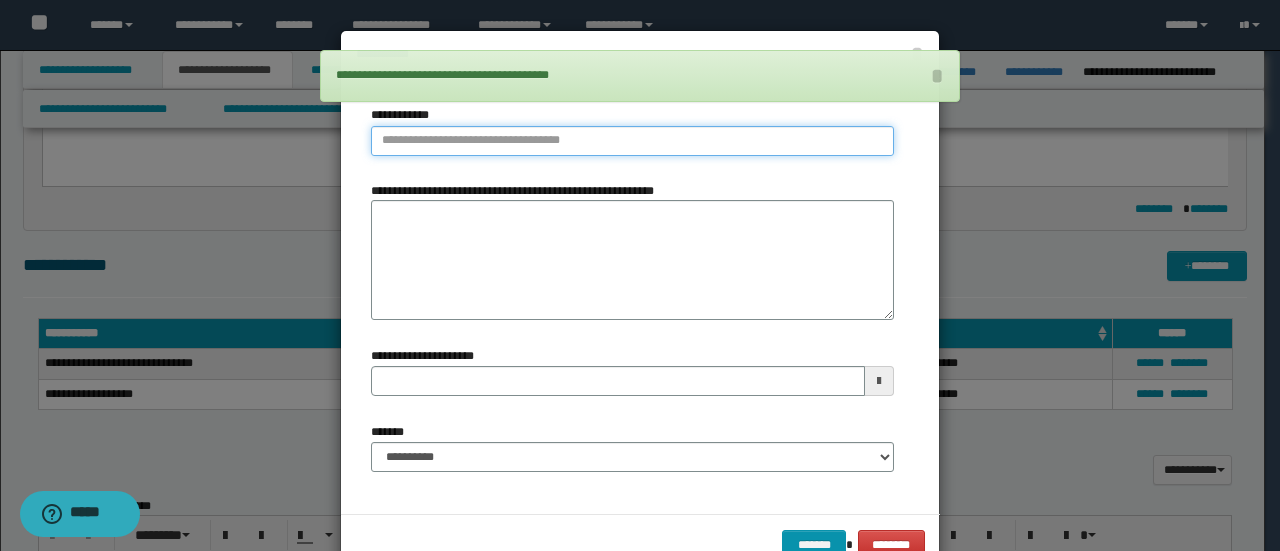 type on "**********" 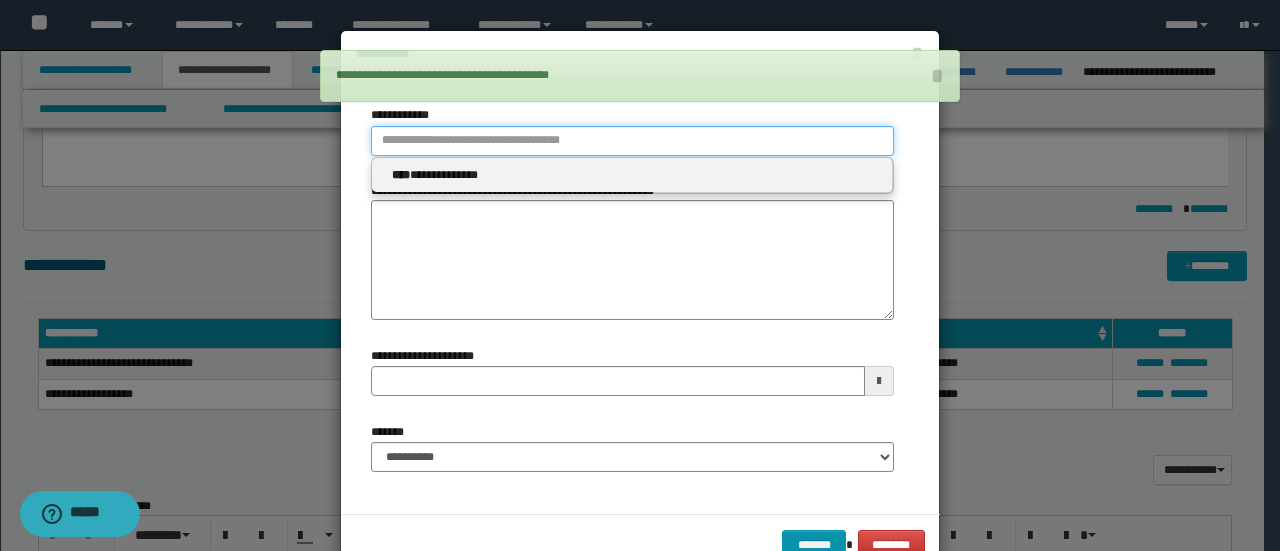 click on "**********" at bounding box center (632, 141) 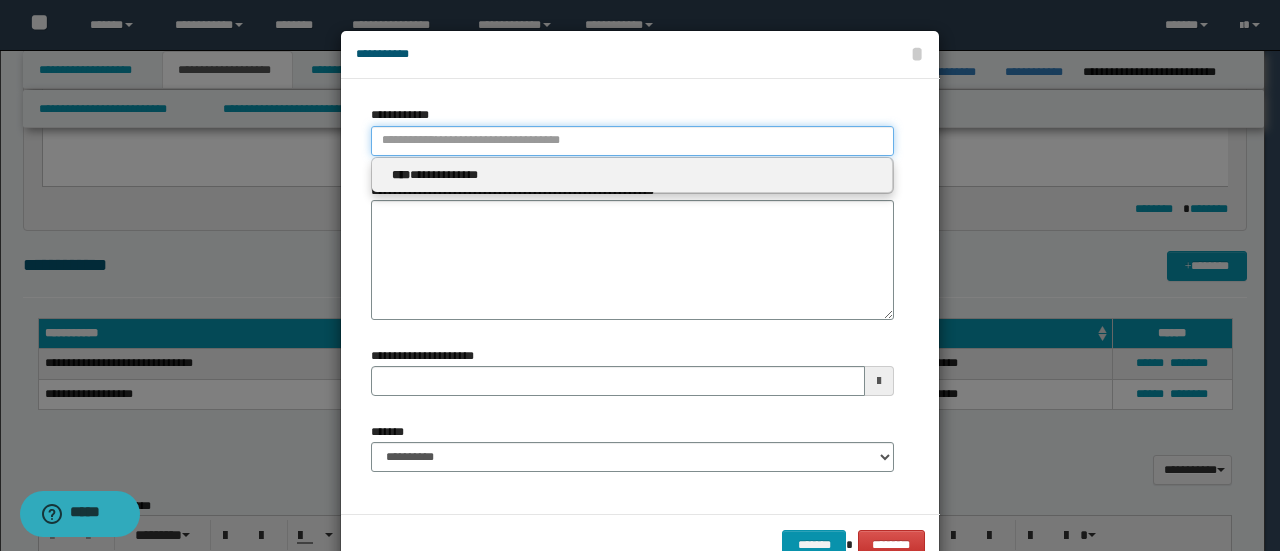 type 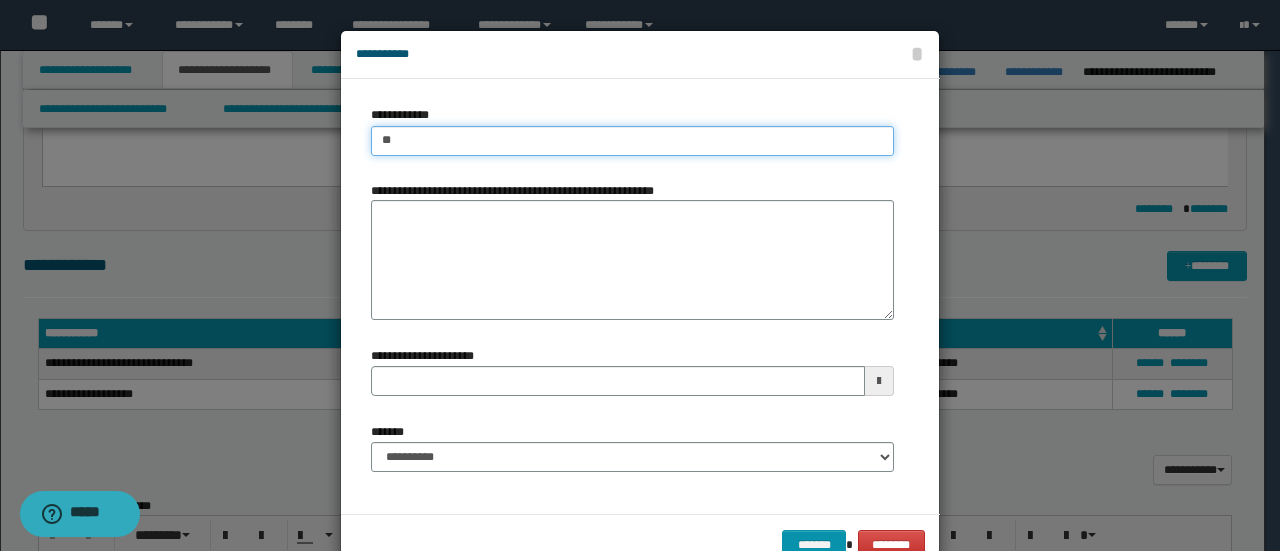 type on "***" 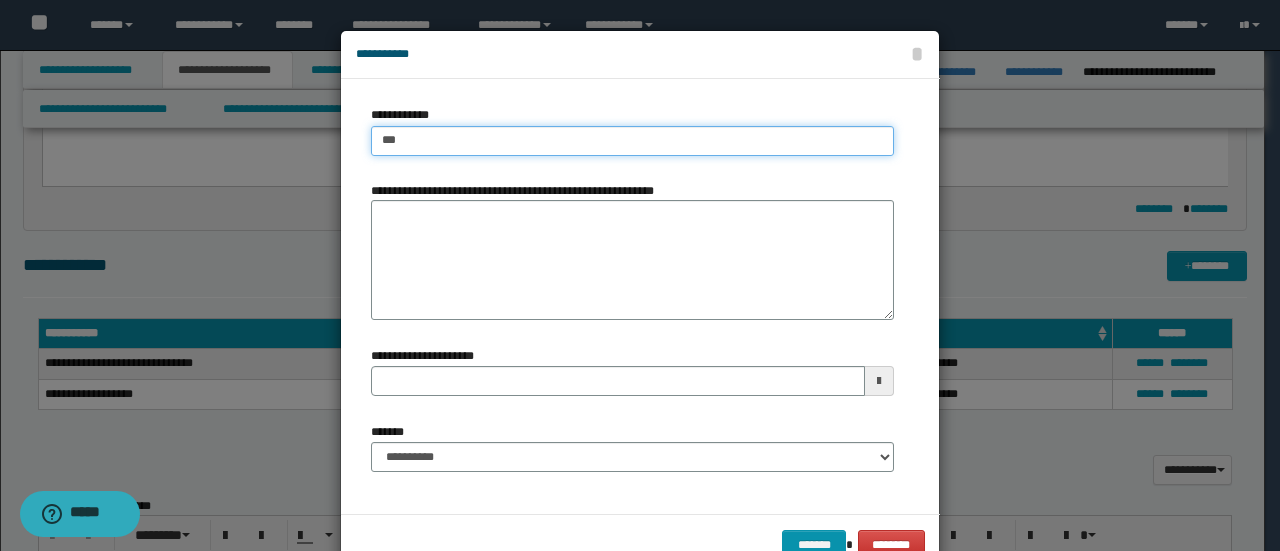 type on "***" 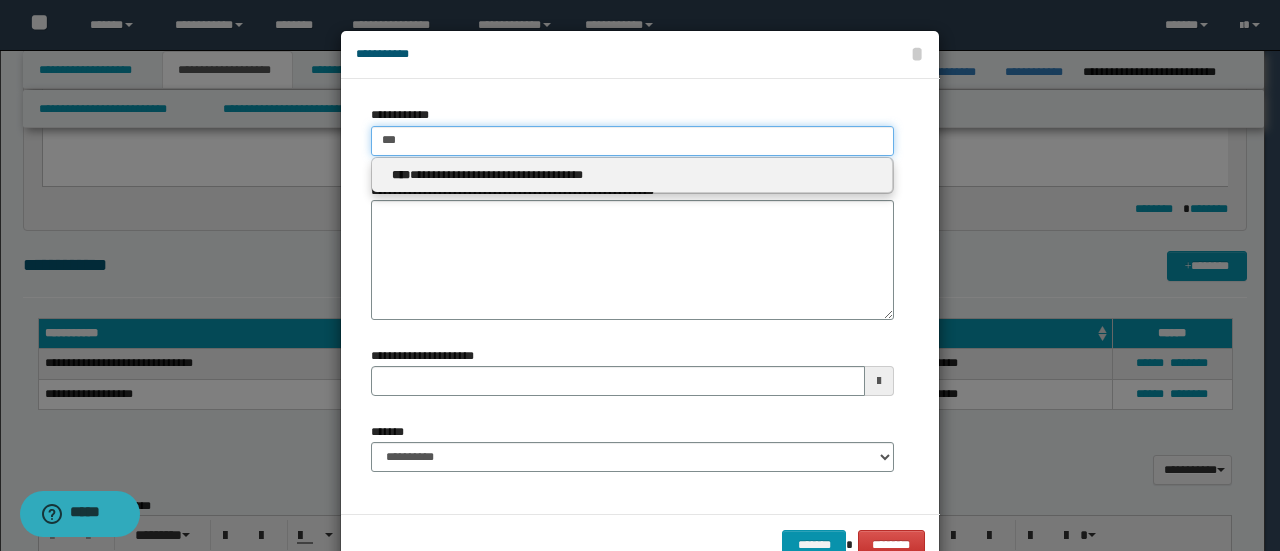 type 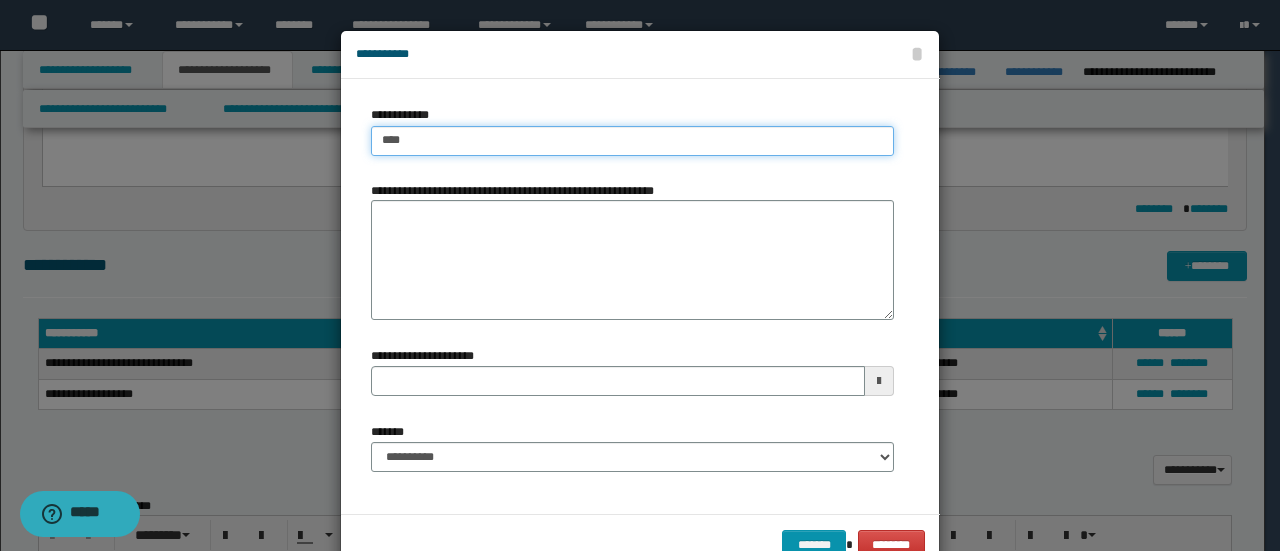 type on "****" 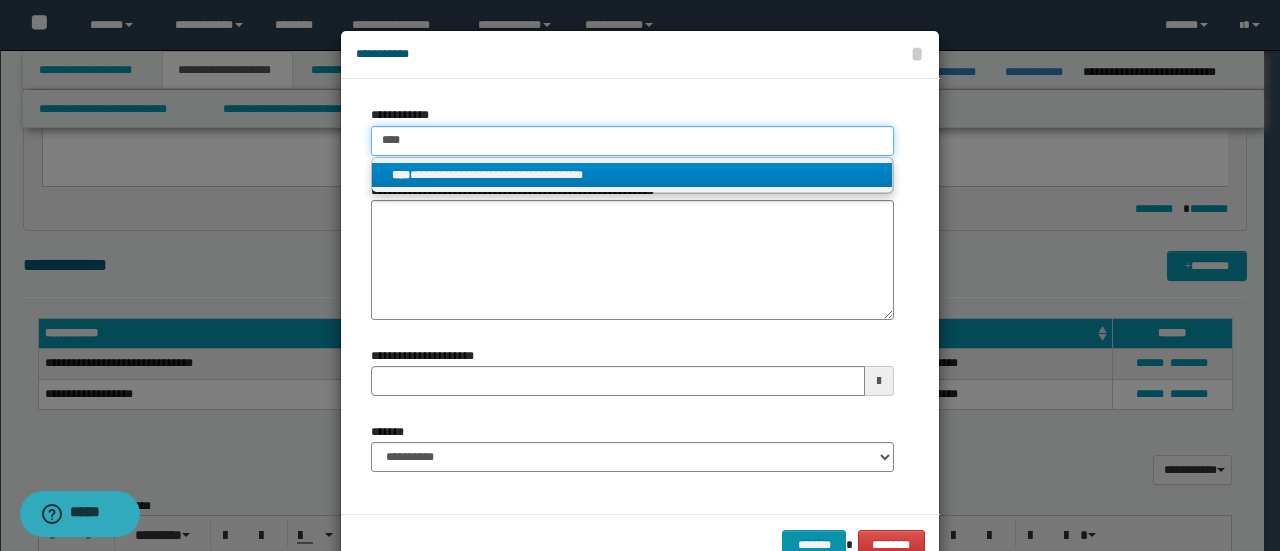 type on "****" 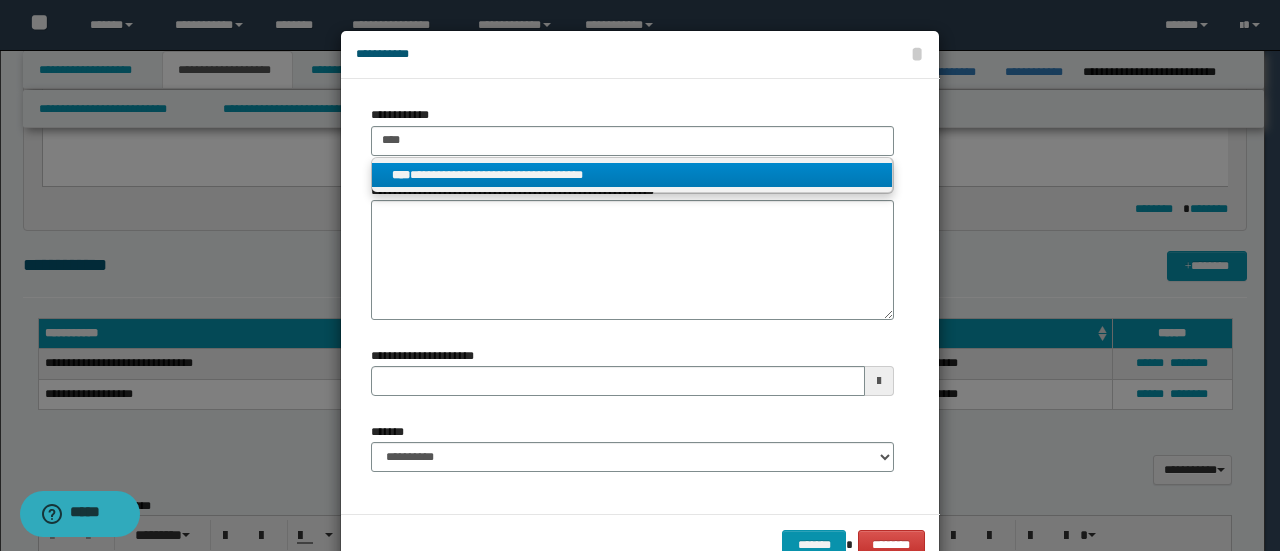 click on "**********" at bounding box center (632, 175) 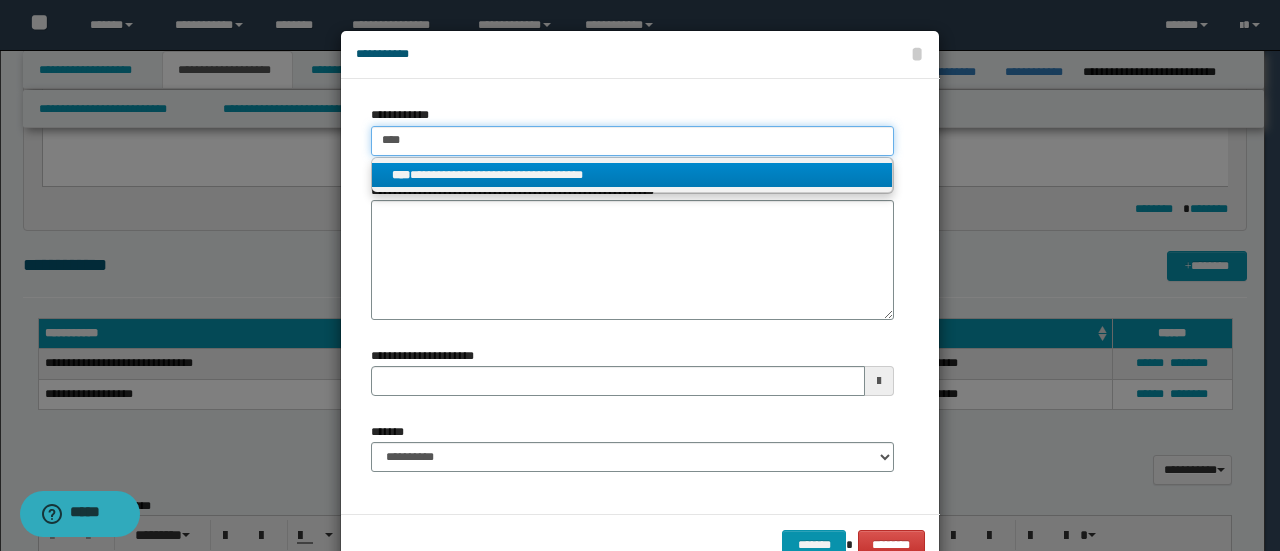 type 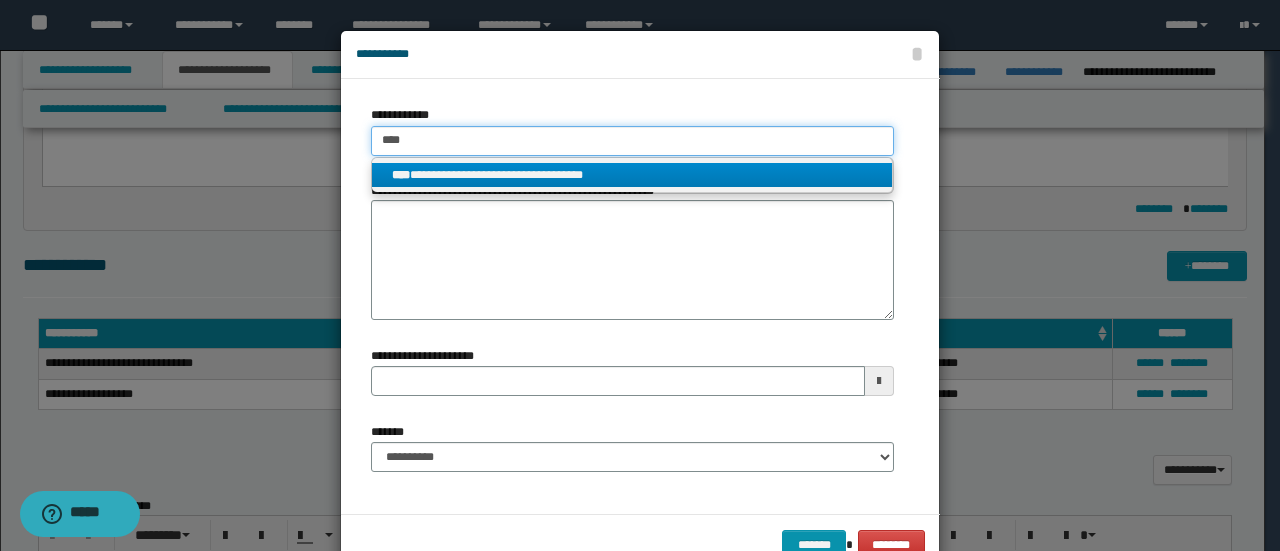 type on "**********" 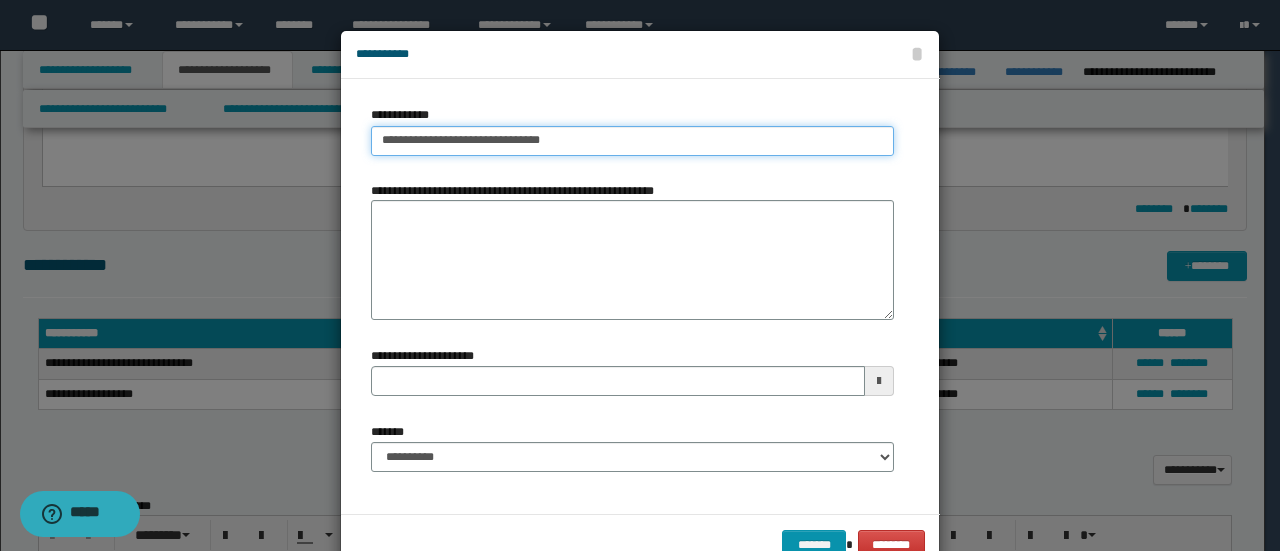 type on "**********" 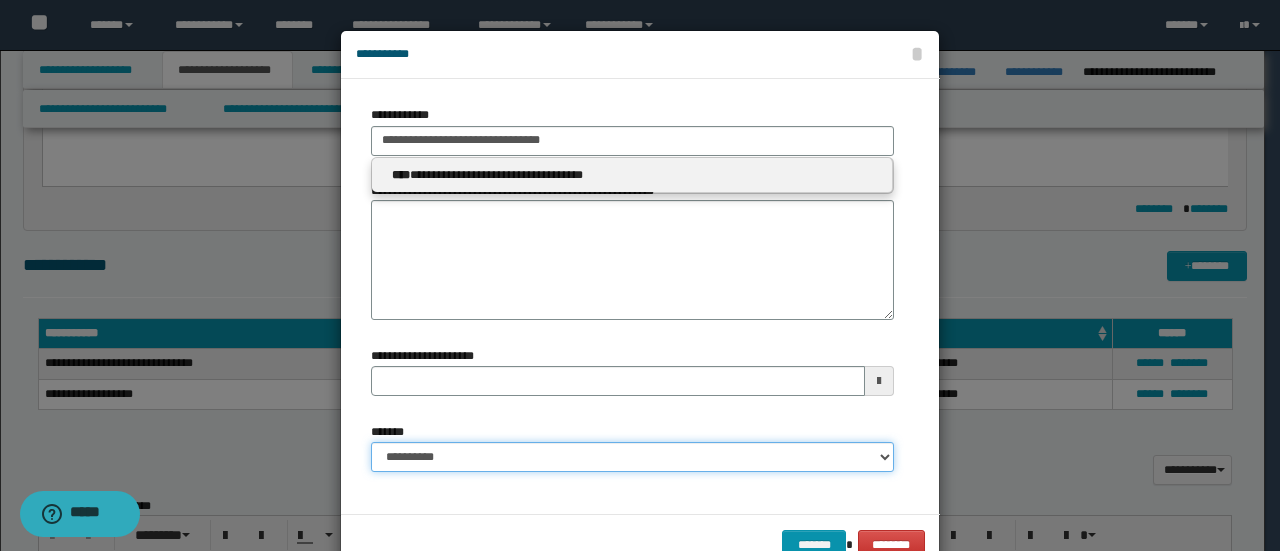 type 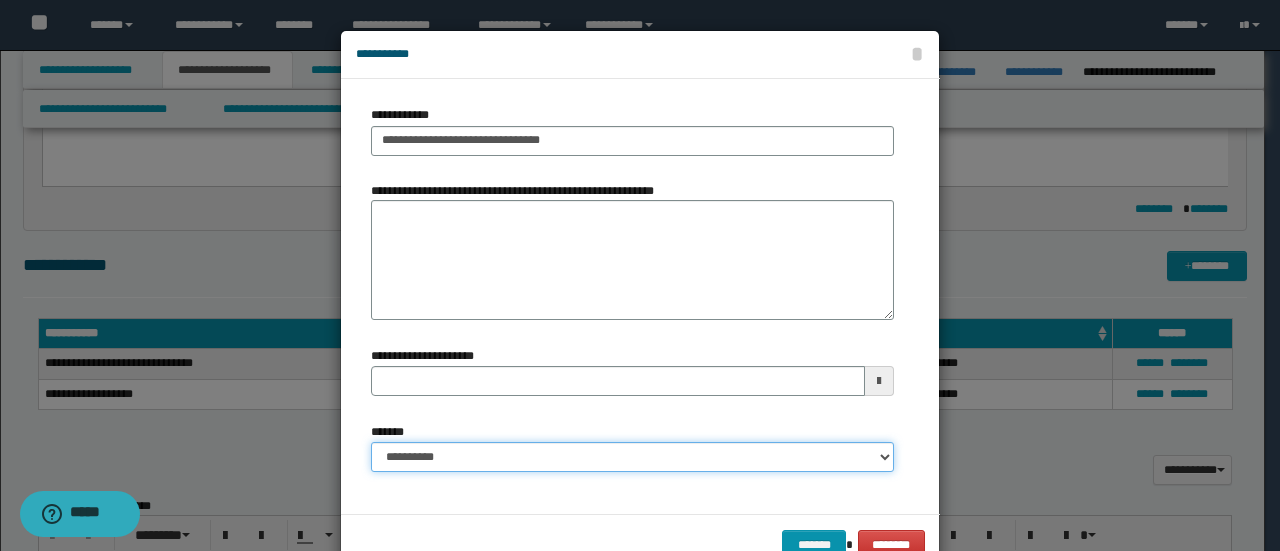 click on "**********" at bounding box center [632, 457] 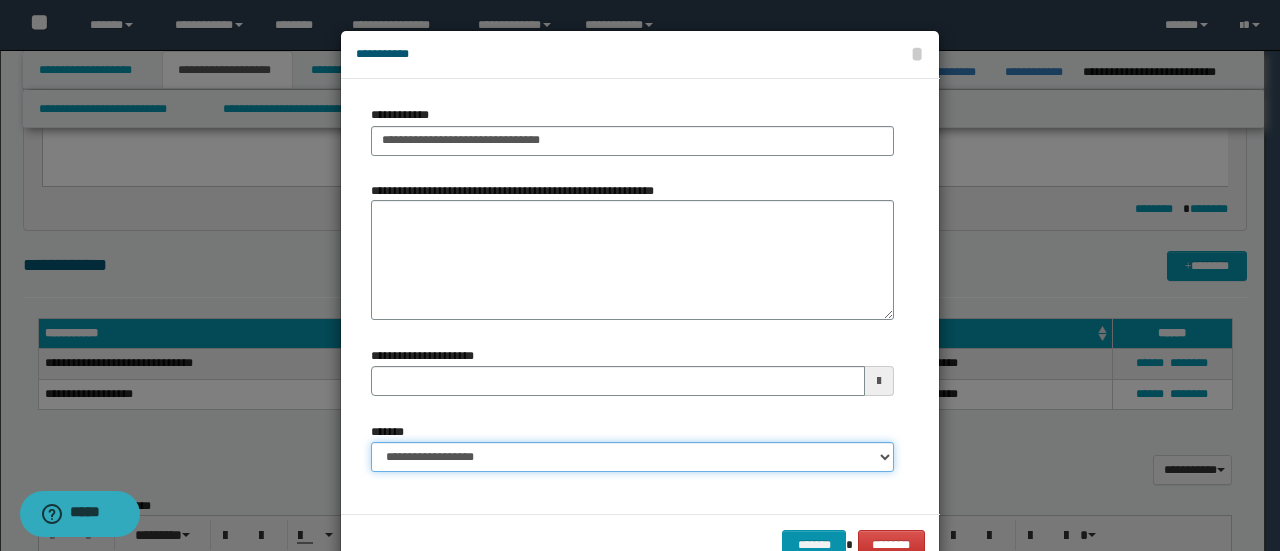 type 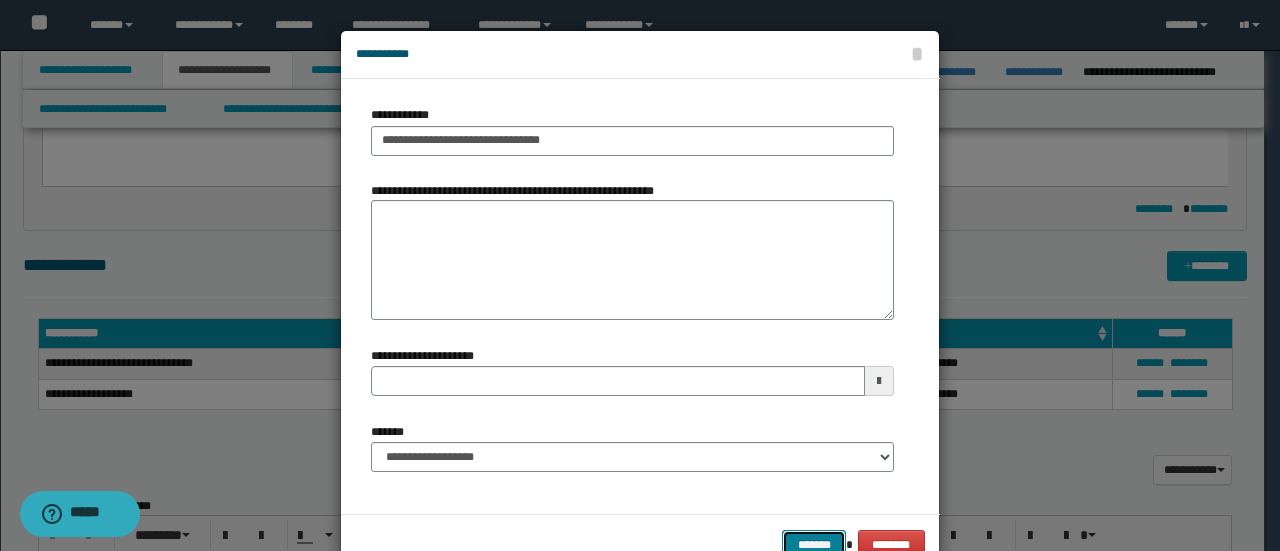 click on "*******" at bounding box center [814, 544] 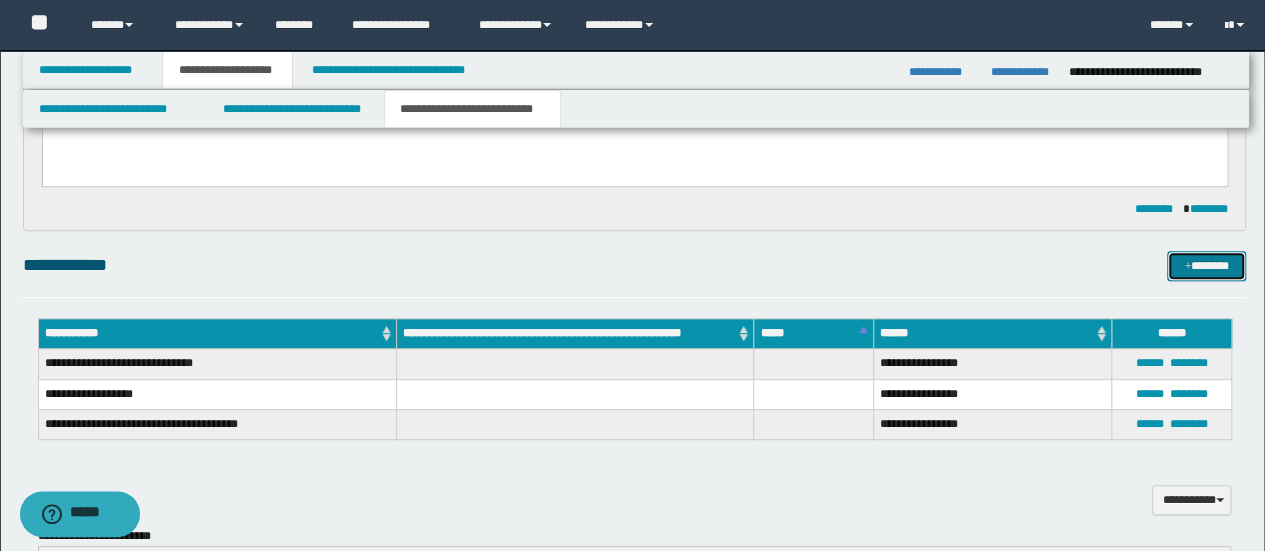 type 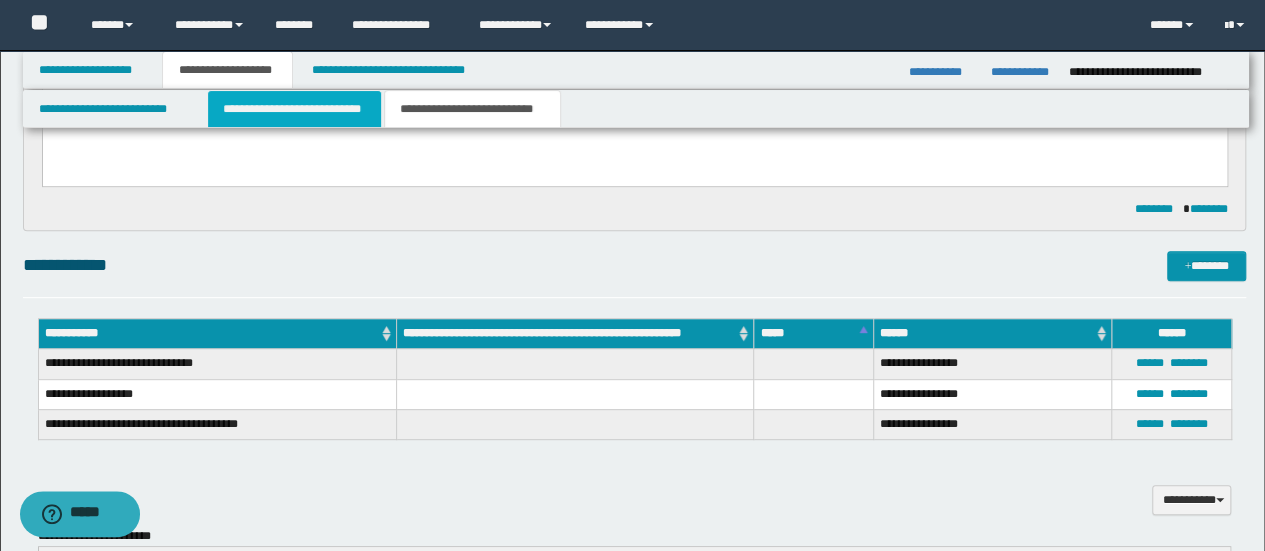 click on "**********" at bounding box center (294, 109) 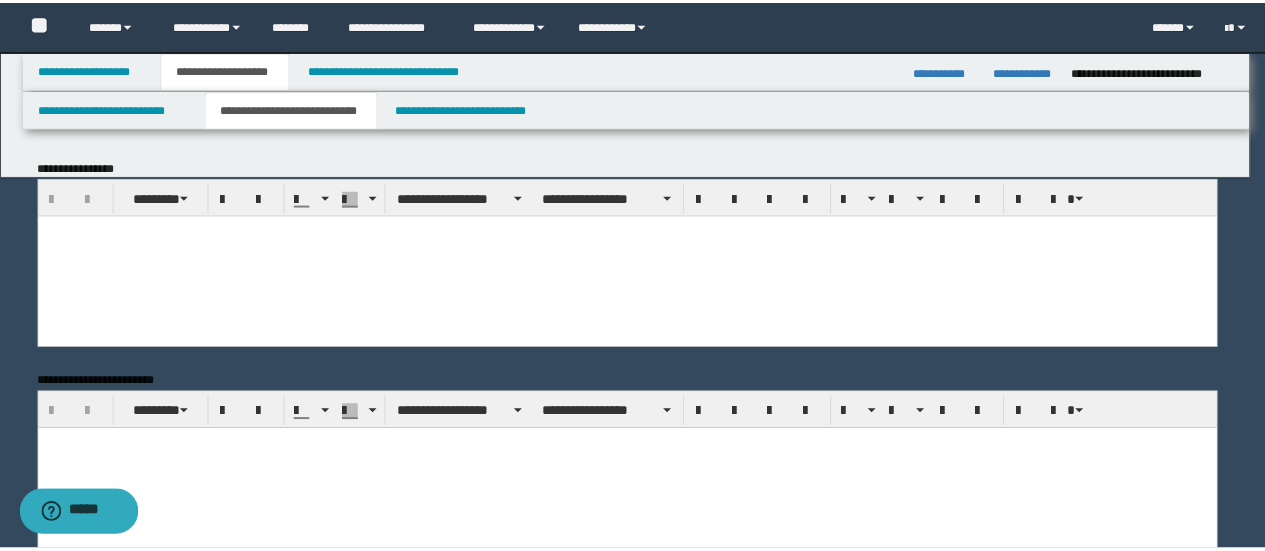 scroll, scrollTop: 0, scrollLeft: 0, axis: both 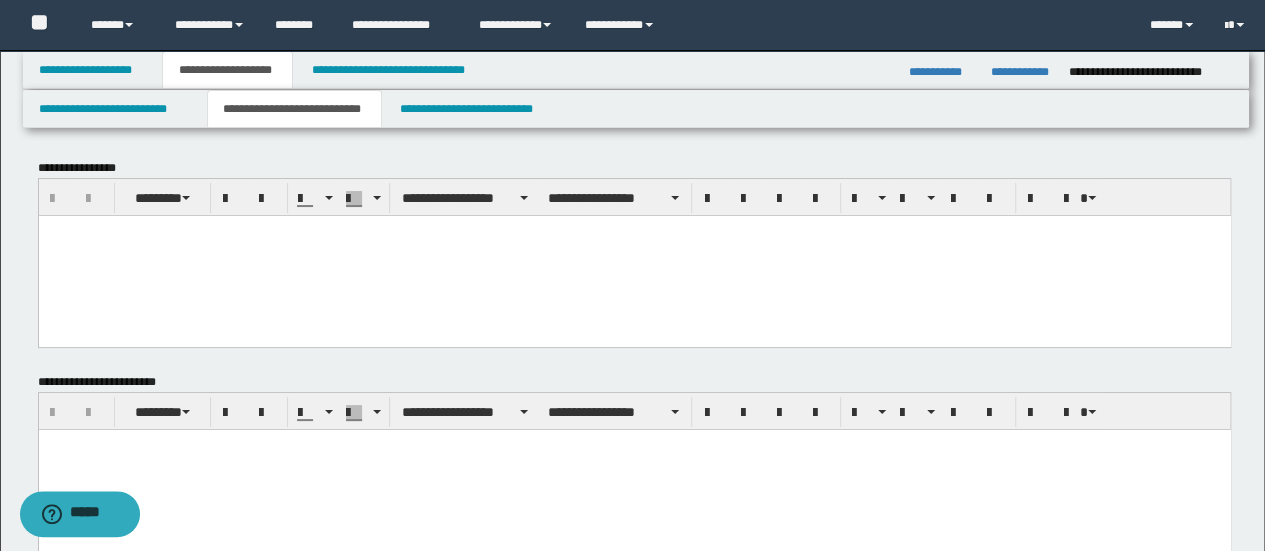 click at bounding box center [634, 230] 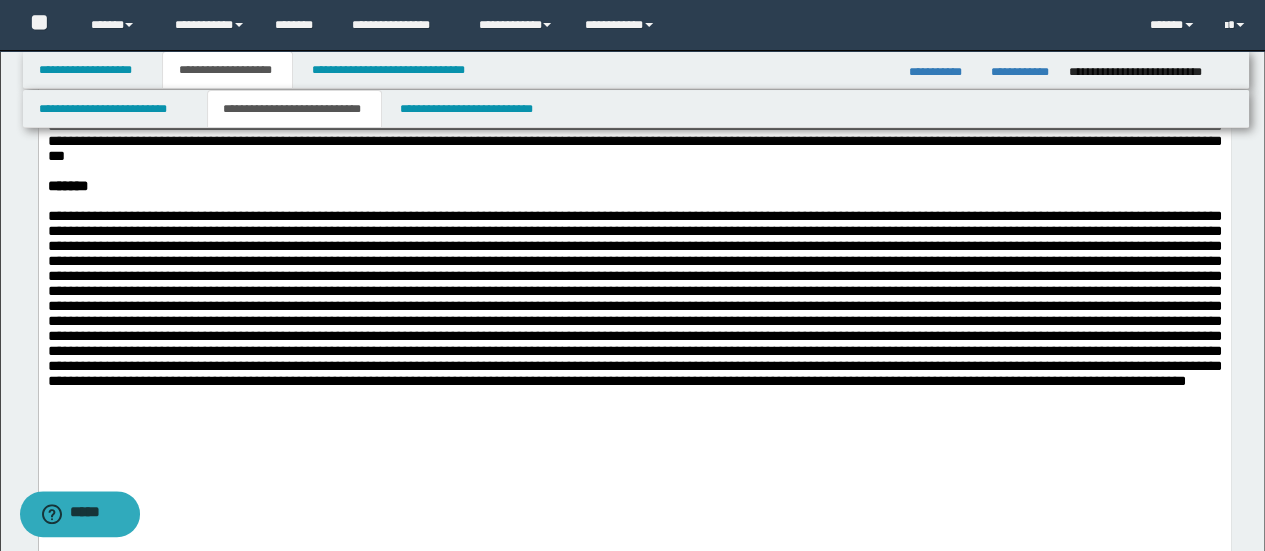 scroll, scrollTop: 600, scrollLeft: 0, axis: vertical 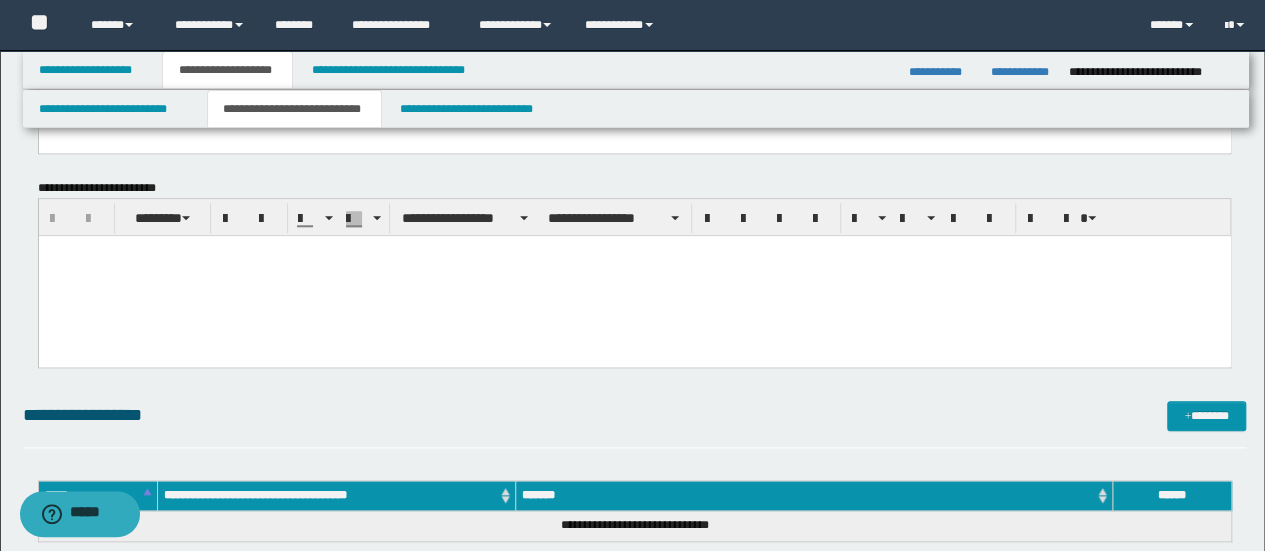 click at bounding box center (634, 251) 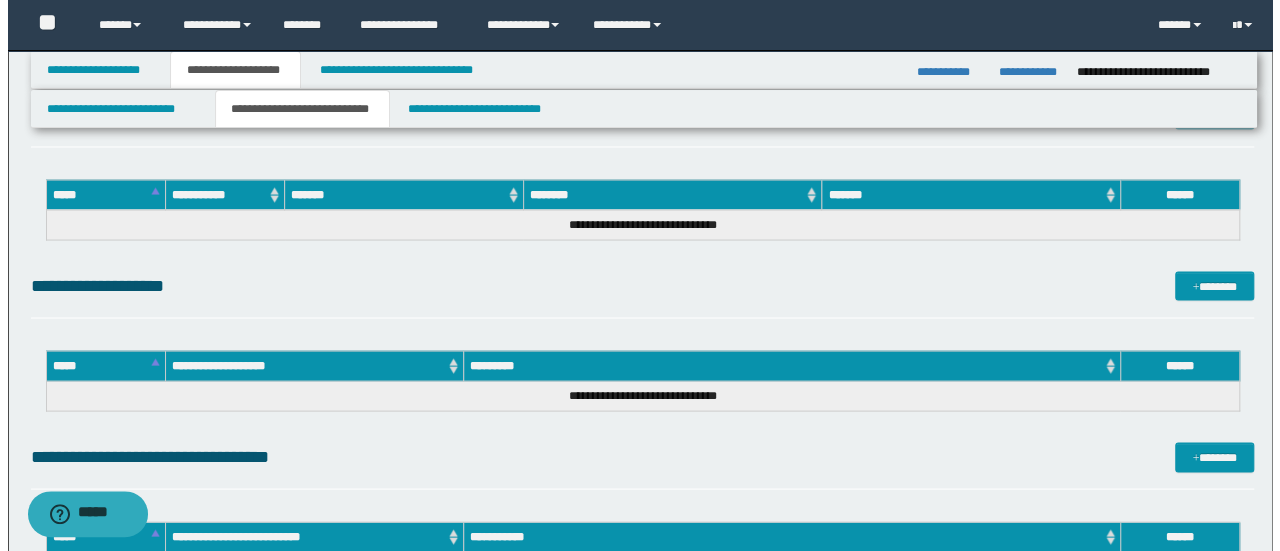 scroll, scrollTop: 1900, scrollLeft: 0, axis: vertical 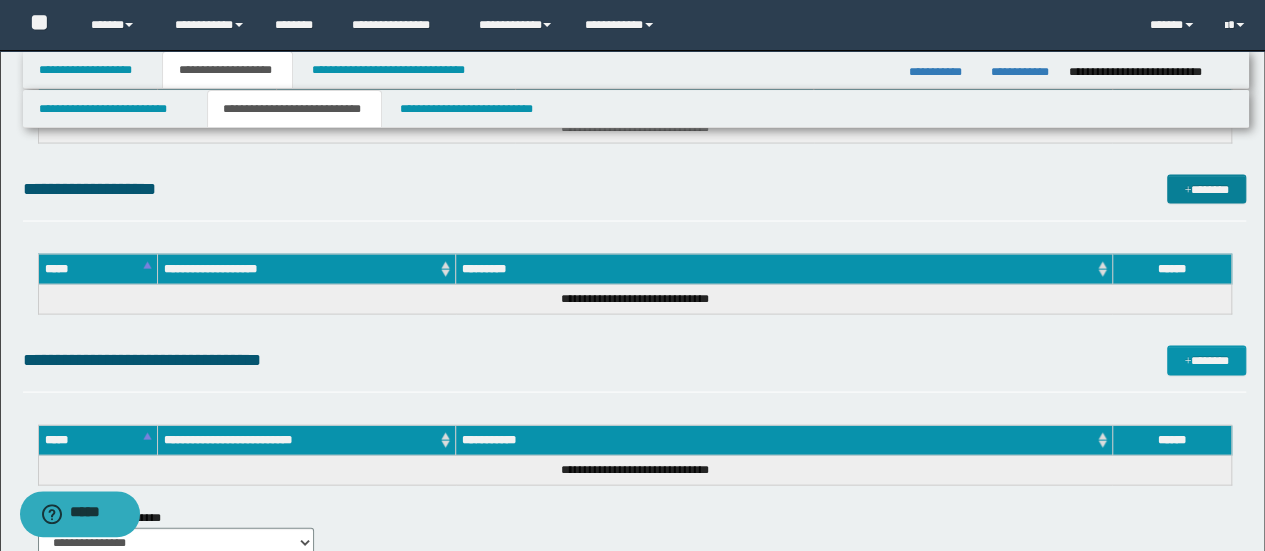 click on "*******" at bounding box center [1206, 189] 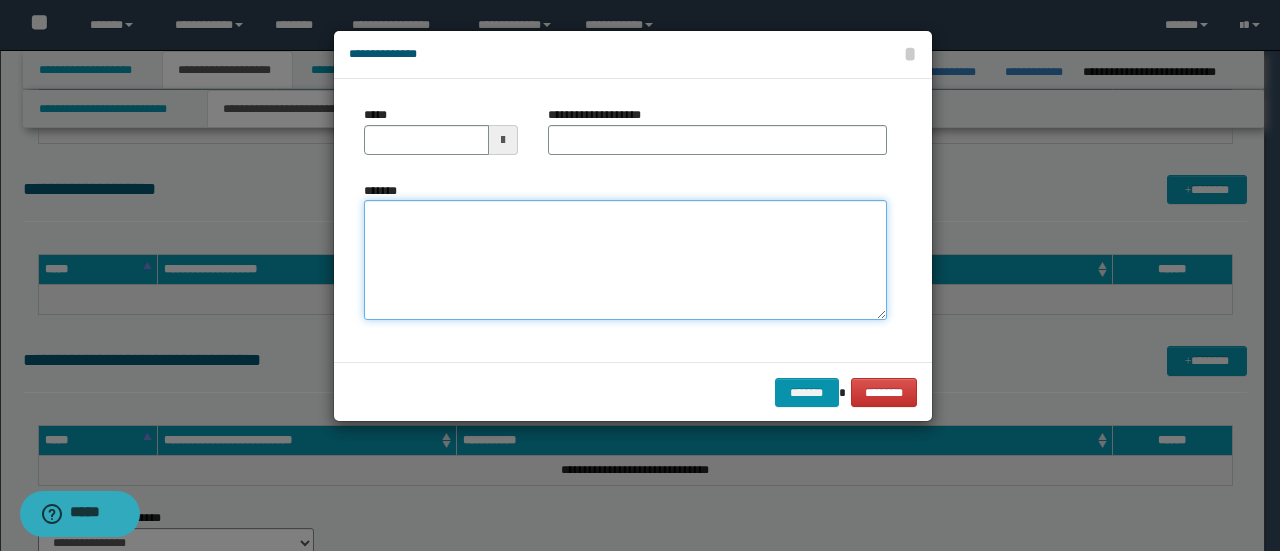 click on "*******" at bounding box center (625, 260) 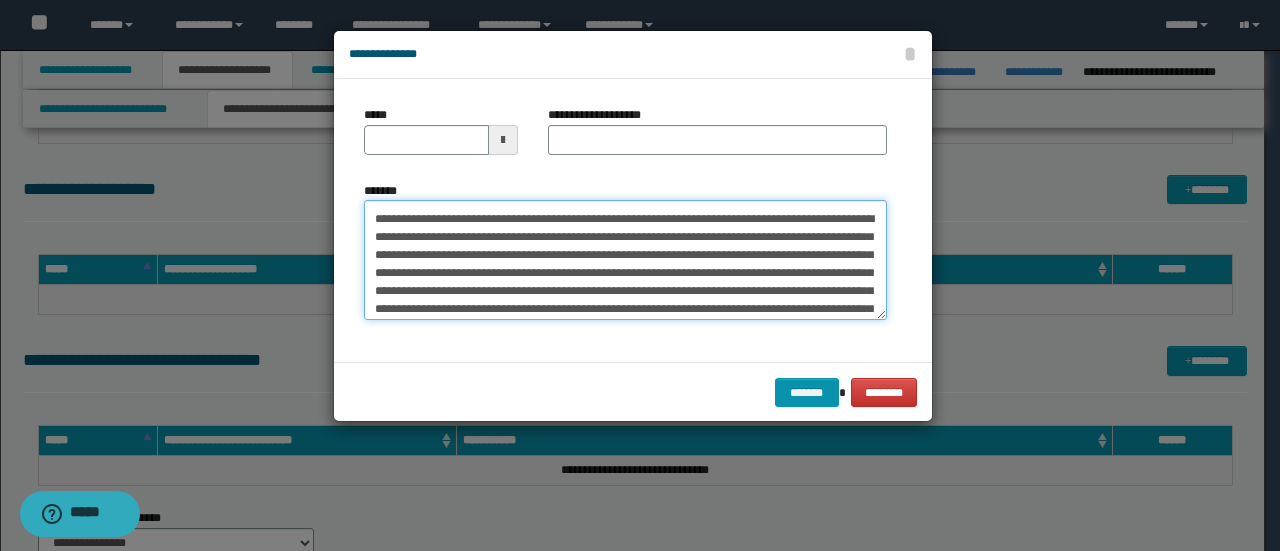 scroll, scrollTop: 0, scrollLeft: 0, axis: both 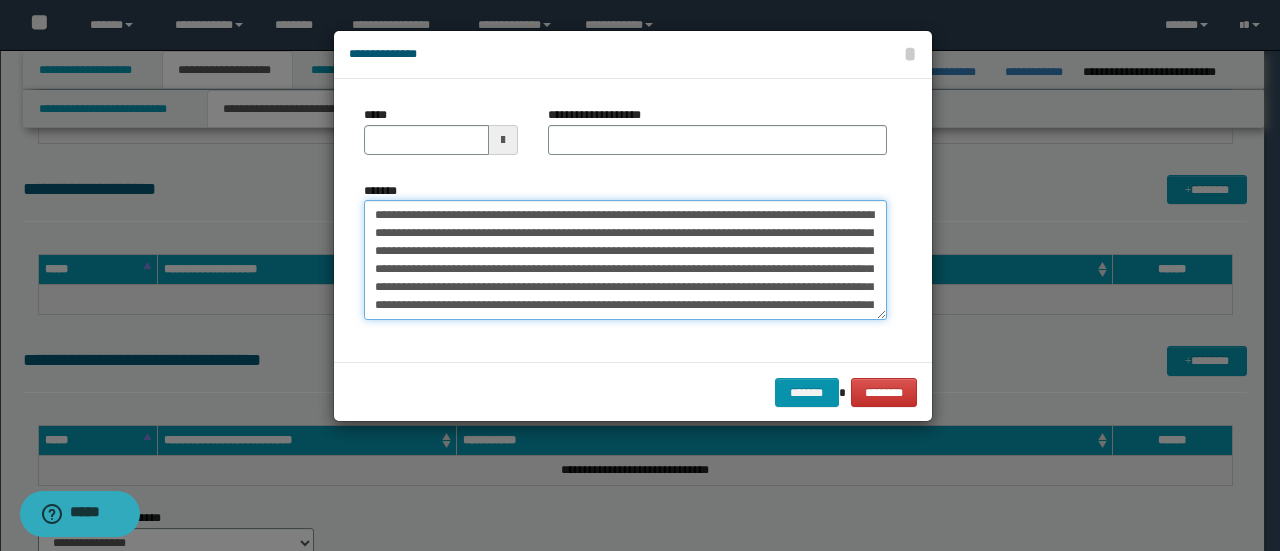drag, startPoint x: 440, startPoint y: 213, endPoint x: 186, endPoint y: 201, distance: 254.28331 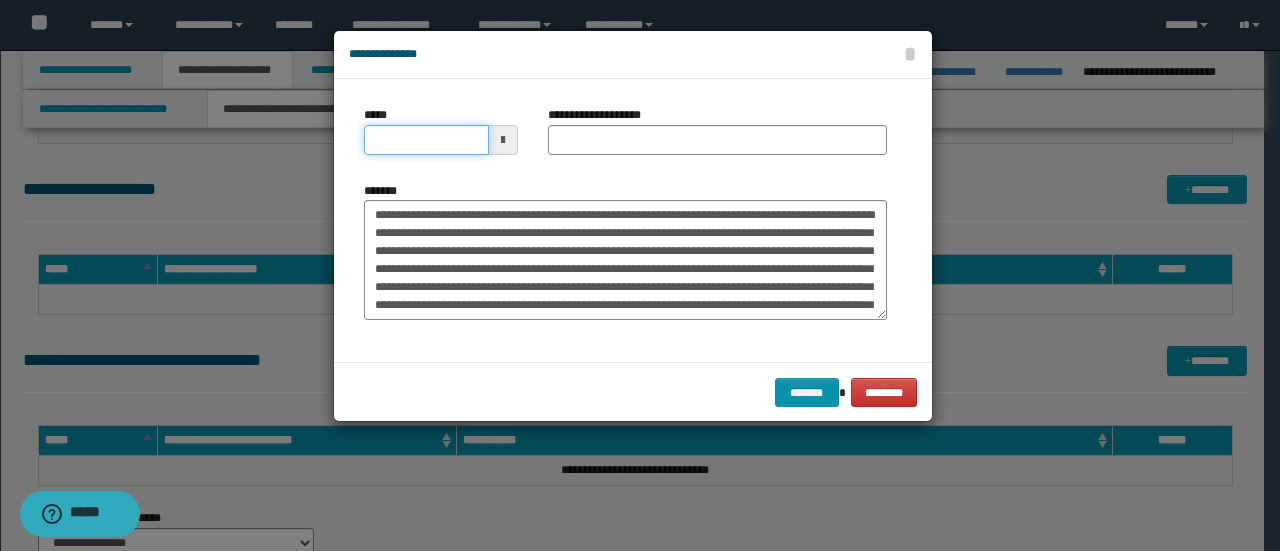 click on "*****" at bounding box center [441, 130] 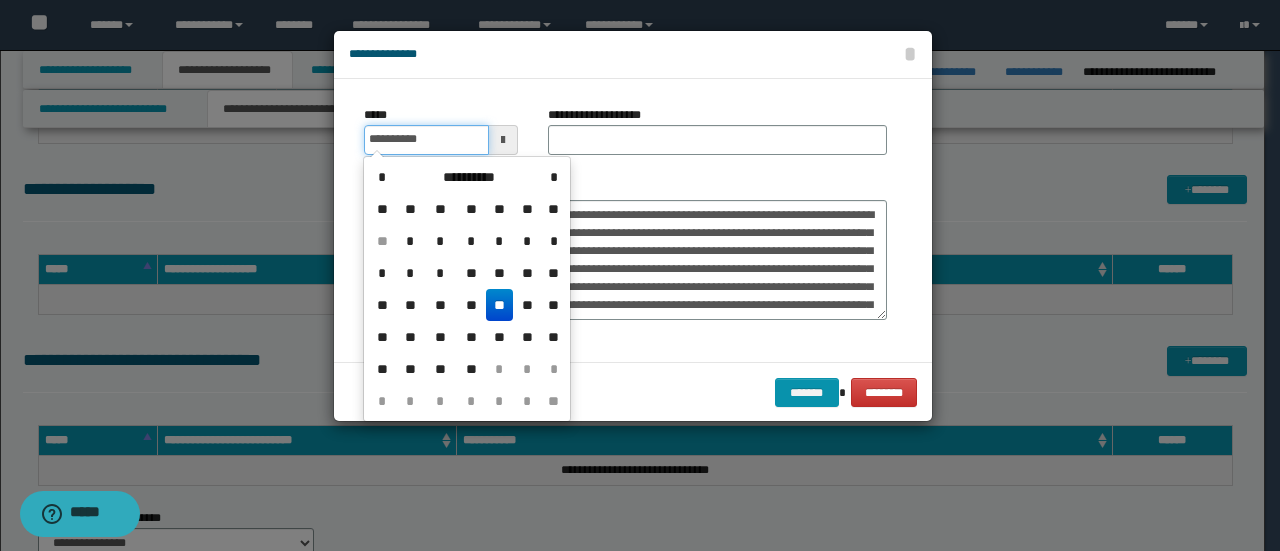 type on "**********" 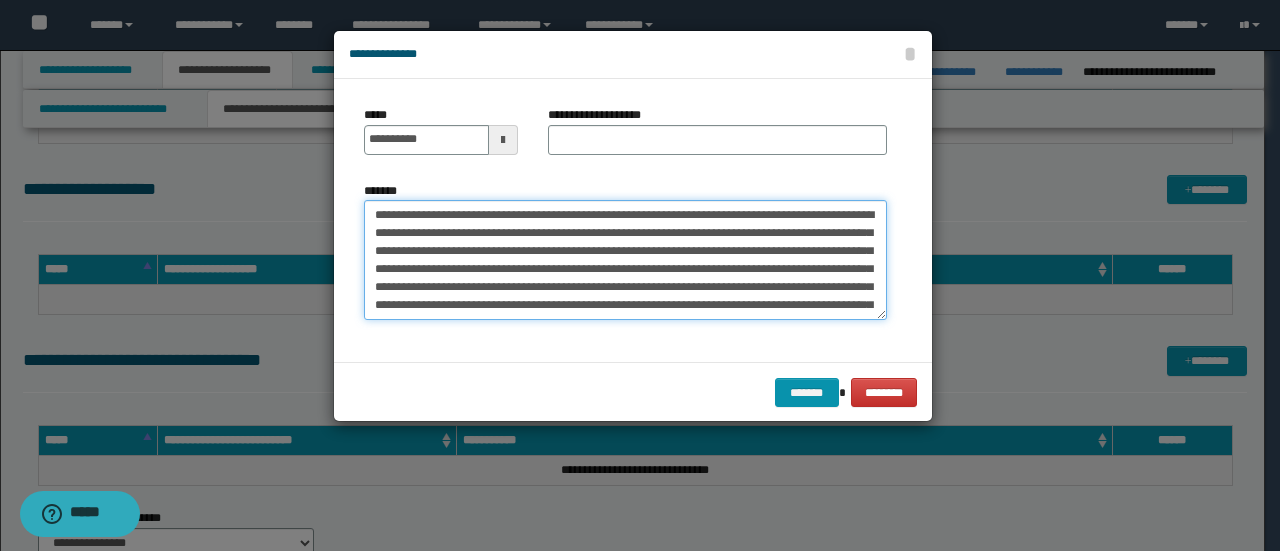 drag, startPoint x: 587, startPoint y: 213, endPoint x: 173, endPoint y: 170, distance: 416.2271 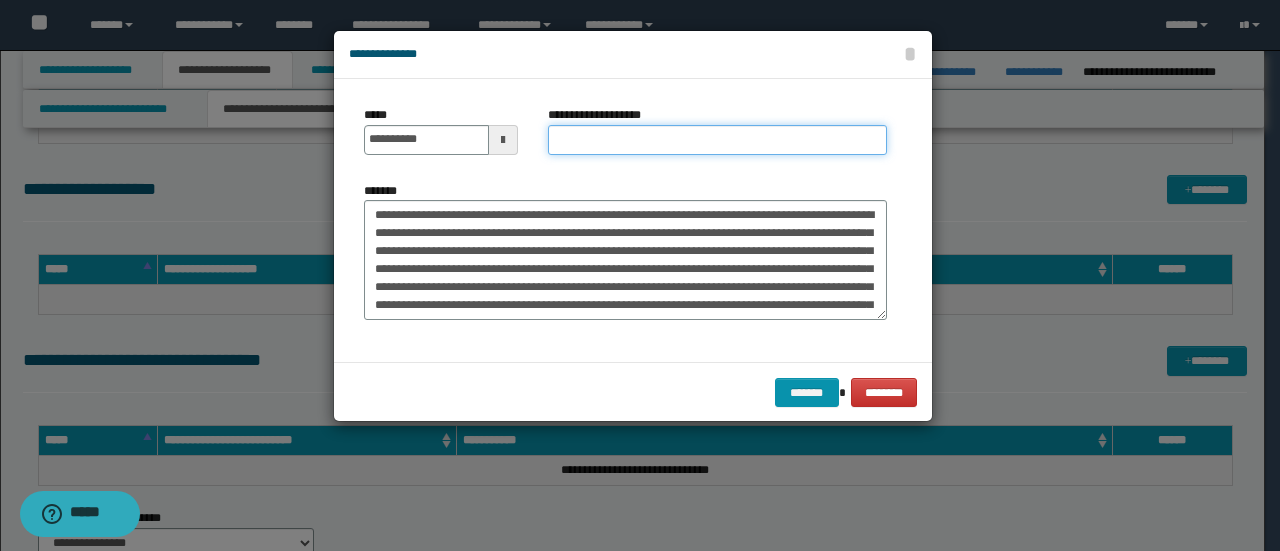 click on "**********" at bounding box center [717, 140] 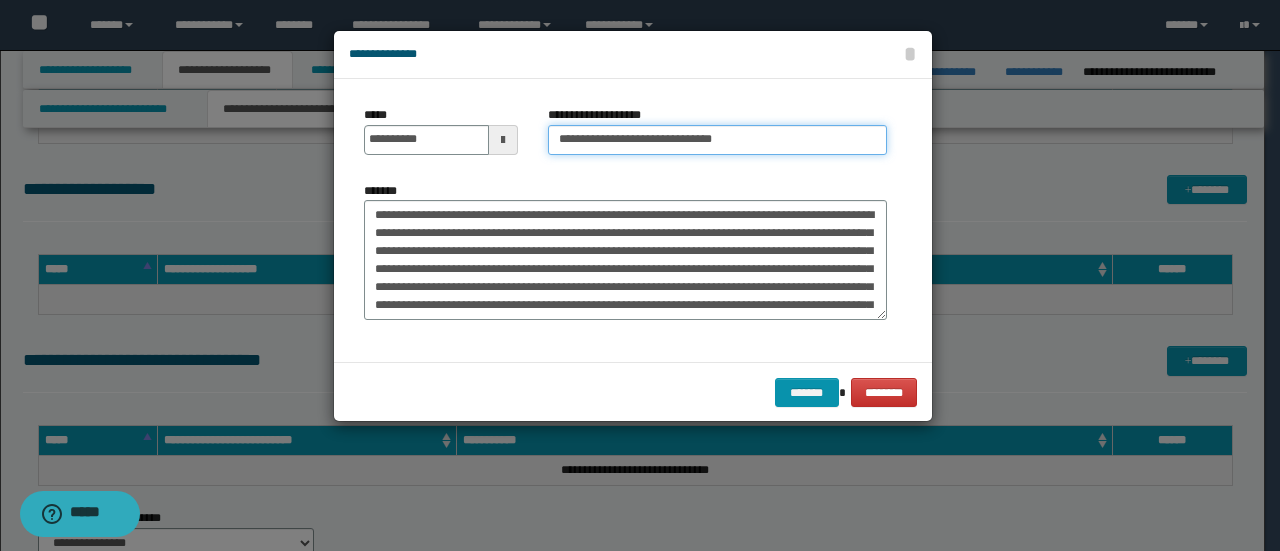 click on "*******" at bounding box center [625, 259] 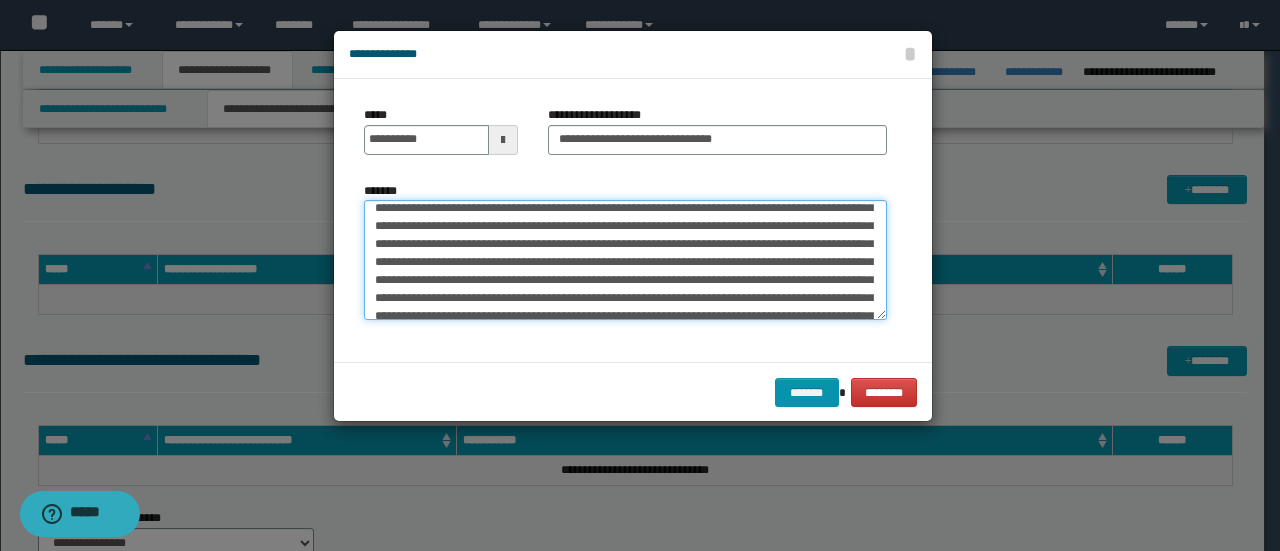 scroll, scrollTop: 3582, scrollLeft: 0, axis: vertical 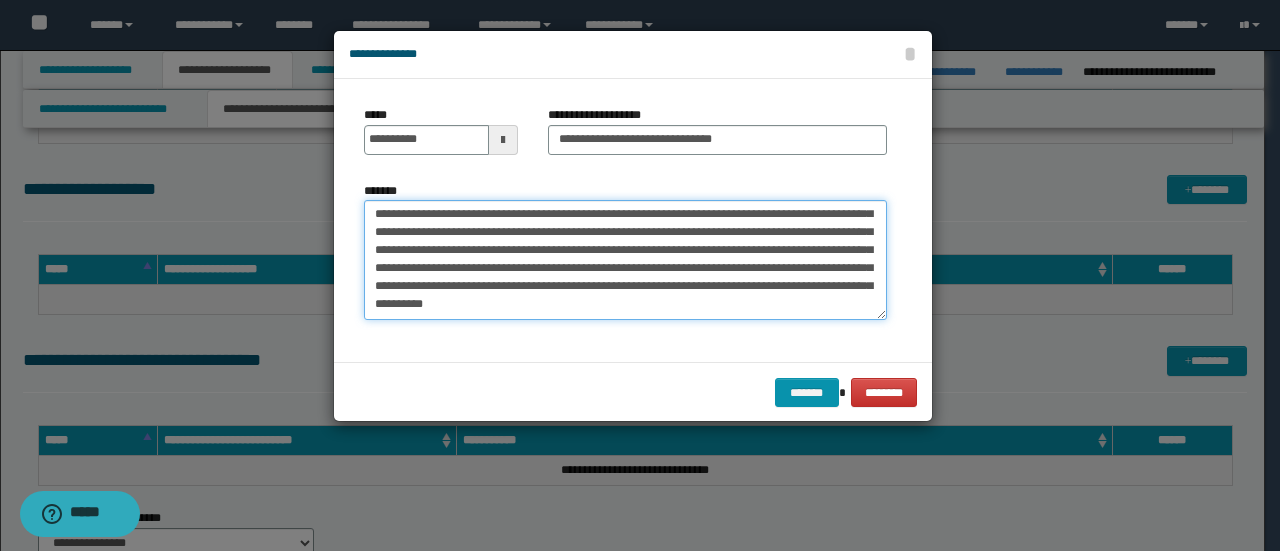 drag, startPoint x: 376, startPoint y: 311, endPoint x: 730, endPoint y: 442, distance: 377.46124 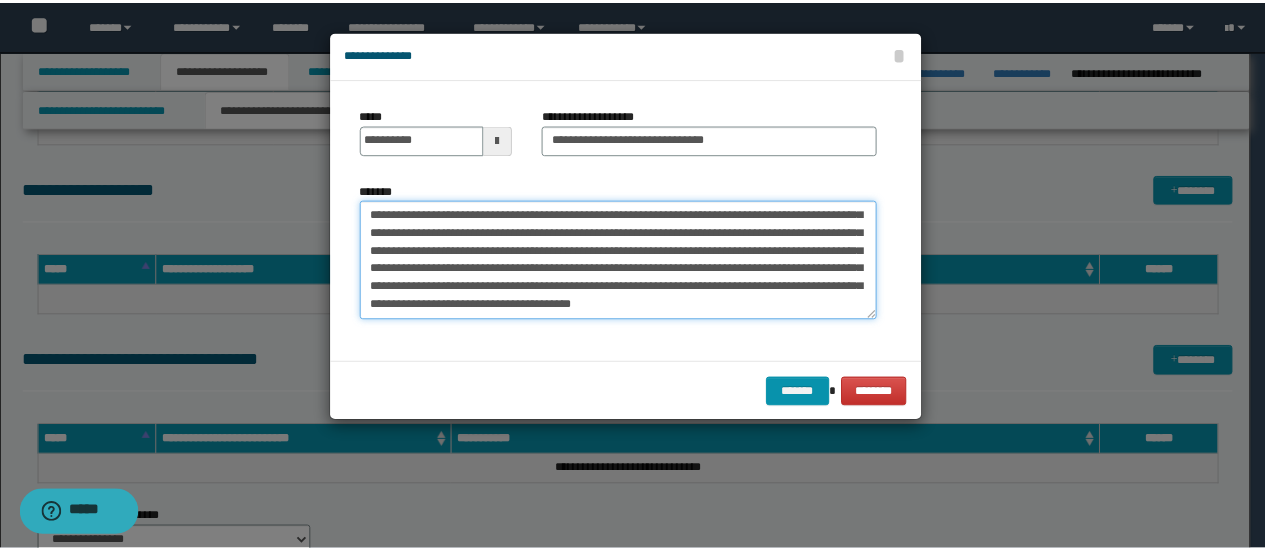 scroll, scrollTop: 126, scrollLeft: 0, axis: vertical 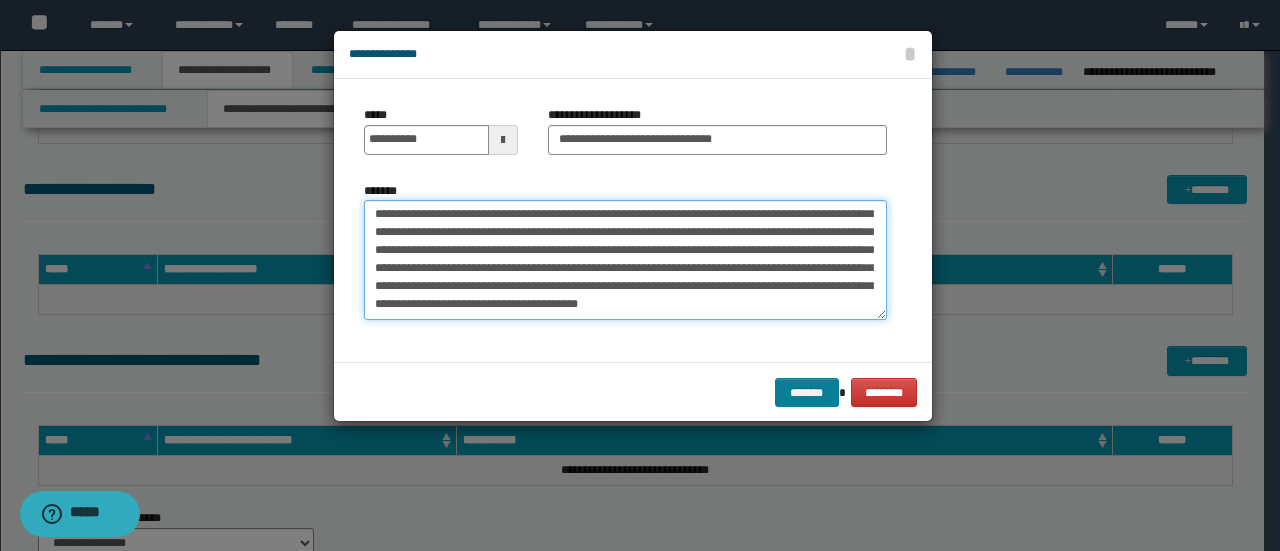 type on "**********" 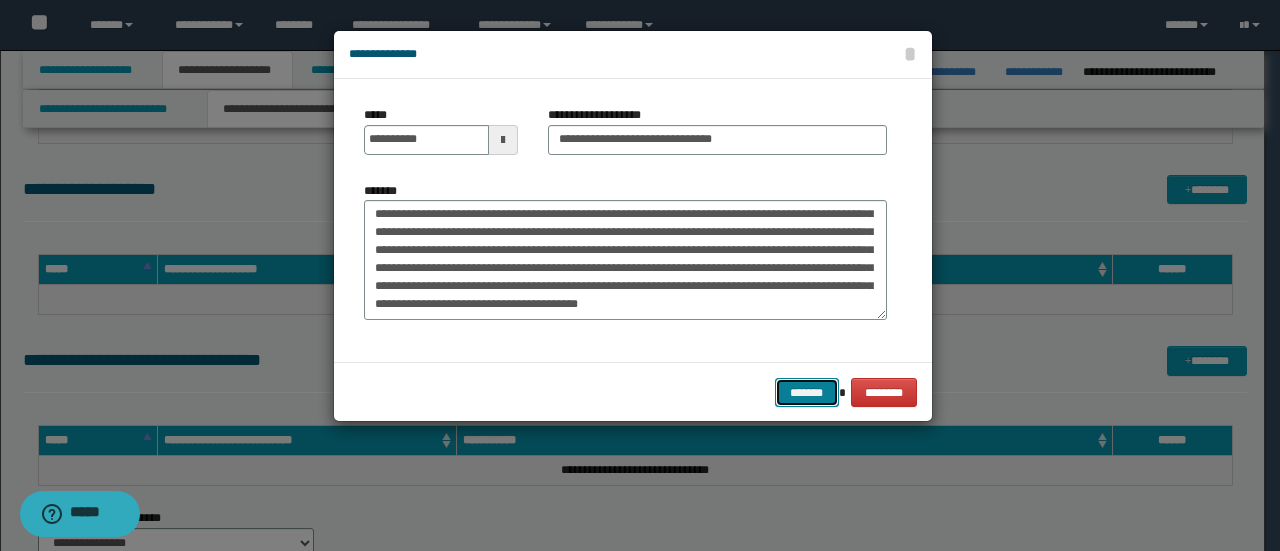 click on "*******" at bounding box center (807, 392) 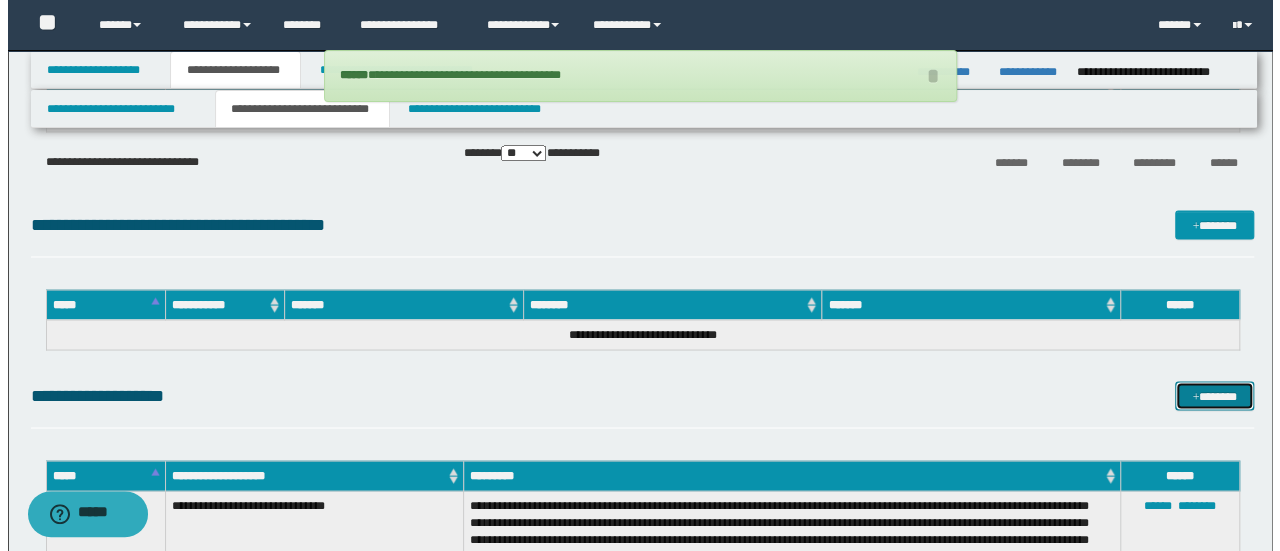 scroll, scrollTop: 1500, scrollLeft: 0, axis: vertical 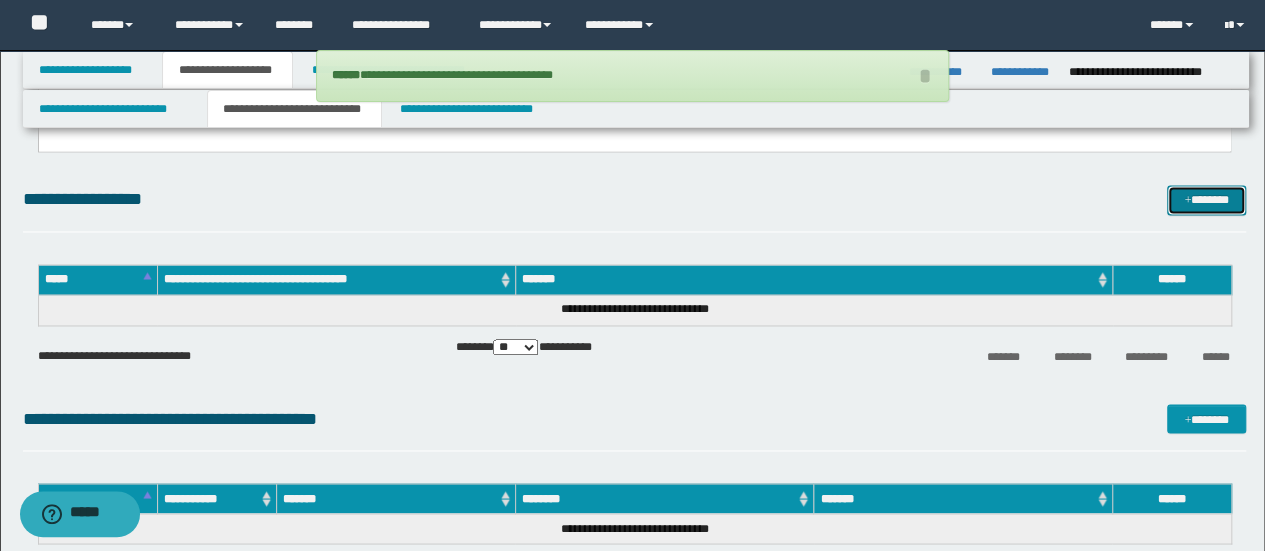 click on "*******" at bounding box center [1206, 199] 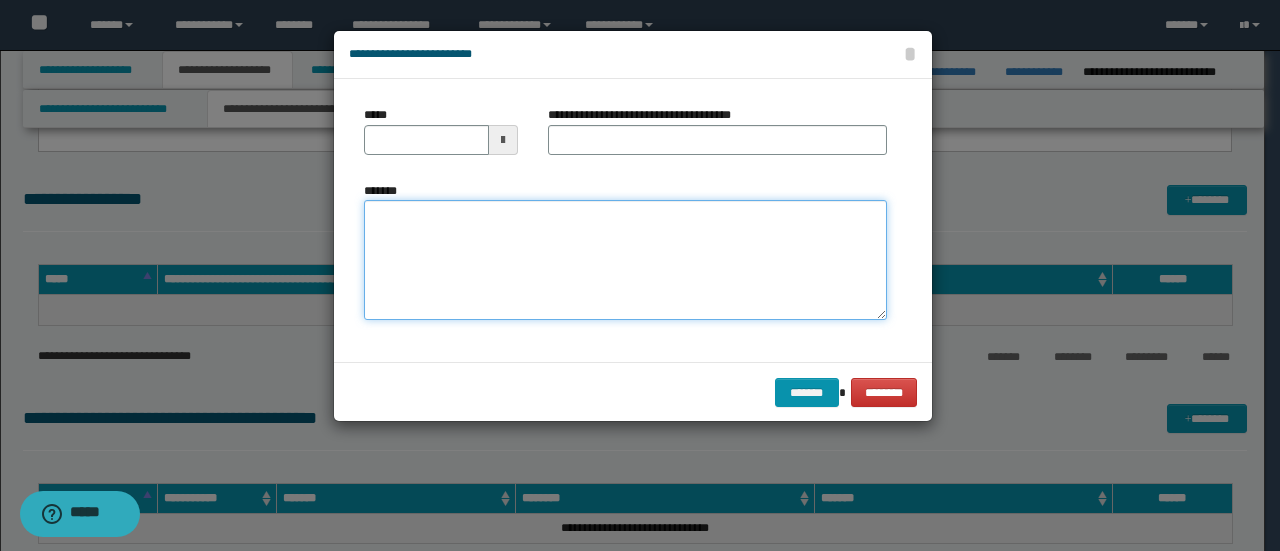 click on "*******" at bounding box center [625, 260] 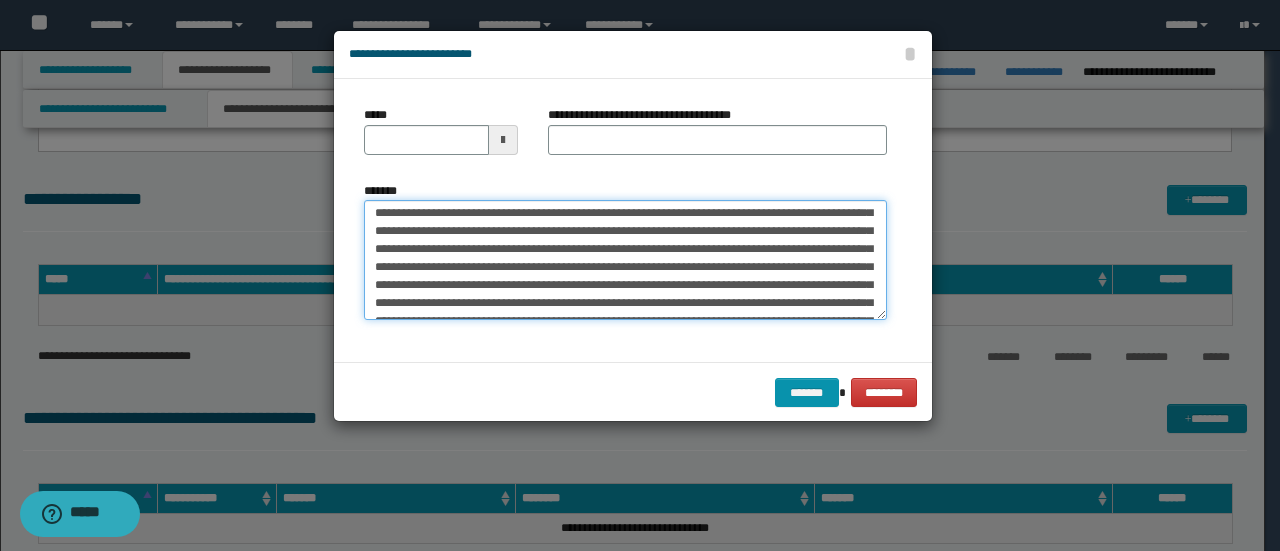 scroll, scrollTop: 0, scrollLeft: 0, axis: both 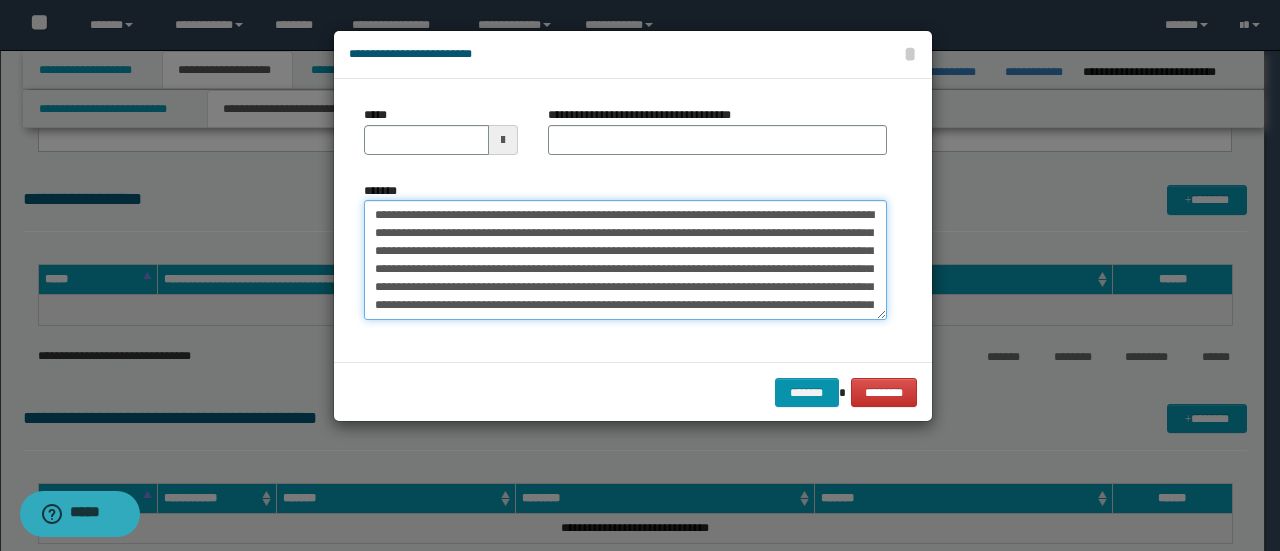 drag, startPoint x: 440, startPoint y: 213, endPoint x: 230, endPoint y: 198, distance: 210.53503 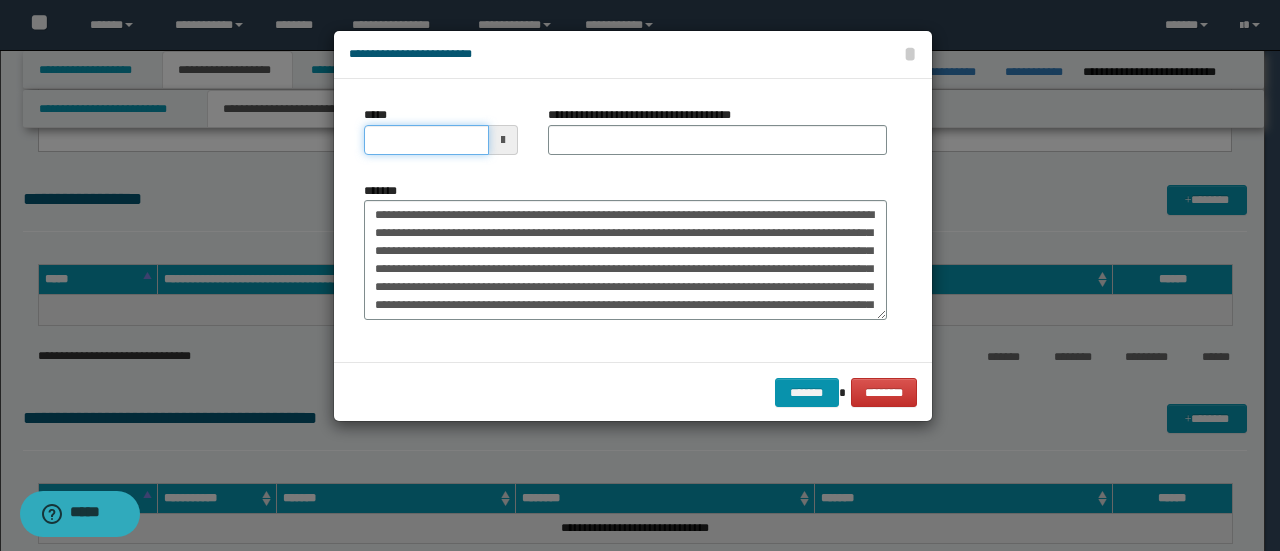 click on "*****" at bounding box center [426, 140] 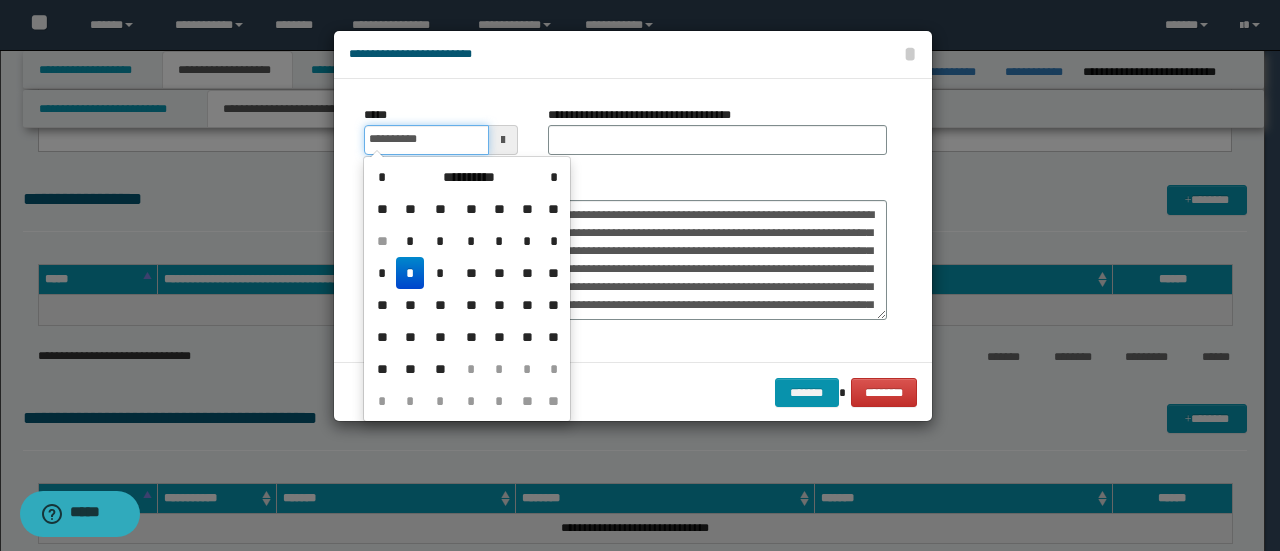 type on "**********" 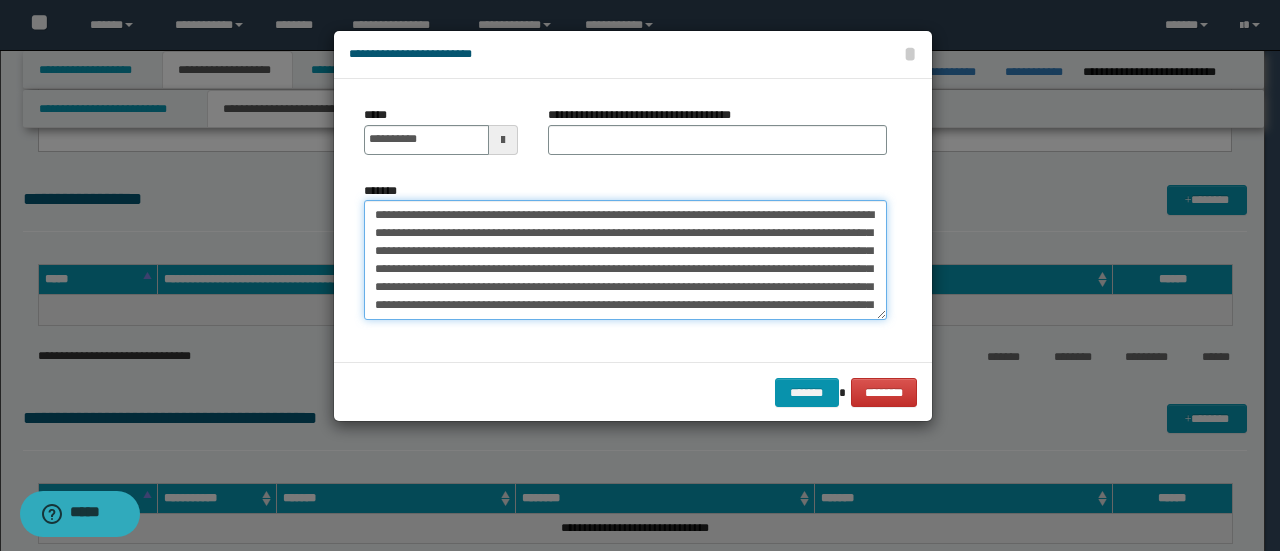 drag, startPoint x: 488, startPoint y: 214, endPoint x: 150, endPoint y: 200, distance: 338.28983 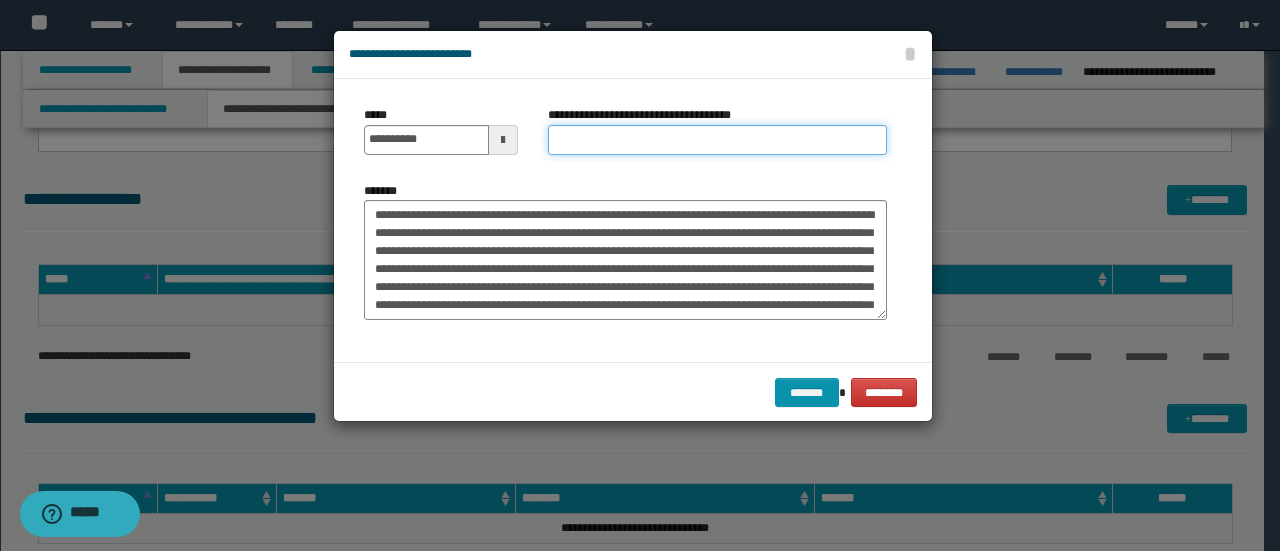 click on "**********" at bounding box center (717, 140) 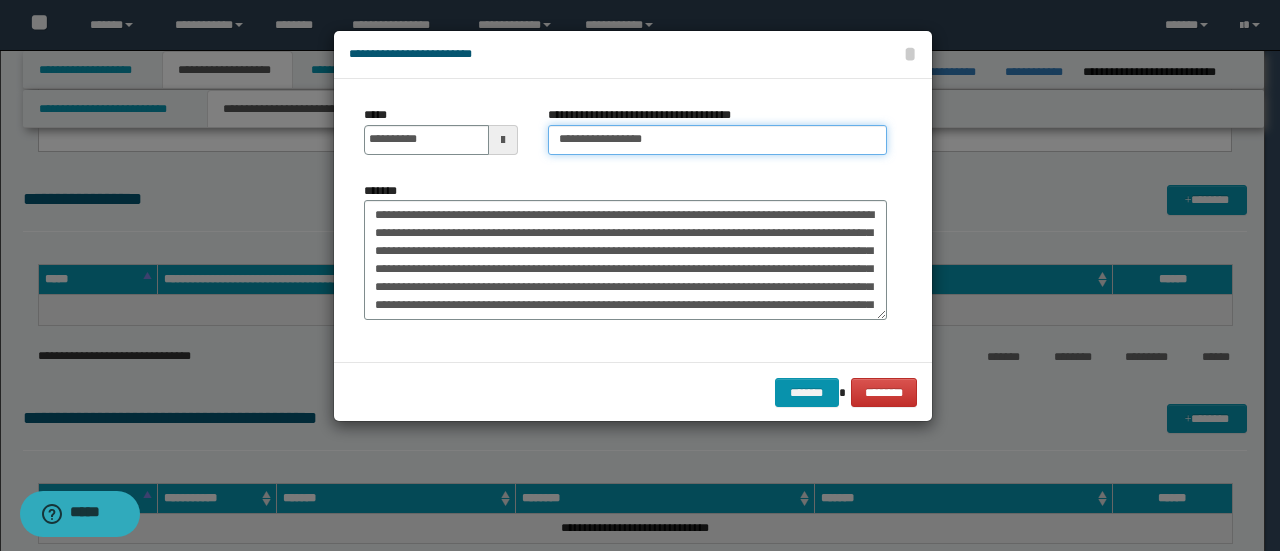type on "**********" 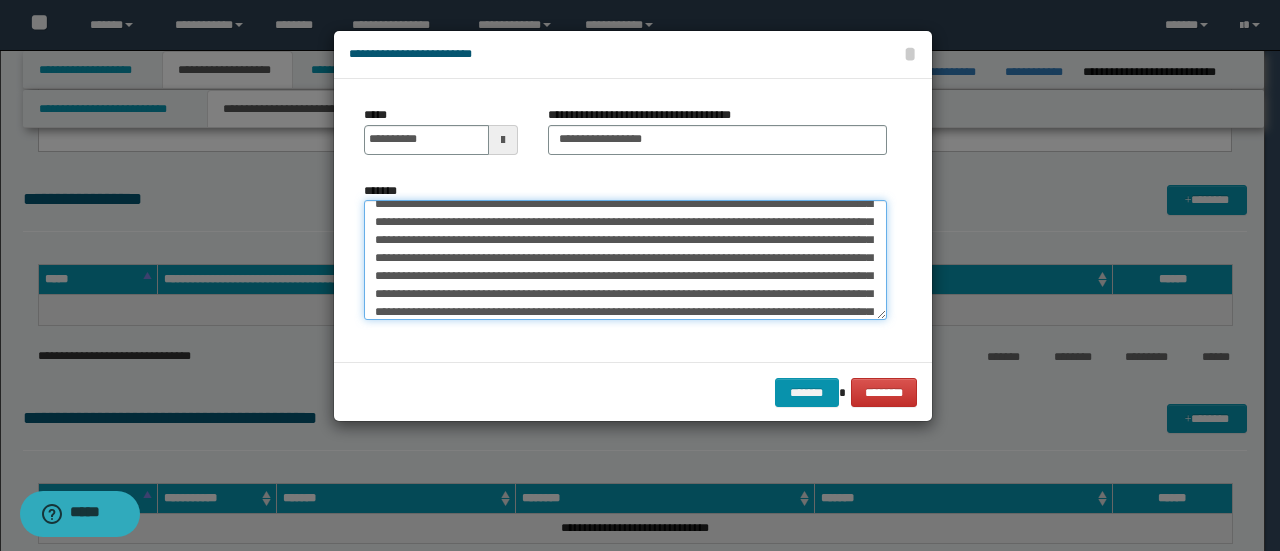 scroll, scrollTop: 3366, scrollLeft: 0, axis: vertical 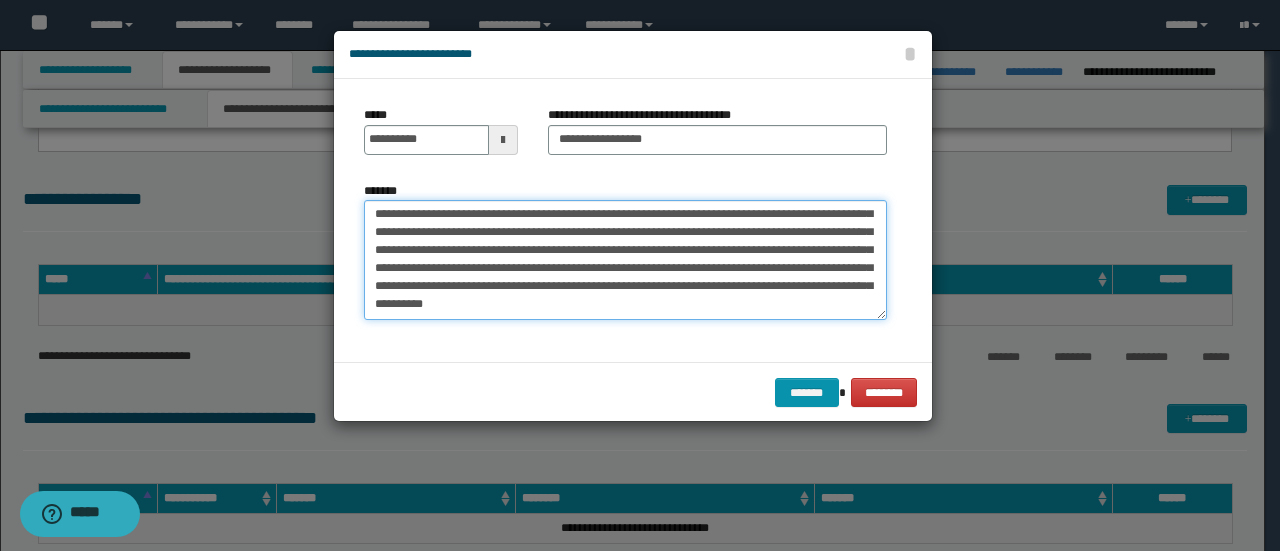 drag, startPoint x: 374, startPoint y: 257, endPoint x: 890, endPoint y: 431, distance: 544.54755 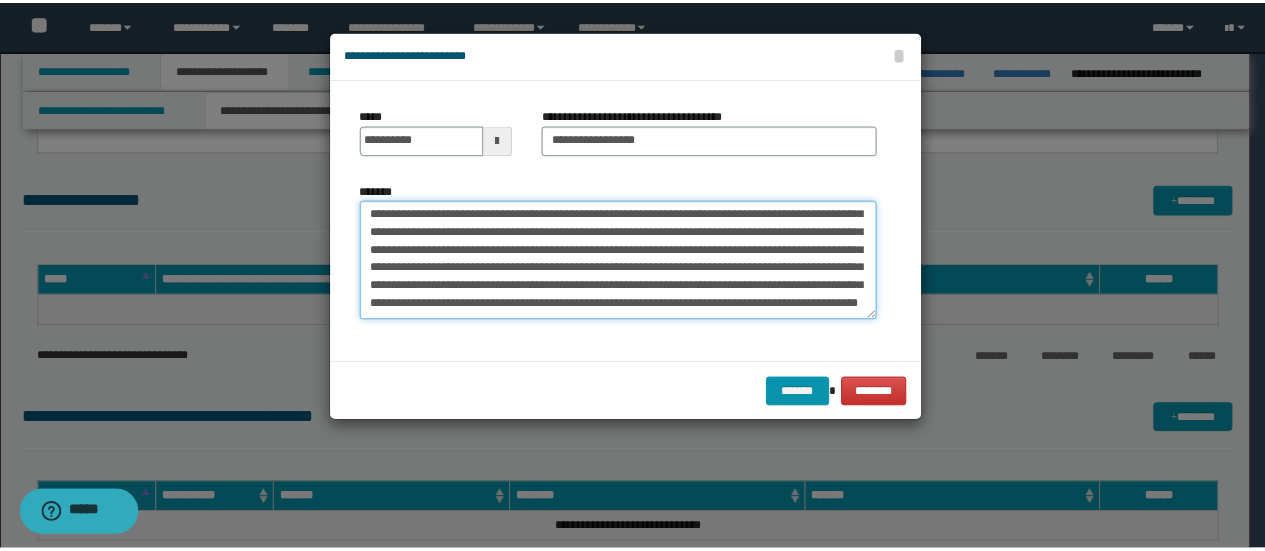scroll, scrollTop: 234, scrollLeft: 0, axis: vertical 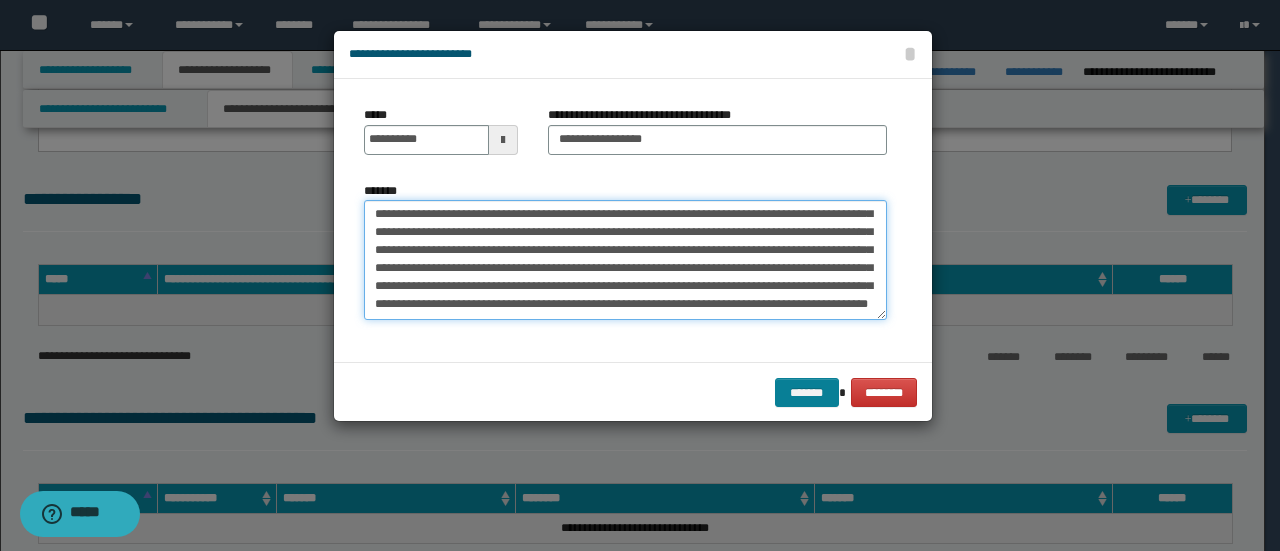type on "**********" 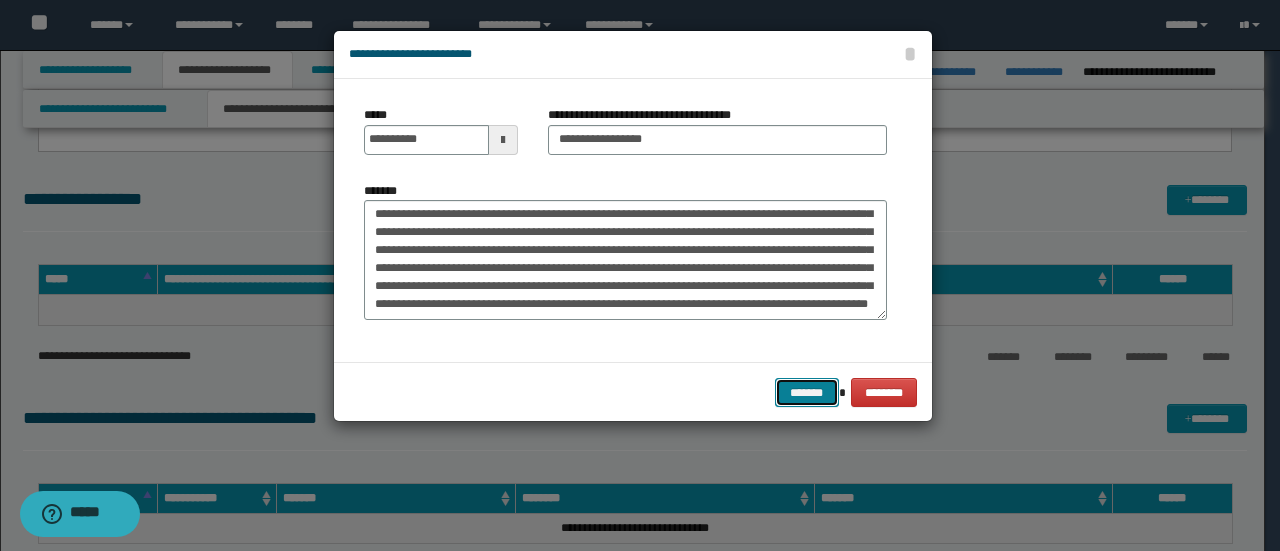click on "*******" at bounding box center (807, 392) 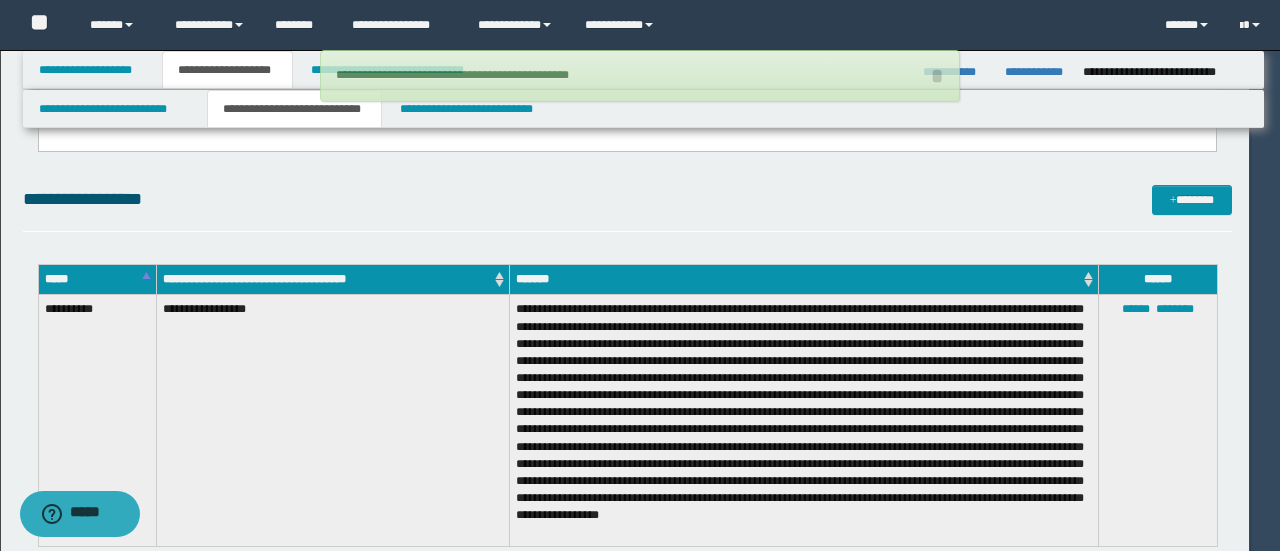 type 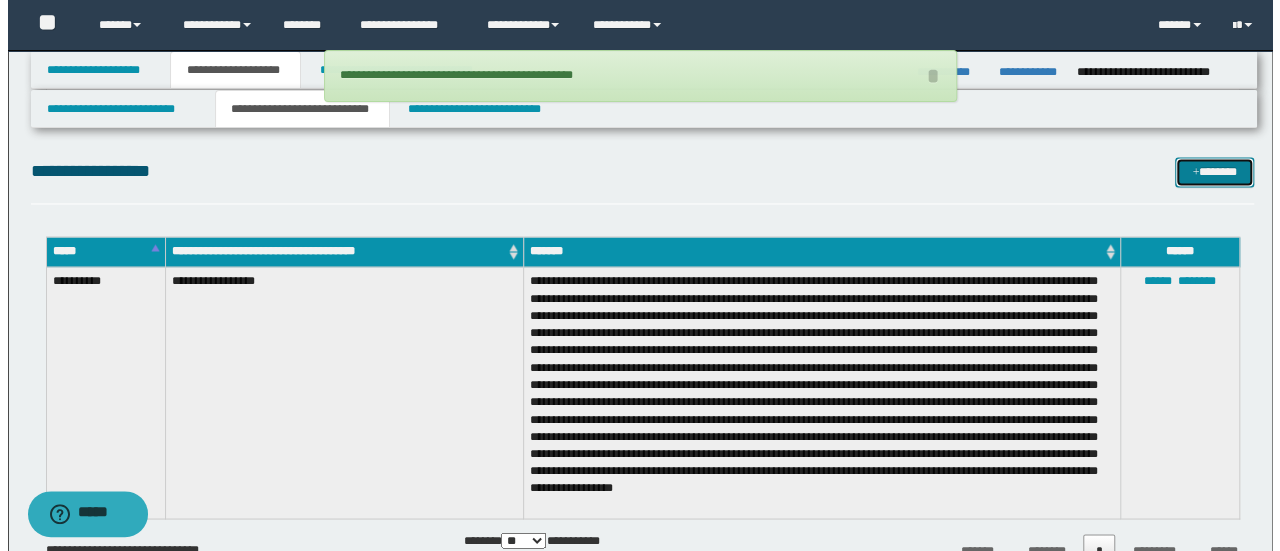 scroll, scrollTop: 1500, scrollLeft: 0, axis: vertical 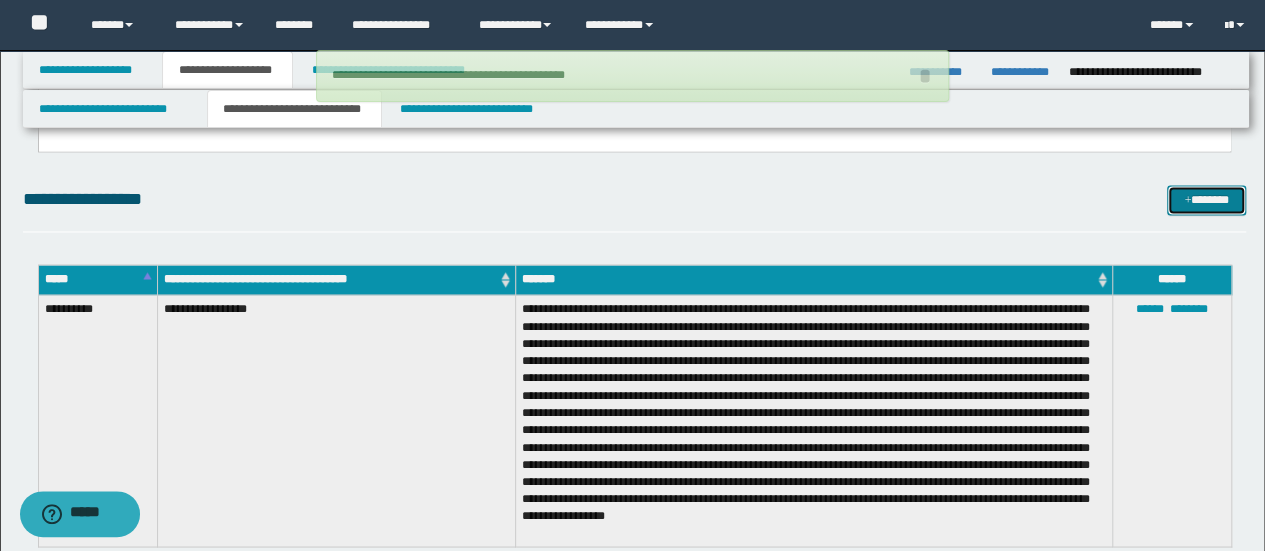 click on "*******" at bounding box center [1206, 199] 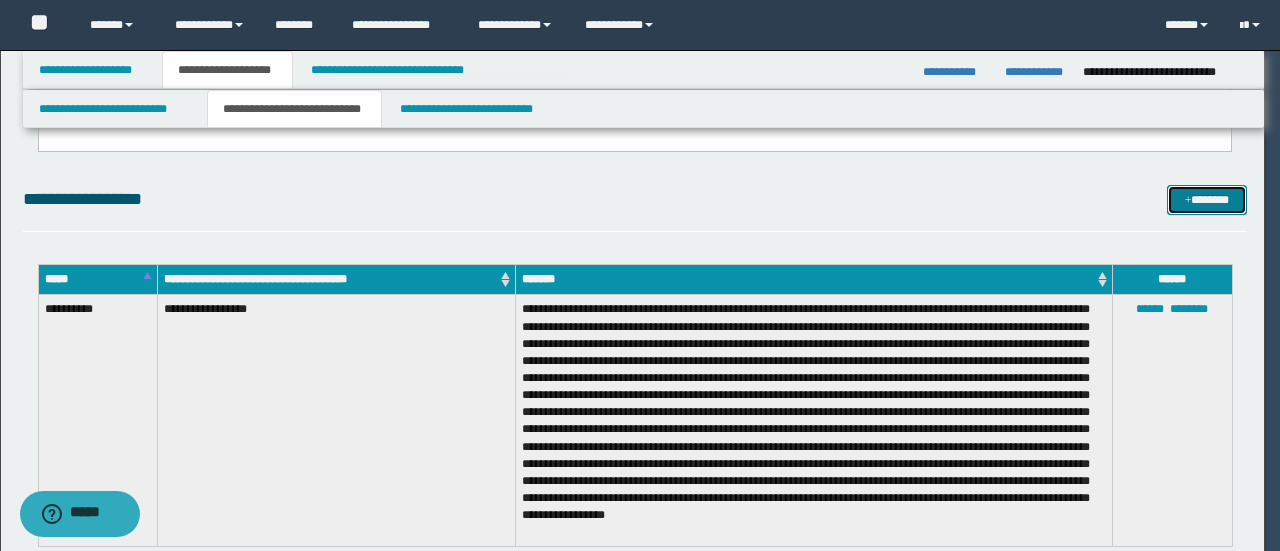scroll, scrollTop: 0, scrollLeft: 0, axis: both 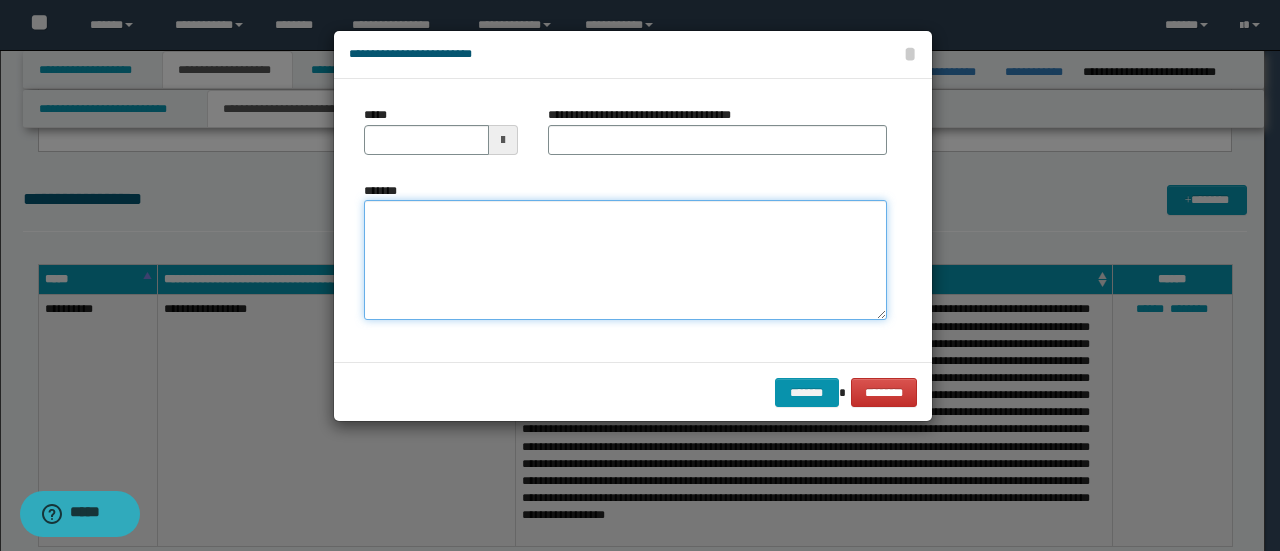 click on "*******" at bounding box center (625, 259) 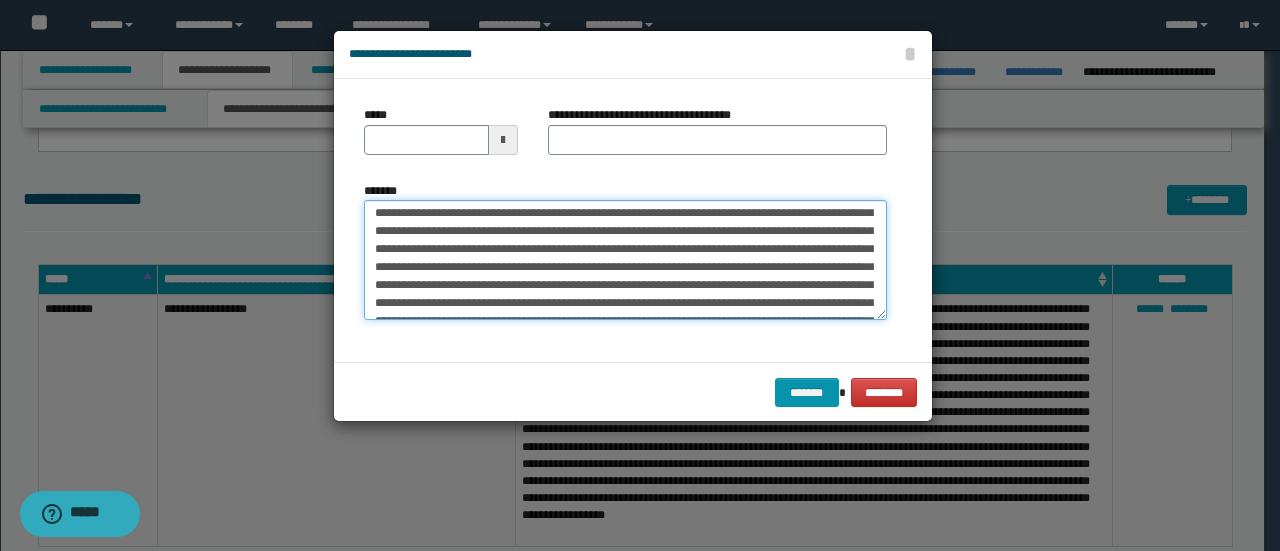 scroll, scrollTop: 0, scrollLeft: 0, axis: both 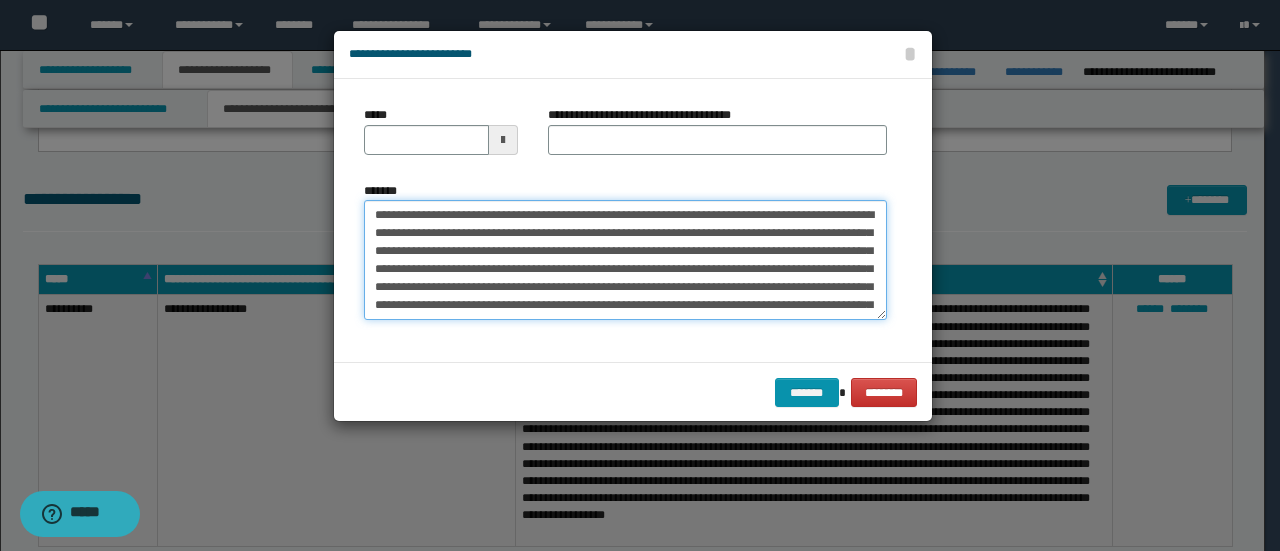 click on "*******" at bounding box center (625, 259) 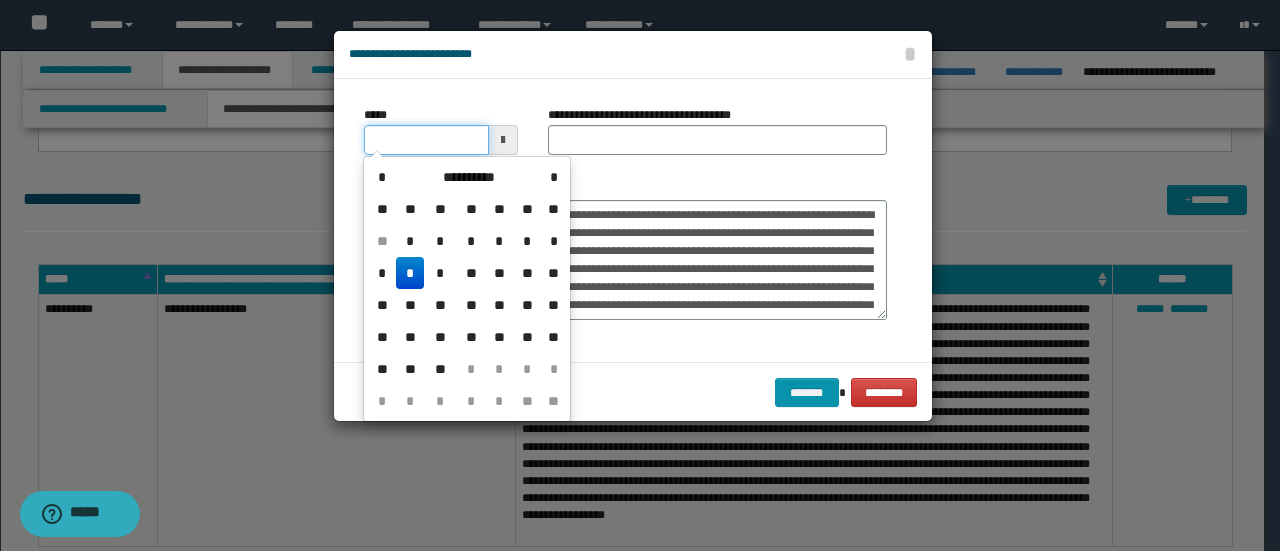 click on "*****" at bounding box center [426, 140] 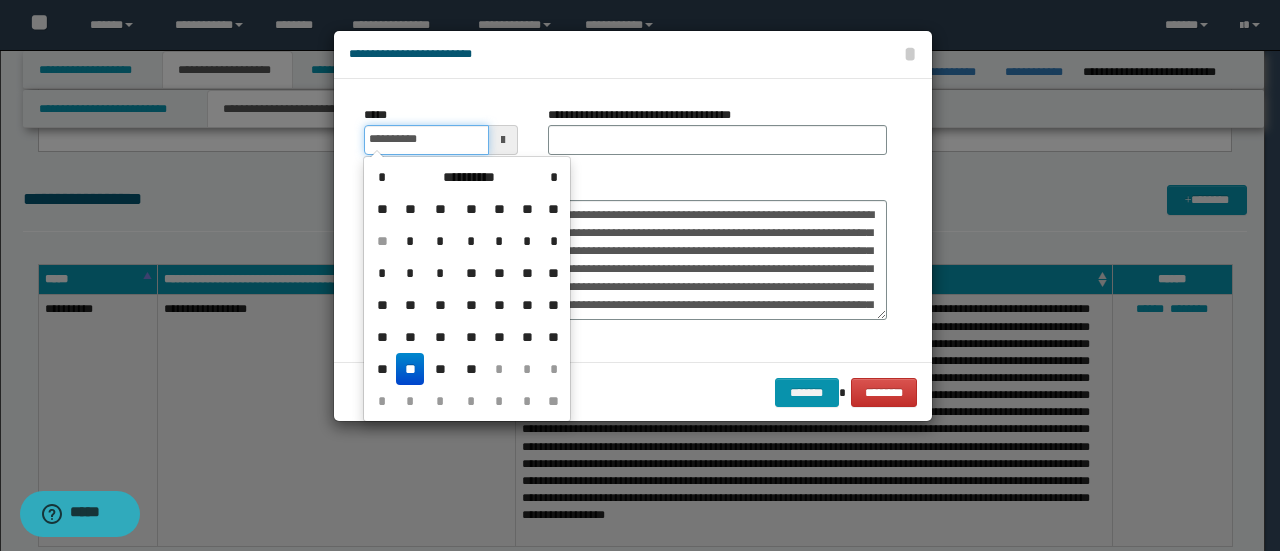 type on "**********" 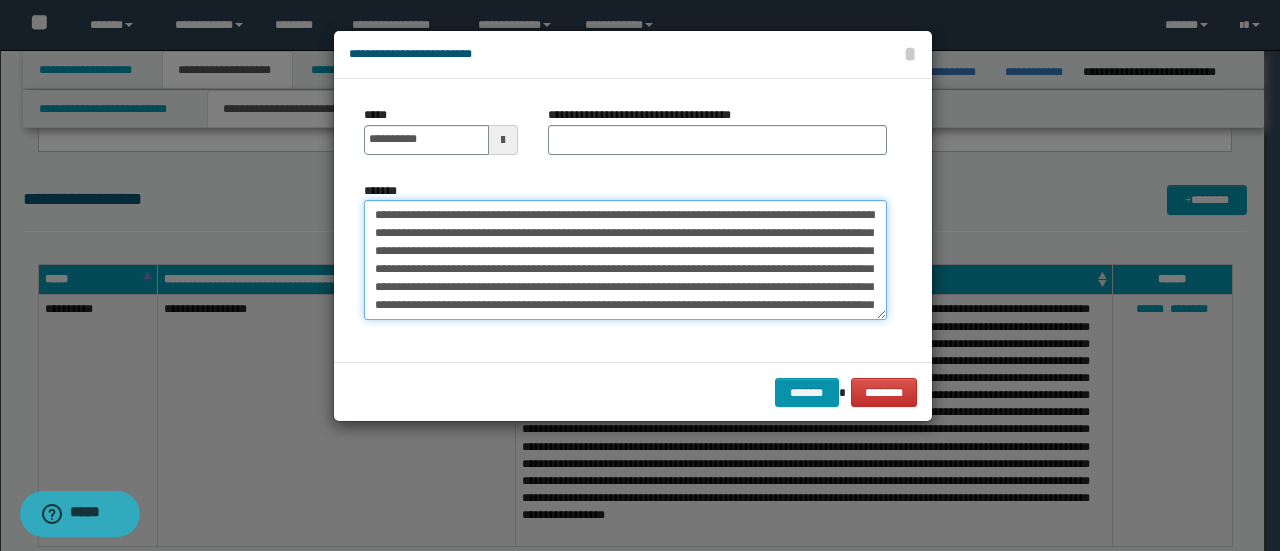 drag, startPoint x: 492, startPoint y: 213, endPoint x: 192, endPoint y: 219, distance: 300.06 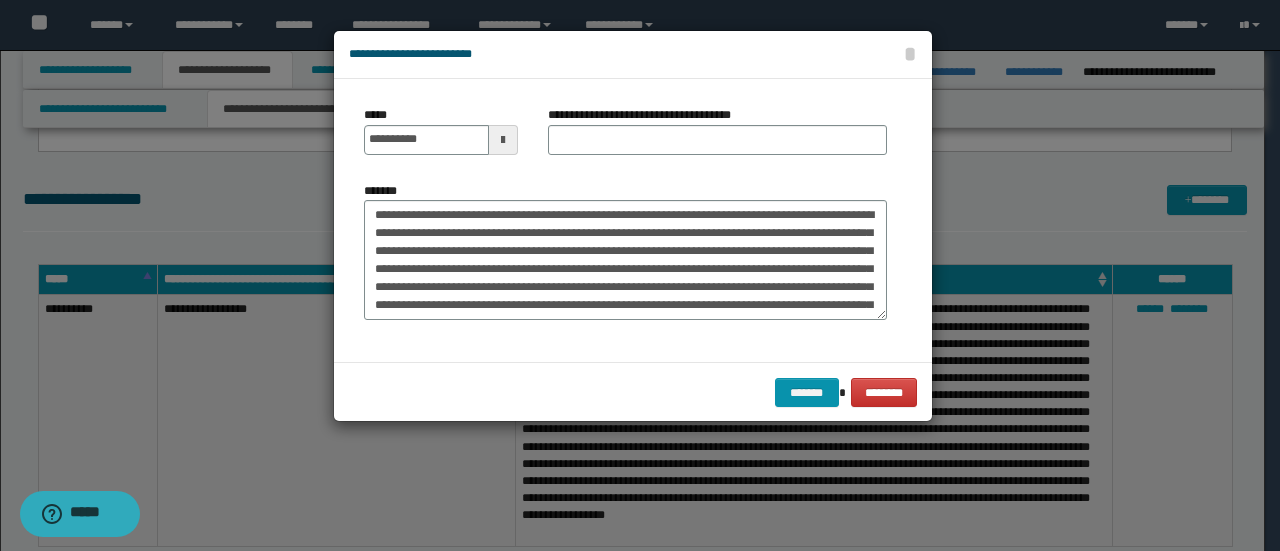 drag, startPoint x: 622, startPoint y: 111, endPoint x: 616, endPoint y: 134, distance: 23.769728 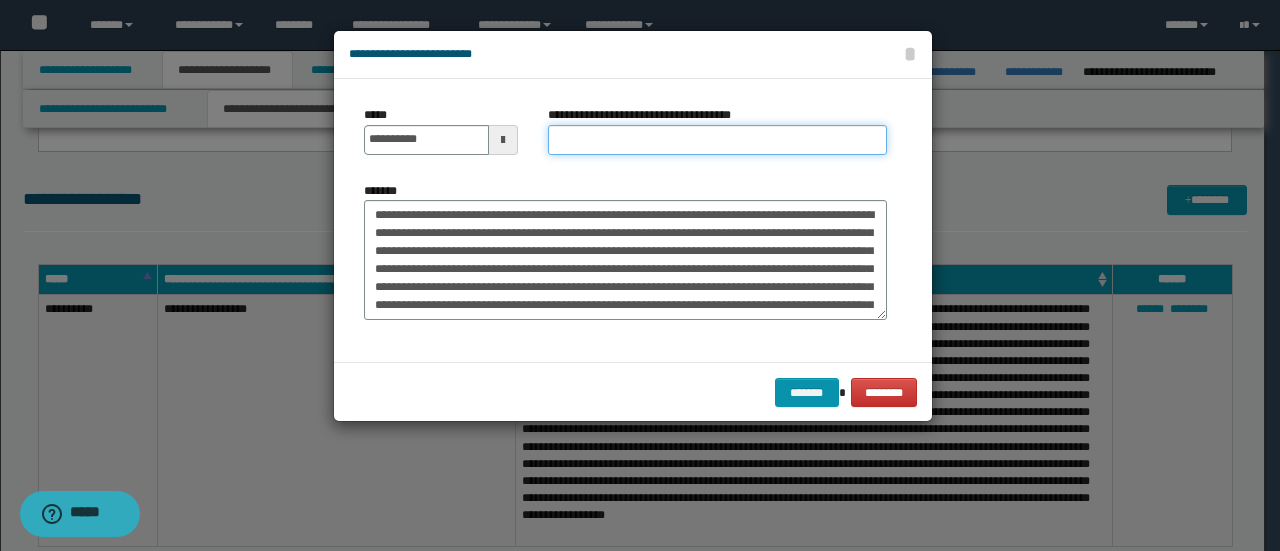 click on "**********" at bounding box center (717, 140) 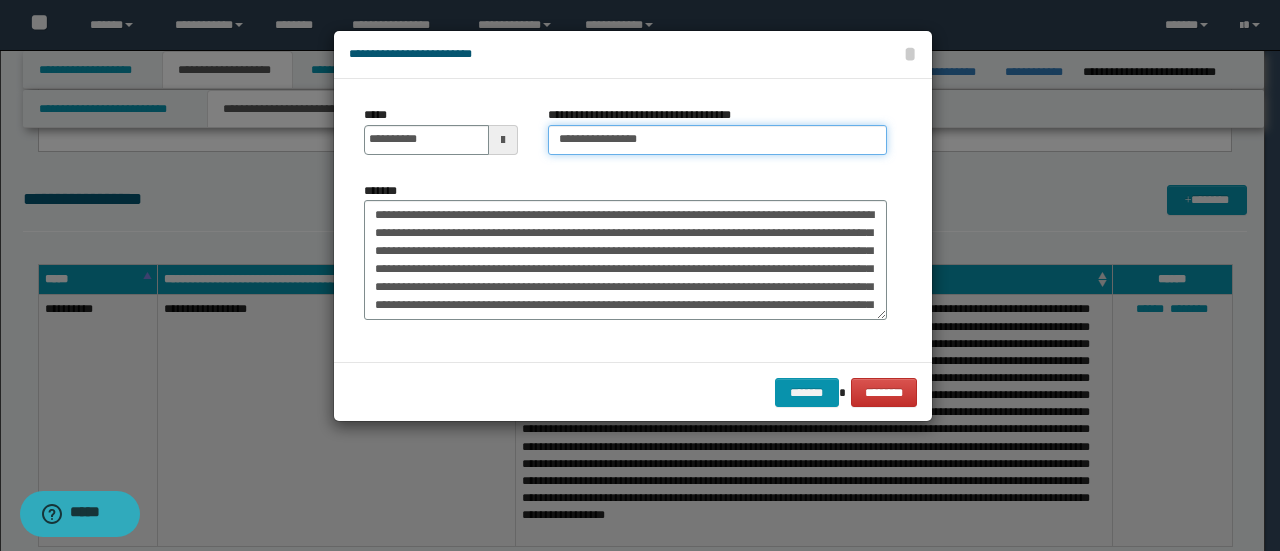 type on "**********" 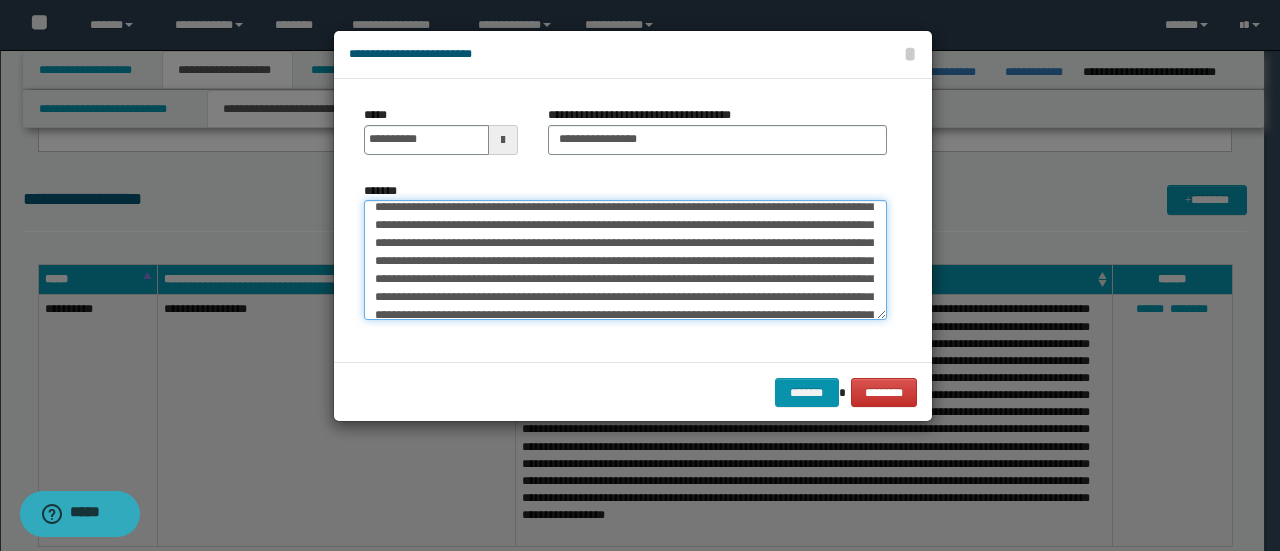 scroll, scrollTop: 1449, scrollLeft: 0, axis: vertical 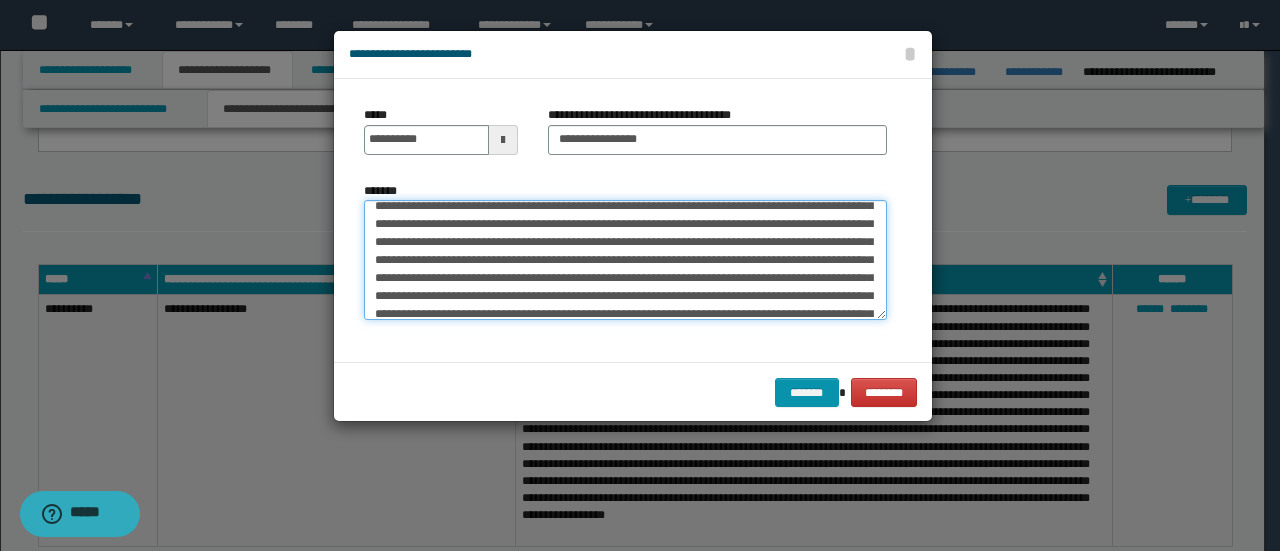 click on "*******" at bounding box center [625, 259] 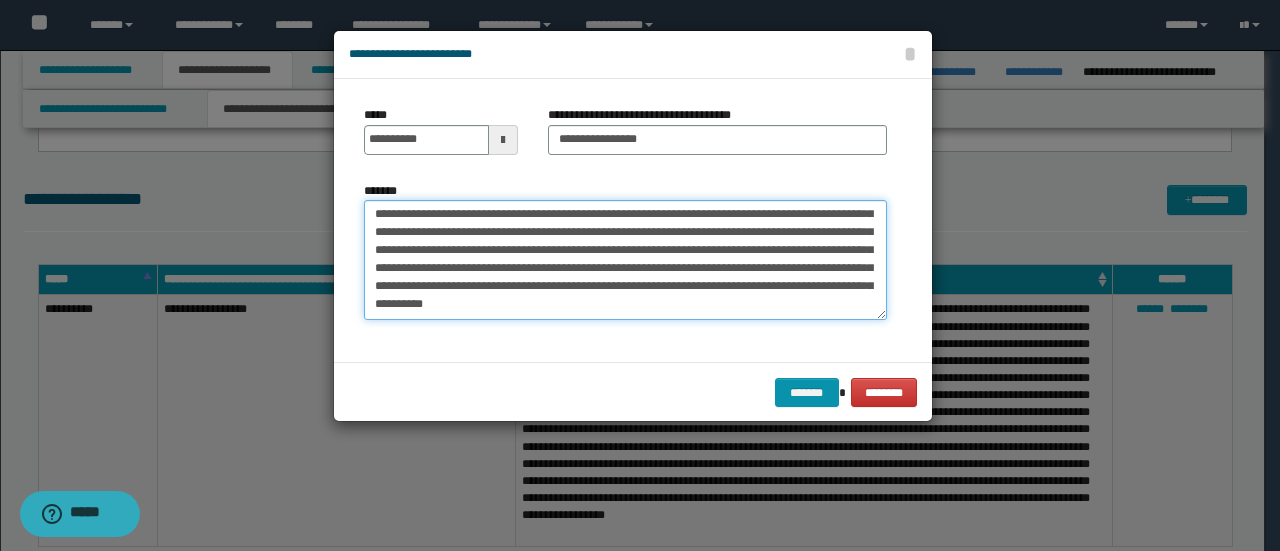 scroll, scrollTop: 3042, scrollLeft: 0, axis: vertical 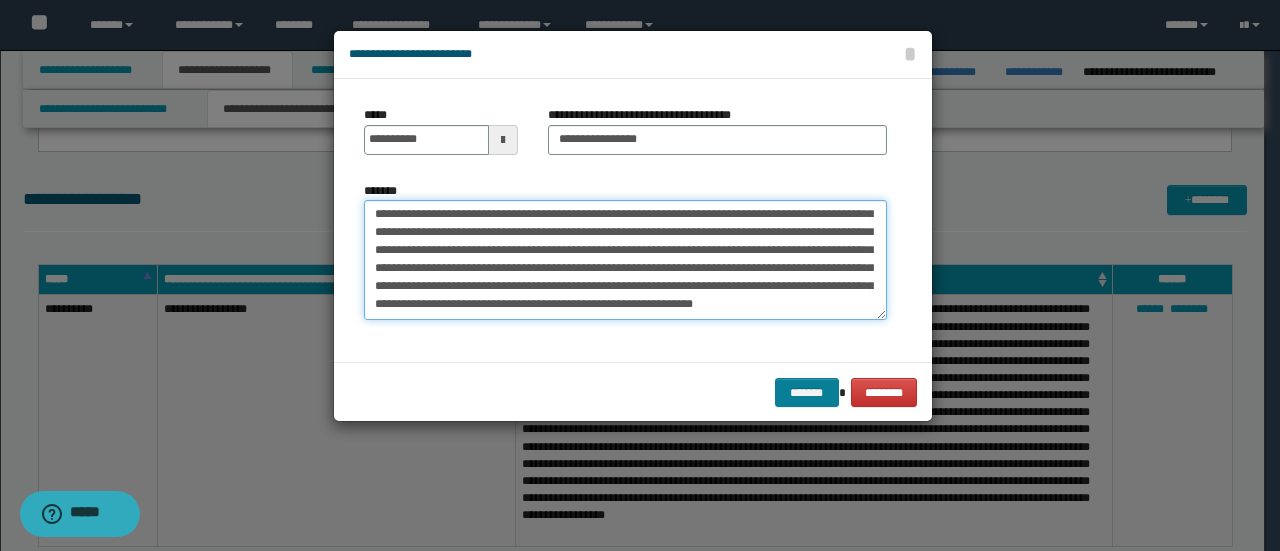 type on "**********" 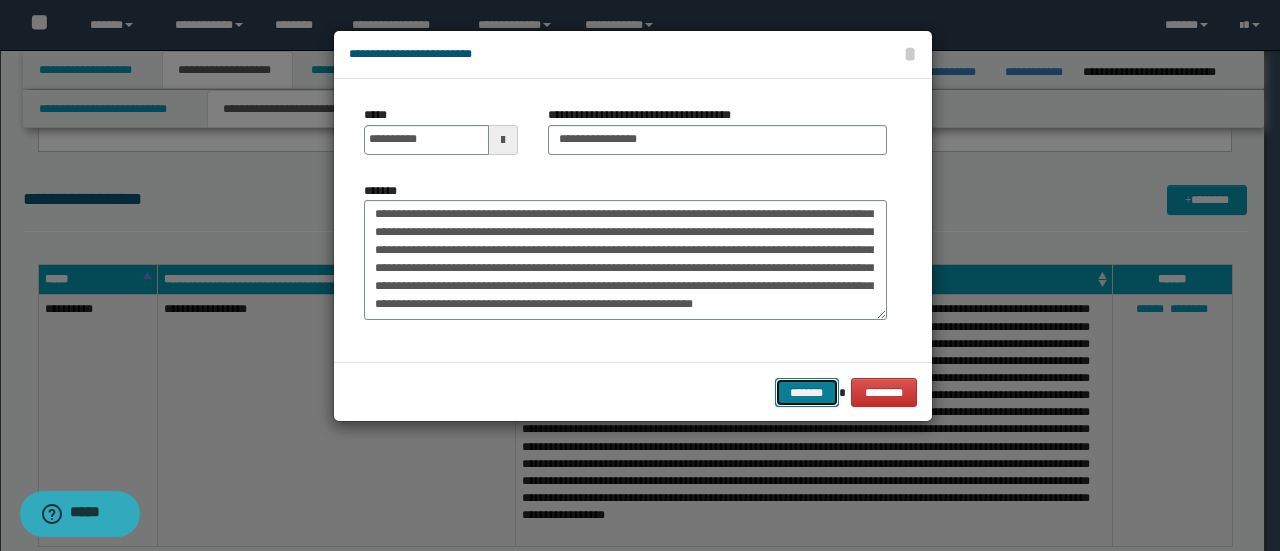 click on "*******" at bounding box center (807, 392) 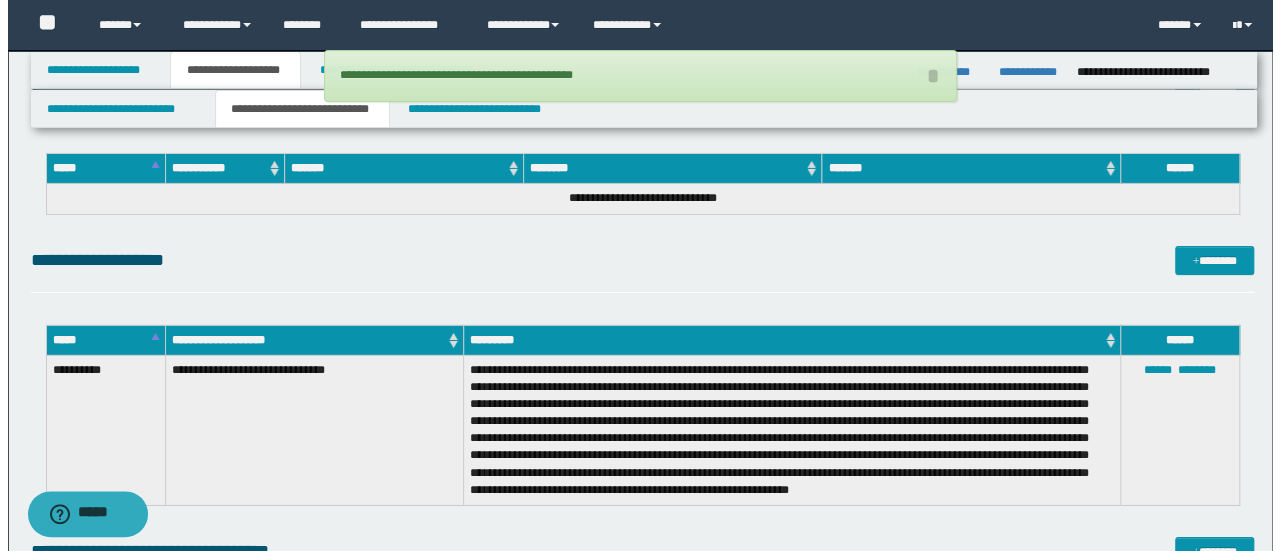 scroll, scrollTop: 3200, scrollLeft: 0, axis: vertical 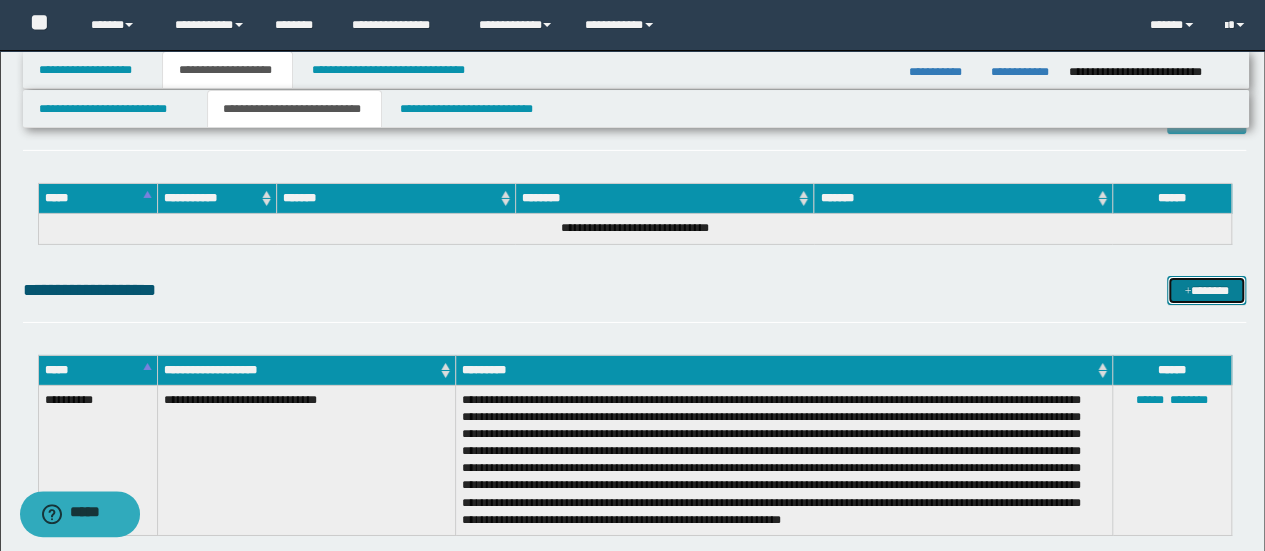 click on "*******" at bounding box center [1206, 290] 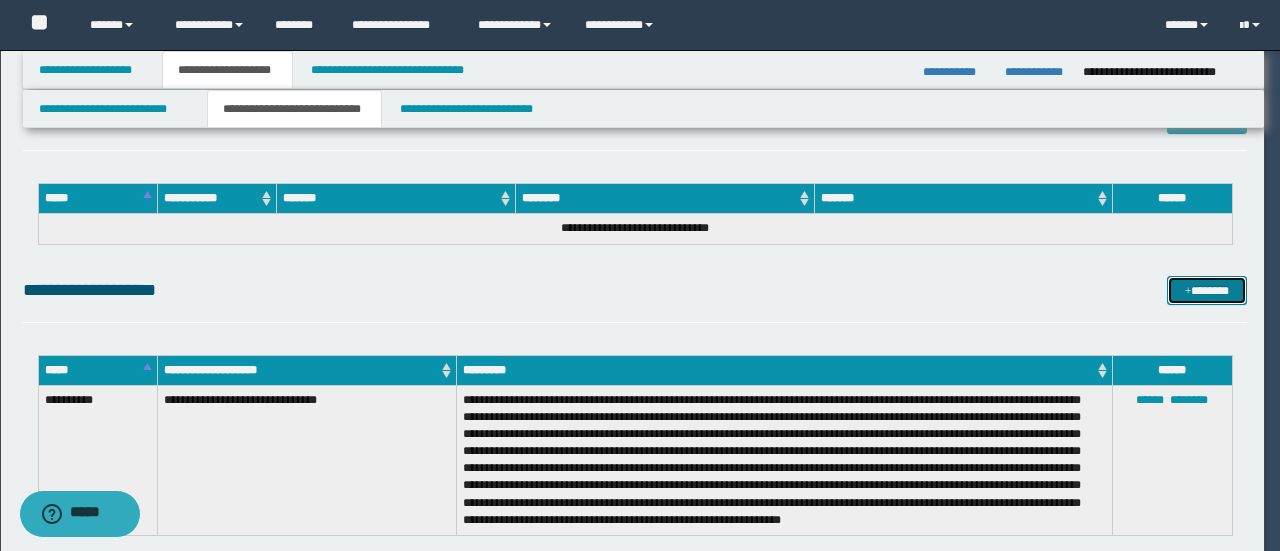 scroll, scrollTop: 0, scrollLeft: 0, axis: both 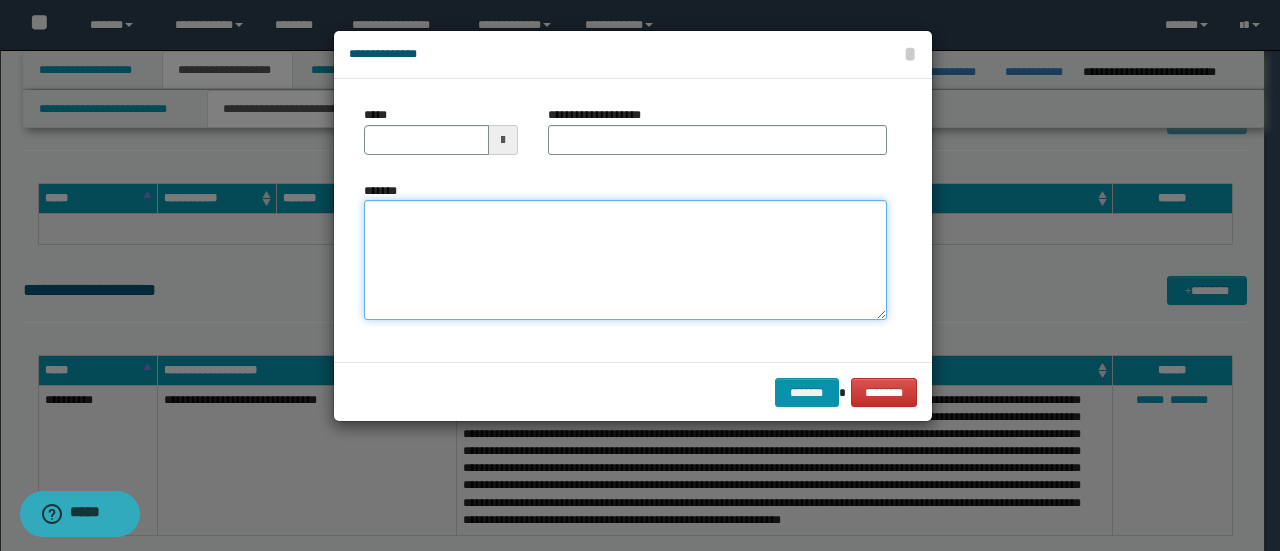 click on "*******" at bounding box center [625, 259] 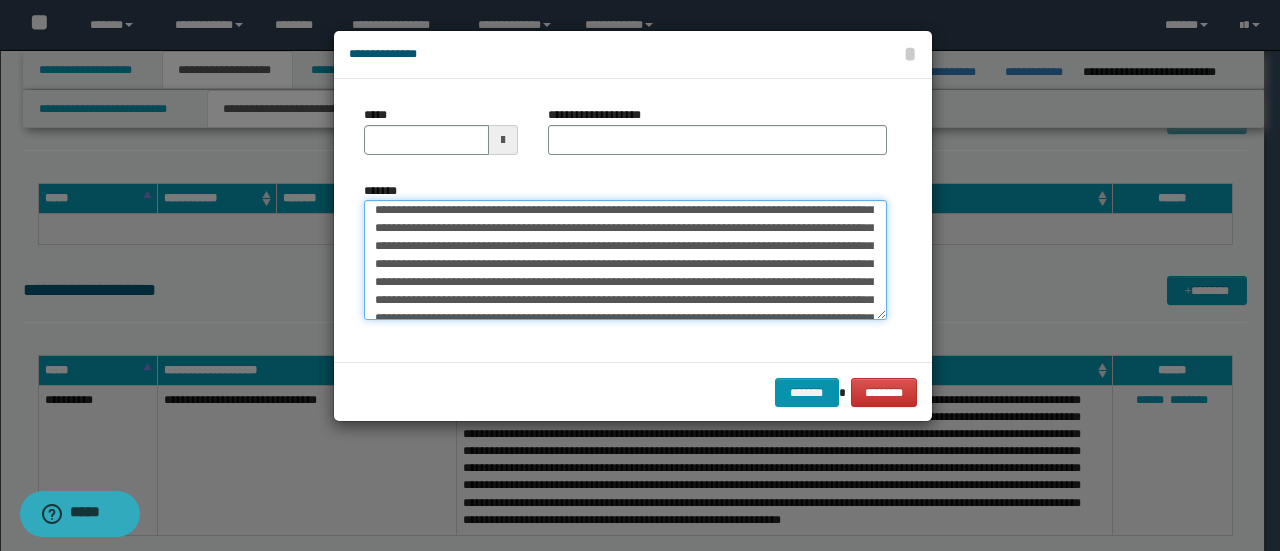scroll, scrollTop: 0, scrollLeft: 0, axis: both 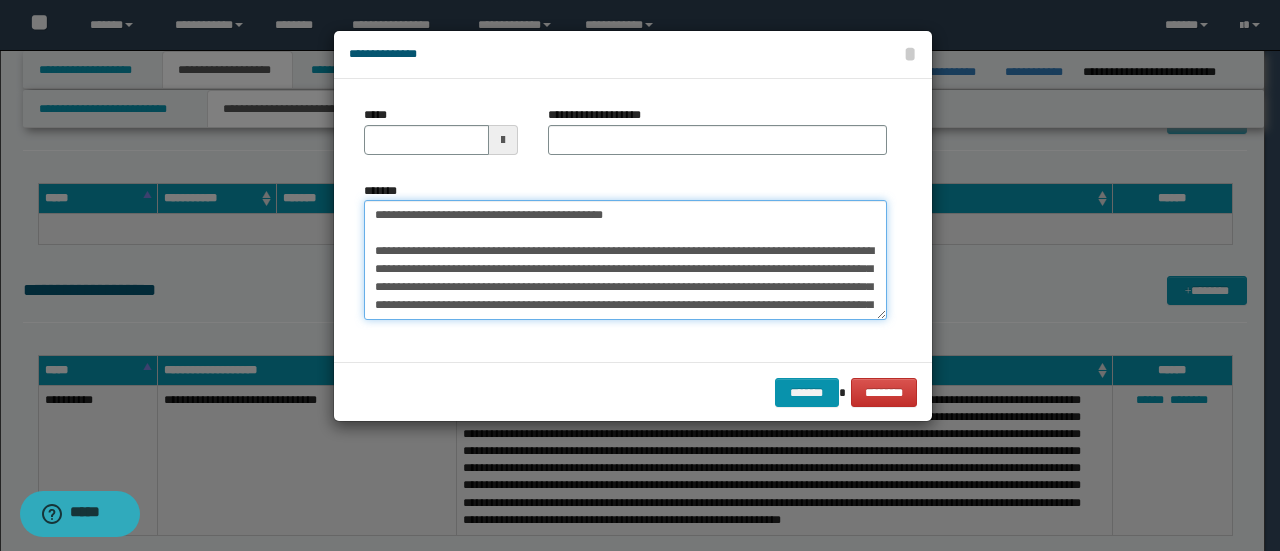 drag, startPoint x: 438, startPoint y: 213, endPoint x: 178, endPoint y: 213, distance: 260 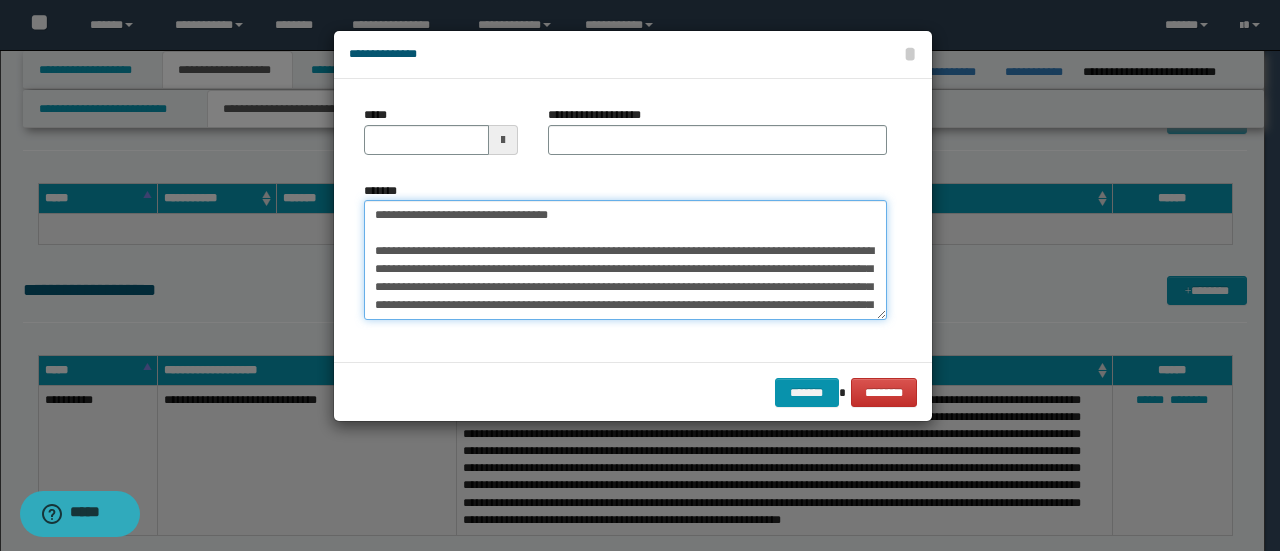 type 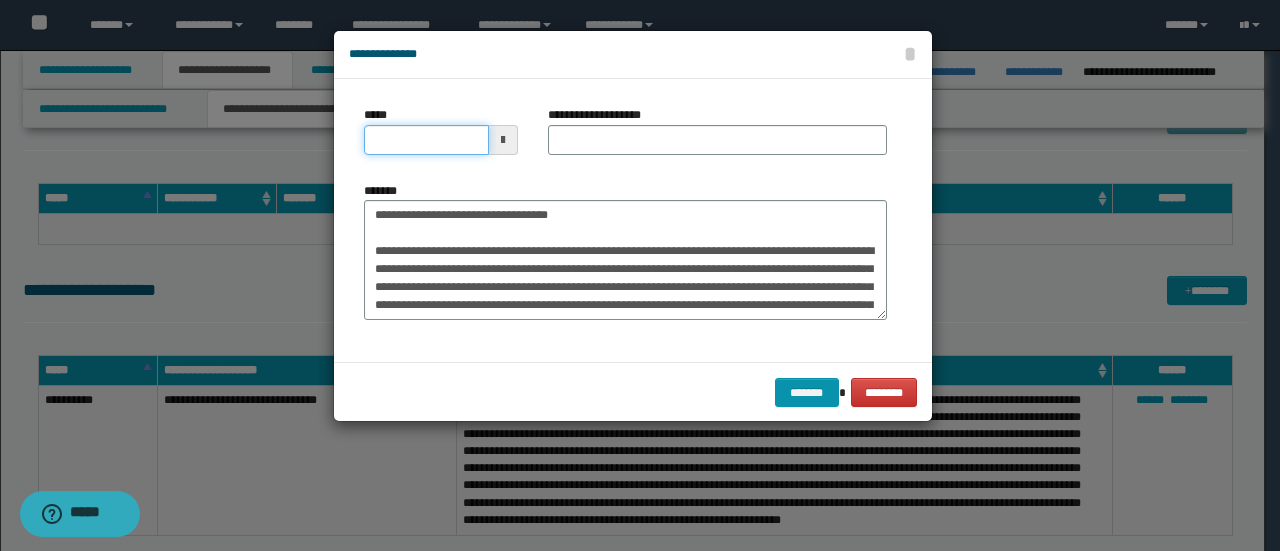 click on "*****" at bounding box center [426, 140] 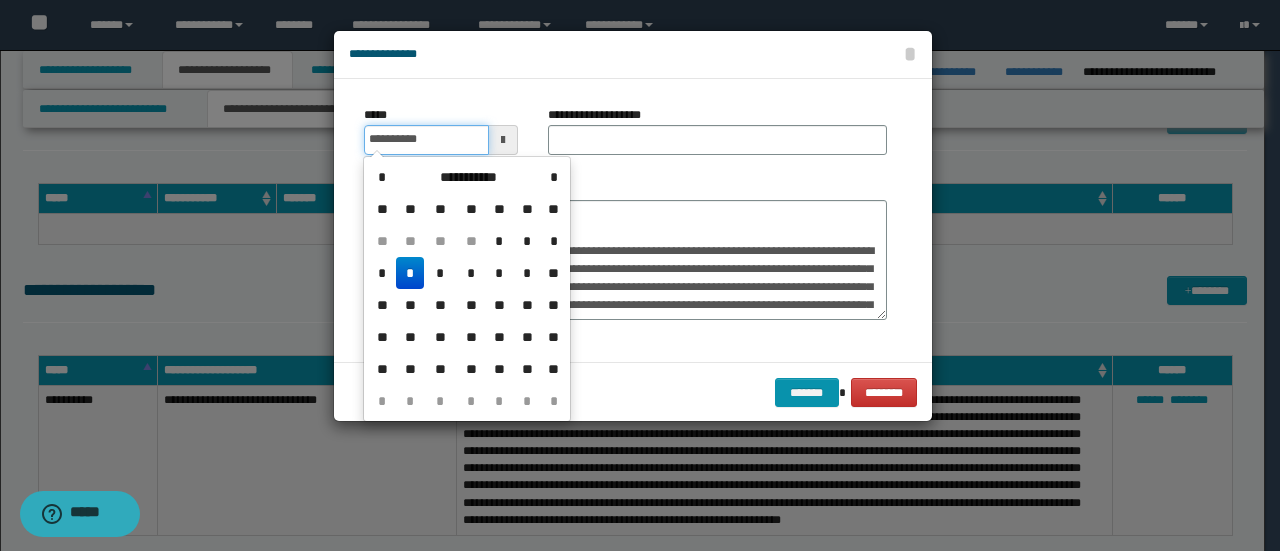 type on "**********" 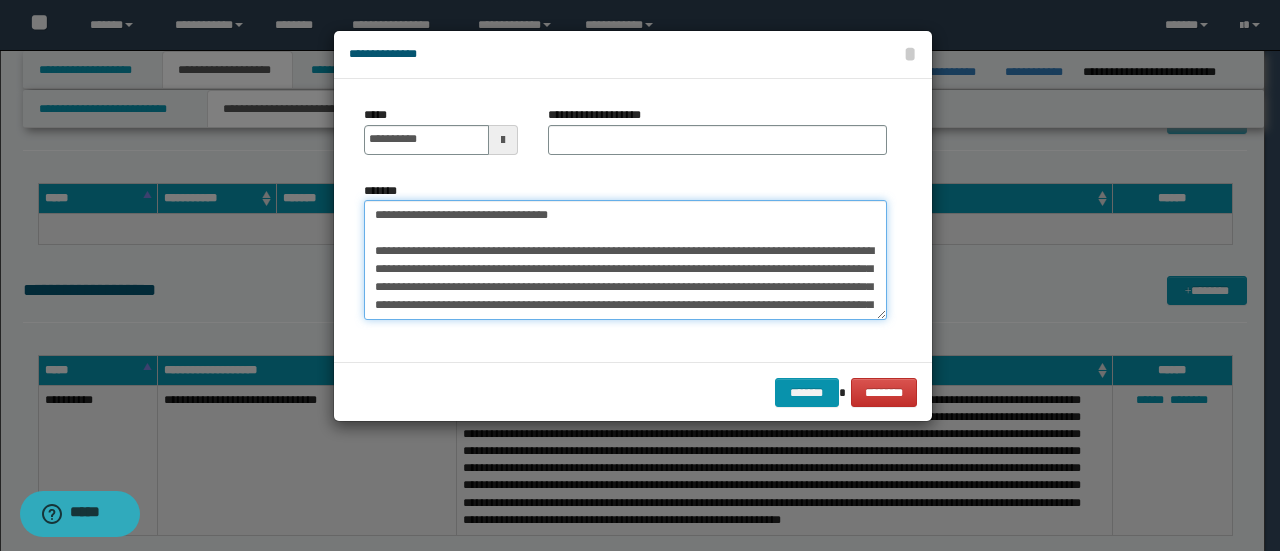 drag, startPoint x: 461, startPoint y: 210, endPoint x: 147, endPoint y: 211, distance: 314.0016 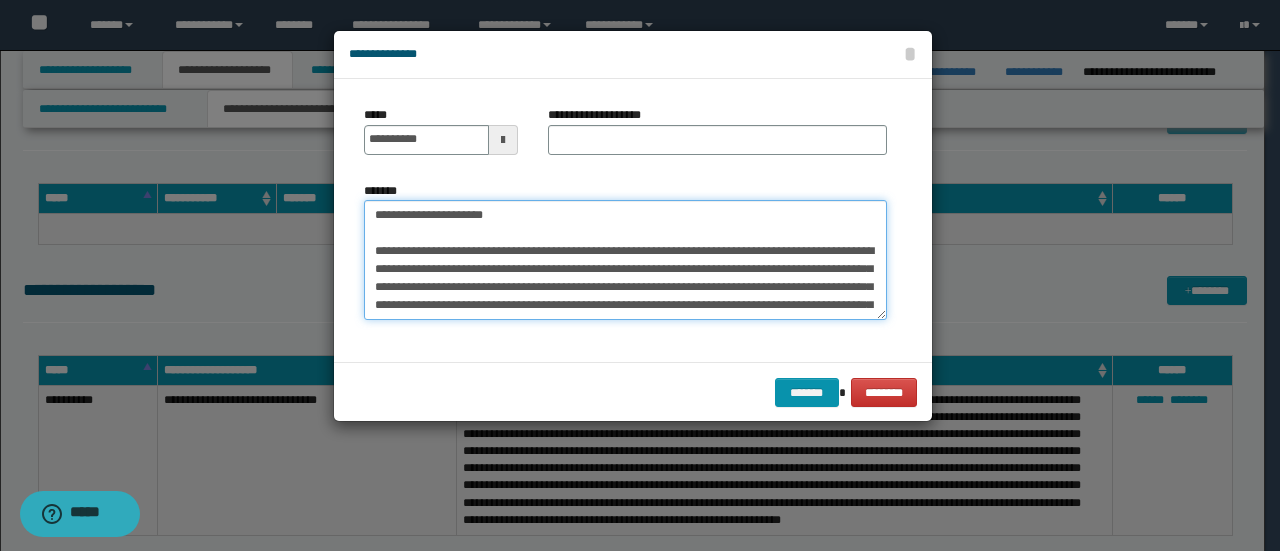 type on "**********" 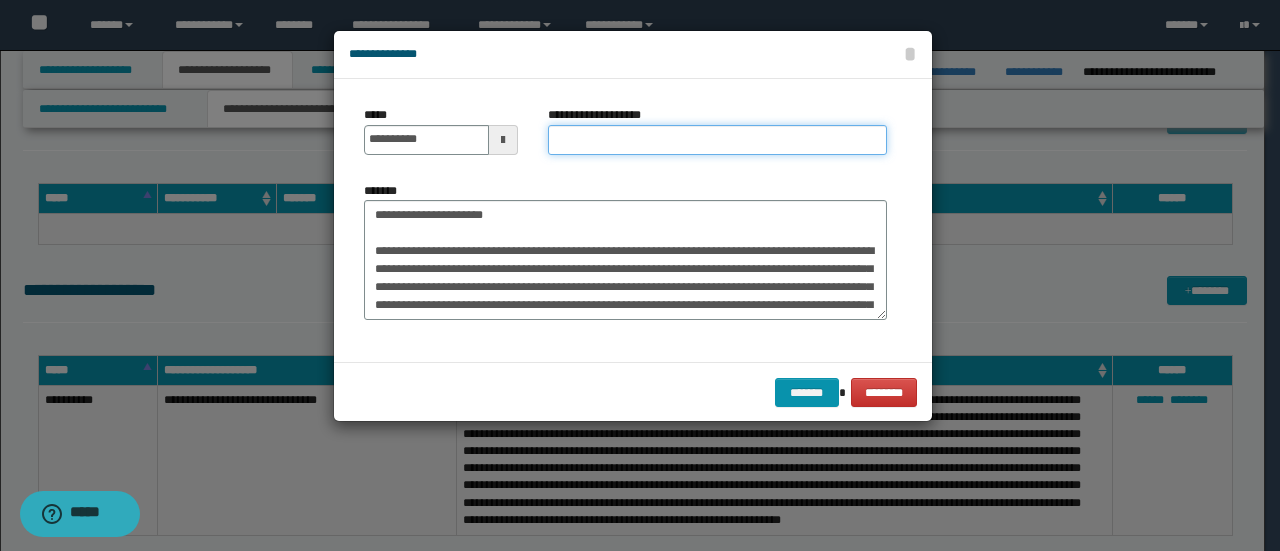 click on "**********" at bounding box center [717, 140] 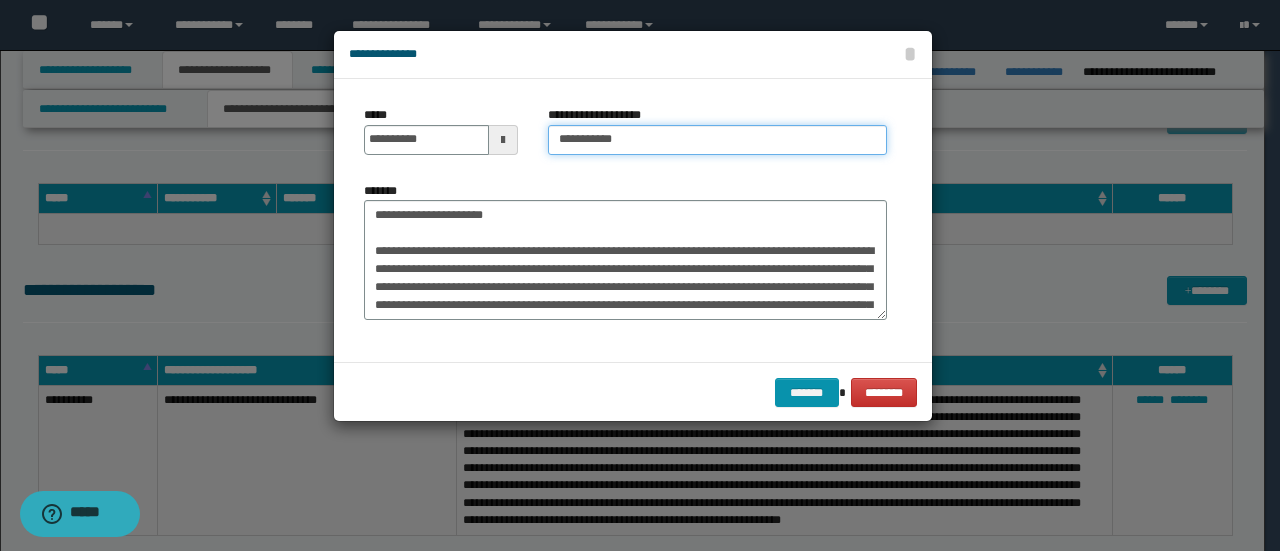 type on "**********" 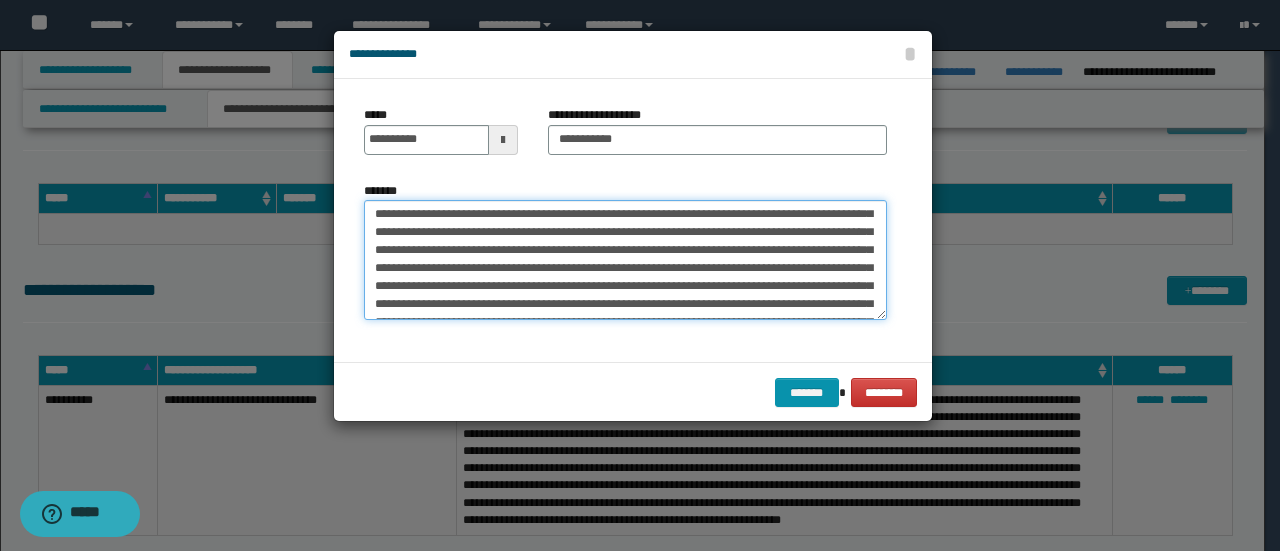 scroll, scrollTop: 1530, scrollLeft: 0, axis: vertical 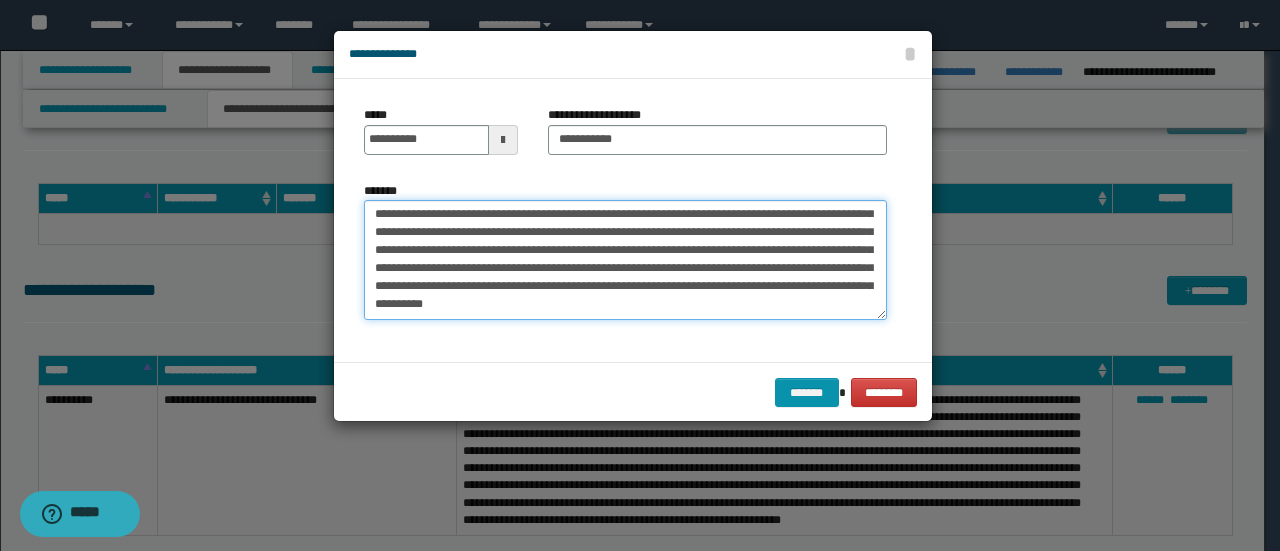 drag, startPoint x: 376, startPoint y: 245, endPoint x: 751, endPoint y: 384, distance: 399.9325 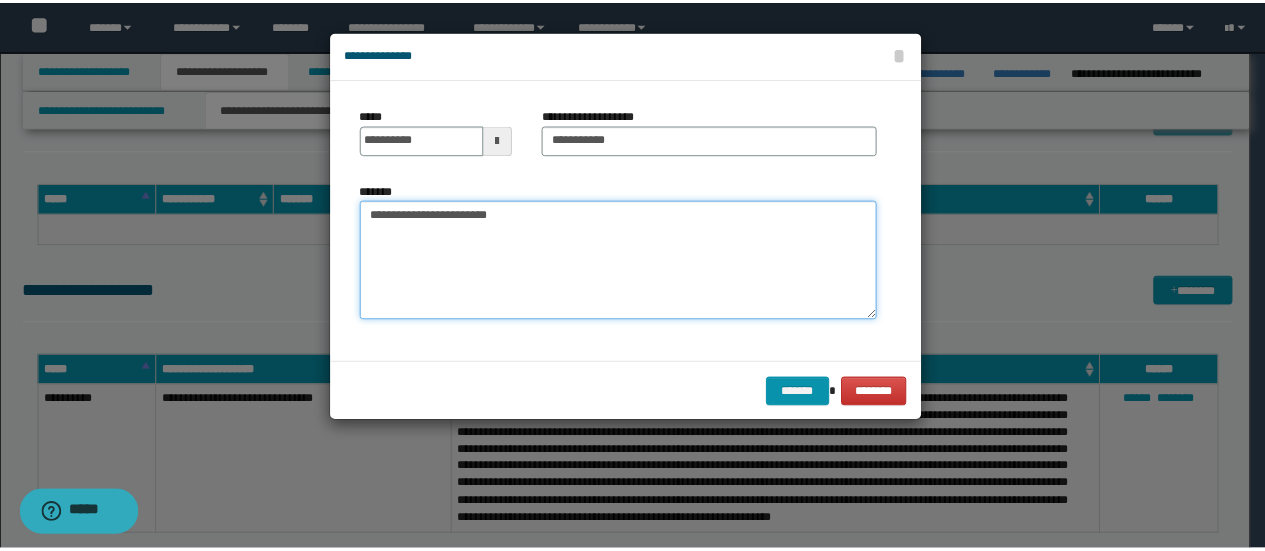 scroll, scrollTop: 0, scrollLeft: 0, axis: both 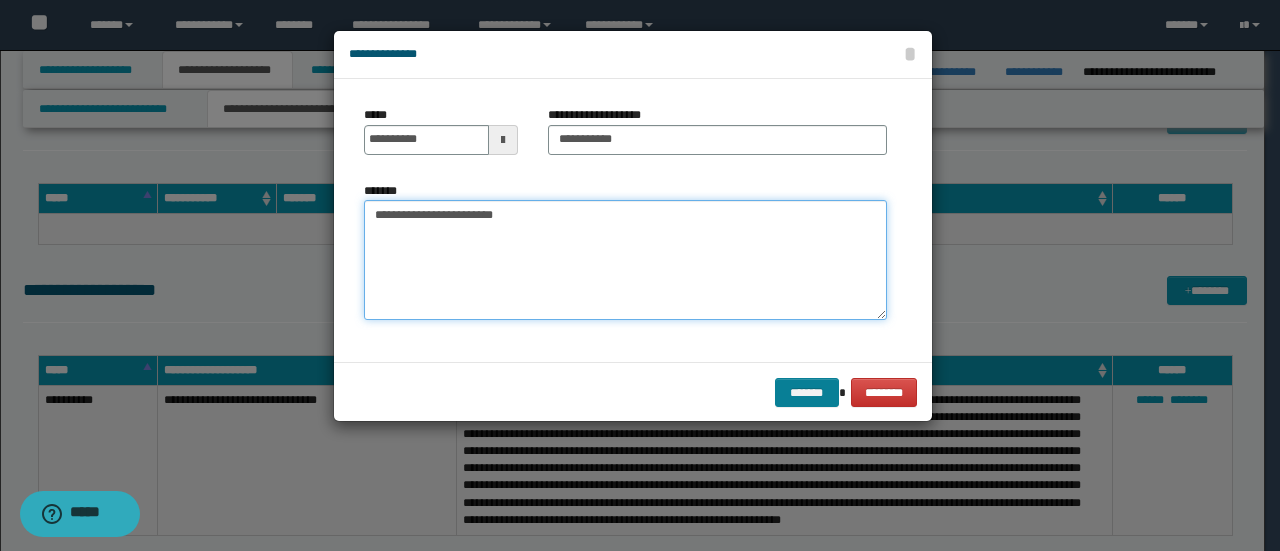 type on "**********" 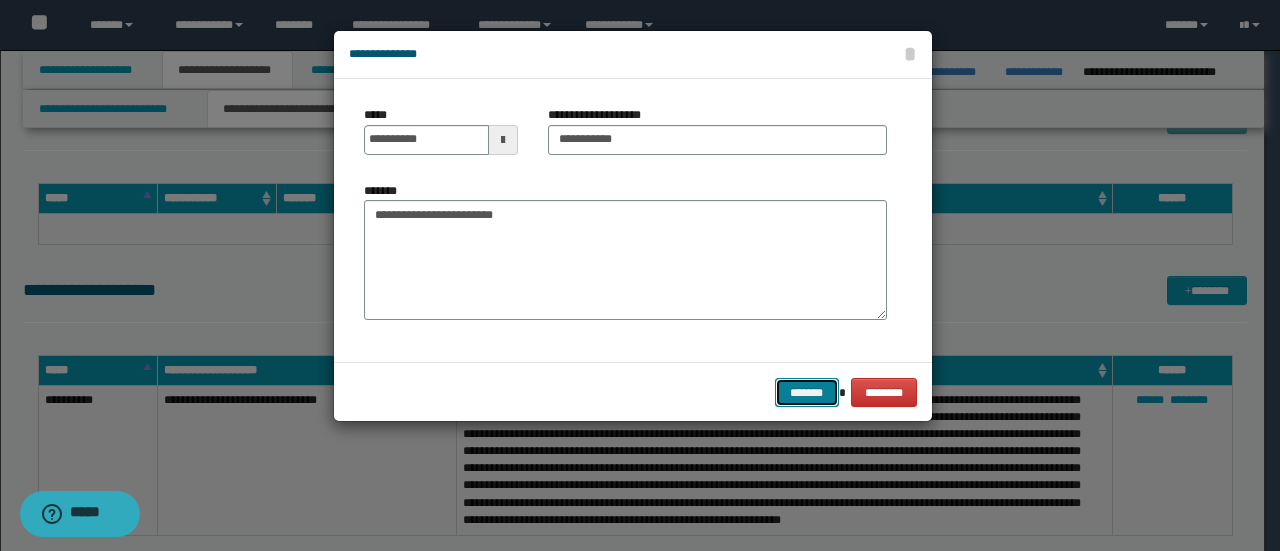 click on "*******" at bounding box center (807, 392) 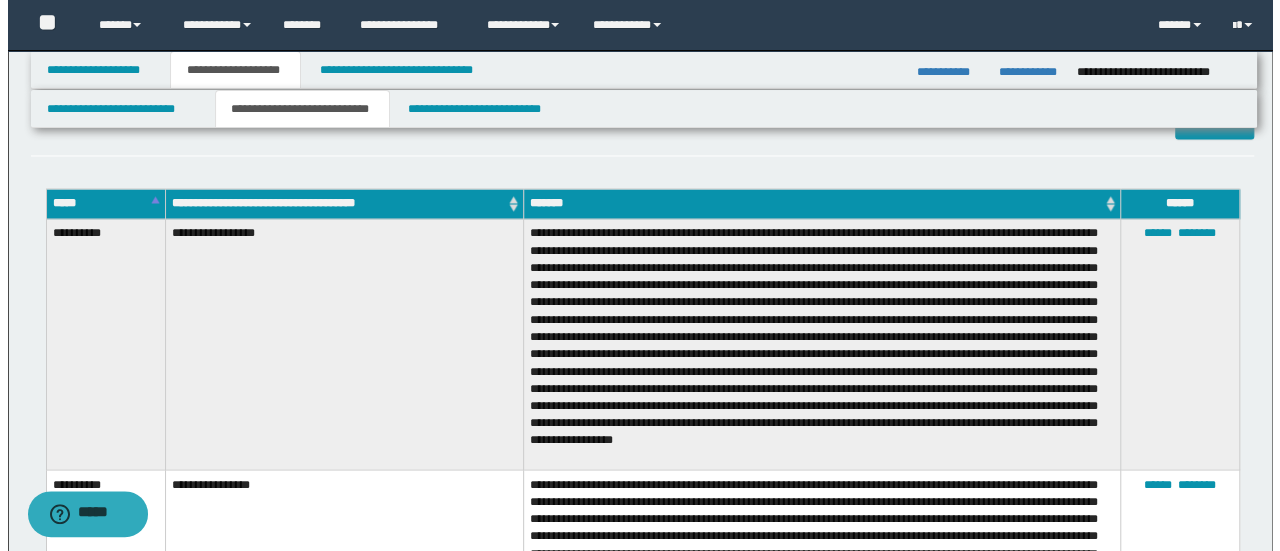 scroll, scrollTop: 1500, scrollLeft: 0, axis: vertical 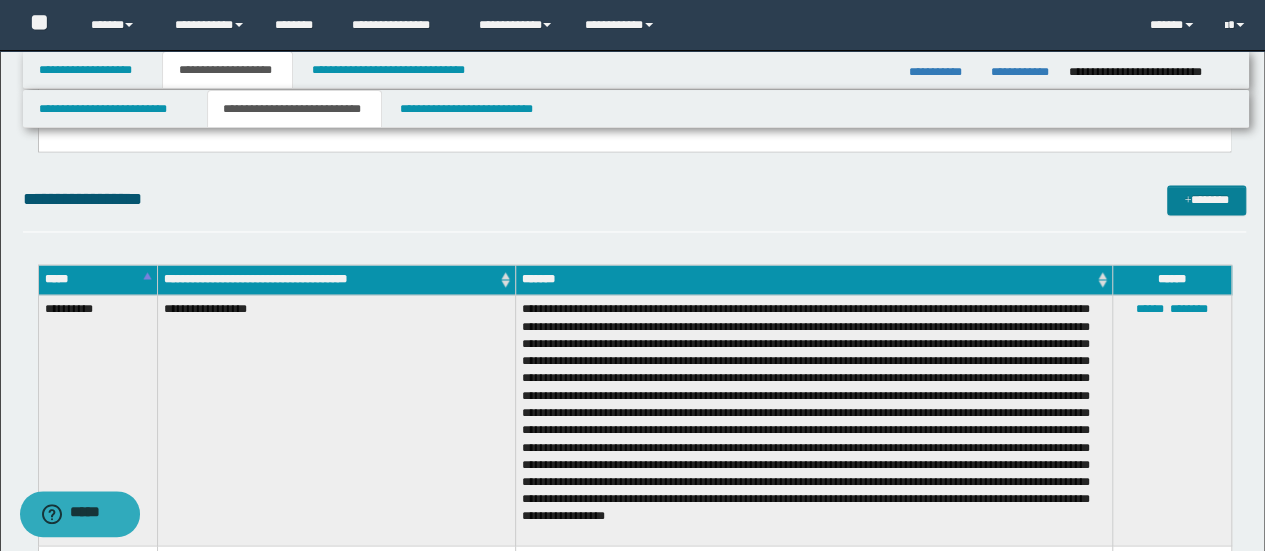 click on "**********" at bounding box center [635, 679] 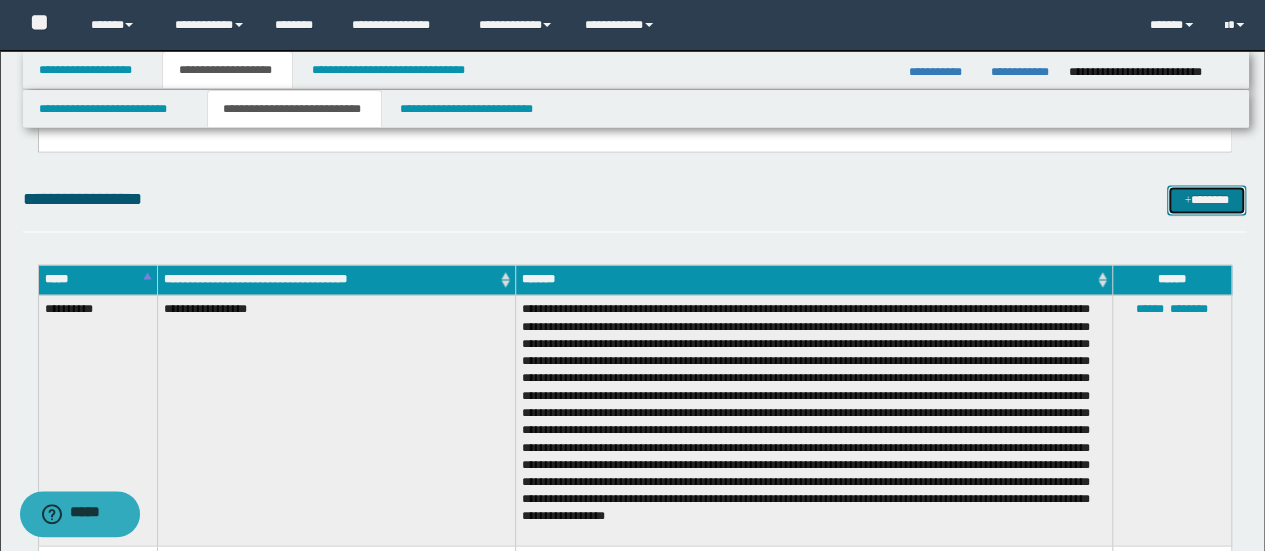 click on "*******" at bounding box center [1206, 199] 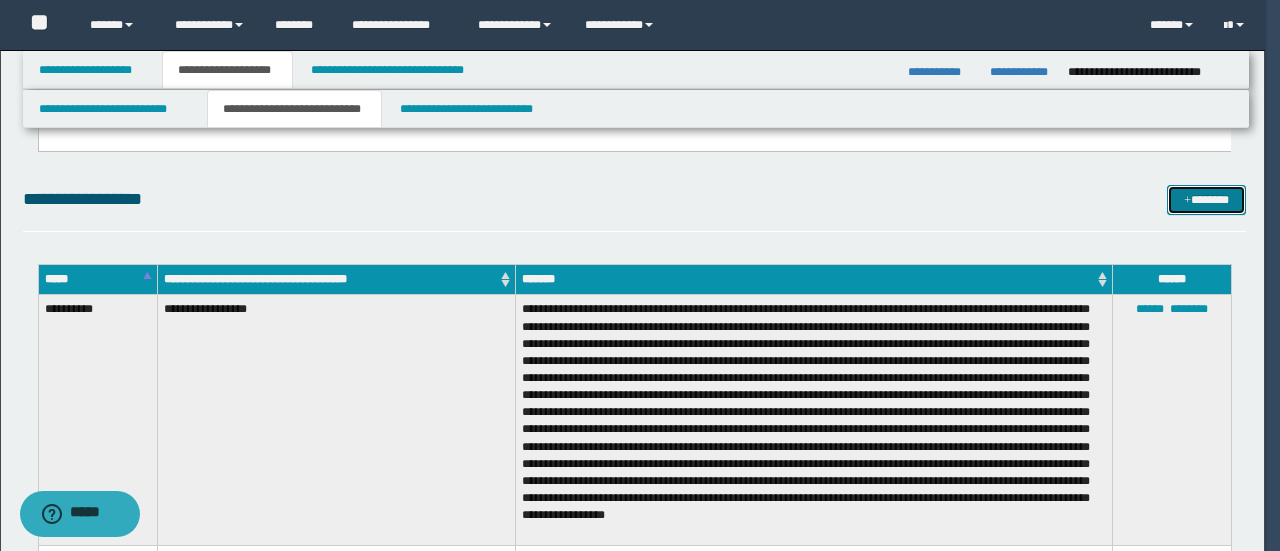 scroll, scrollTop: 0, scrollLeft: 0, axis: both 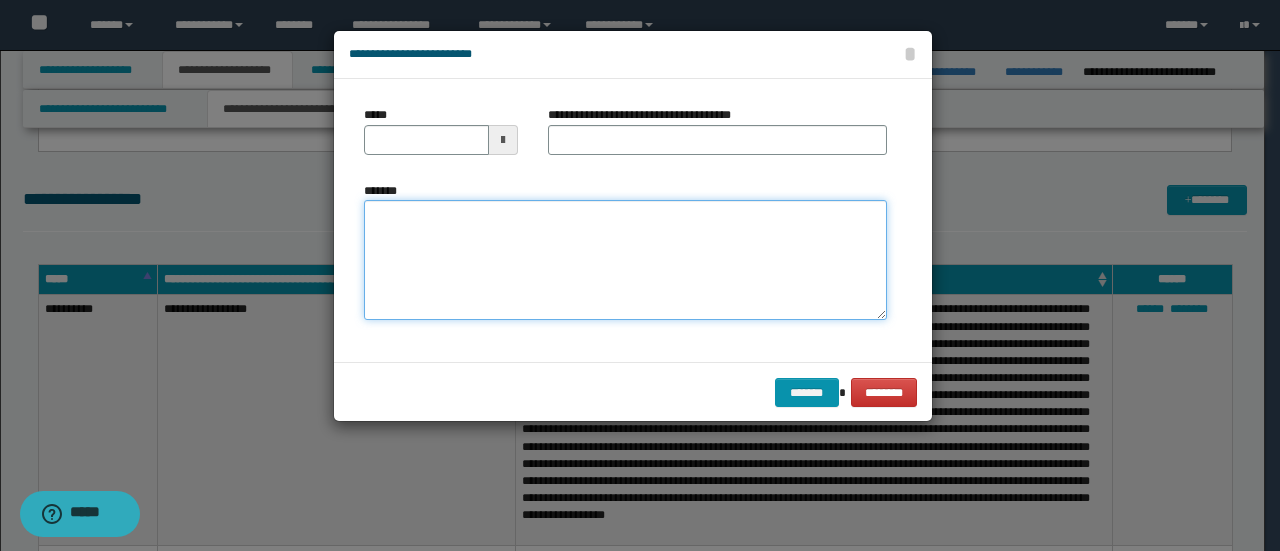 click on "*******" at bounding box center (625, 259) 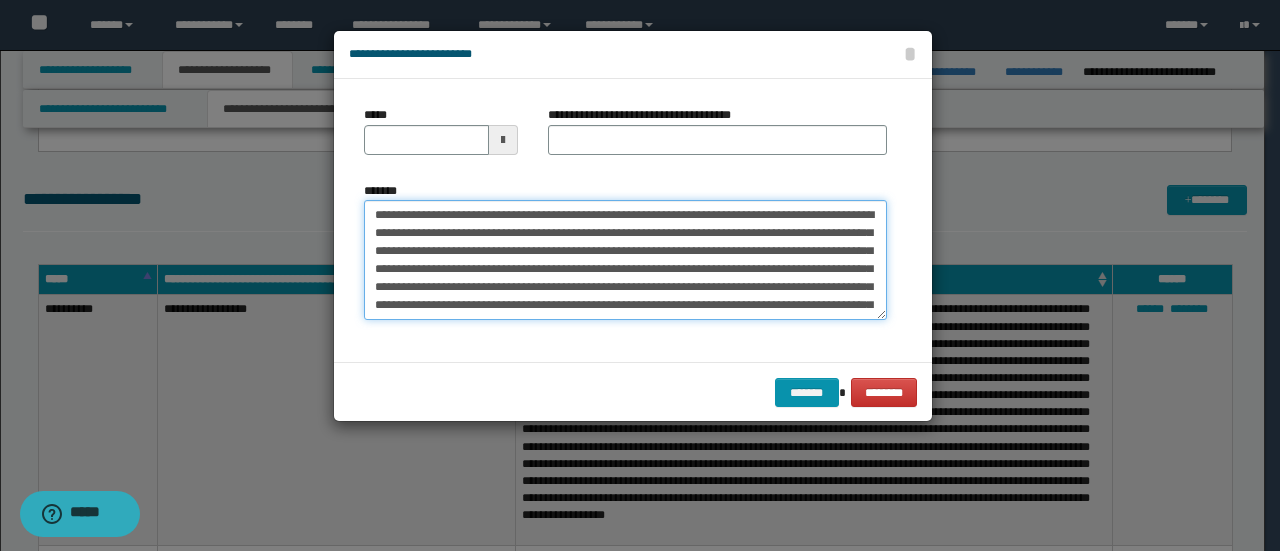 scroll, scrollTop: 1488, scrollLeft: 0, axis: vertical 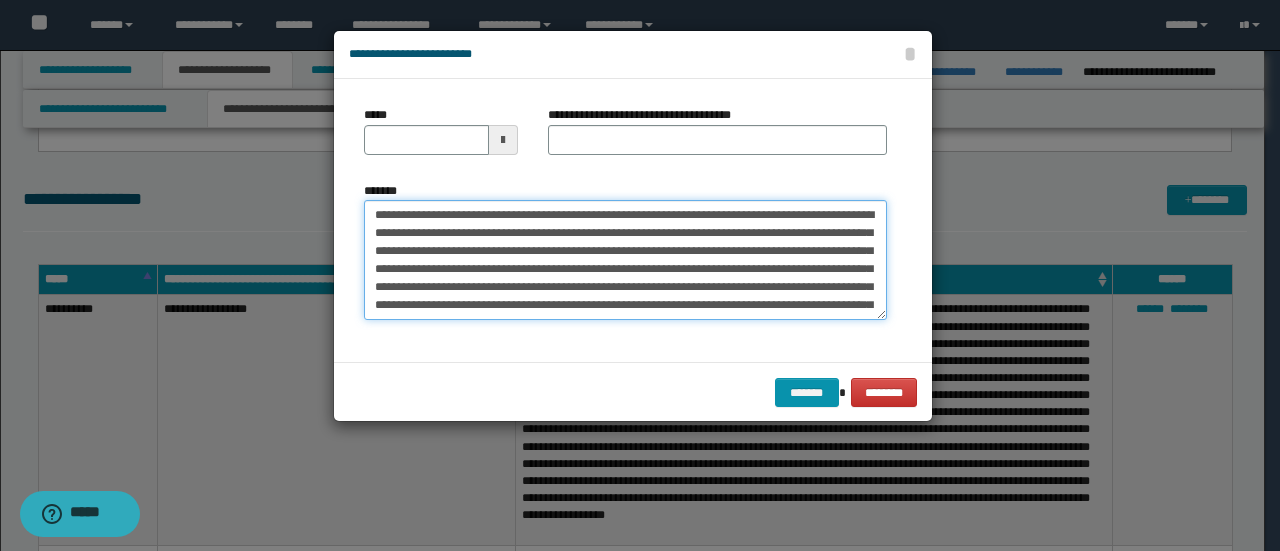 drag, startPoint x: 435, startPoint y: 221, endPoint x: 481, endPoint y: 236, distance: 48.38388 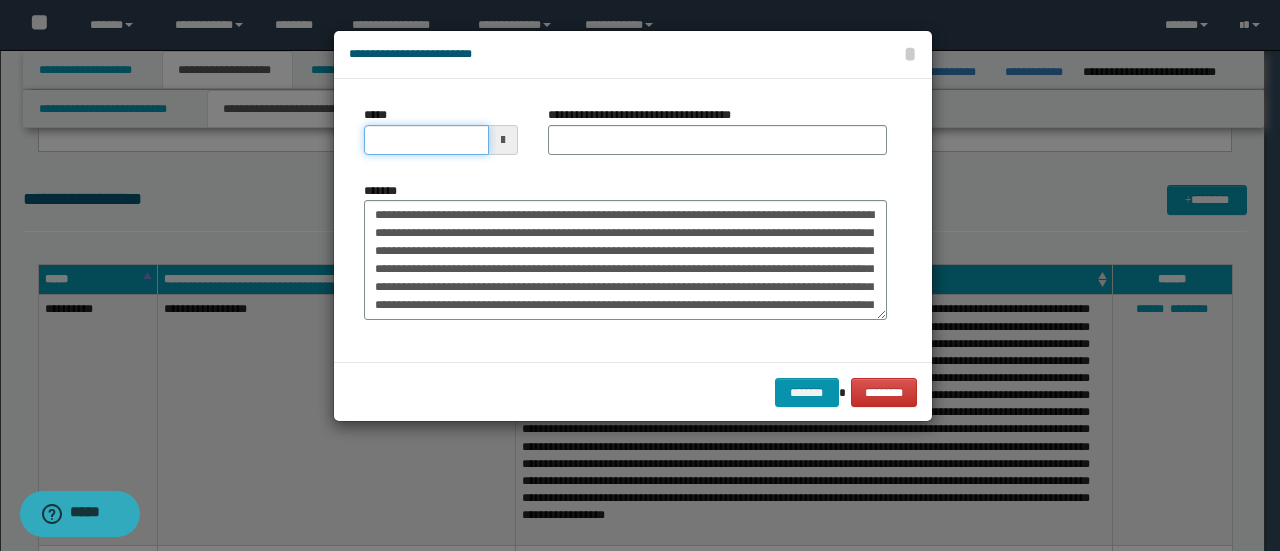 click on "*****" at bounding box center [426, 140] 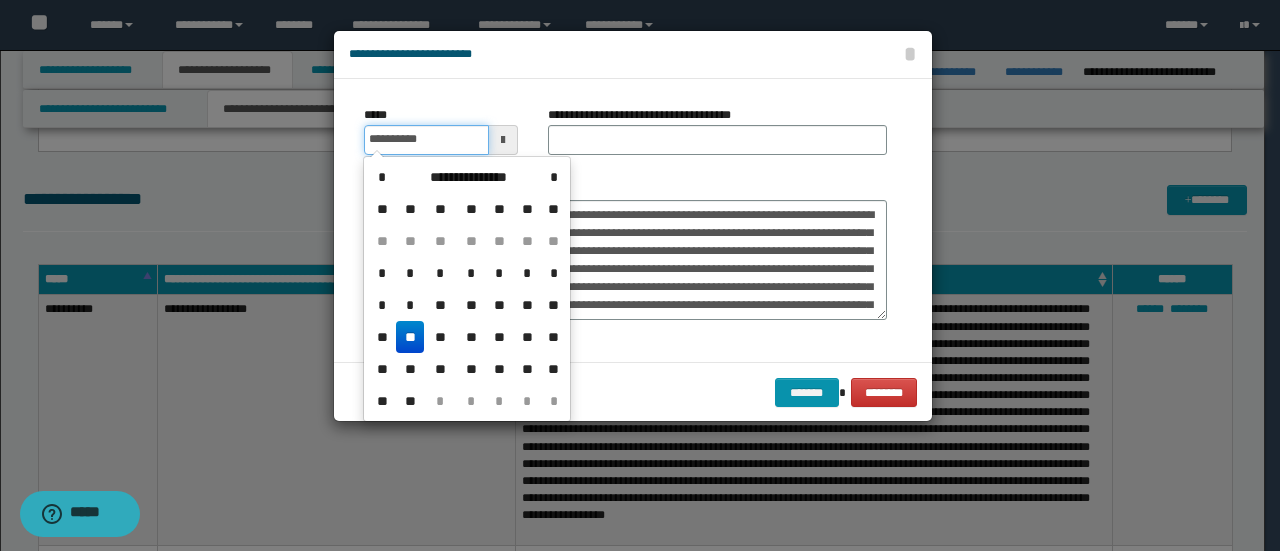 type on "**********" 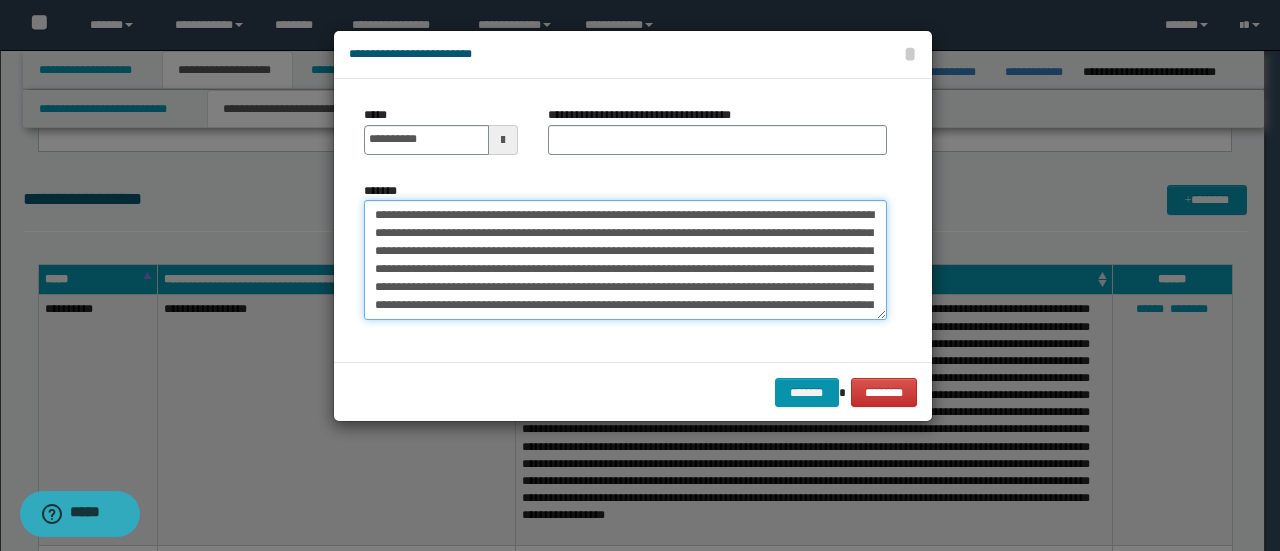 drag, startPoint x: 488, startPoint y: 209, endPoint x: 296, endPoint y: 179, distance: 194.32962 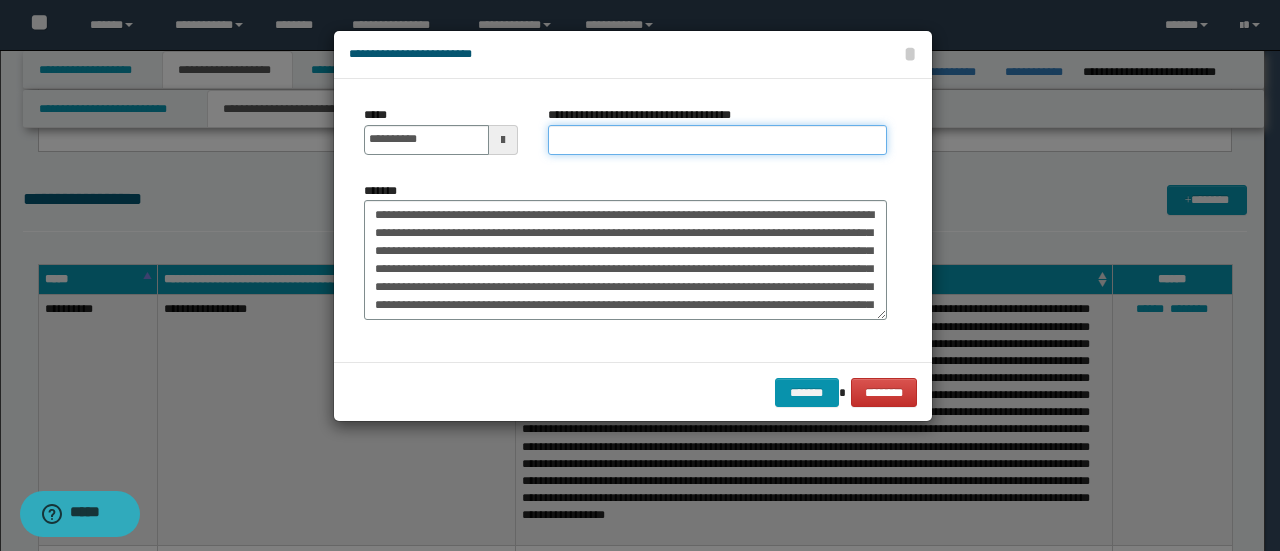 click on "**********" at bounding box center [717, 140] 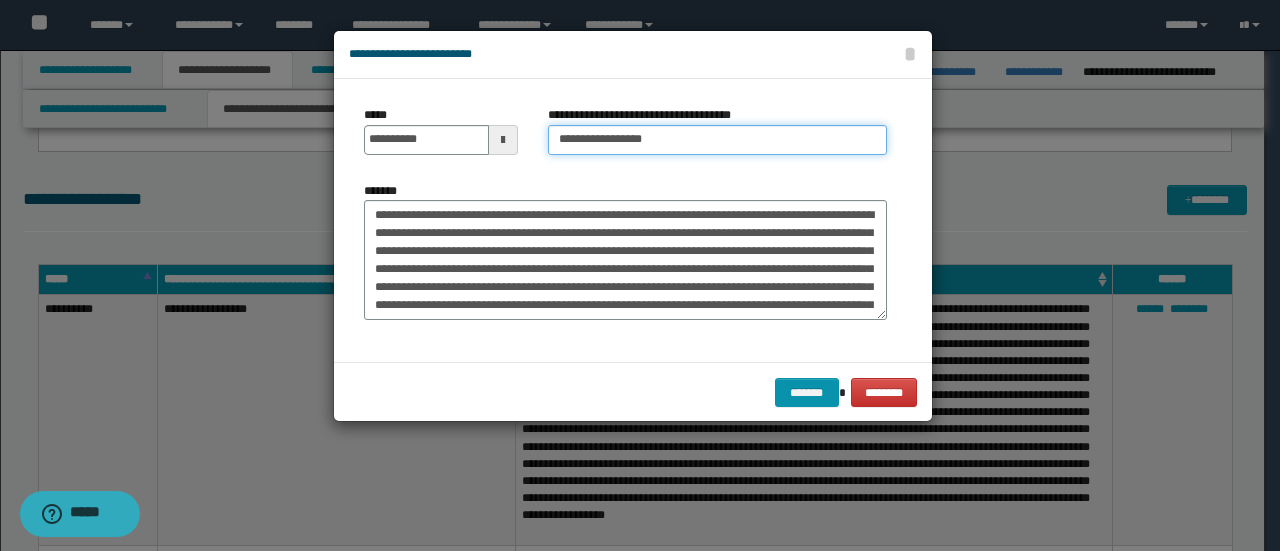 type on "**********" 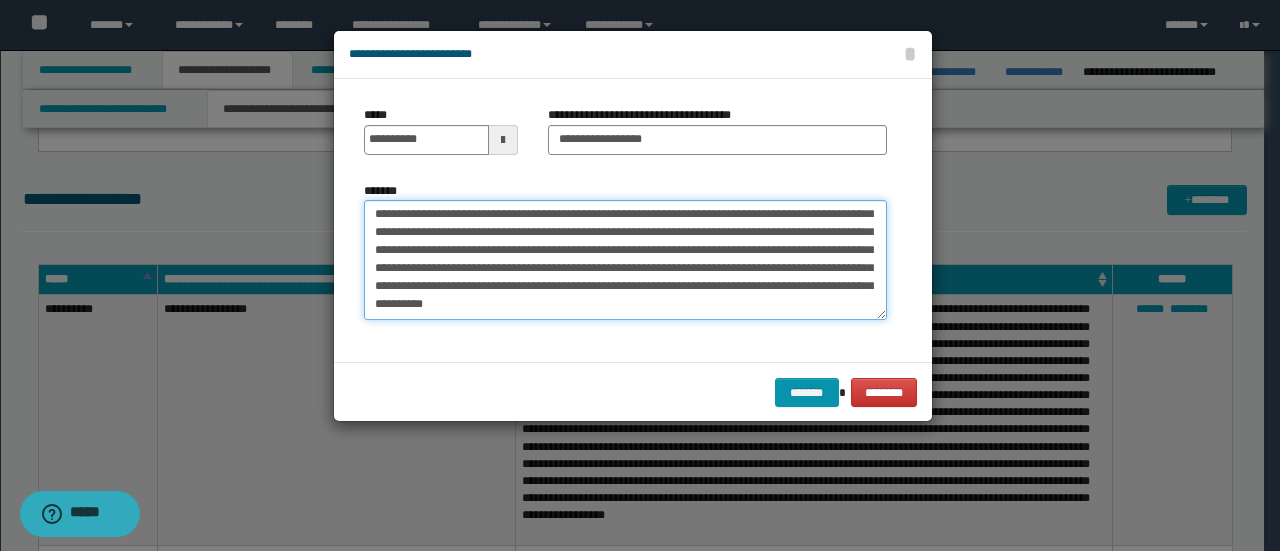 scroll, scrollTop: 1494, scrollLeft: 0, axis: vertical 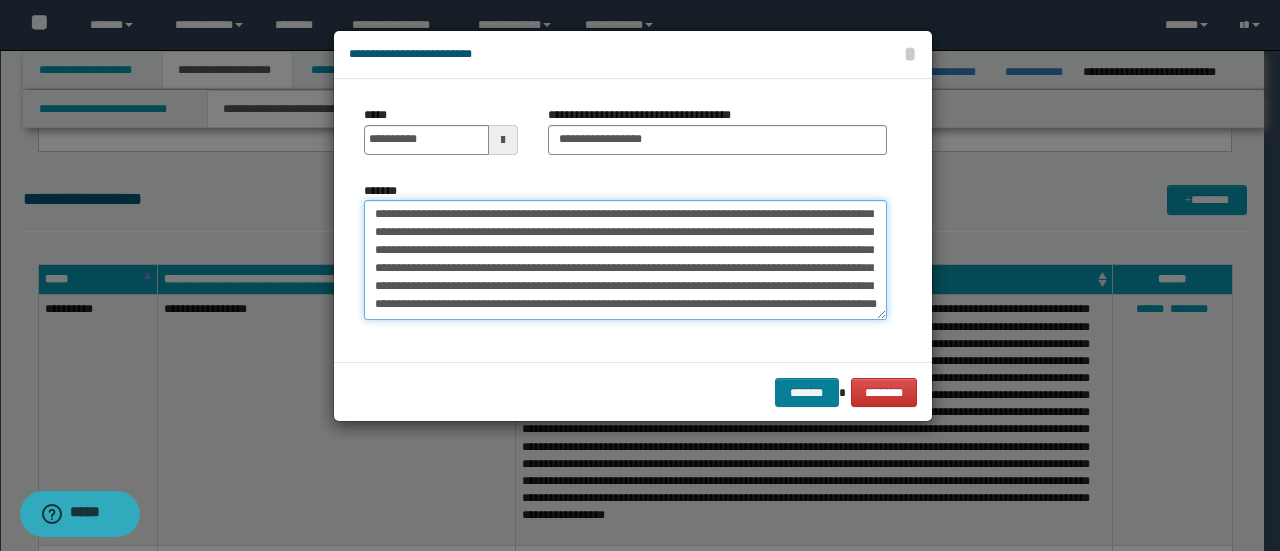 type on "**********" 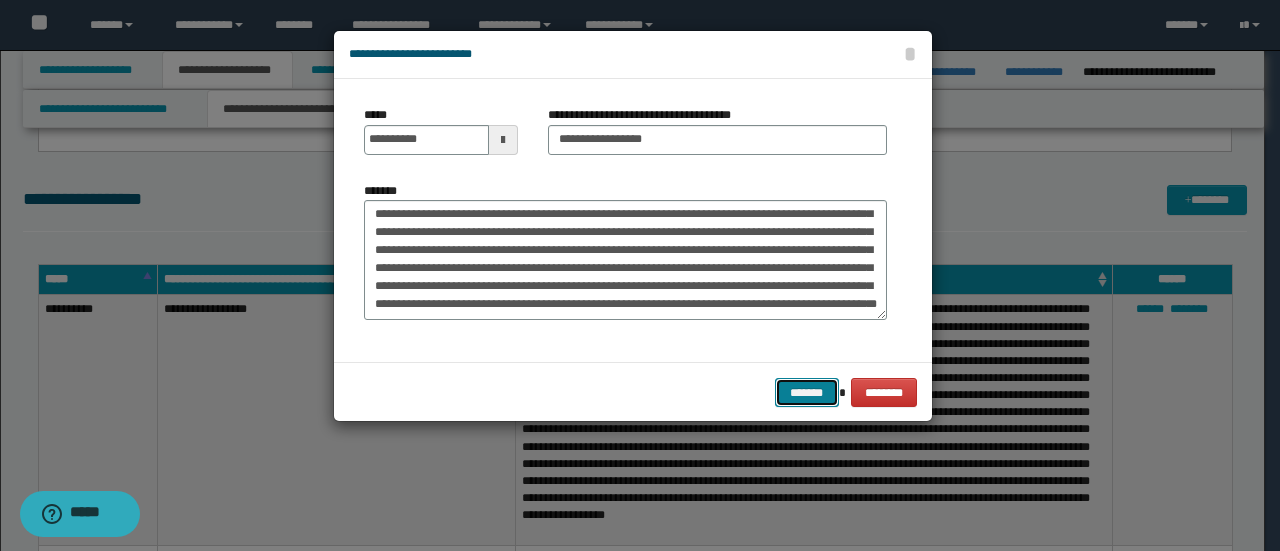 click on "*******" at bounding box center [807, 392] 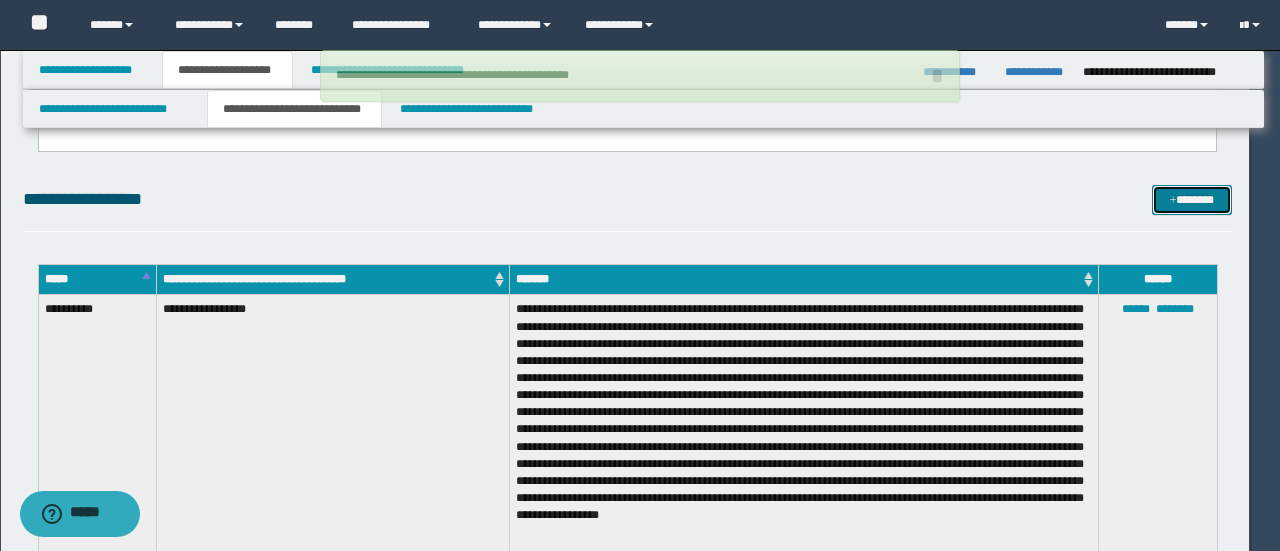 type 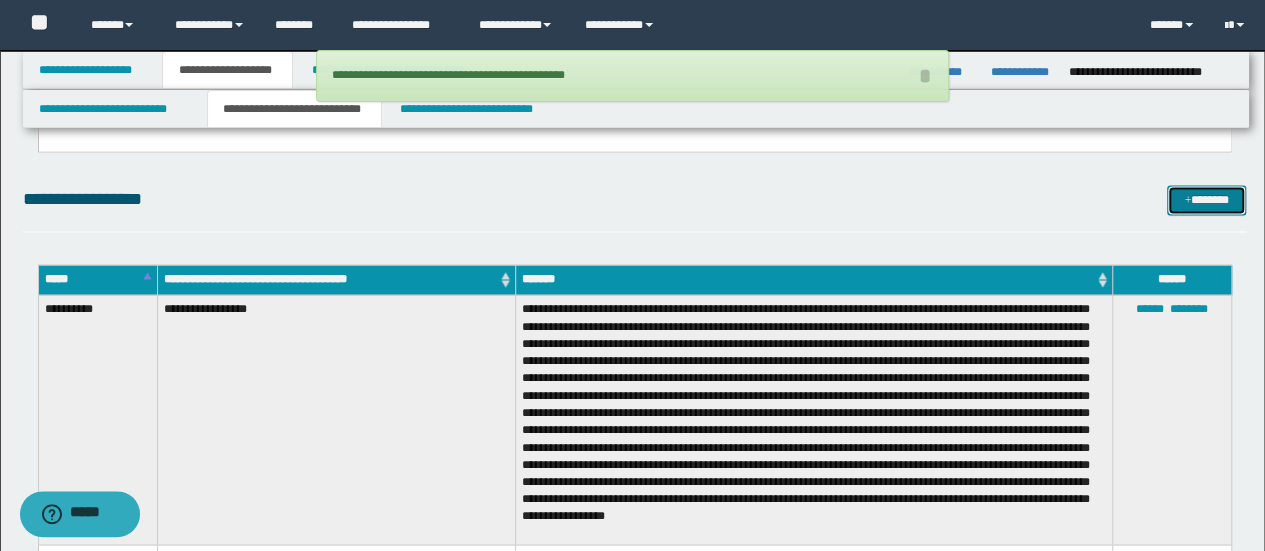 click on "*******" at bounding box center [1206, 199] 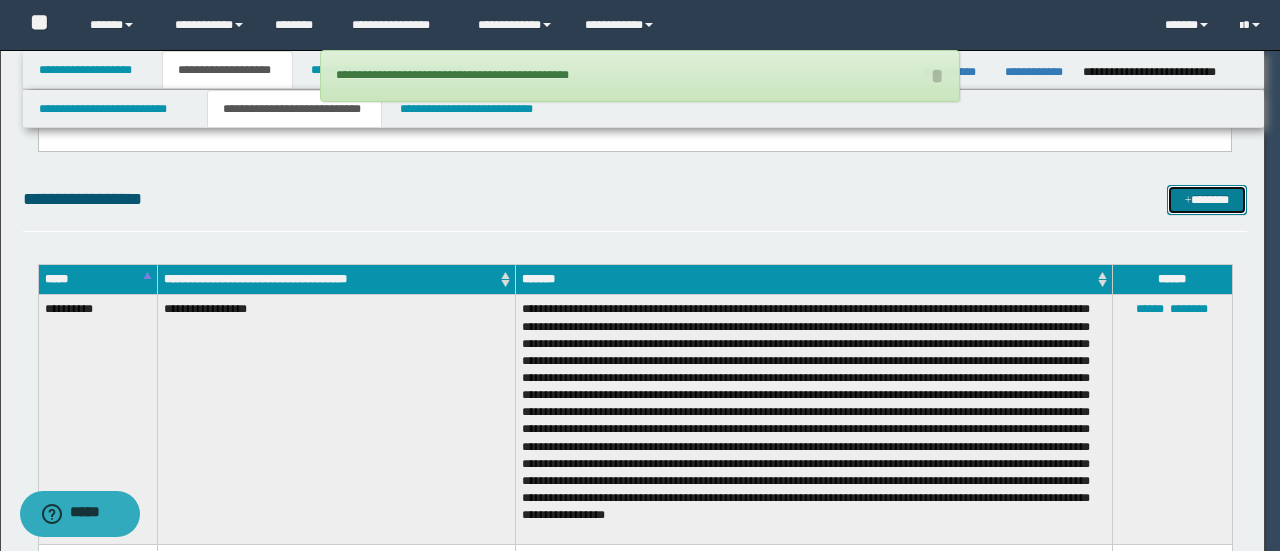 scroll, scrollTop: 0, scrollLeft: 0, axis: both 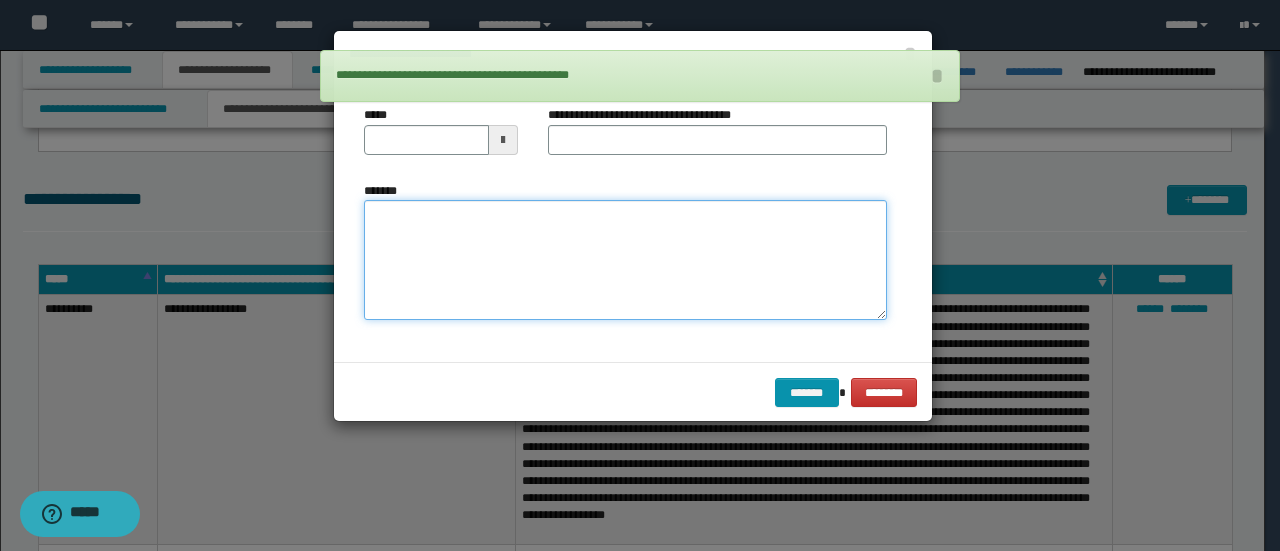 click on "*******" at bounding box center (625, 259) 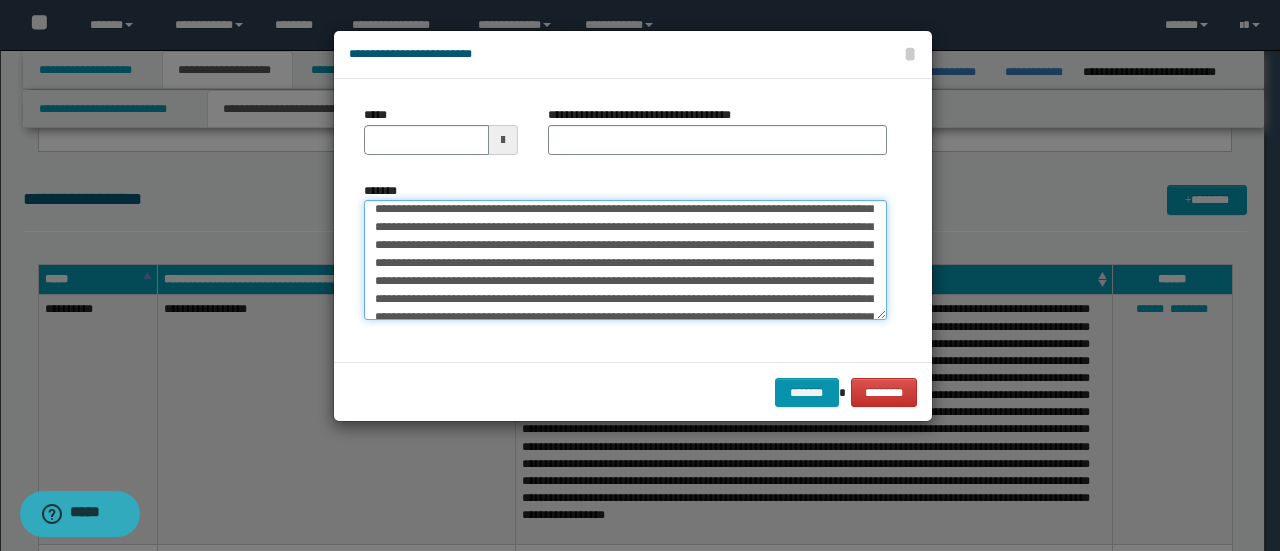 scroll, scrollTop: 0, scrollLeft: 0, axis: both 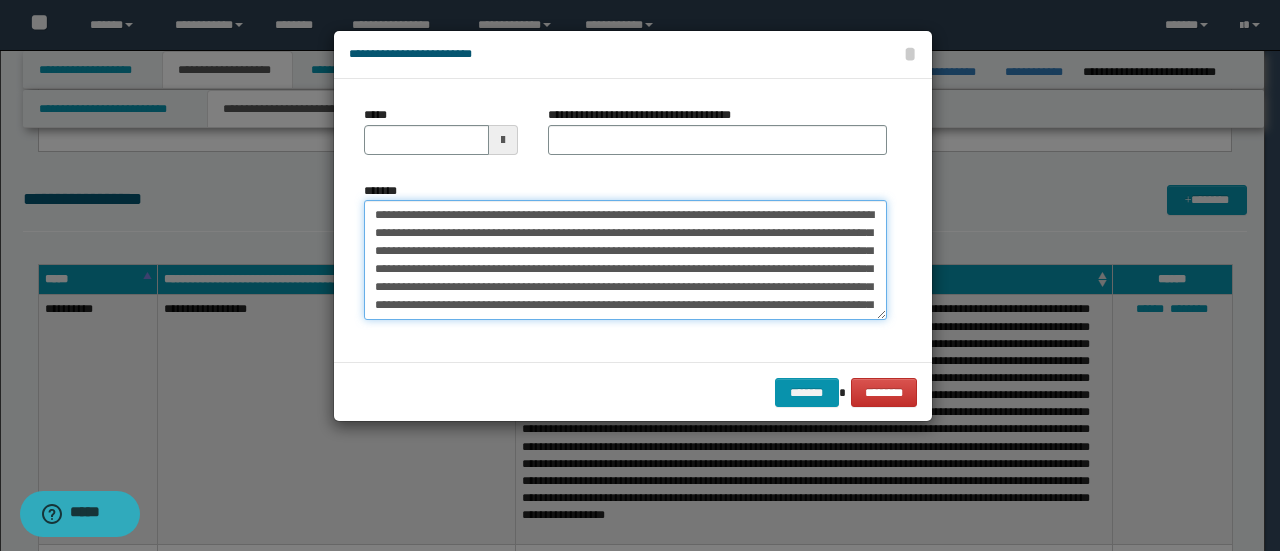 drag, startPoint x: 436, startPoint y: 216, endPoint x: 313, endPoint y: 209, distance: 123.19903 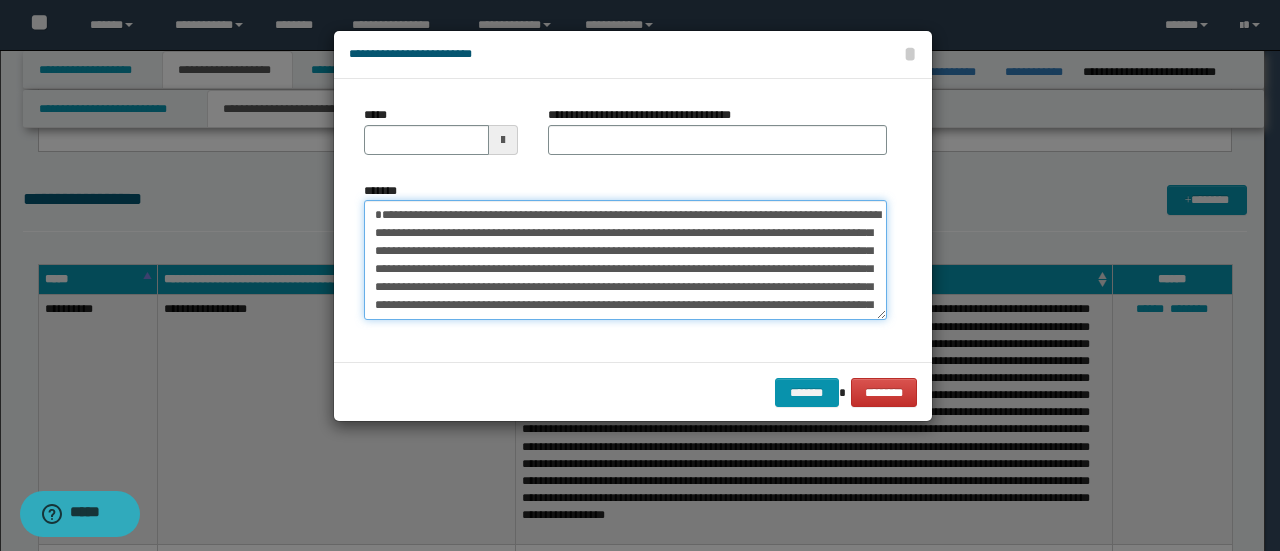 type 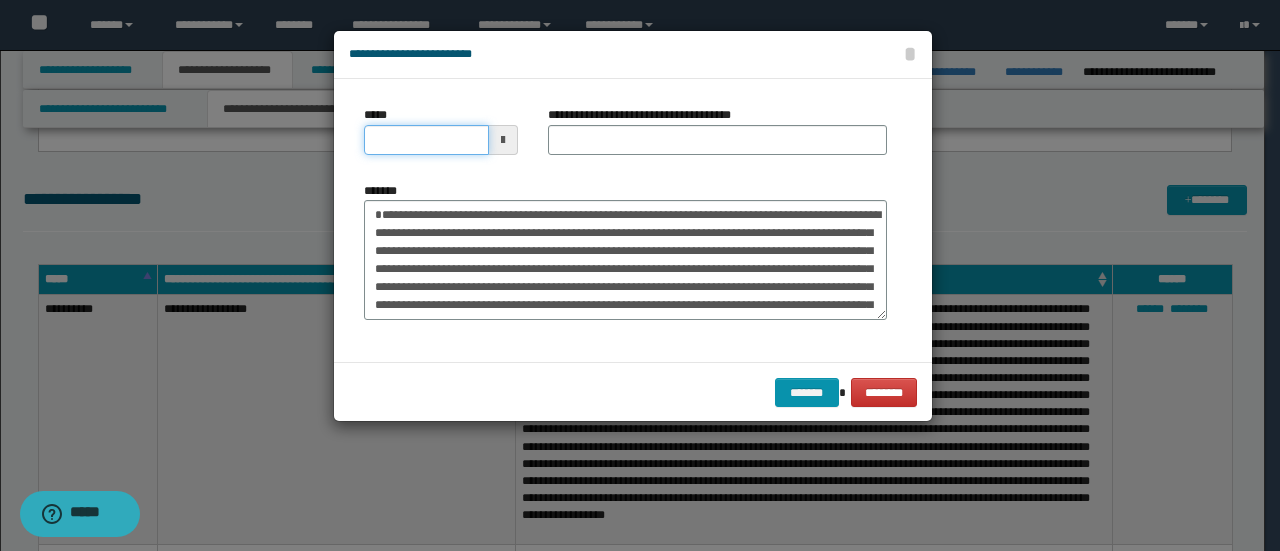 click on "*****" at bounding box center [426, 140] 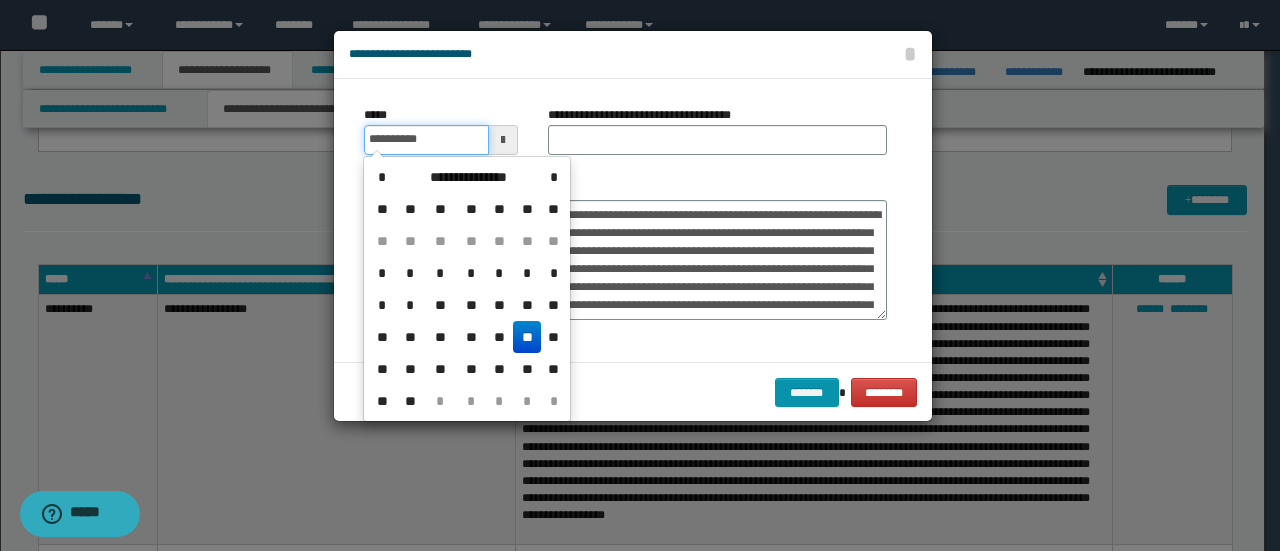 type on "**********" 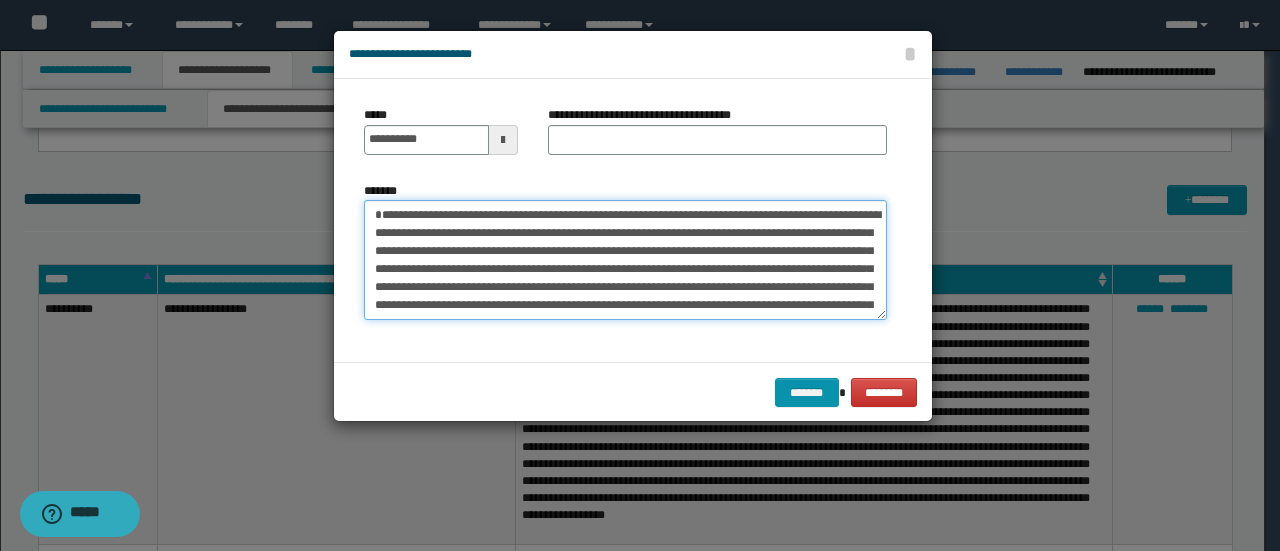 drag, startPoint x: 434, startPoint y: 213, endPoint x: 254, endPoint y: 203, distance: 180.27756 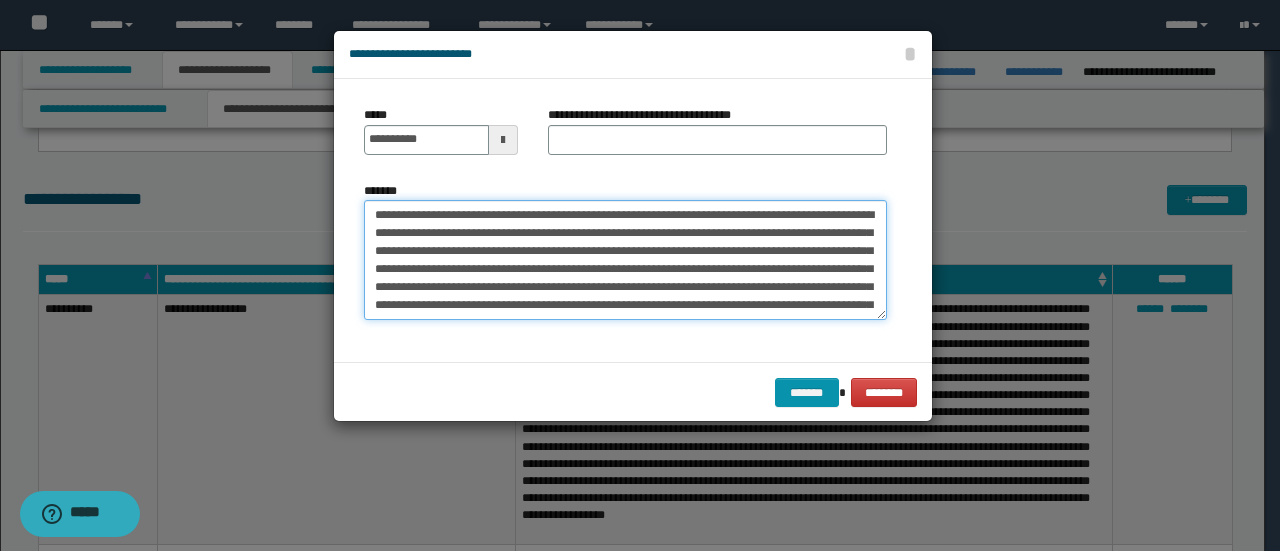 type on "**********" 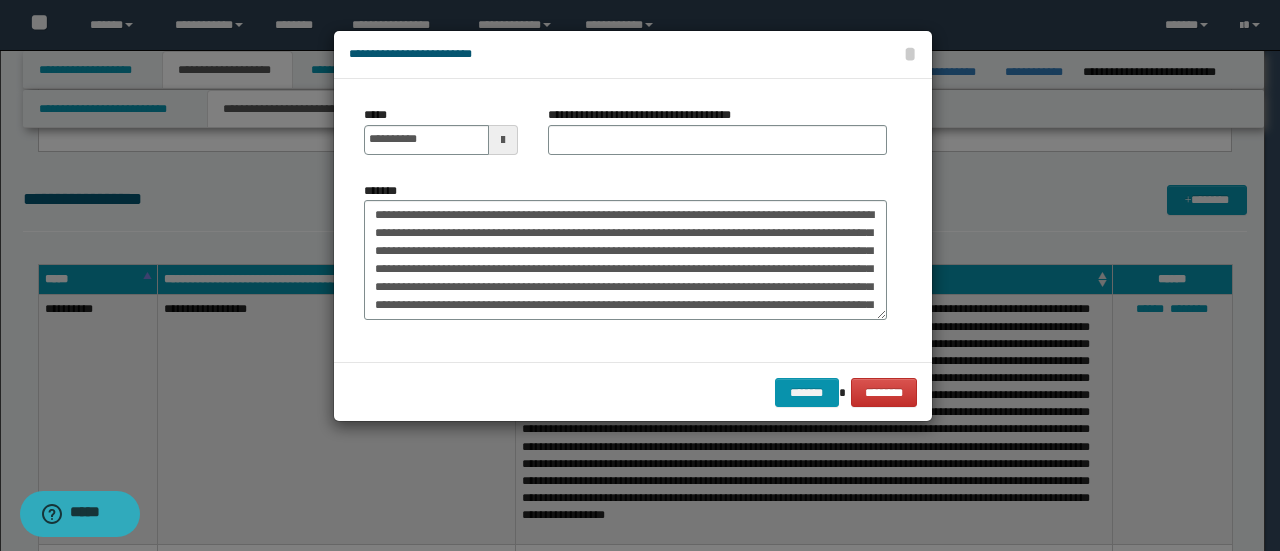 click on "**********" at bounding box center [647, 115] 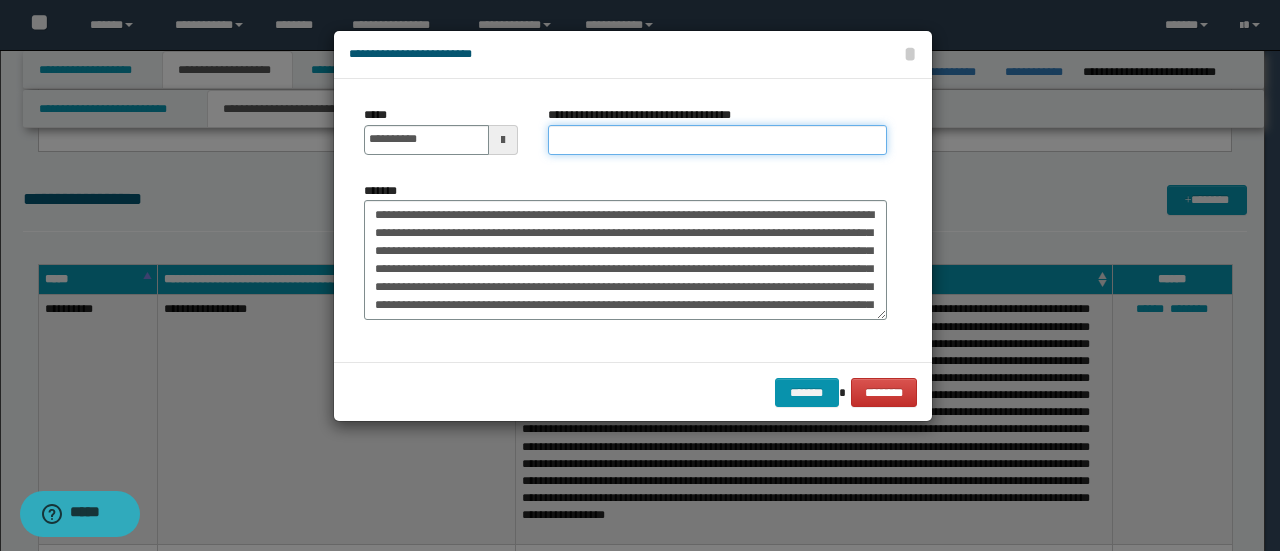 click on "**********" at bounding box center (717, 140) 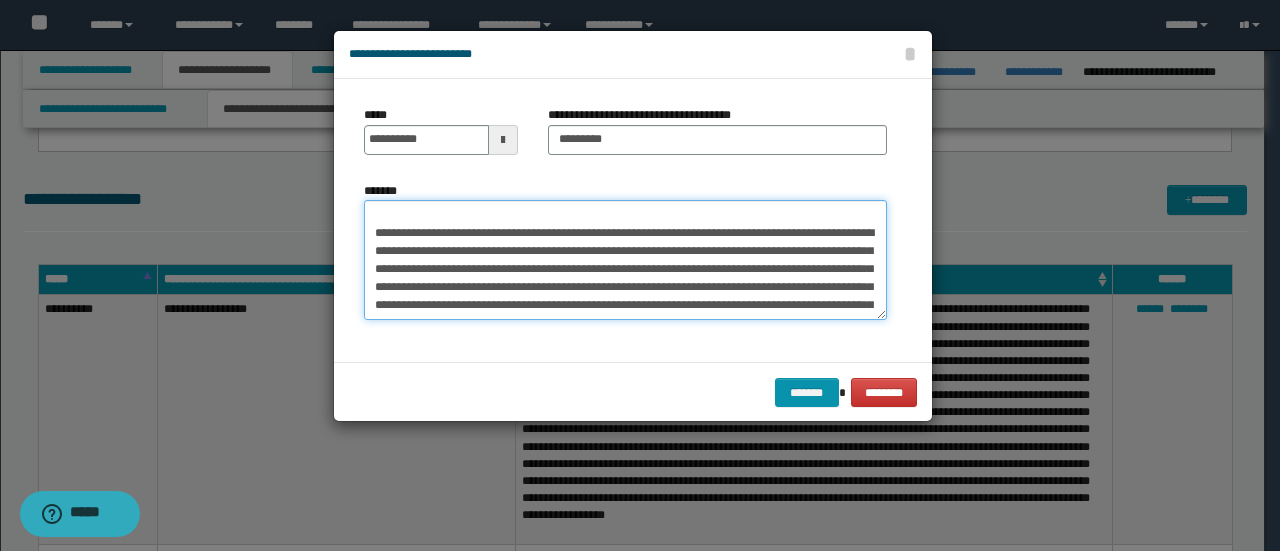 scroll, scrollTop: 400, scrollLeft: 0, axis: vertical 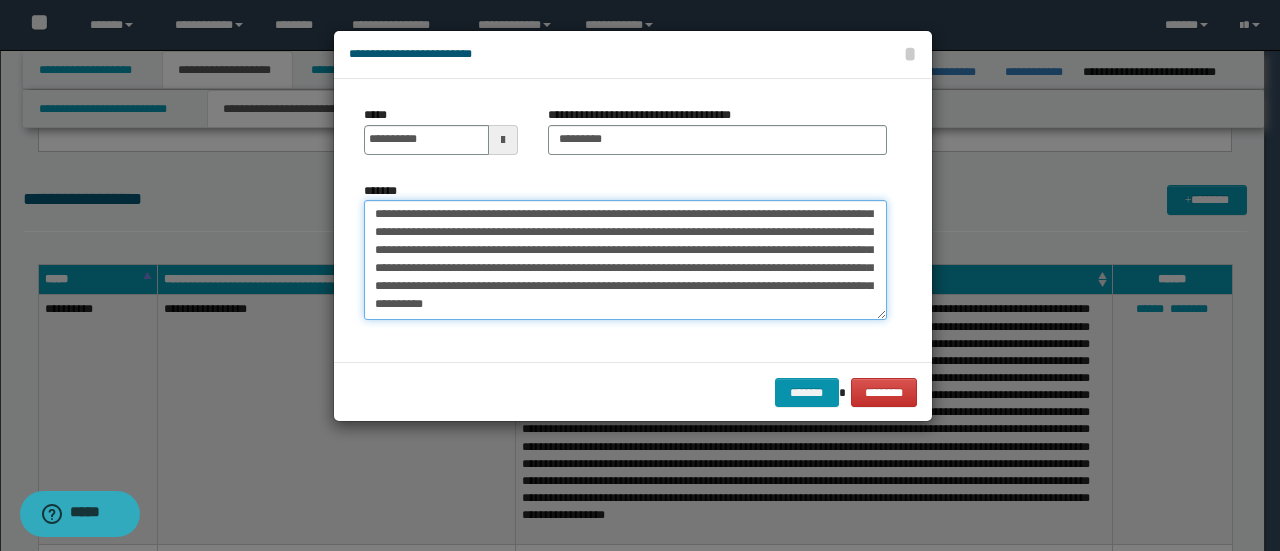 drag, startPoint x: 368, startPoint y: 245, endPoint x: 860, endPoint y: 367, distance: 506.9004 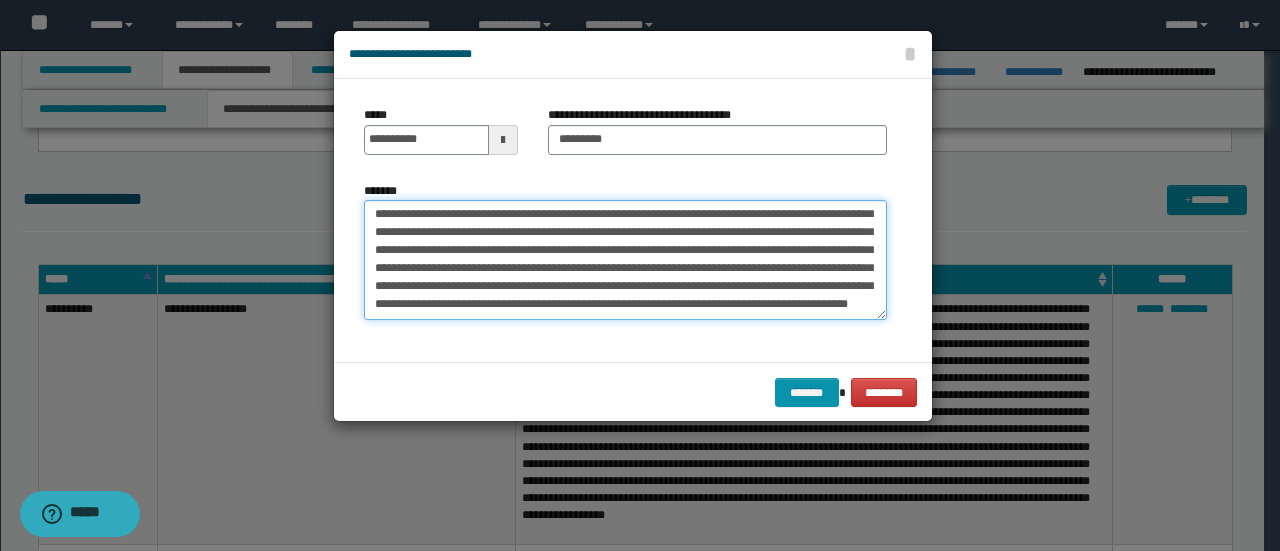 scroll, scrollTop: 342, scrollLeft: 0, axis: vertical 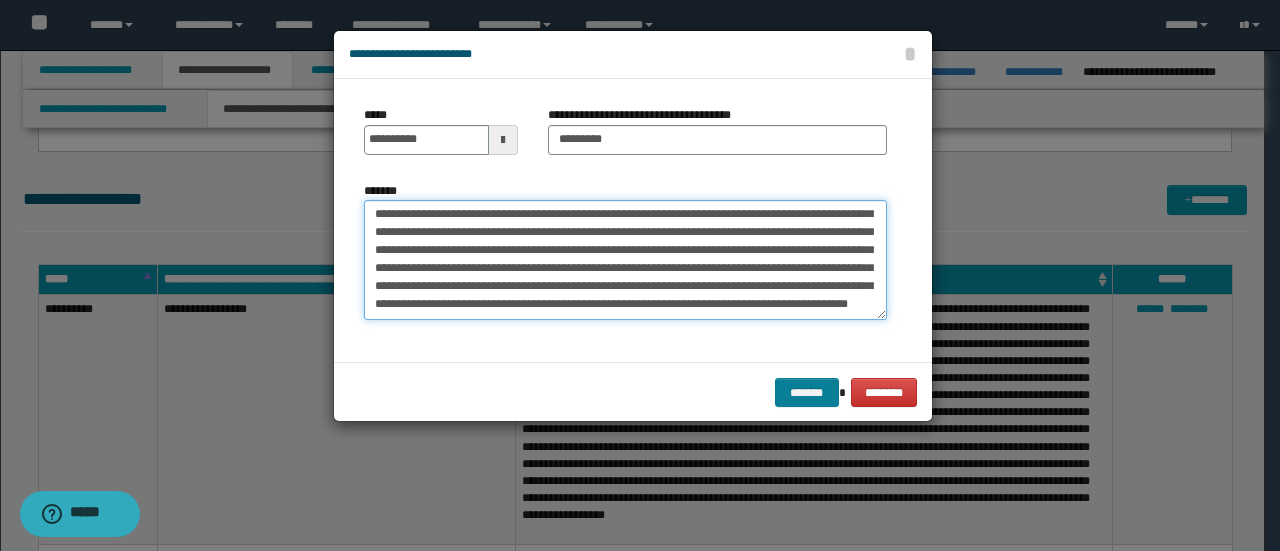 type on "**********" 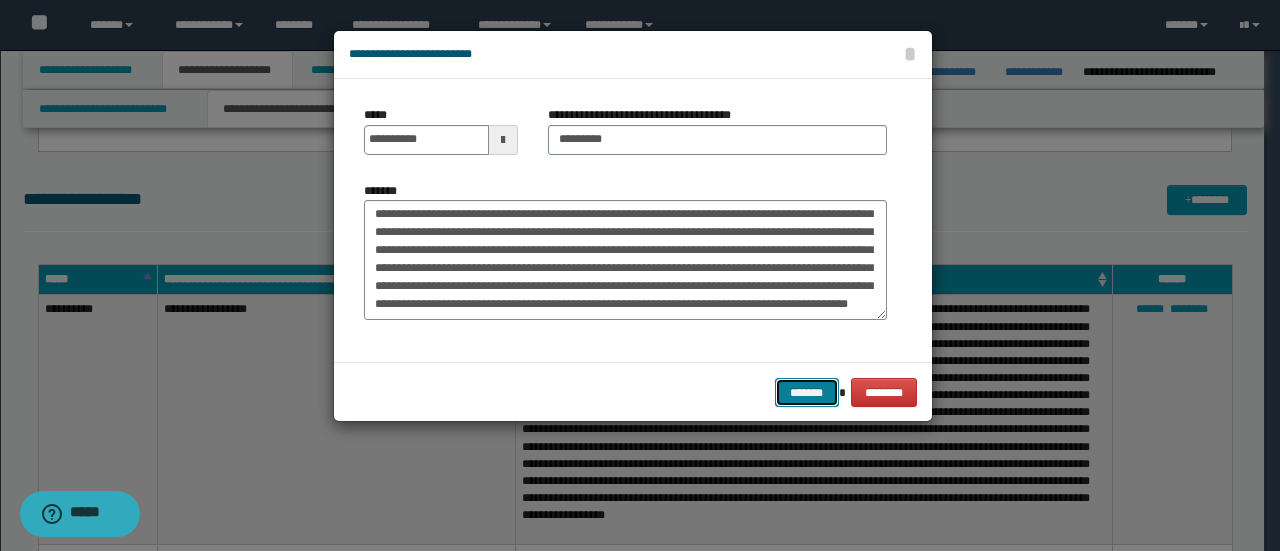 click on "*******" at bounding box center [807, 392] 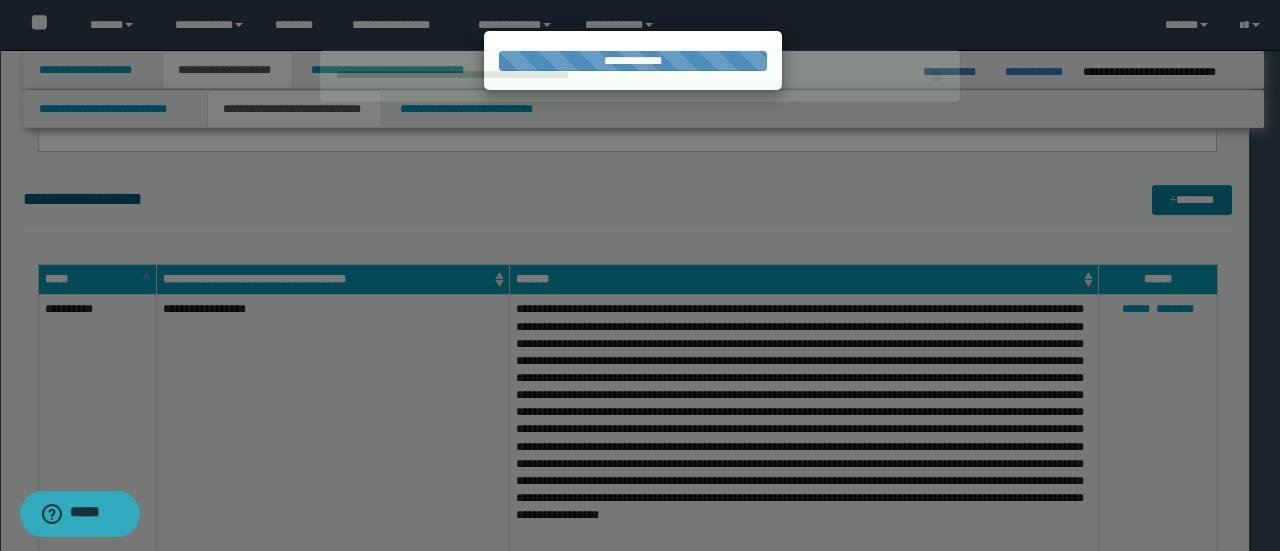 type 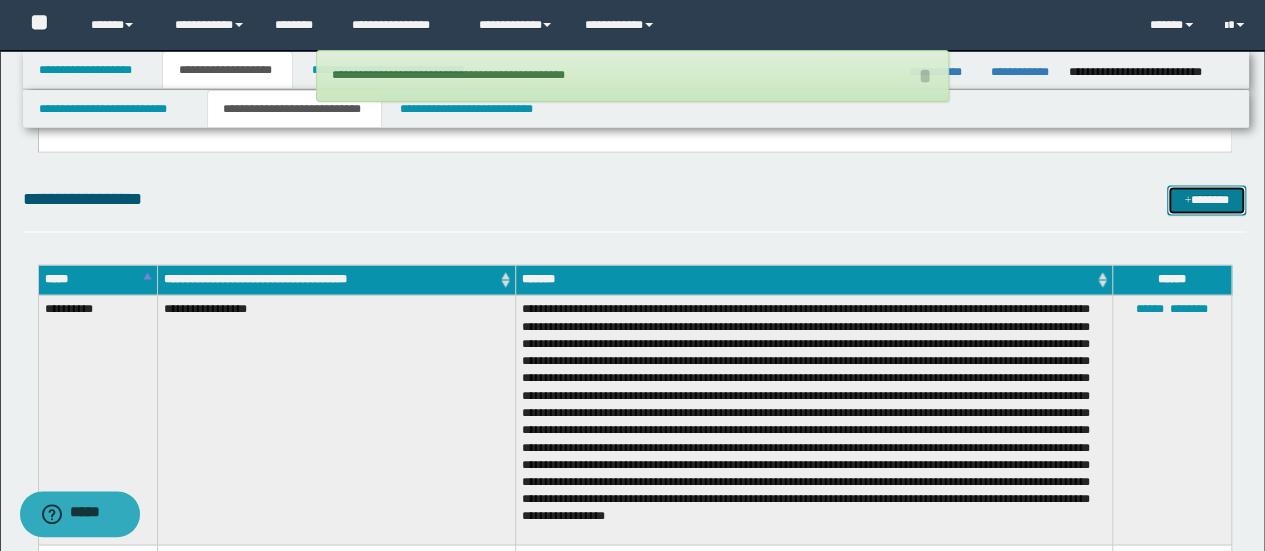 click on "*******" at bounding box center [1206, 199] 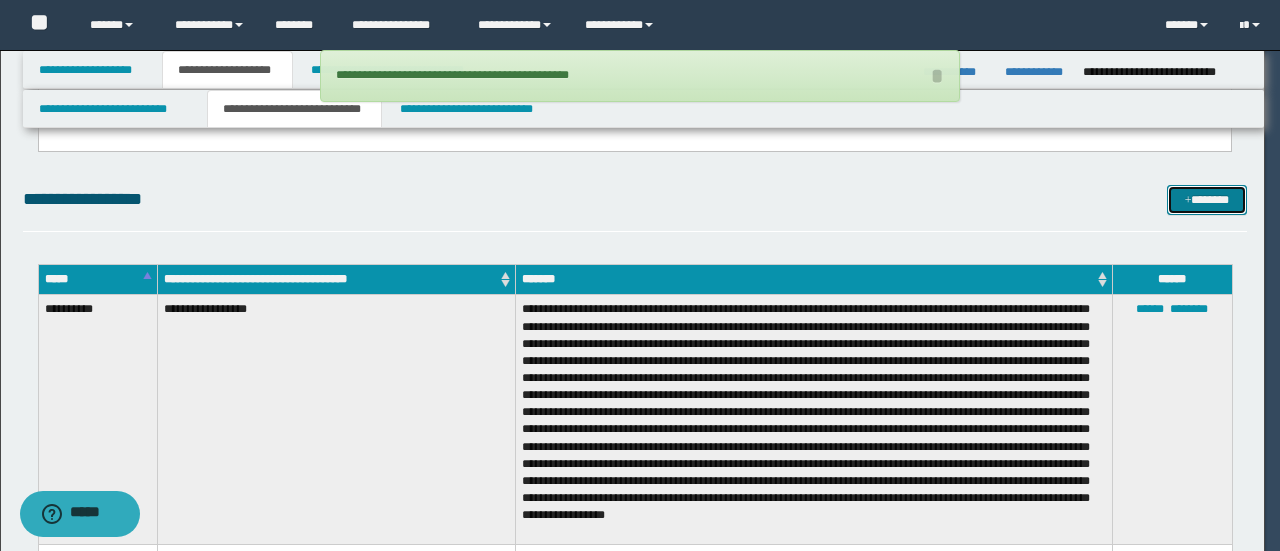 scroll, scrollTop: 0, scrollLeft: 0, axis: both 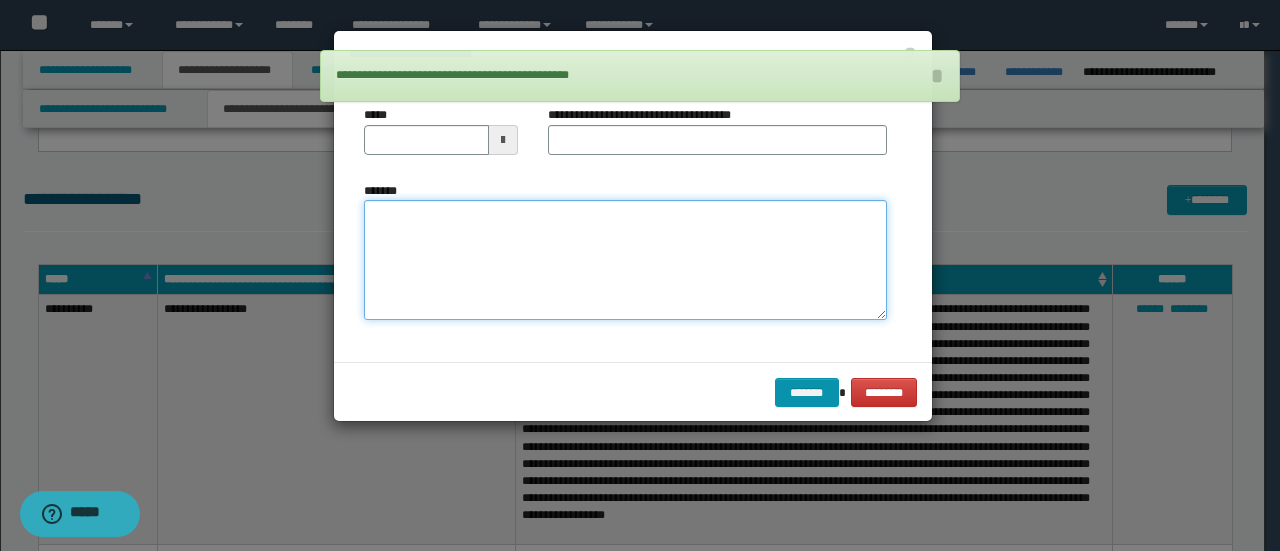 click on "*******" at bounding box center (625, 259) 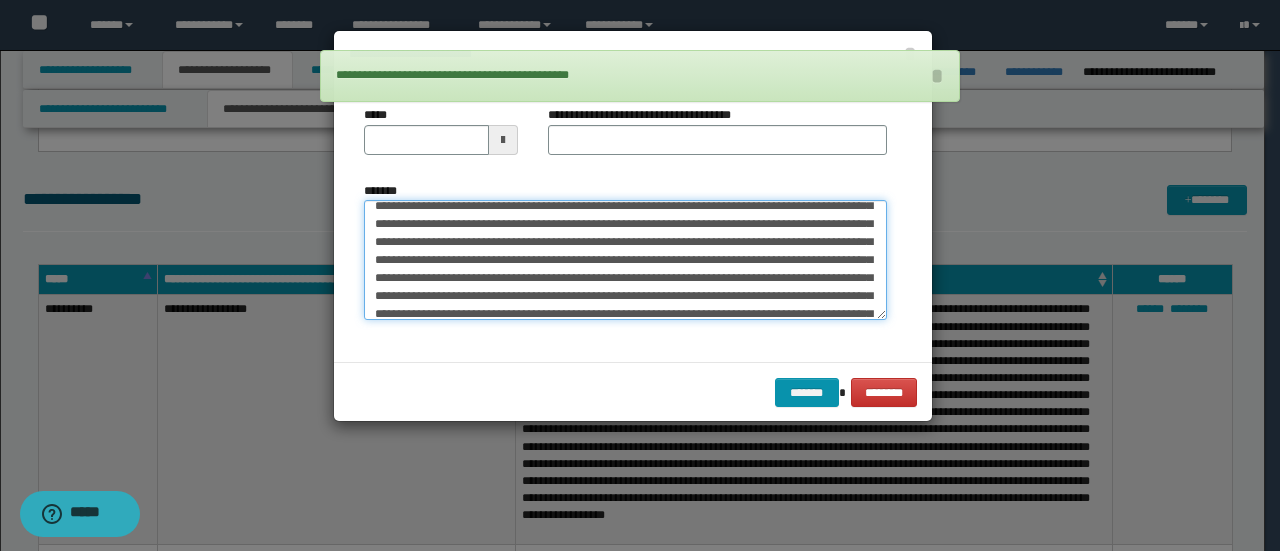 scroll, scrollTop: 0, scrollLeft: 0, axis: both 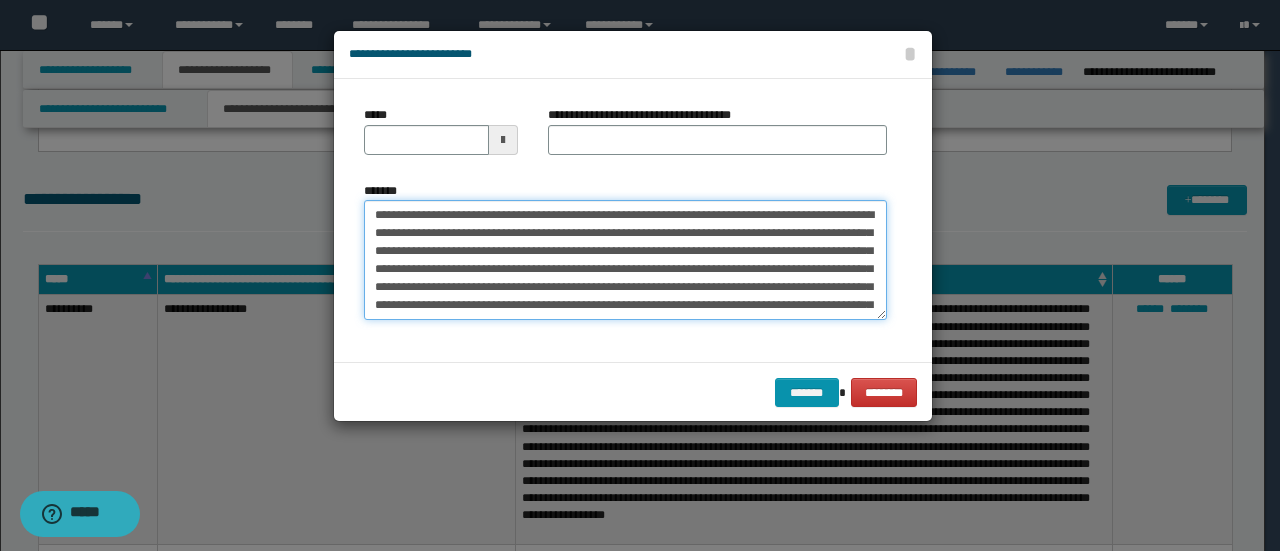 drag, startPoint x: 440, startPoint y: 211, endPoint x: 53, endPoint y: 158, distance: 390.61234 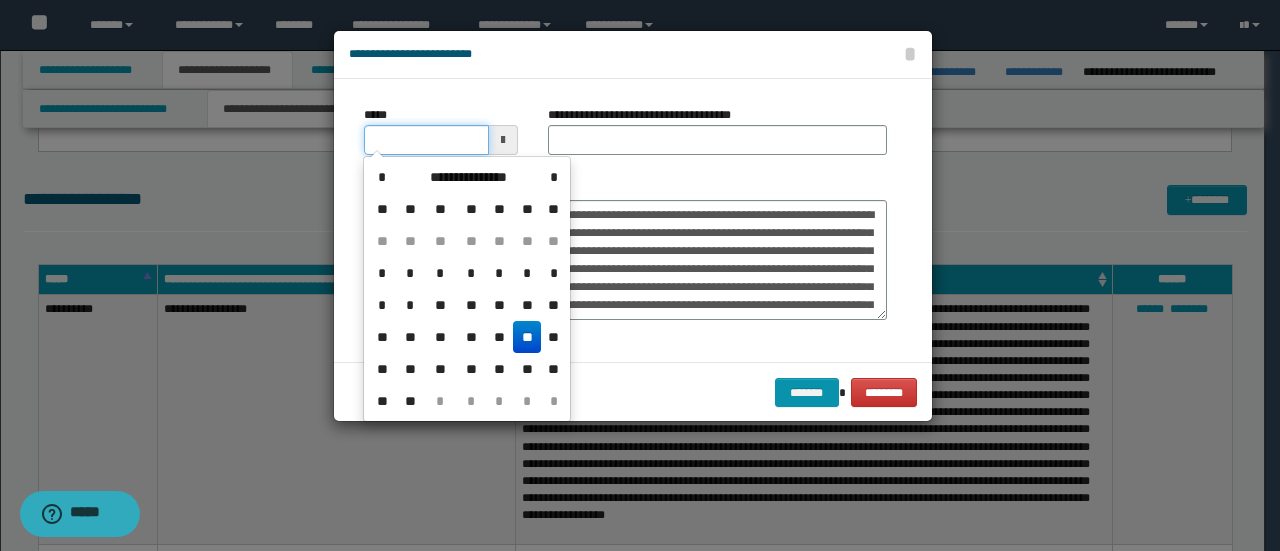 drag, startPoint x: 424, startPoint y: 140, endPoint x: 0, endPoint y: 438, distance: 518.2471 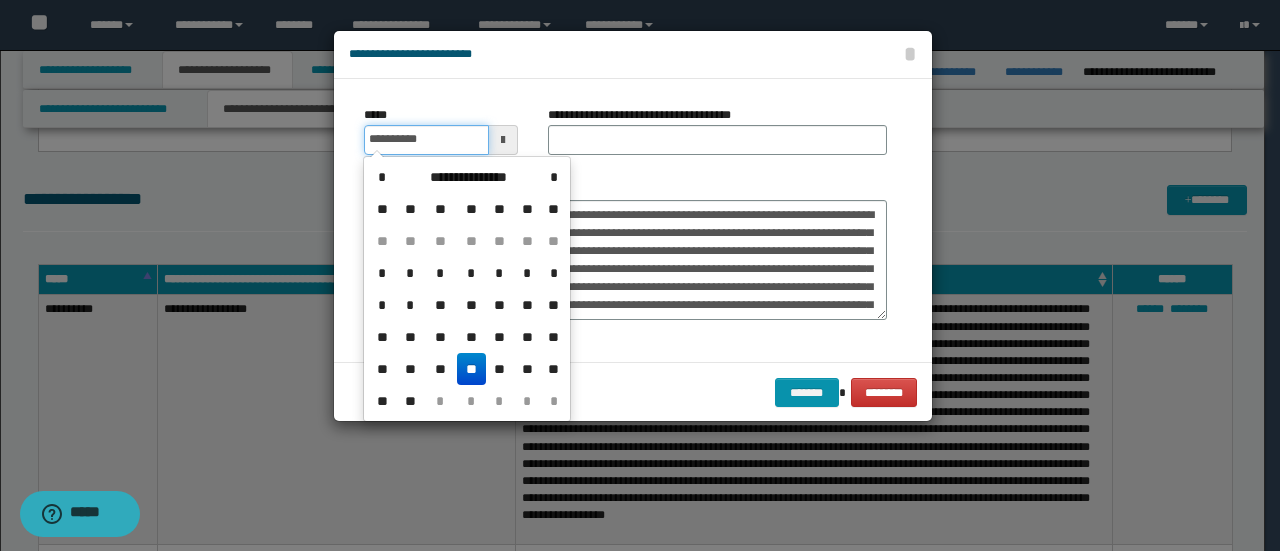 type on "**********" 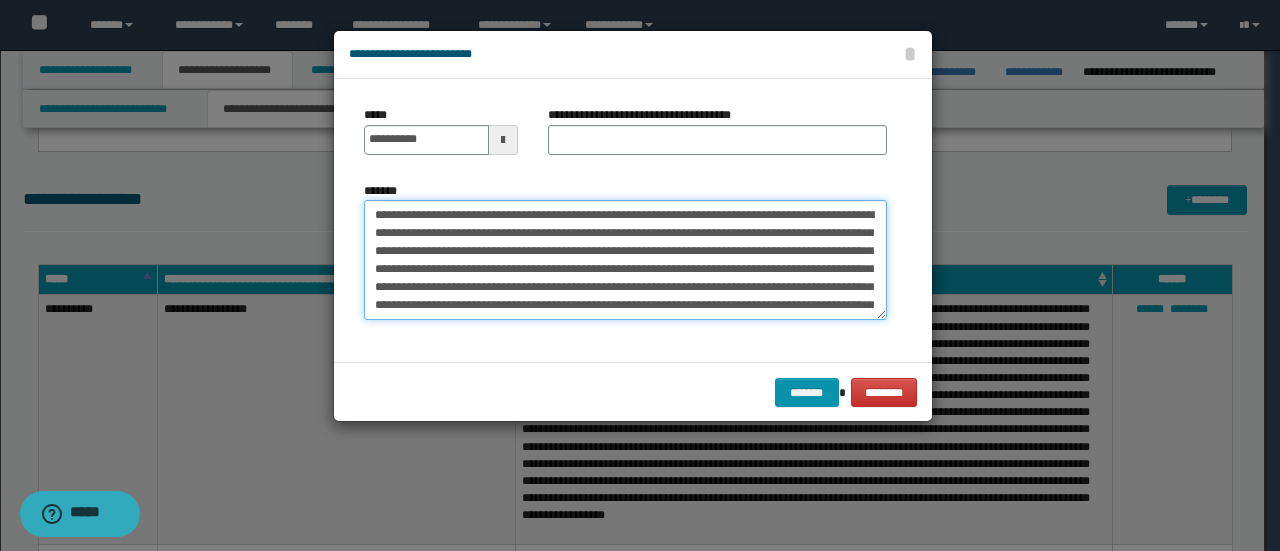 drag, startPoint x: 488, startPoint y: 213, endPoint x: 140, endPoint y: 198, distance: 348.32312 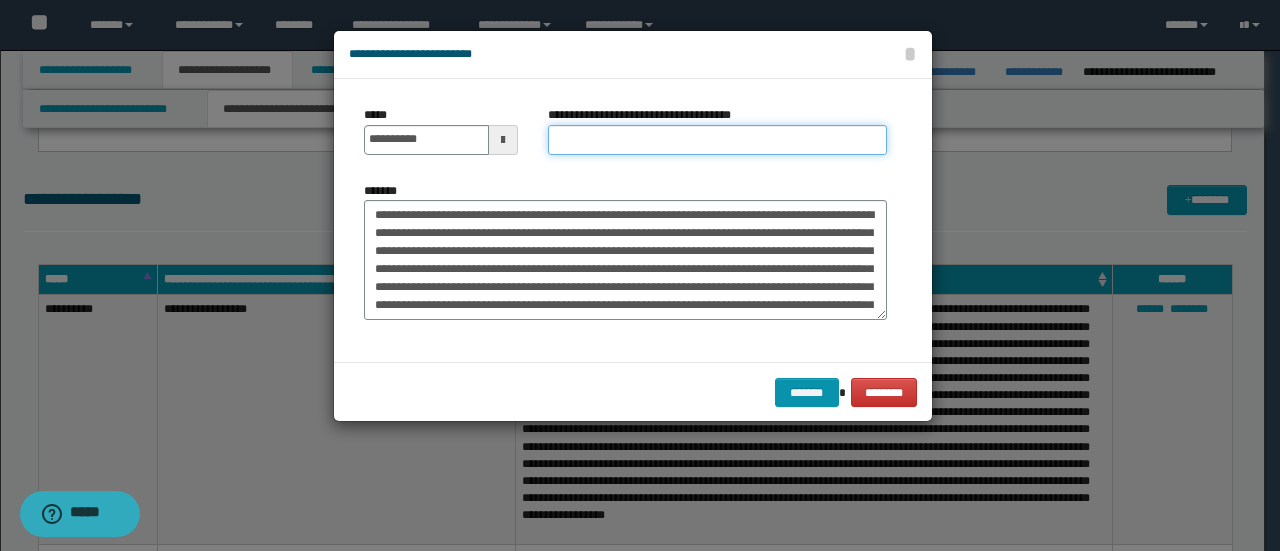click on "**********" at bounding box center (717, 140) 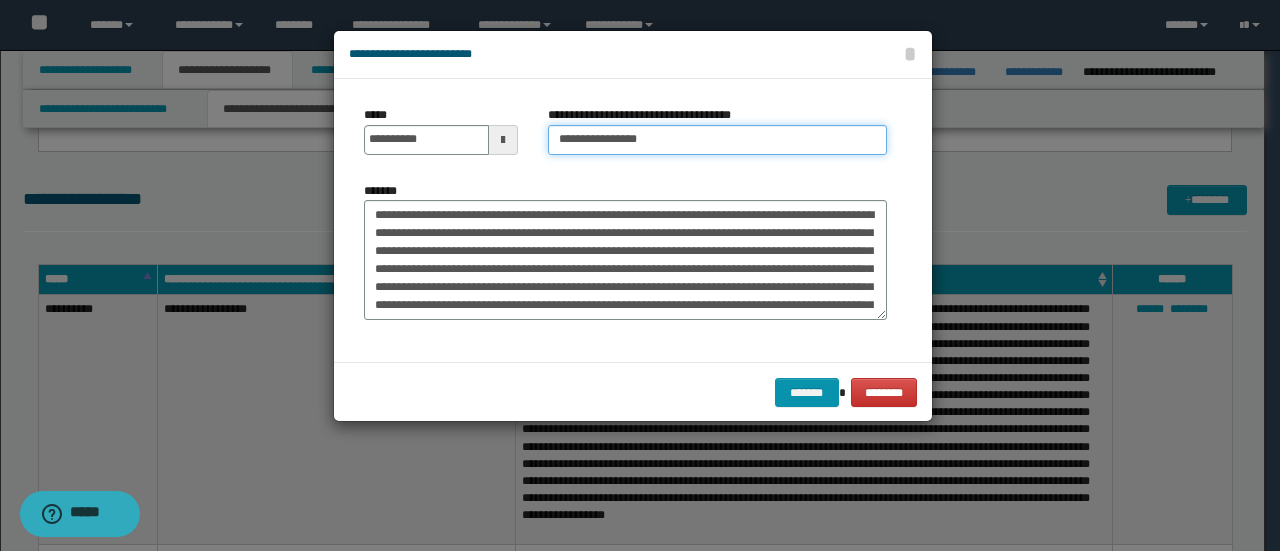type on "**********" 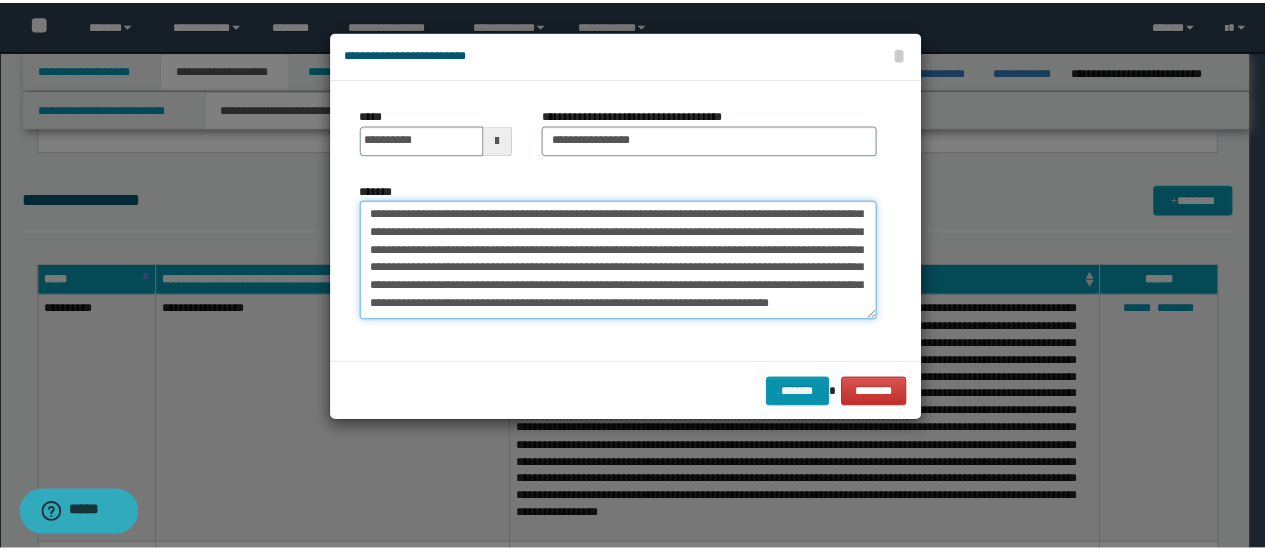 scroll, scrollTop: 594, scrollLeft: 0, axis: vertical 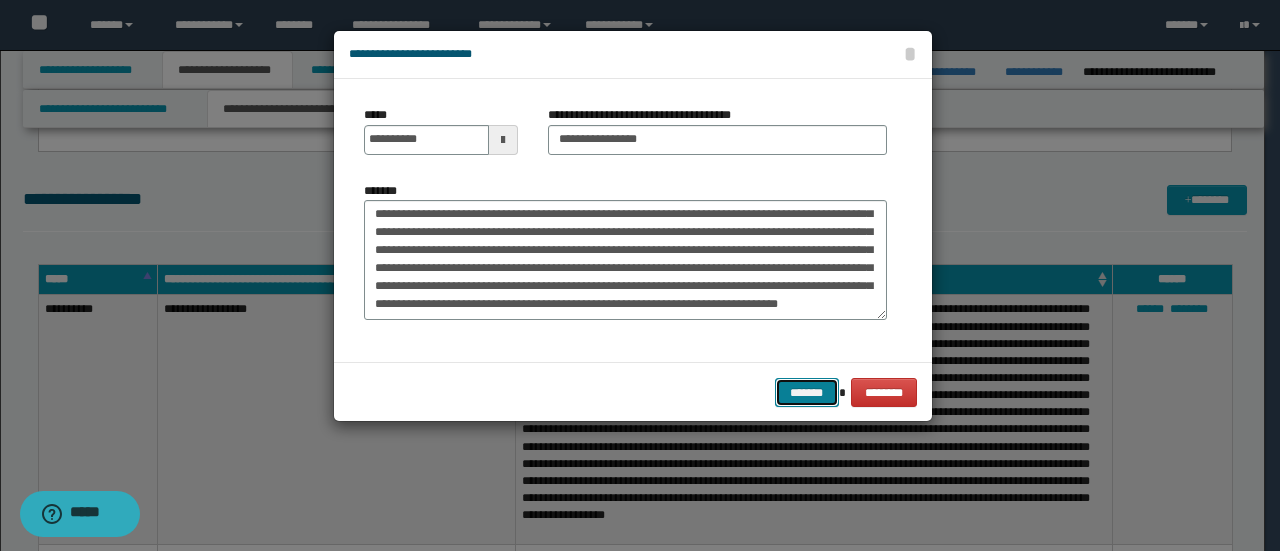 click on "*******" at bounding box center [807, 392] 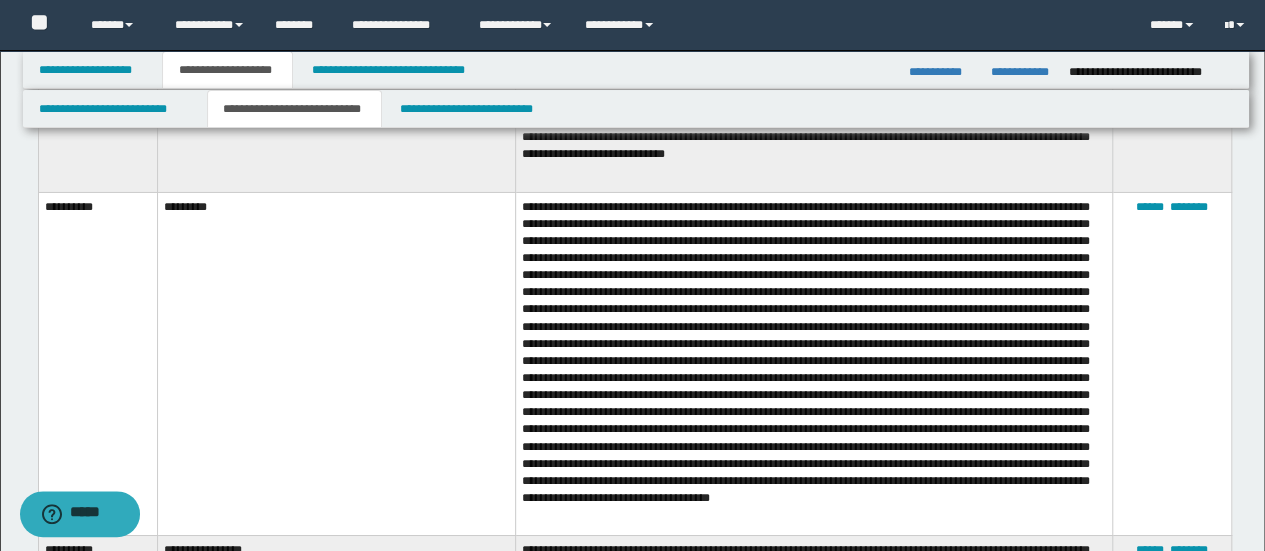 scroll, scrollTop: 3800, scrollLeft: 0, axis: vertical 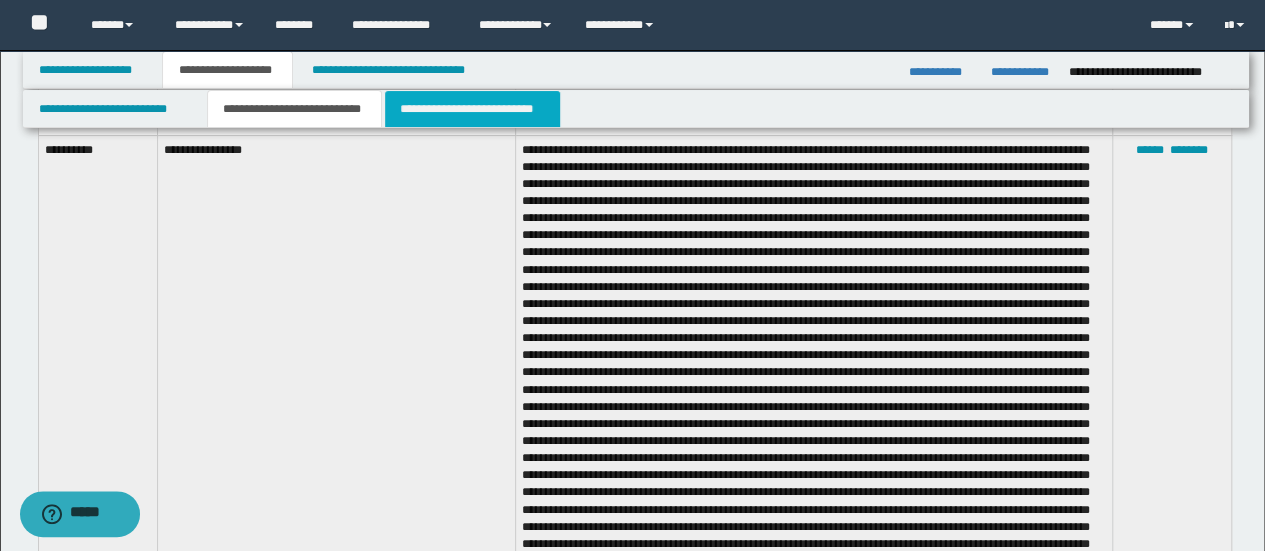 click on "**********" at bounding box center [472, 109] 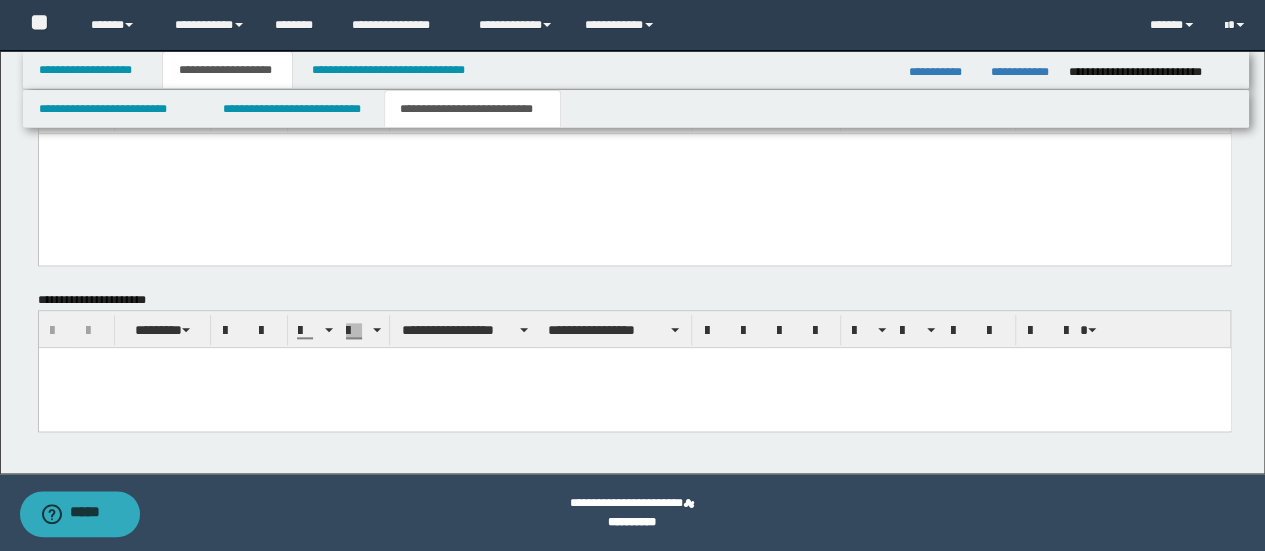 click at bounding box center [634, 388] 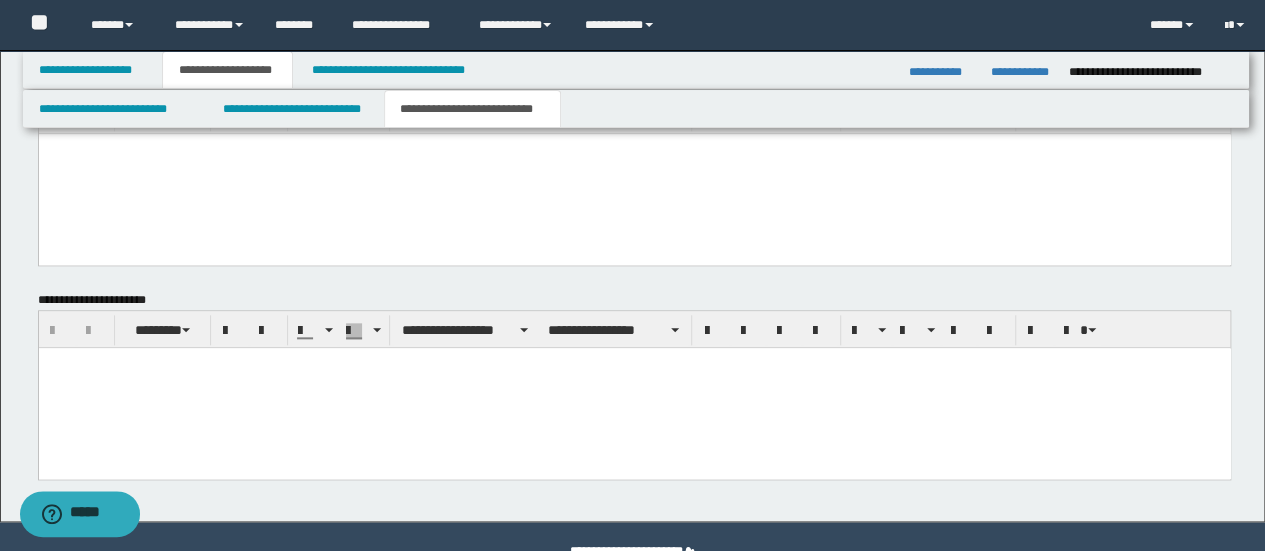 type 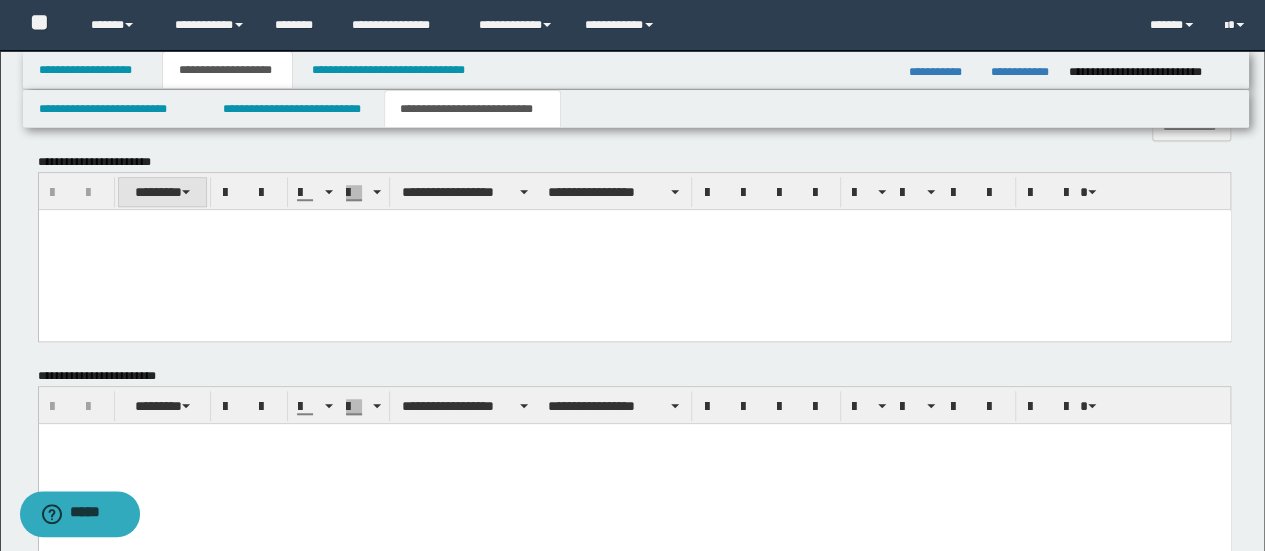 scroll, scrollTop: 581, scrollLeft: 0, axis: vertical 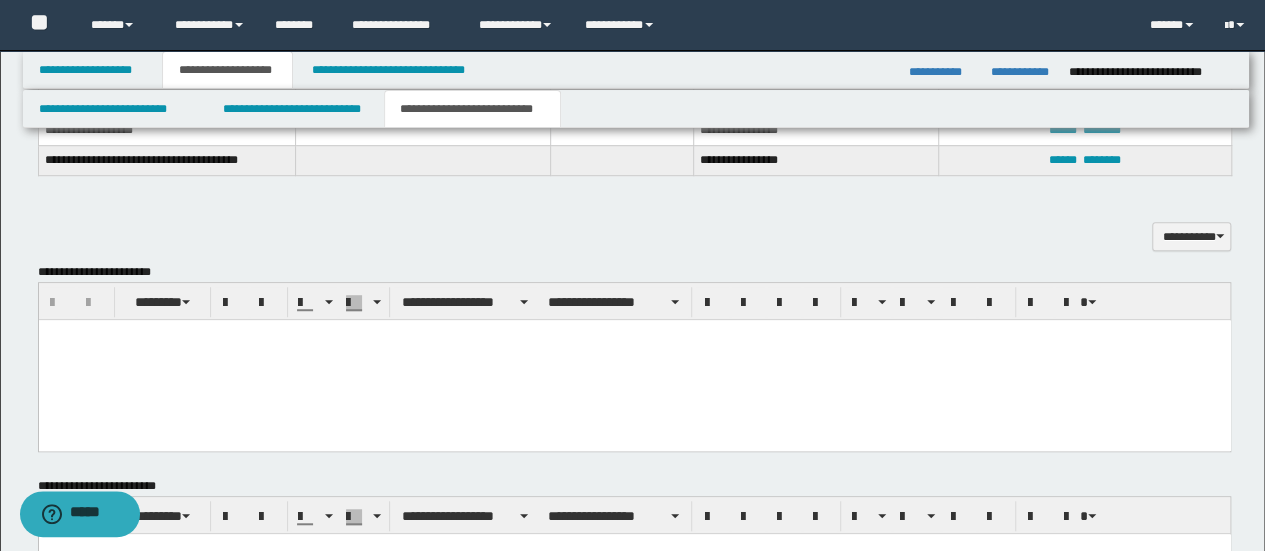 click at bounding box center (634, 359) 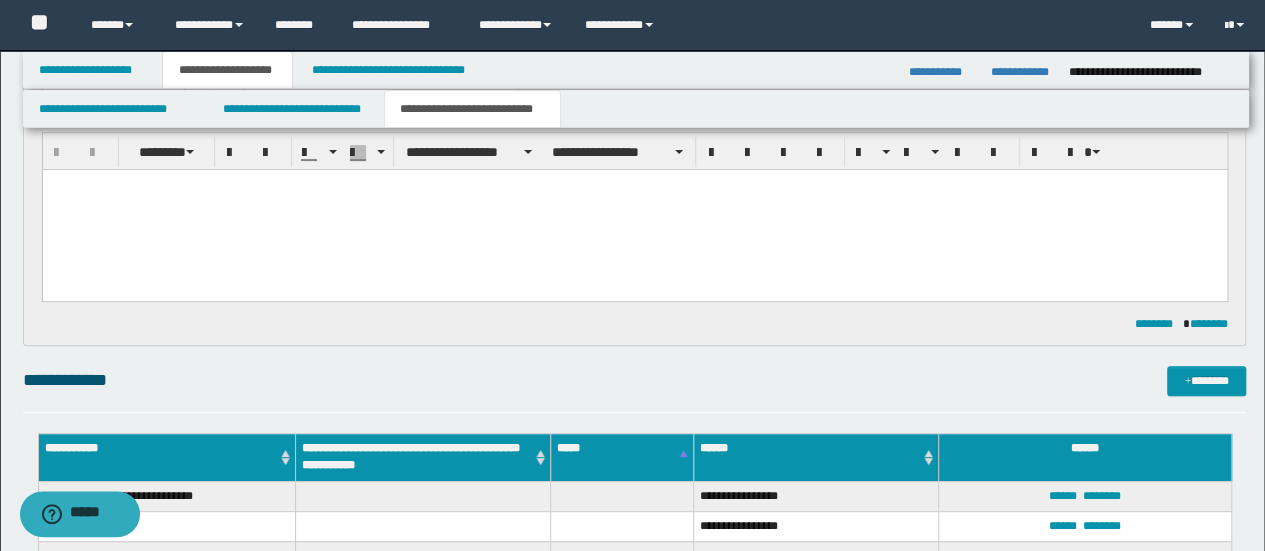 scroll, scrollTop: 181, scrollLeft: 0, axis: vertical 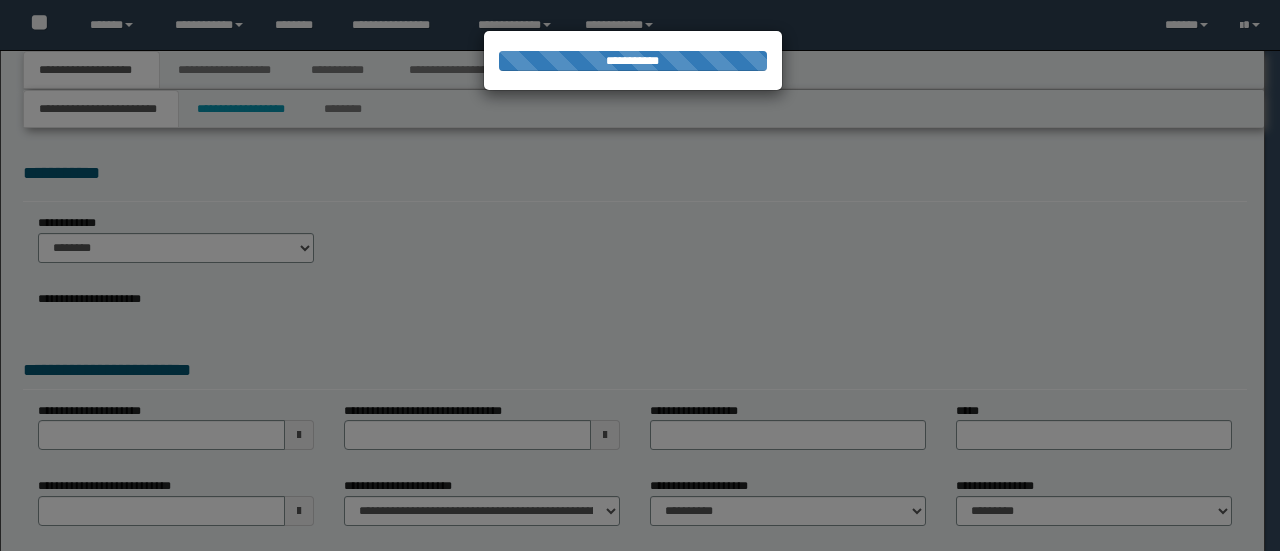 select on "*" 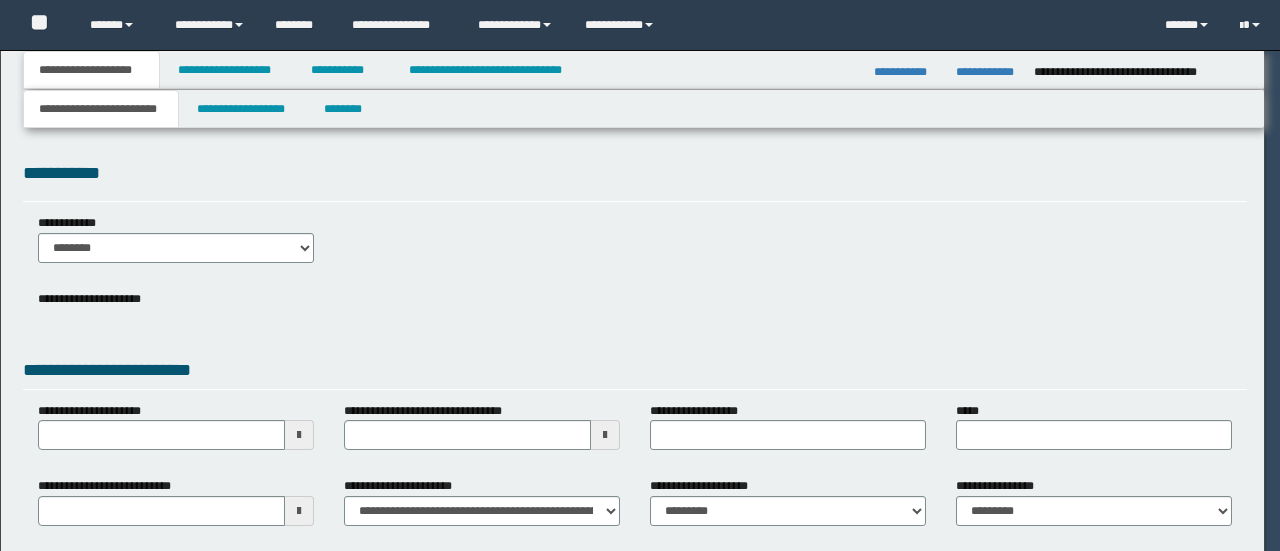 scroll, scrollTop: 0, scrollLeft: 0, axis: both 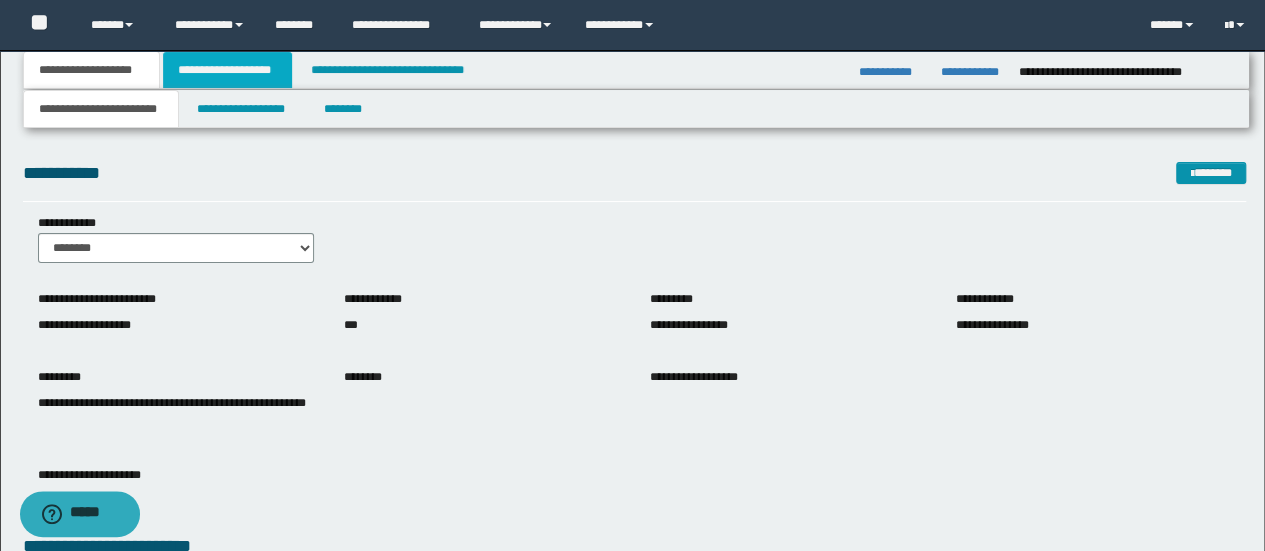 click on "**********" at bounding box center [227, 70] 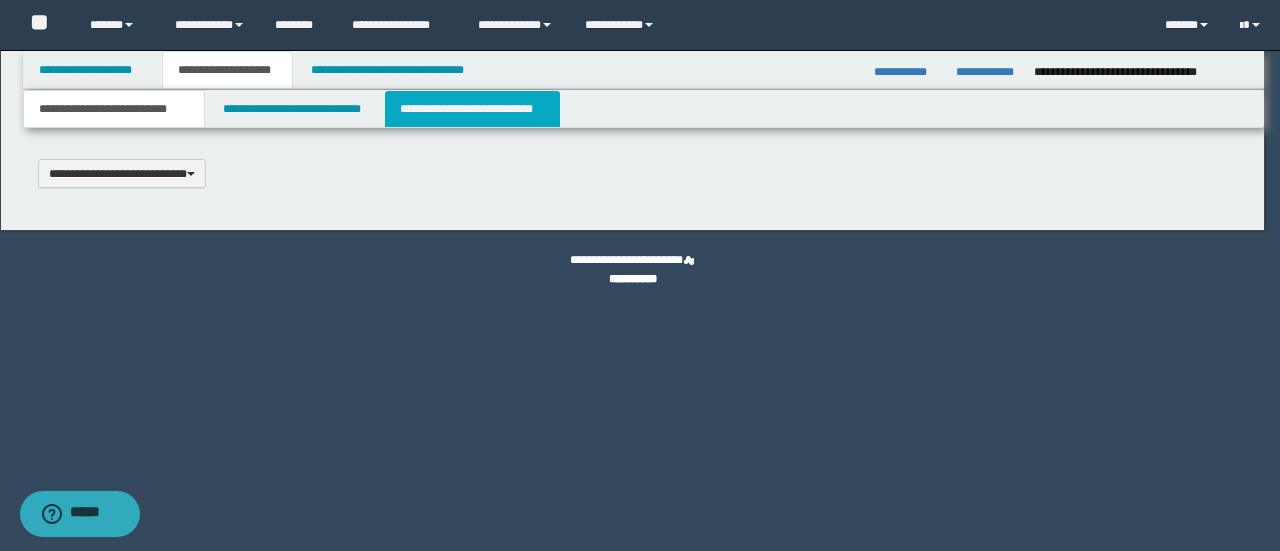 scroll, scrollTop: 0, scrollLeft: 0, axis: both 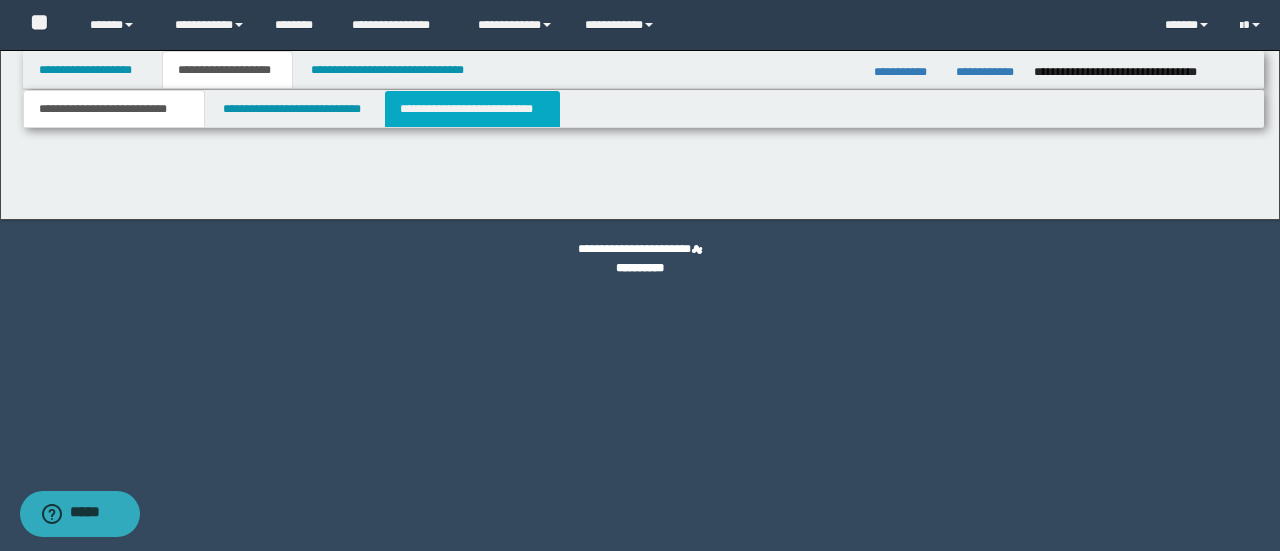 click on "**********" at bounding box center [472, 109] 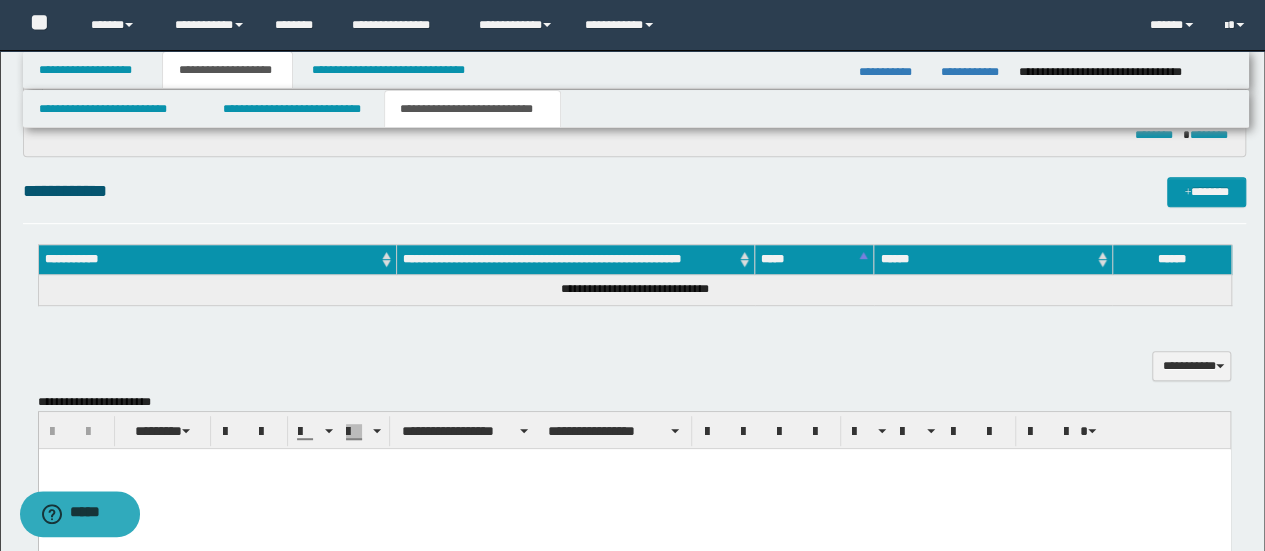 scroll, scrollTop: 300, scrollLeft: 0, axis: vertical 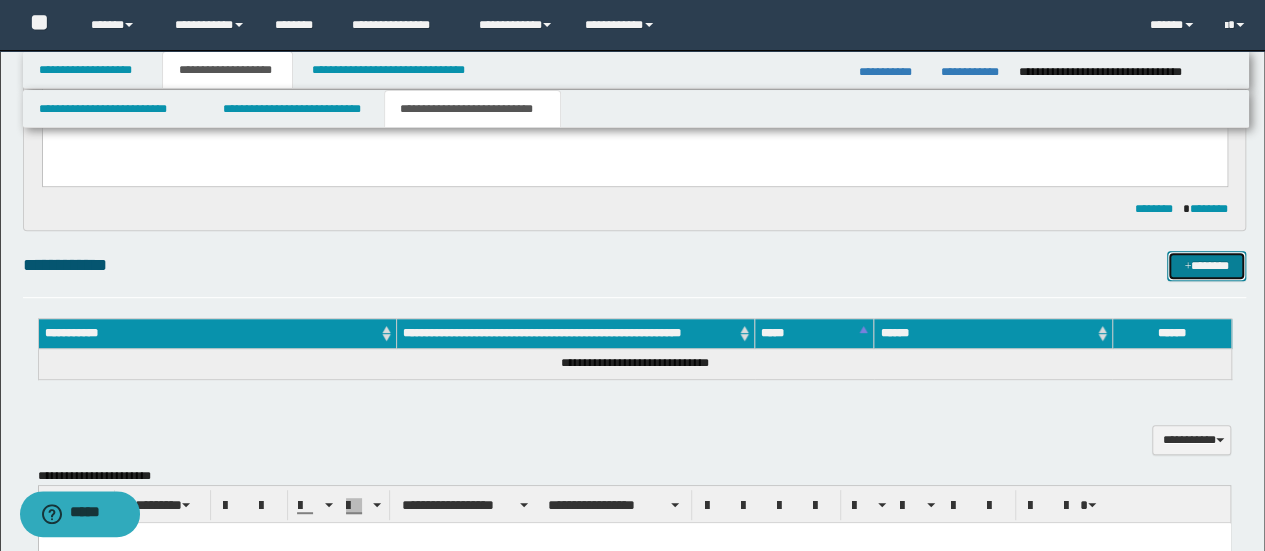 click on "*******" at bounding box center [1206, 265] 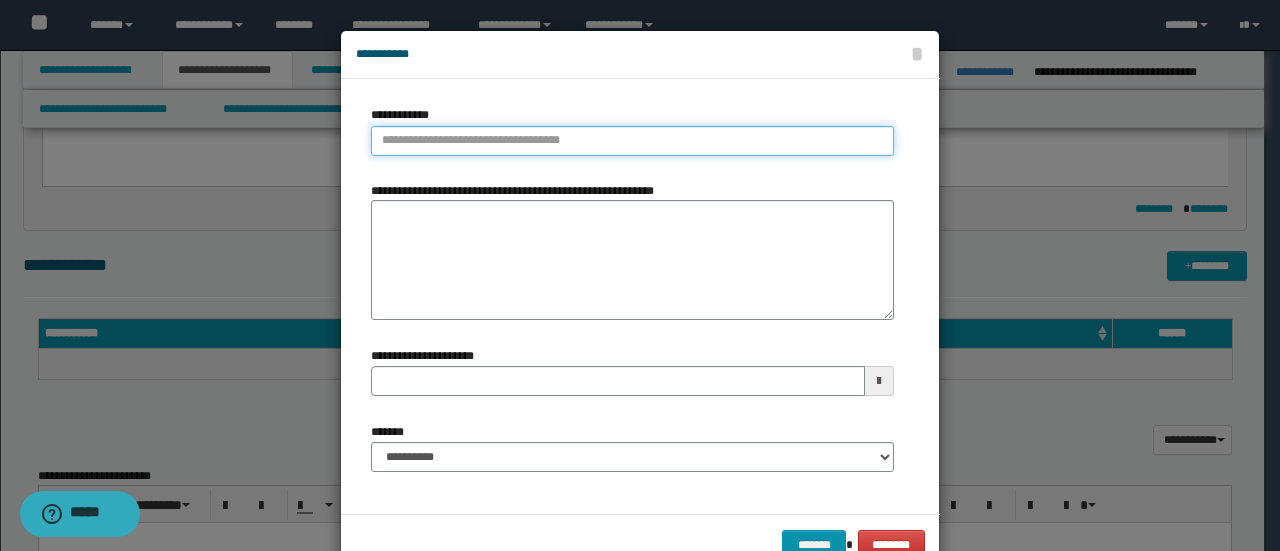 click on "**********" at bounding box center [632, 141] 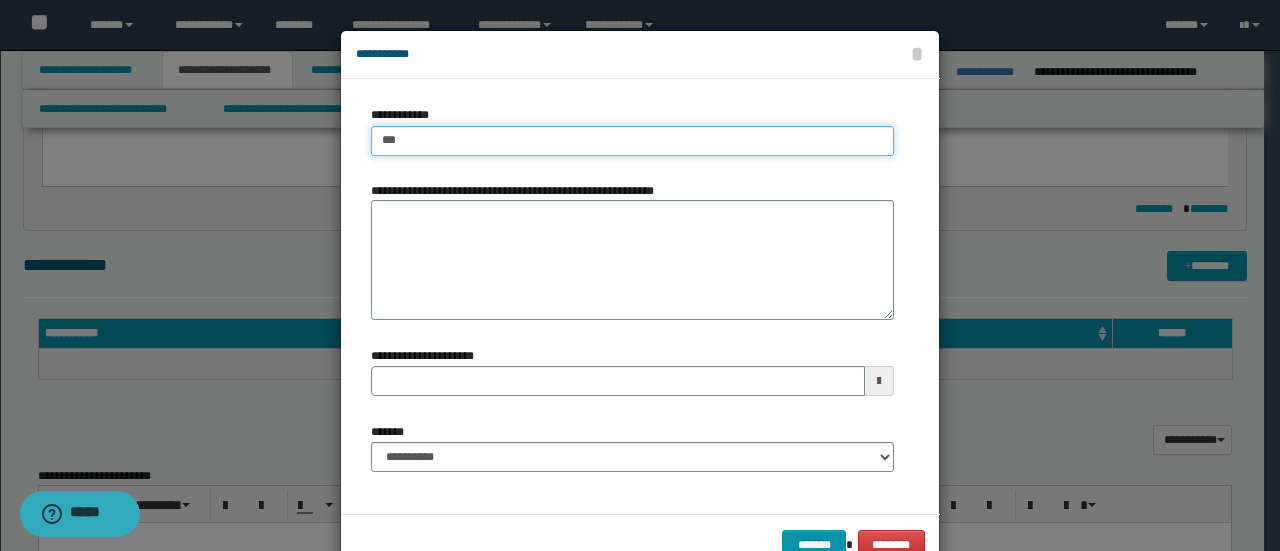 type on "****" 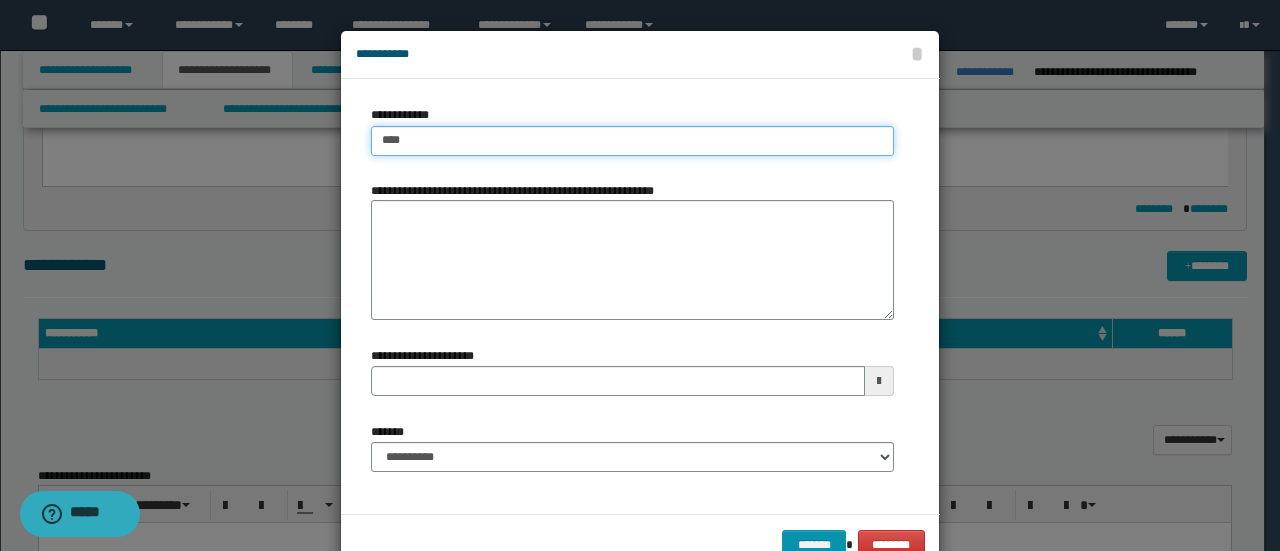type on "****" 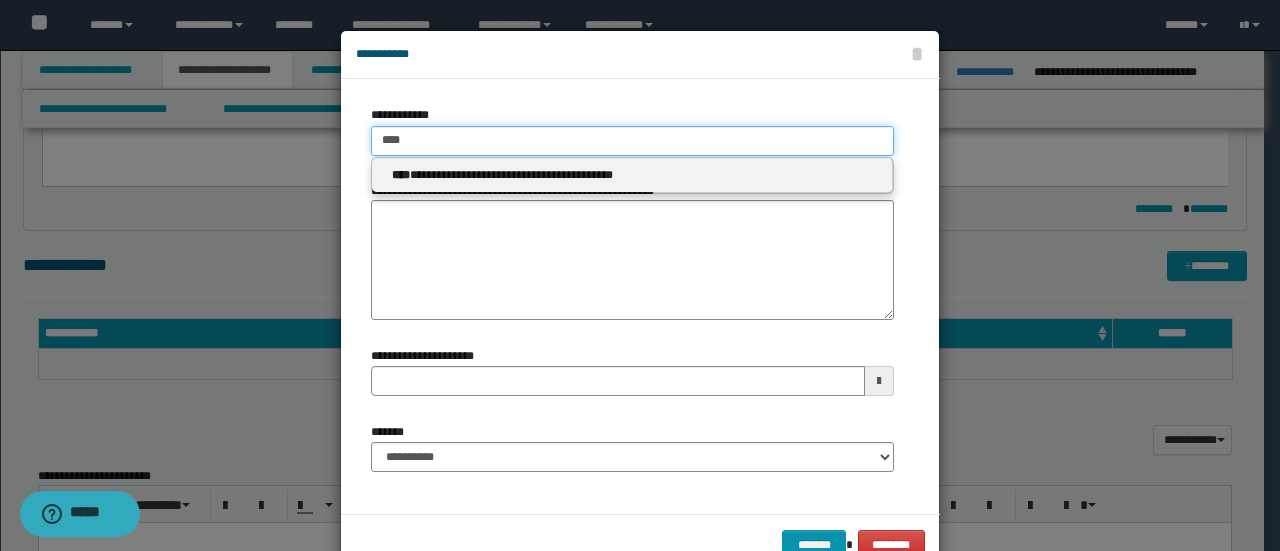type 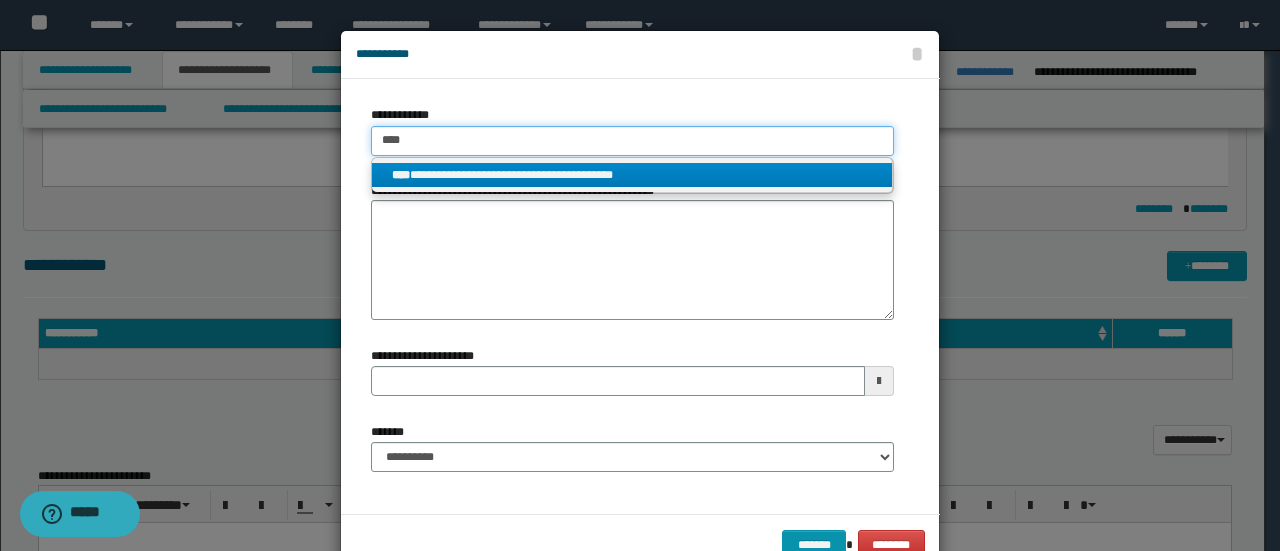 type on "****" 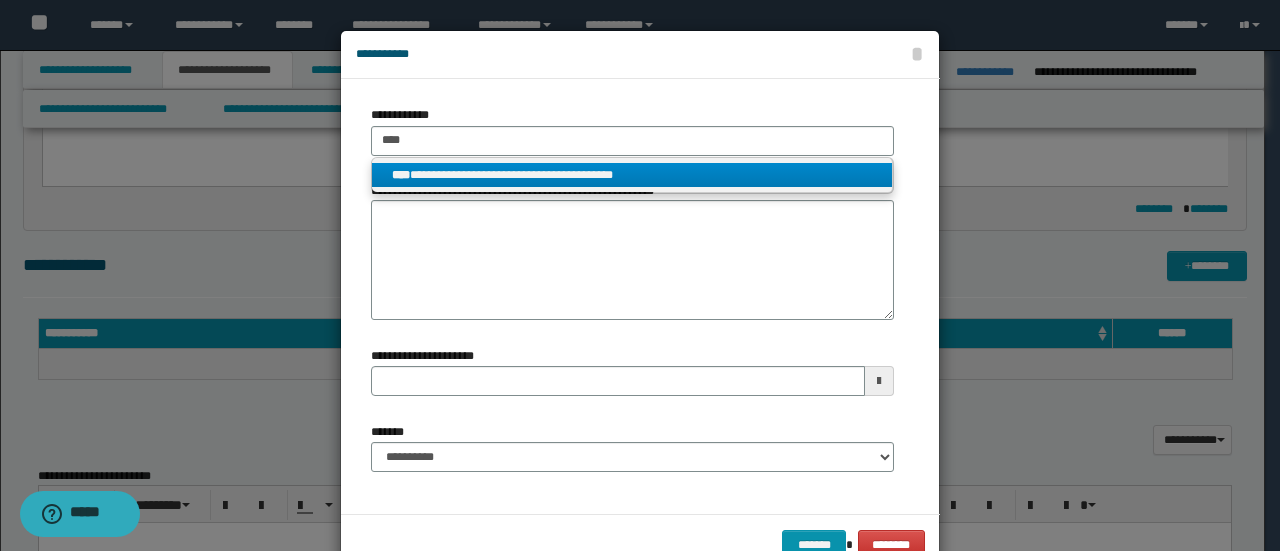 click on "**********" at bounding box center [632, 175] 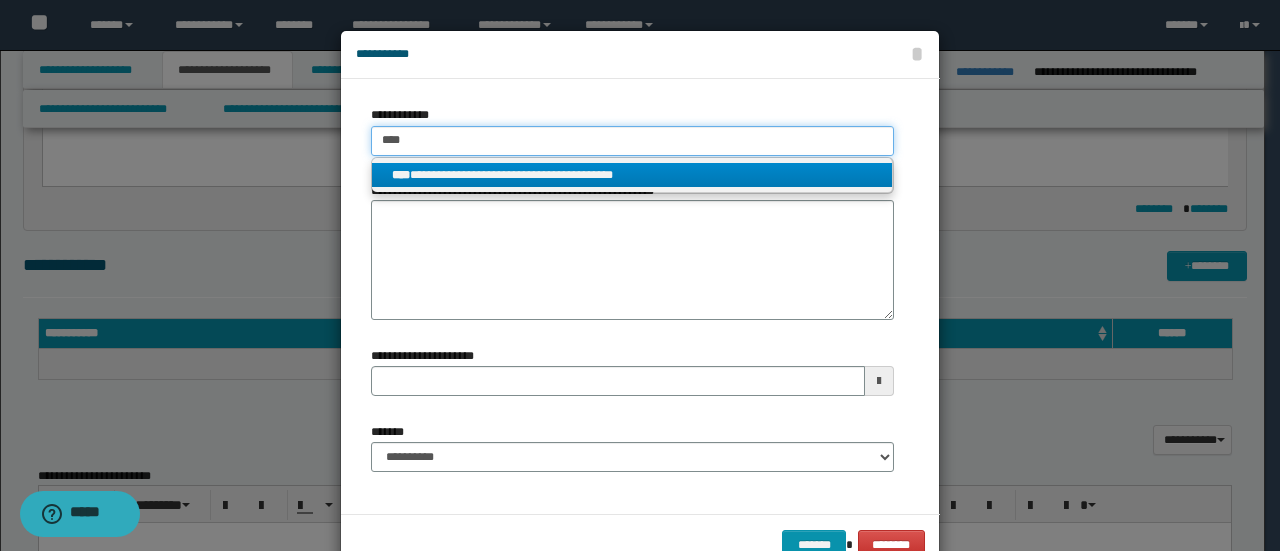 type 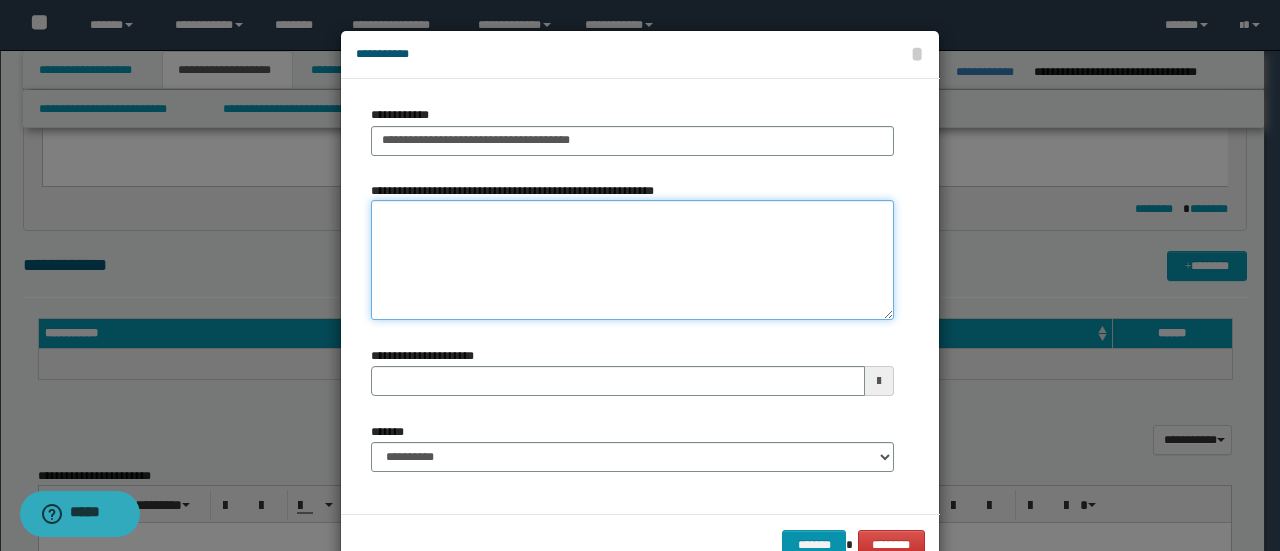 click on "**********" at bounding box center [632, 260] 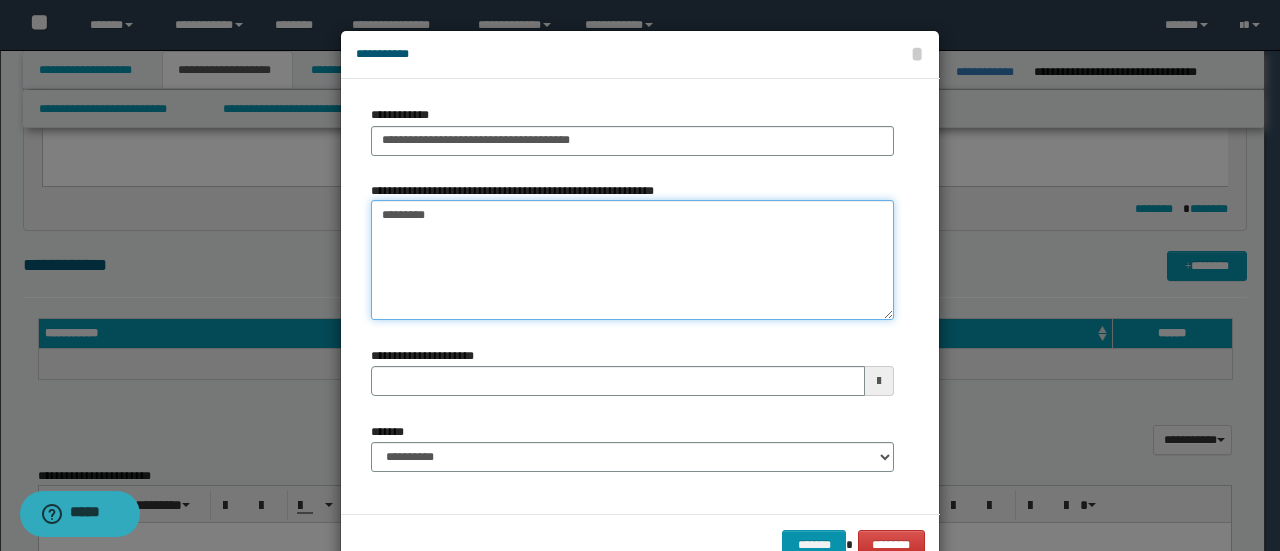 type 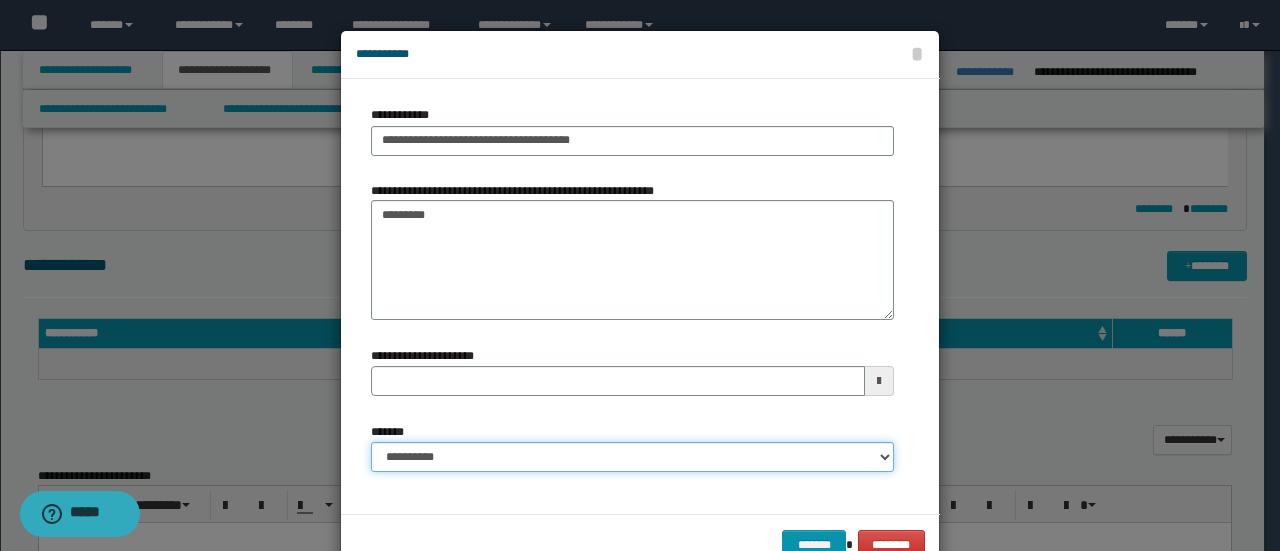 click on "**********" at bounding box center [632, 457] 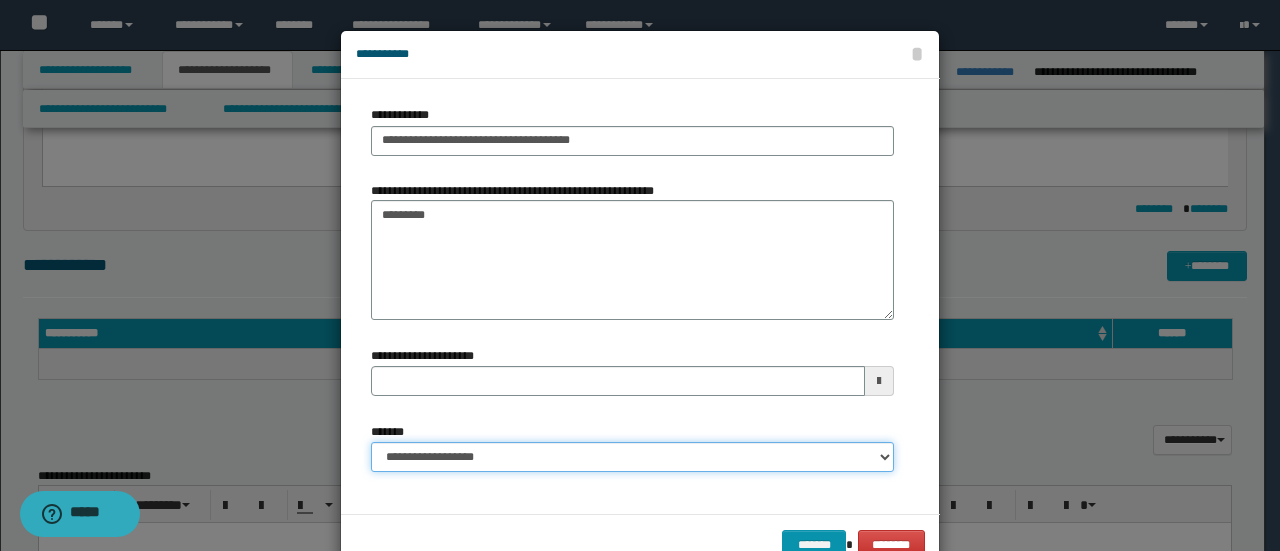 click on "**********" at bounding box center [632, 457] 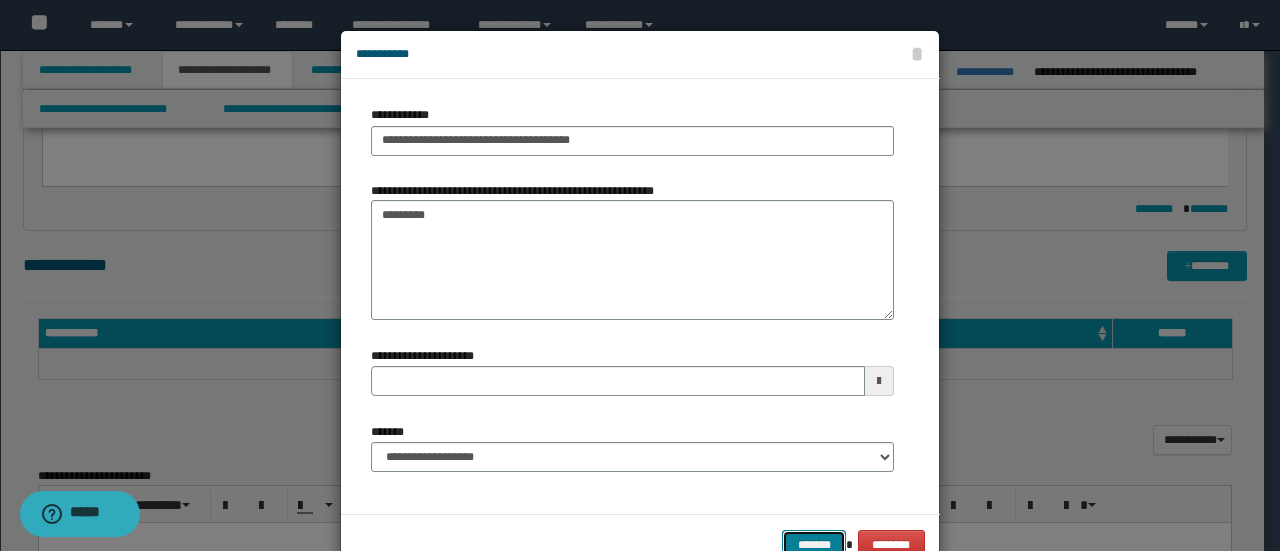 click on "*******" at bounding box center (814, 544) 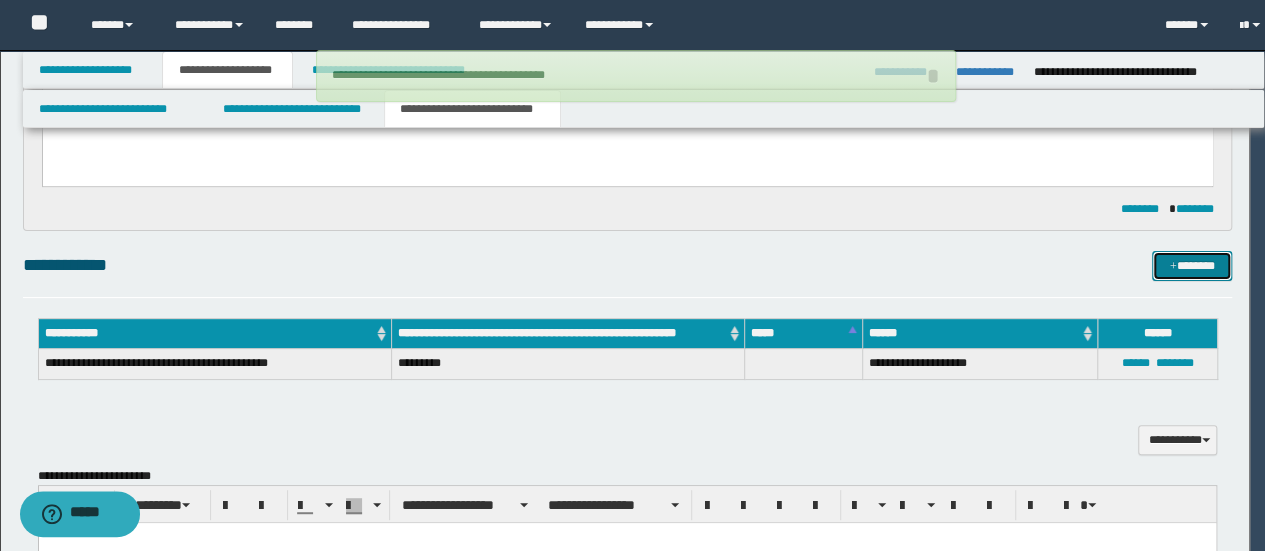 type 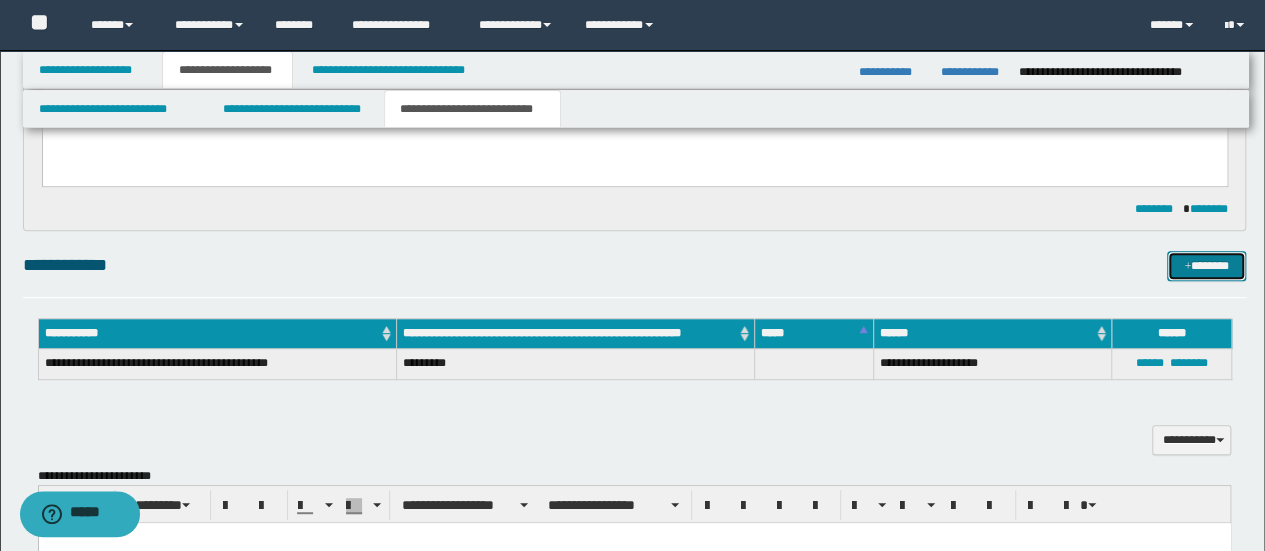 click on "*******" at bounding box center (1206, 265) 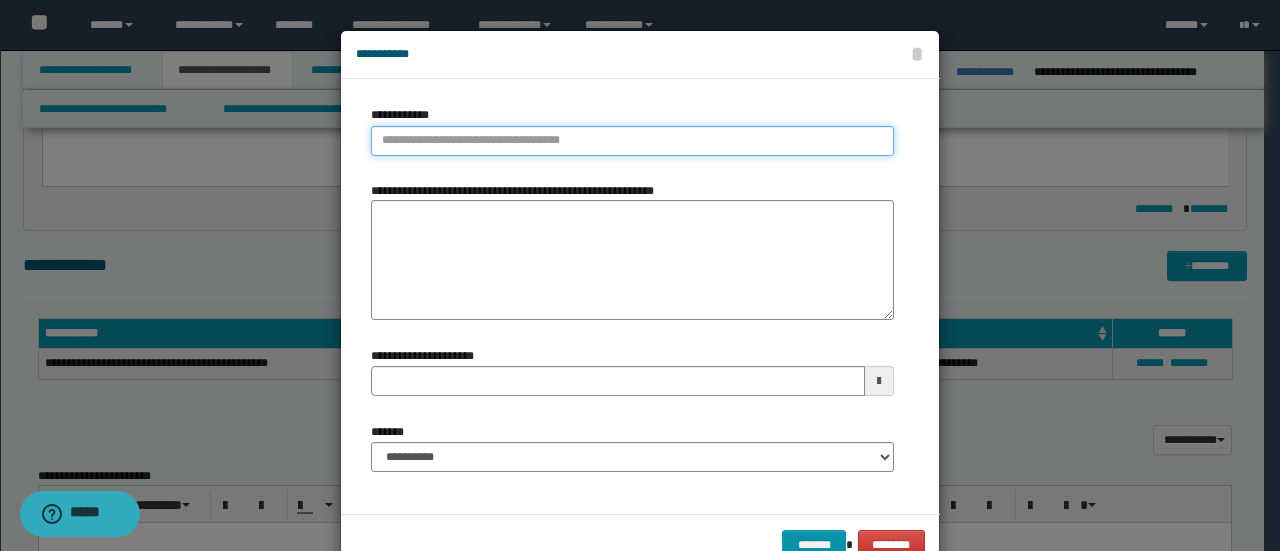 type on "**********" 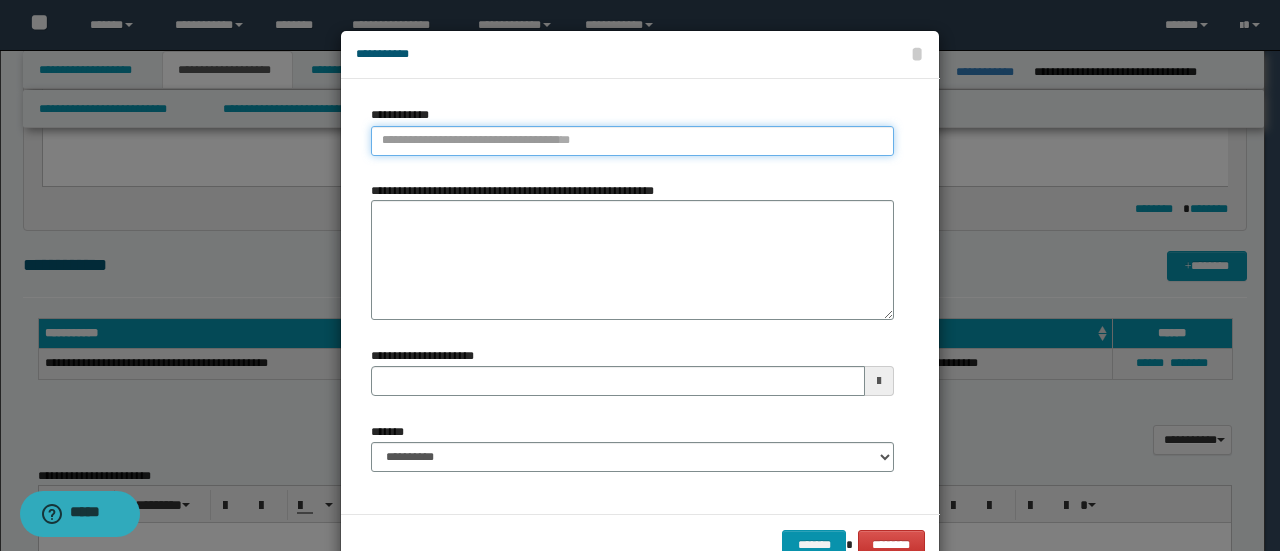 click on "**********" at bounding box center [632, 141] 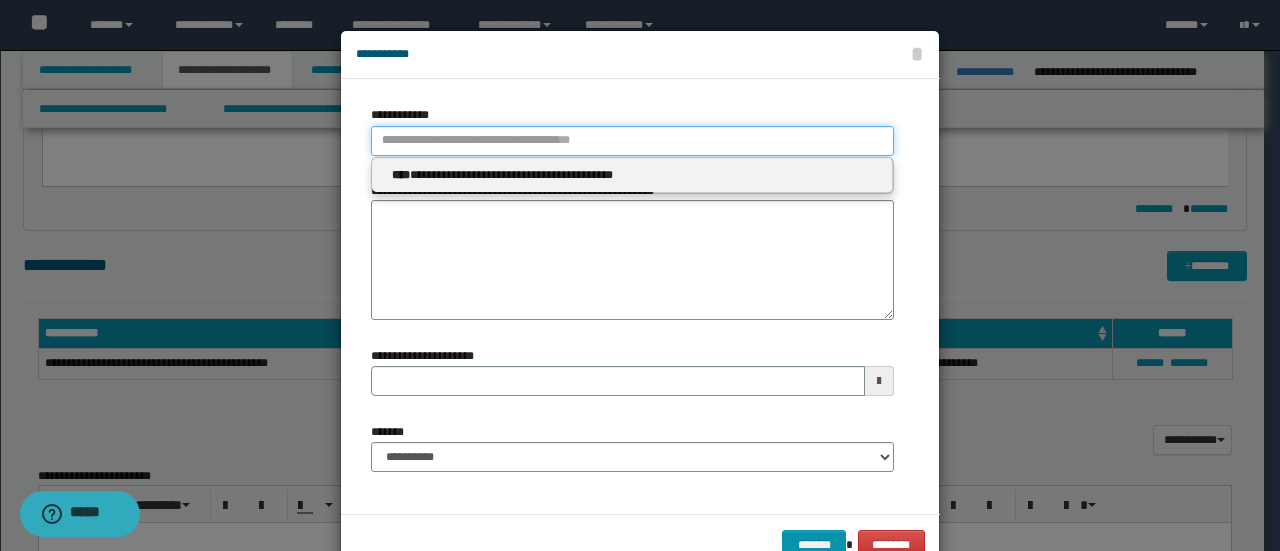 type 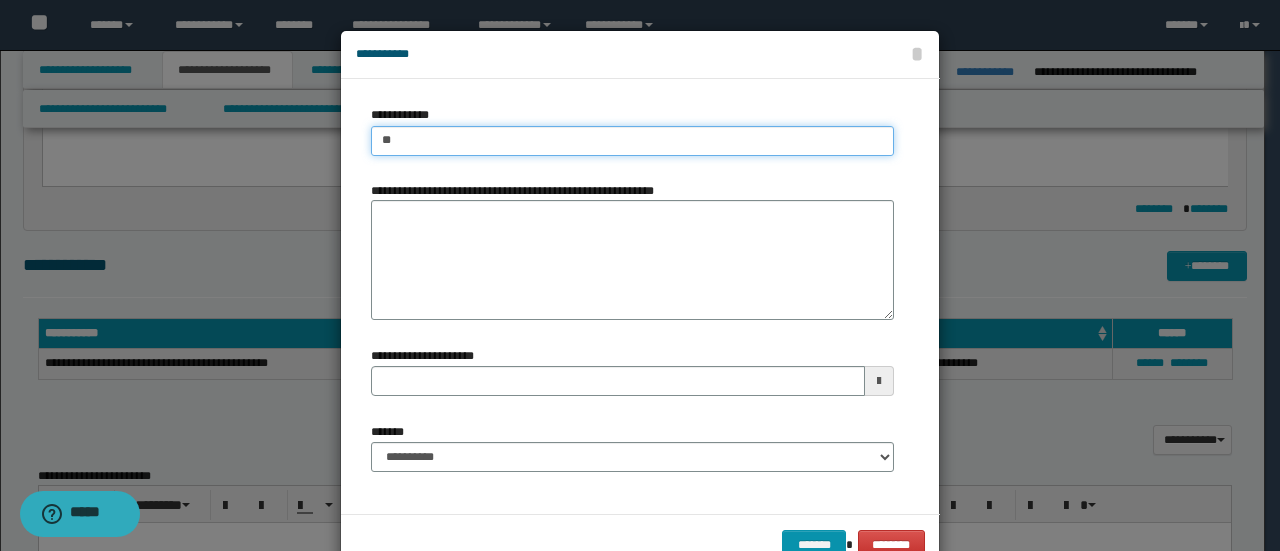 type on "***" 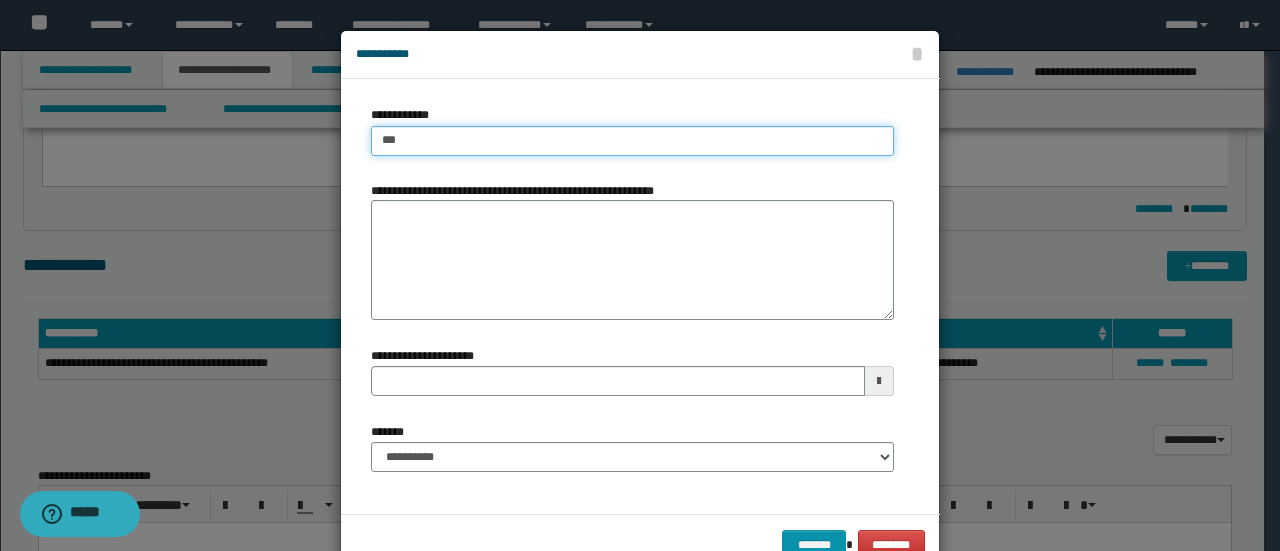 type on "***" 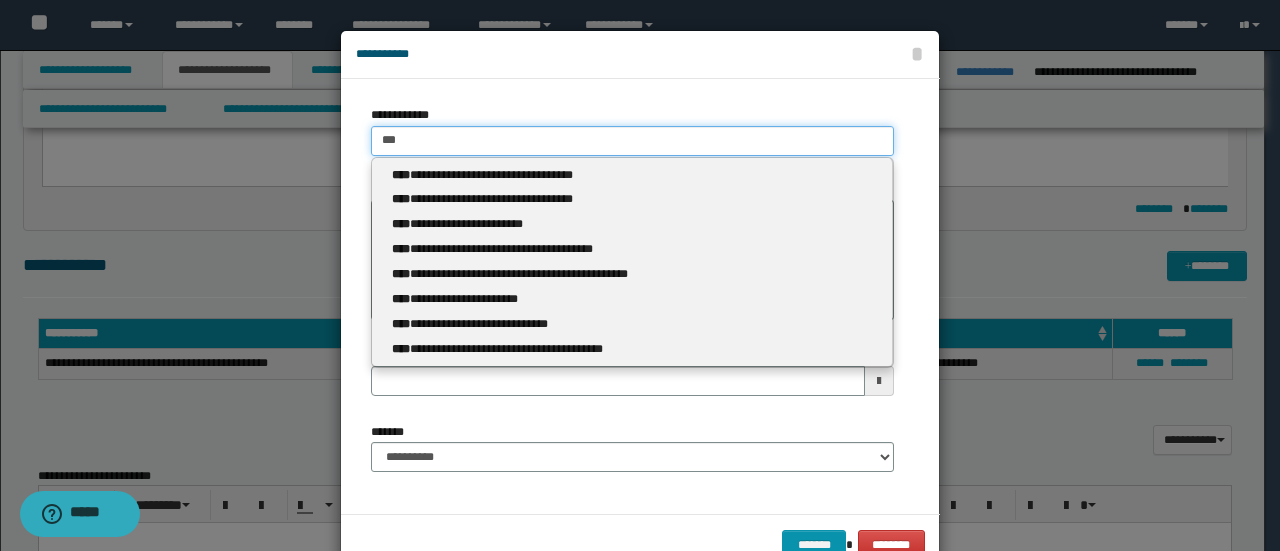 type 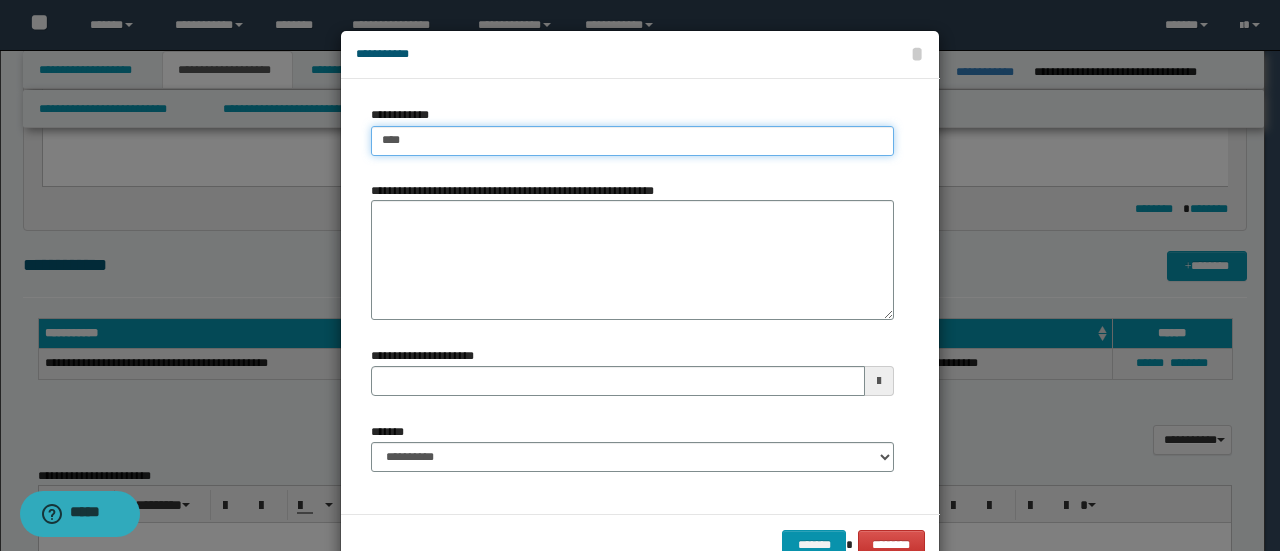 type on "****" 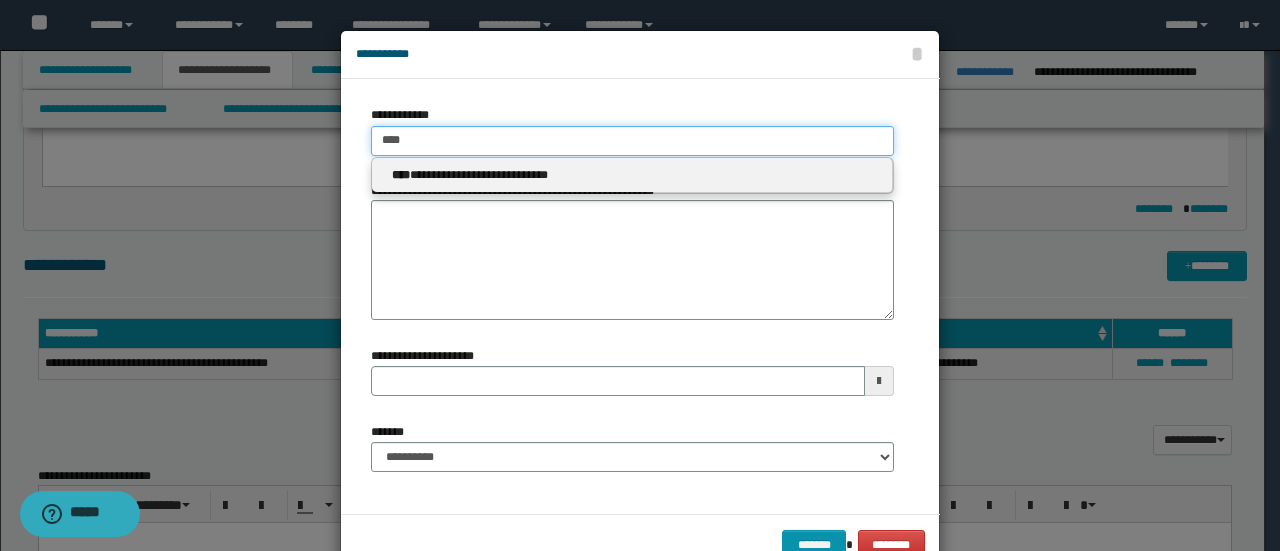type on "****" 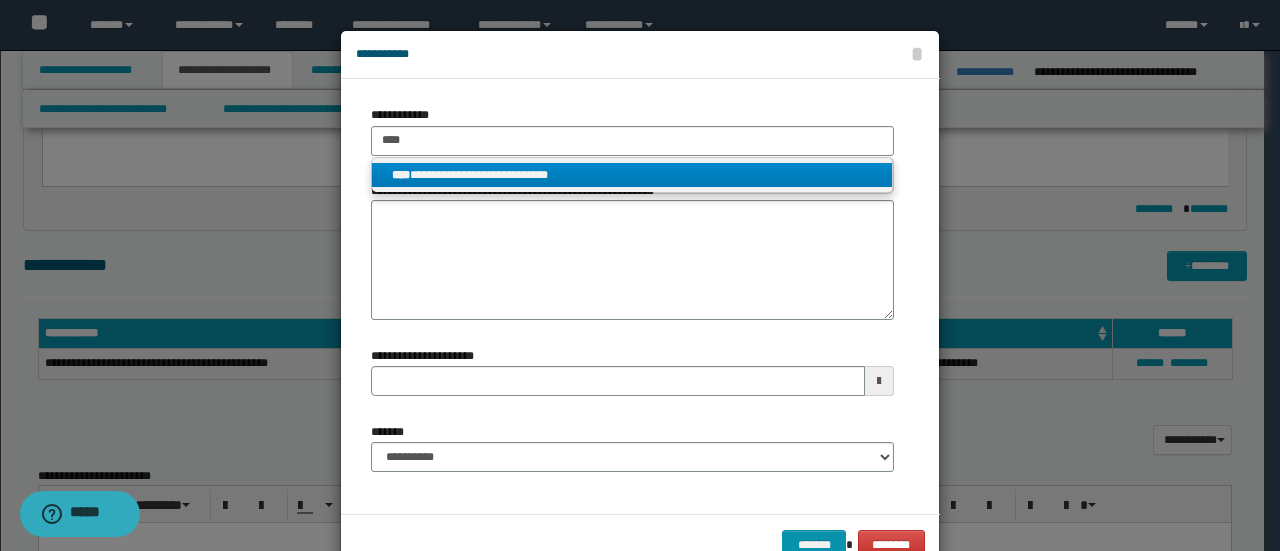 click on "**********" at bounding box center (632, 175) 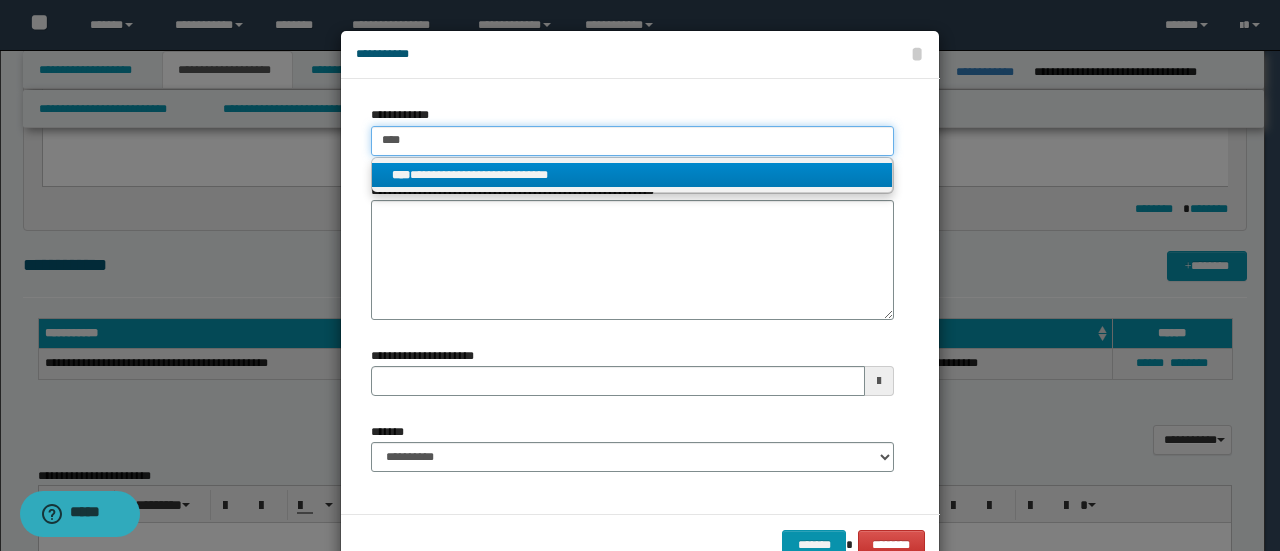type 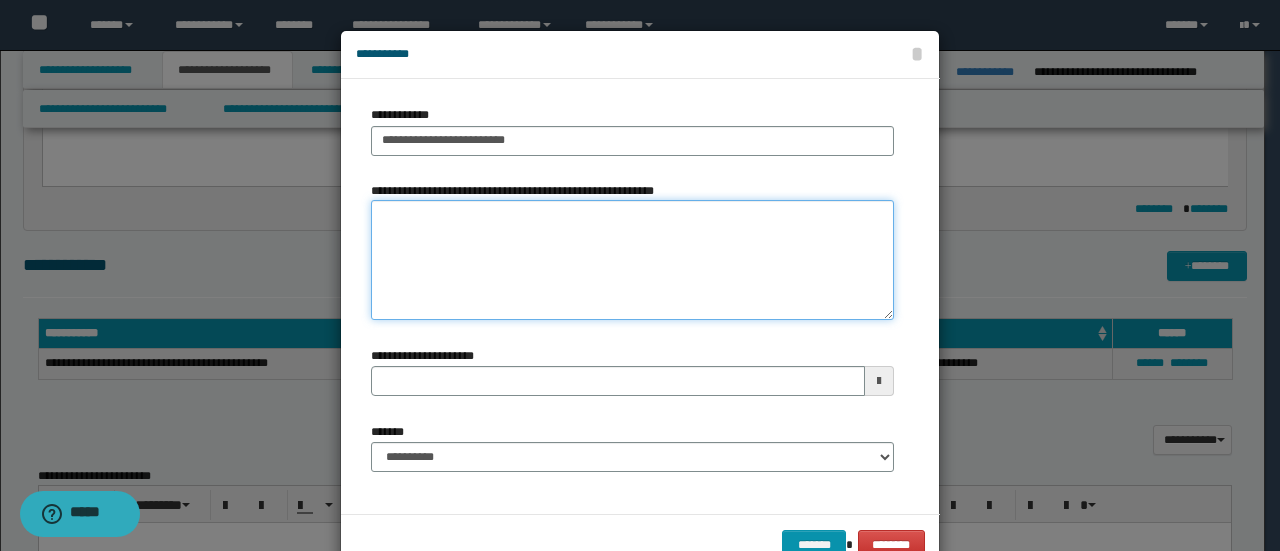 click on "**********" at bounding box center [632, 260] 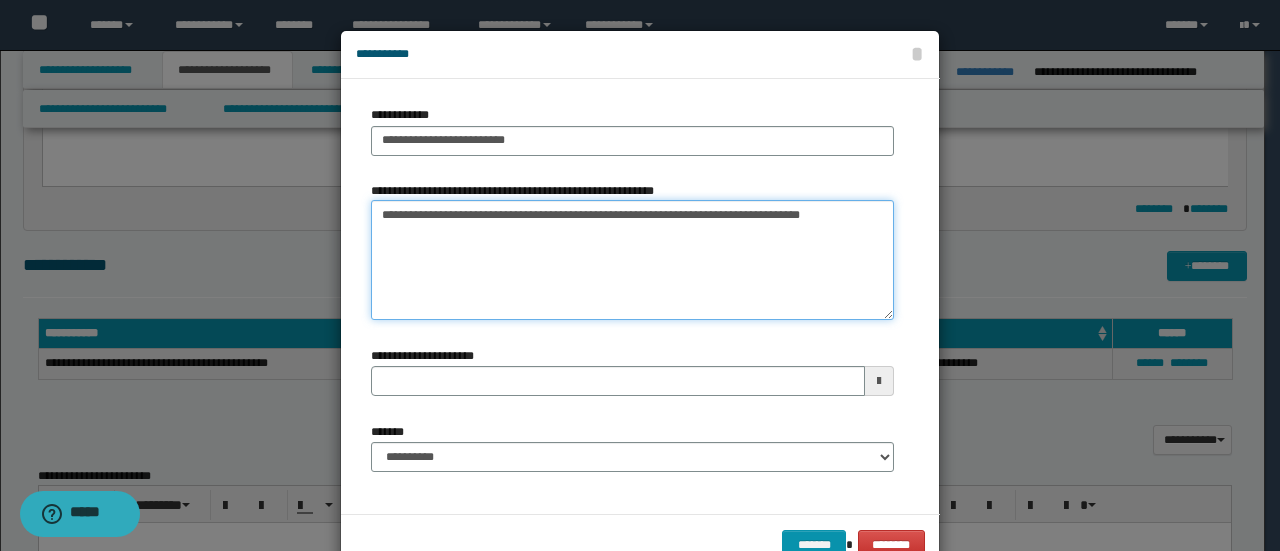 type 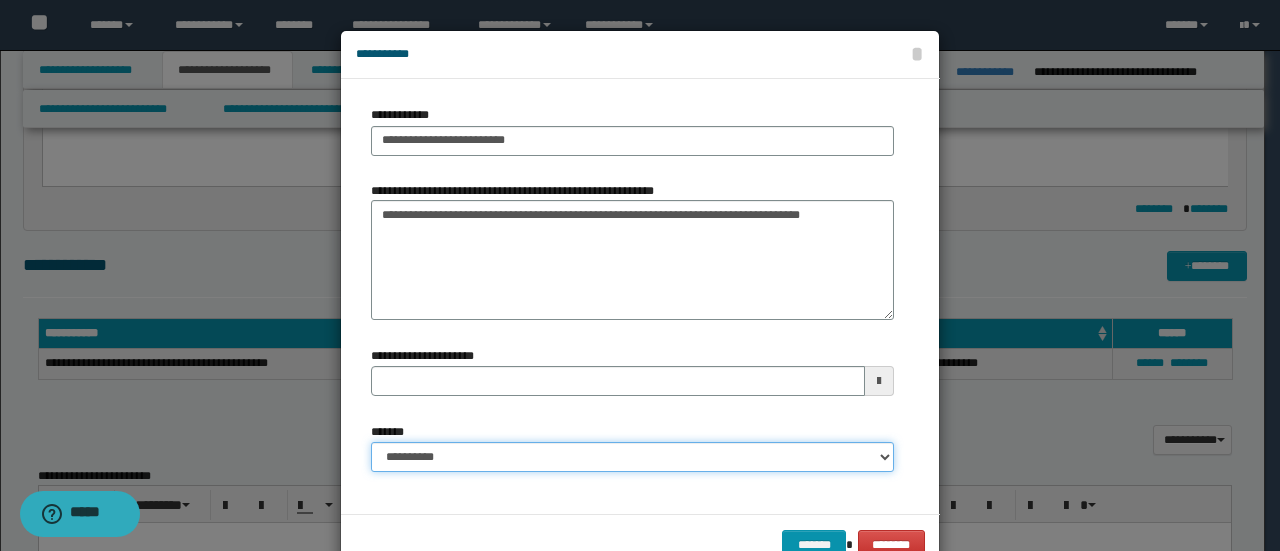 click on "**********" at bounding box center (632, 457) 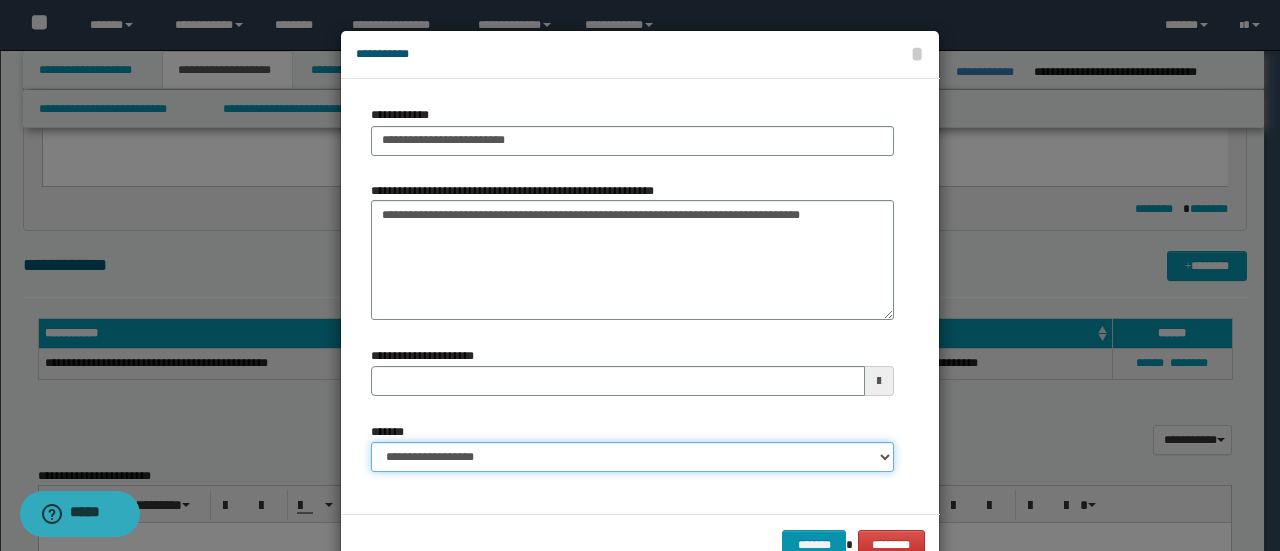 type 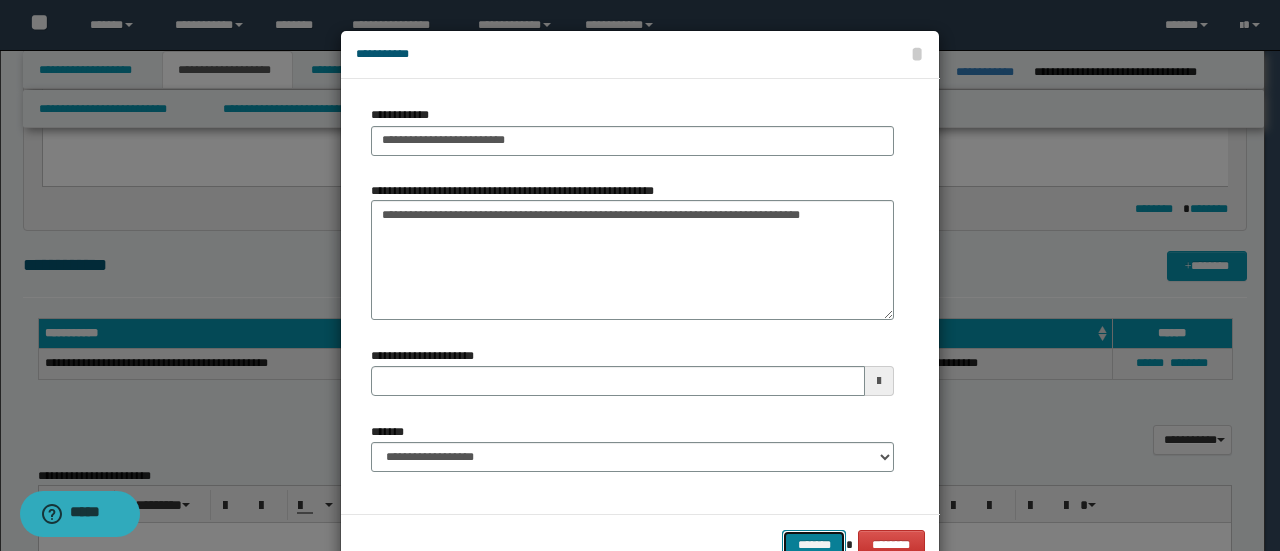 click on "*******" at bounding box center [814, 544] 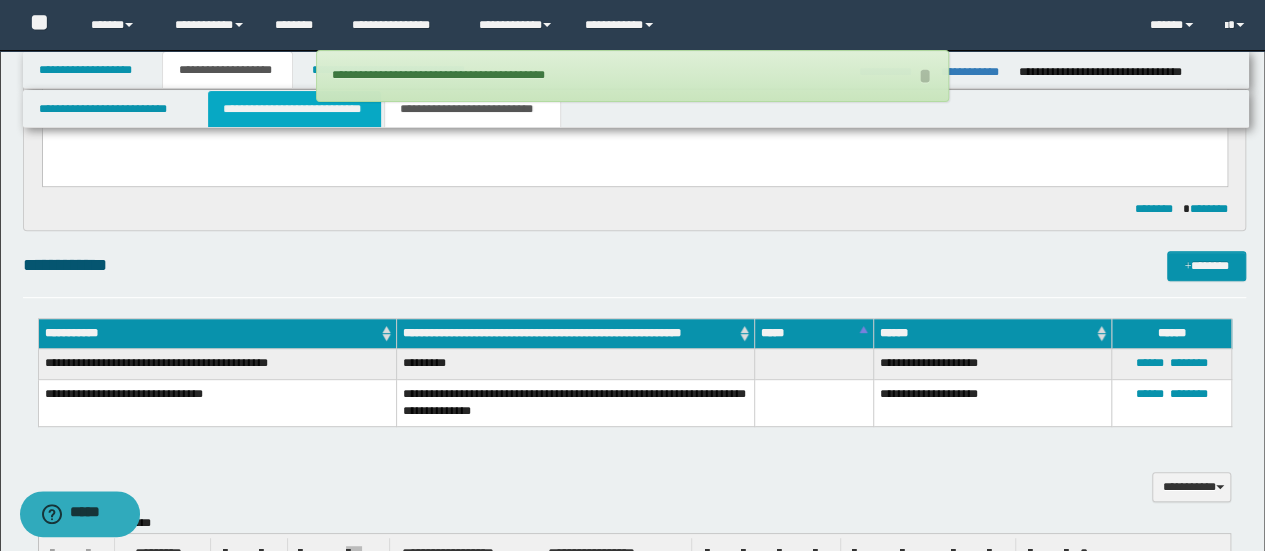 click on "**********" at bounding box center (294, 109) 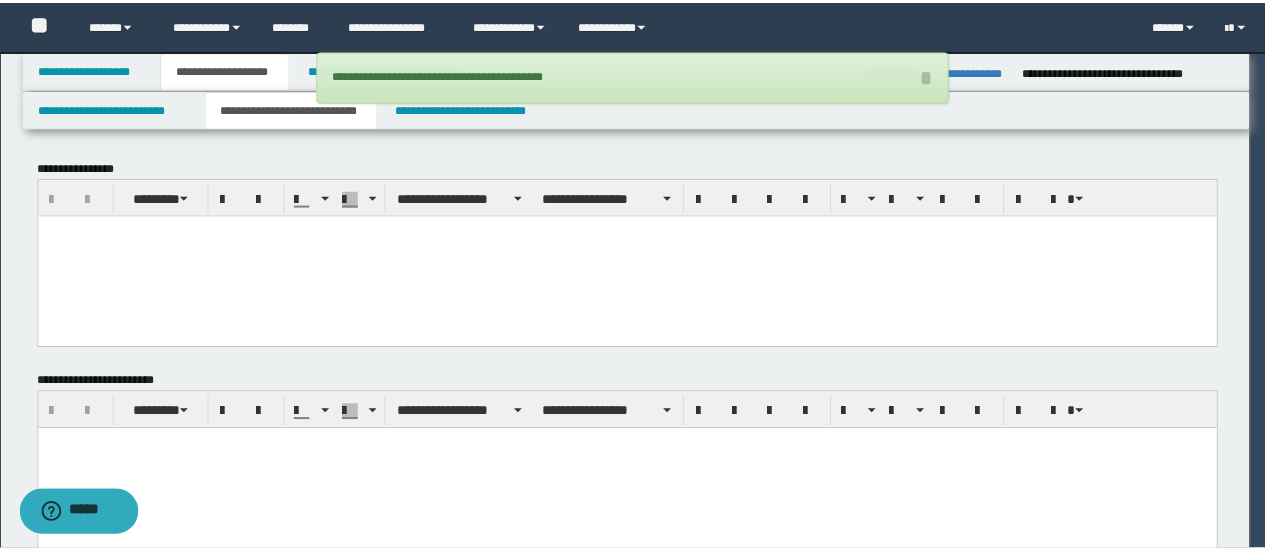 scroll, scrollTop: 0, scrollLeft: 0, axis: both 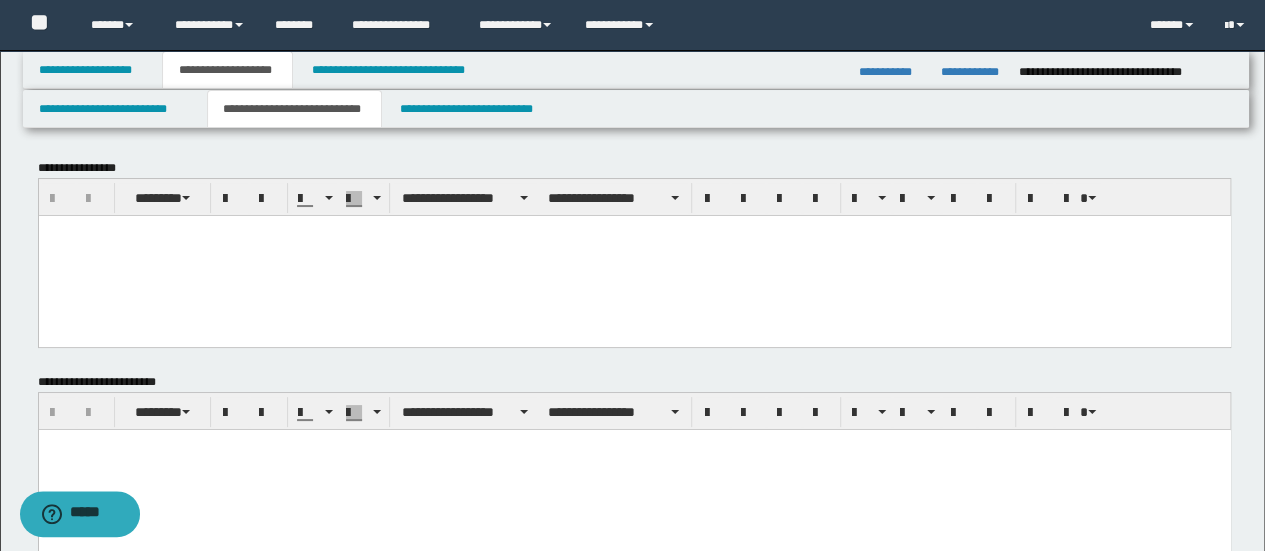 click at bounding box center (634, 255) 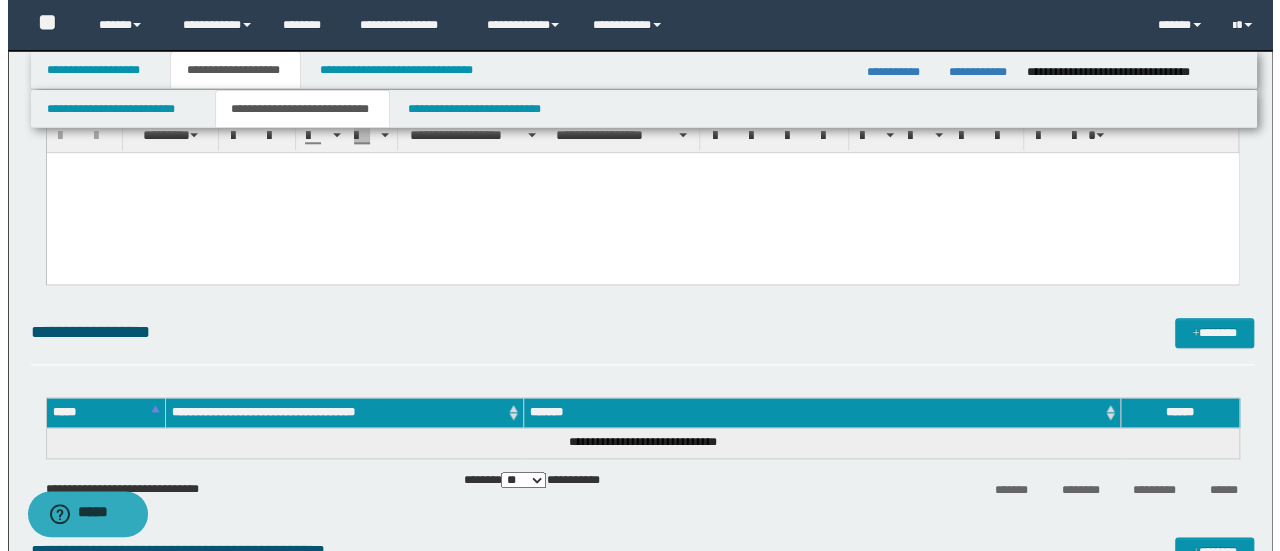 scroll, scrollTop: 1000, scrollLeft: 0, axis: vertical 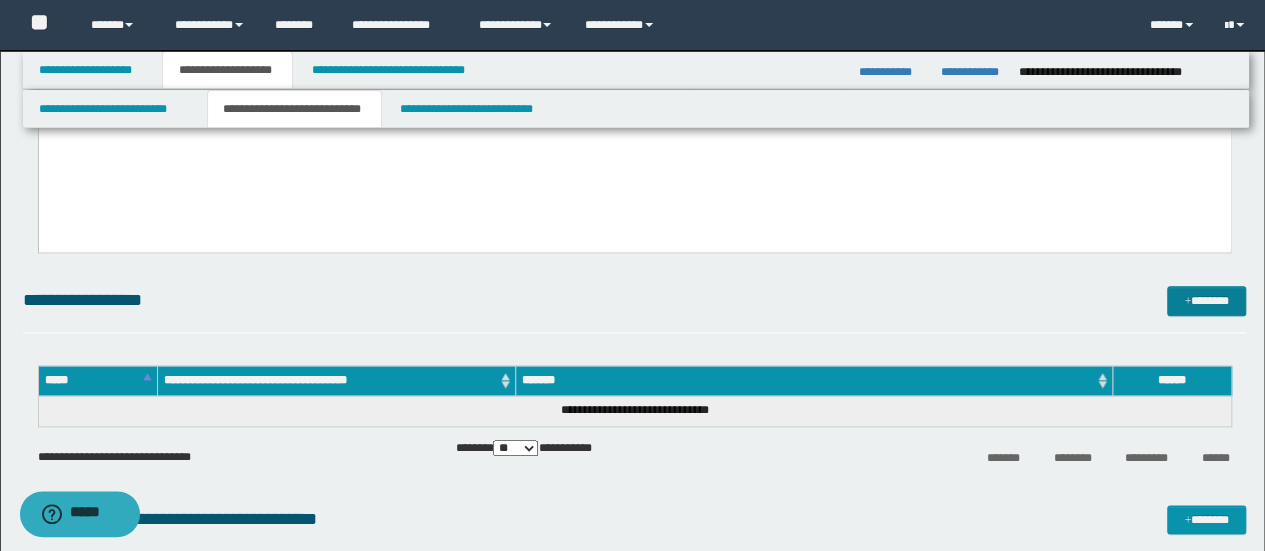 click on "*******" at bounding box center (1206, 300) 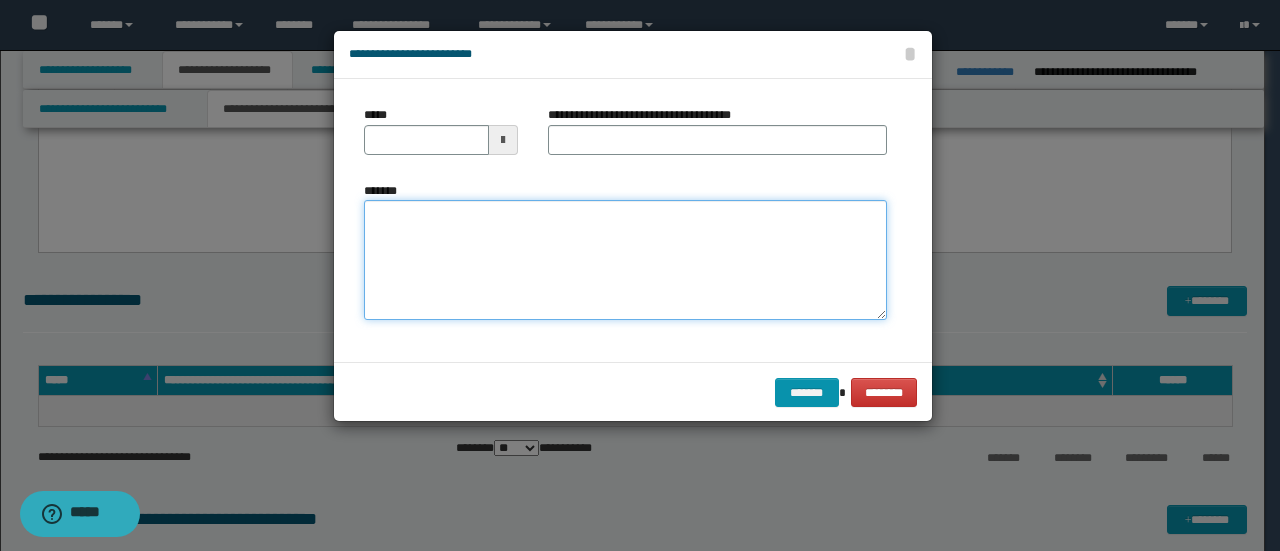 click on "*******" at bounding box center [625, 260] 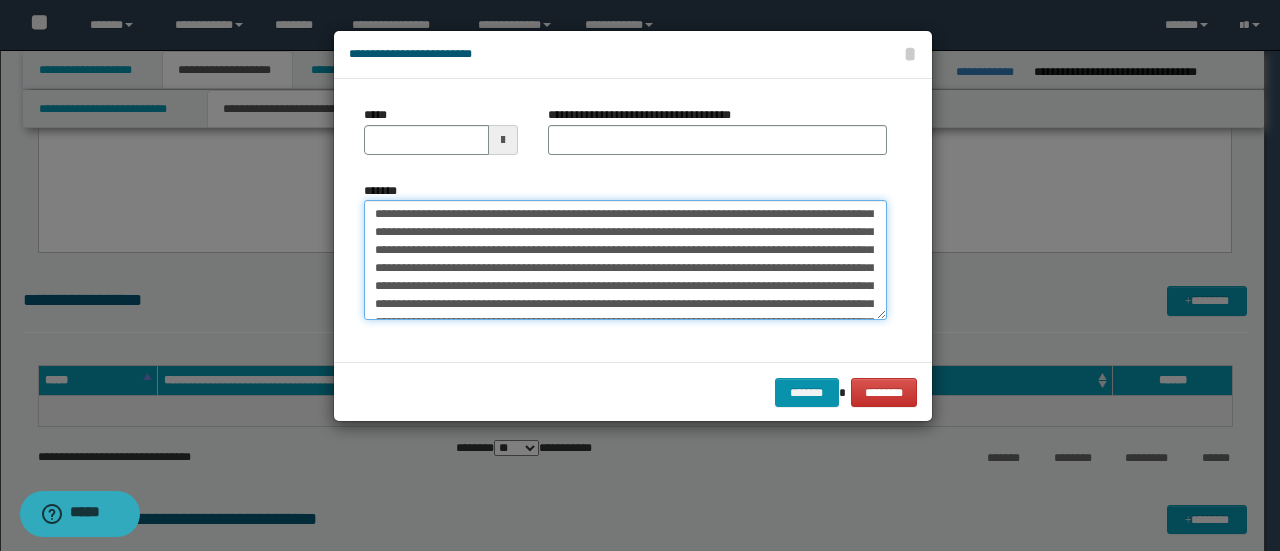 scroll, scrollTop: 0, scrollLeft: 0, axis: both 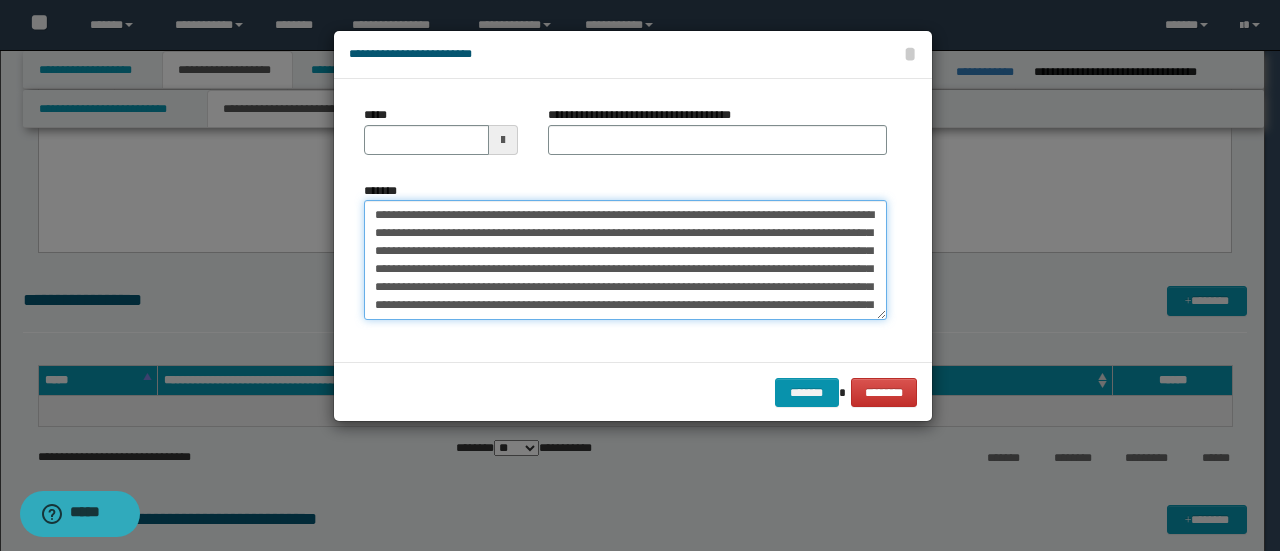 drag, startPoint x: 438, startPoint y: 217, endPoint x: 211, endPoint y: 201, distance: 227.56317 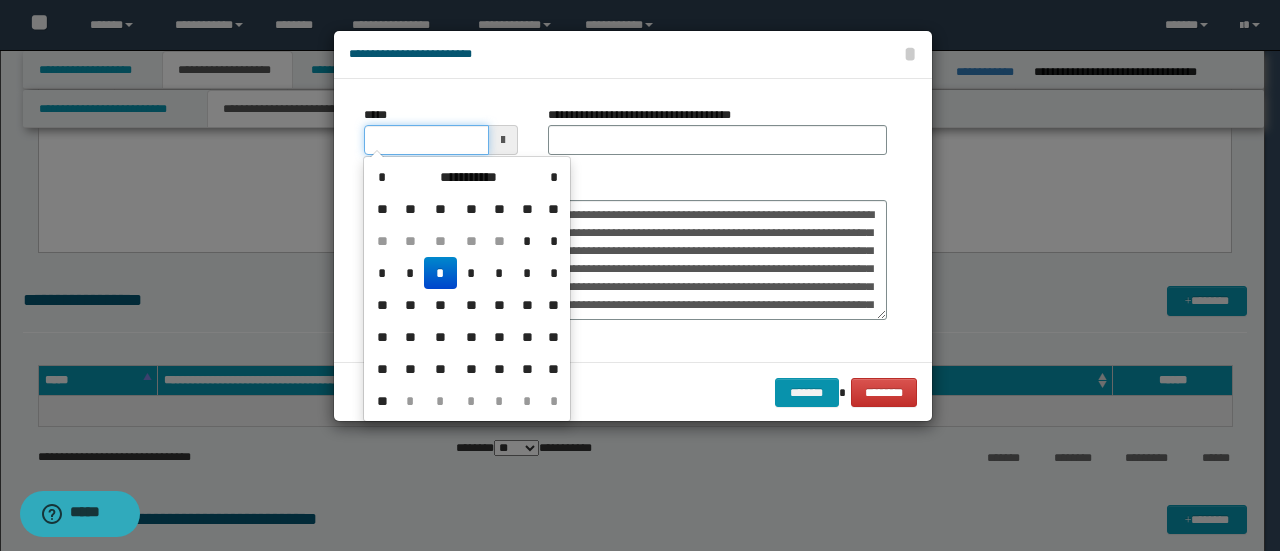 click on "*****" at bounding box center (426, 140) 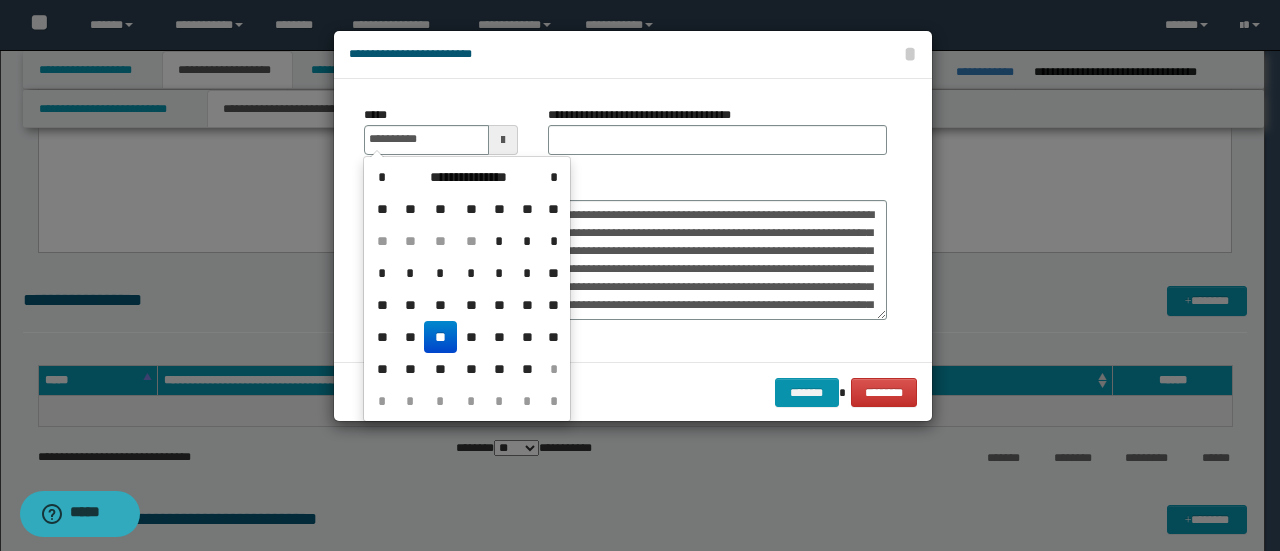 click on "**" at bounding box center [440, 337] 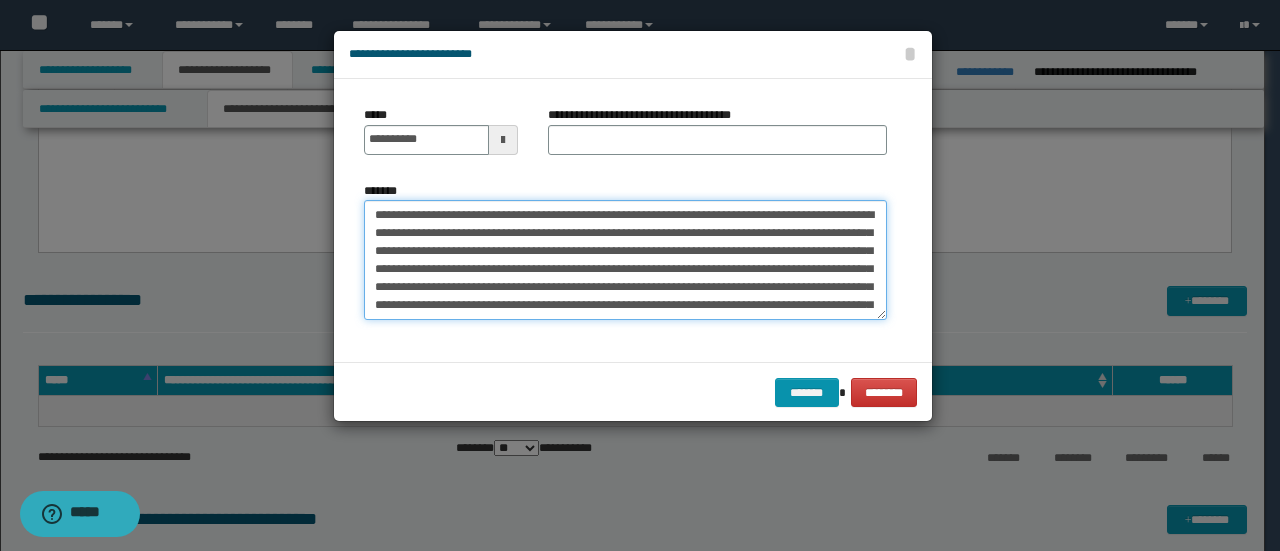 drag, startPoint x: 443, startPoint y: 215, endPoint x: 166, endPoint y: 207, distance: 277.1155 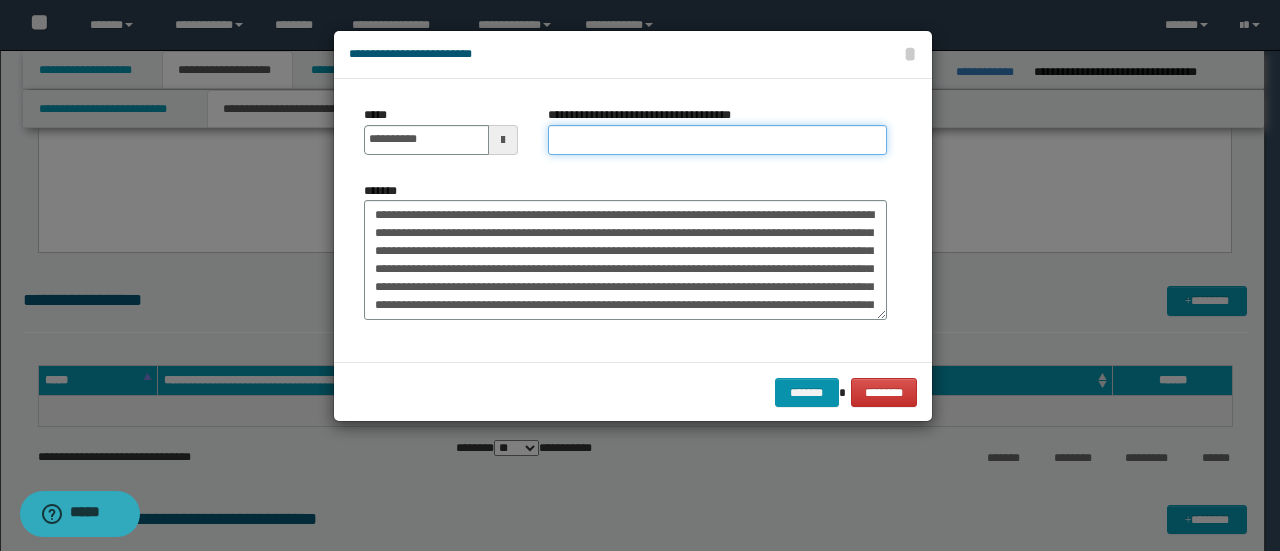 drag, startPoint x: 776, startPoint y: 155, endPoint x: 758, endPoint y: 155, distance: 18 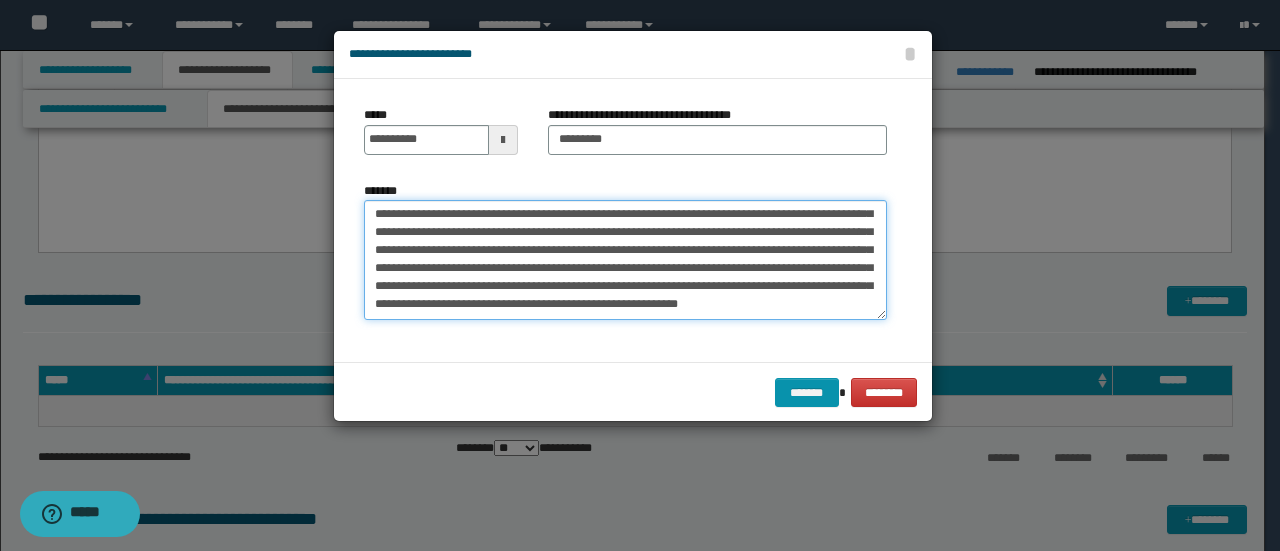scroll, scrollTop: 1872, scrollLeft: 0, axis: vertical 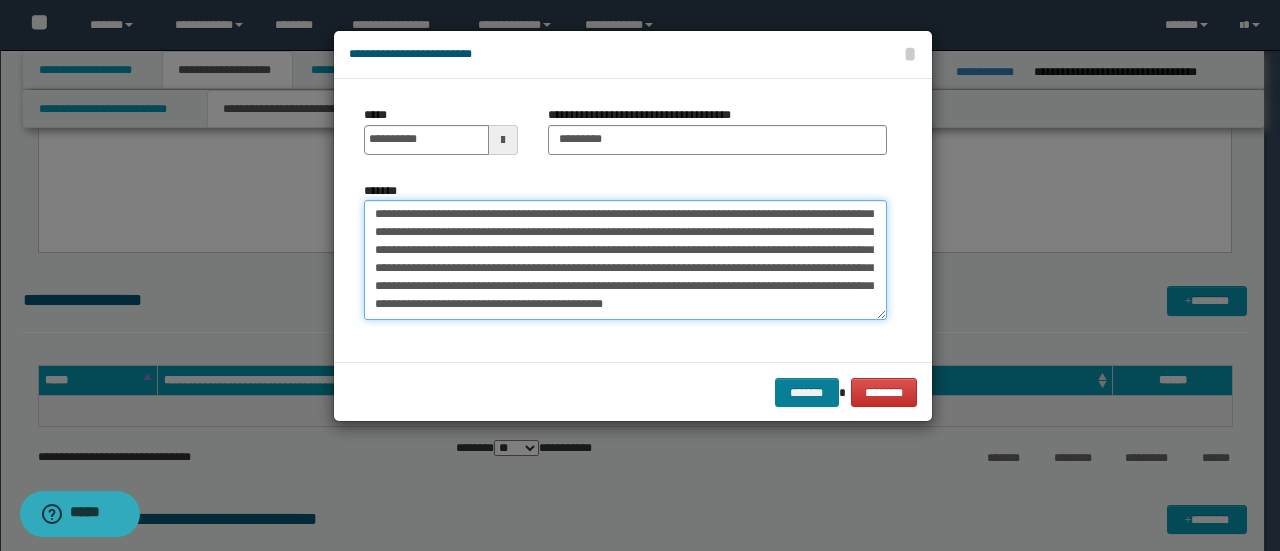 type on "**********" 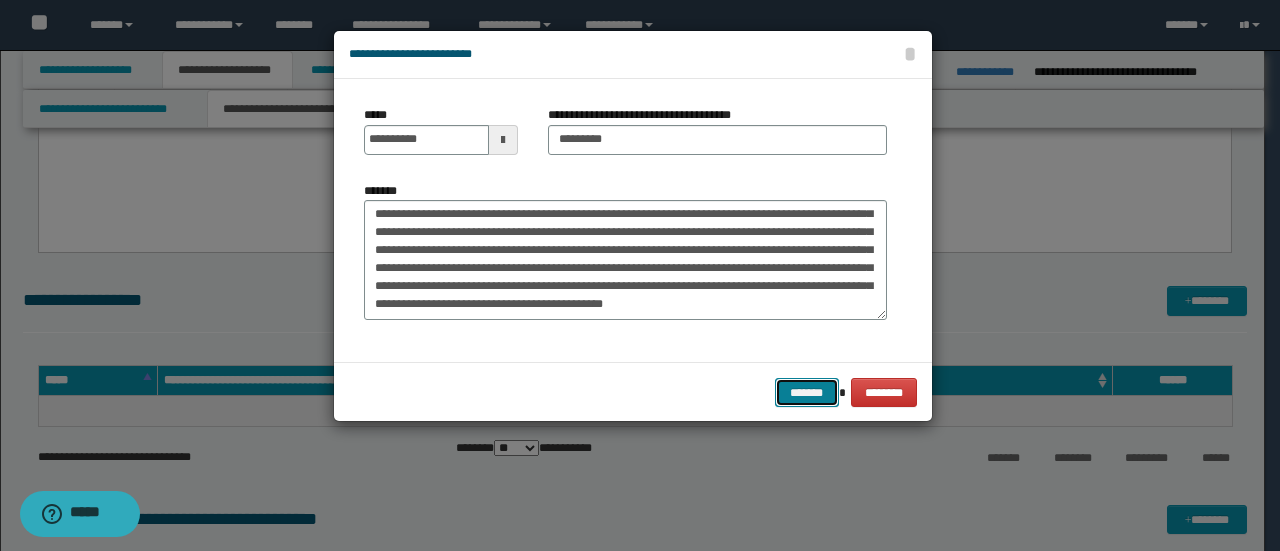 click on "*******" at bounding box center (807, 392) 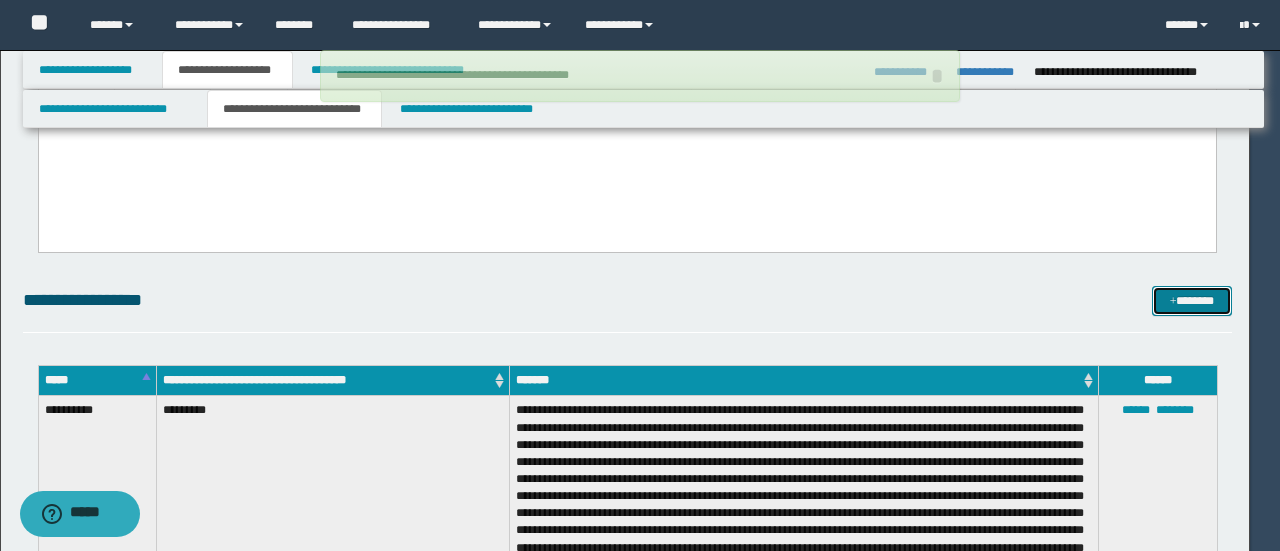 type 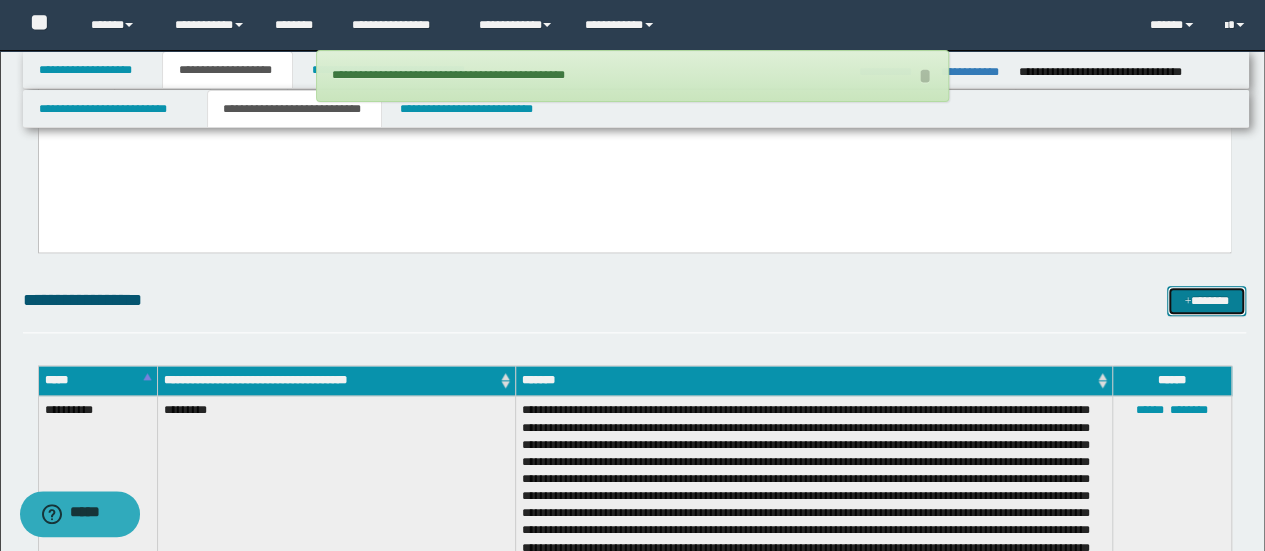 click on "*******" at bounding box center [1206, 300] 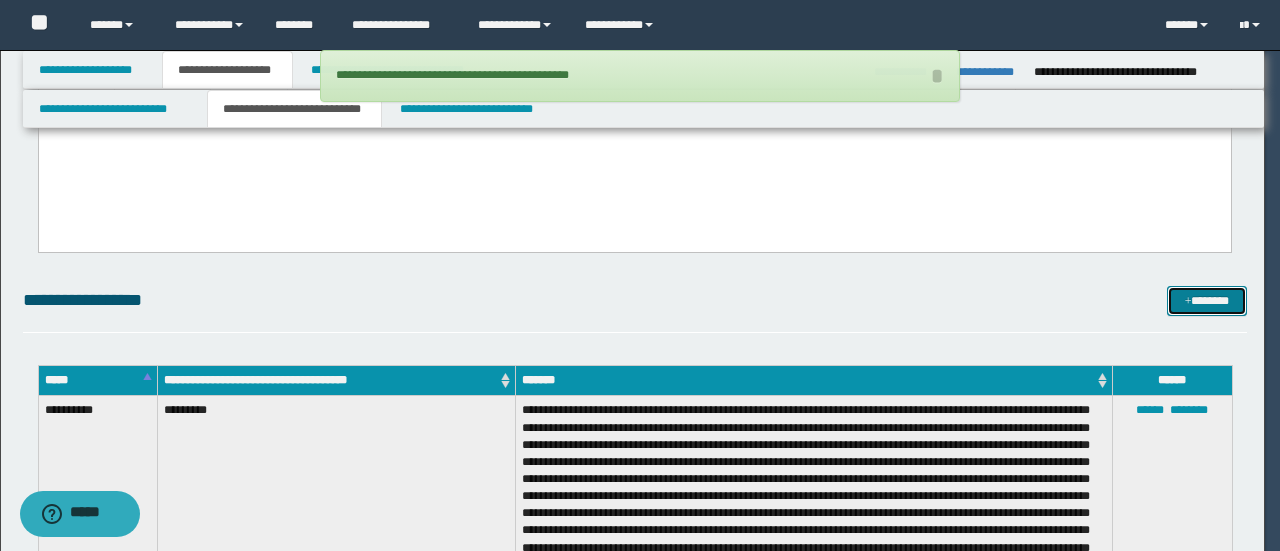 scroll, scrollTop: 0, scrollLeft: 0, axis: both 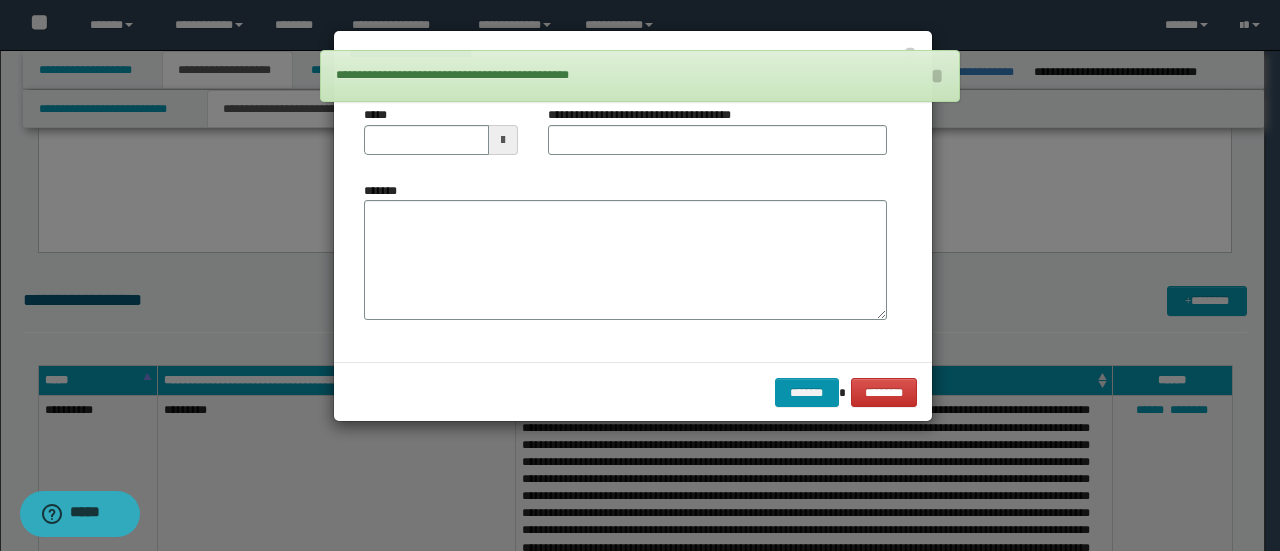 click on "*******" at bounding box center [625, 258] 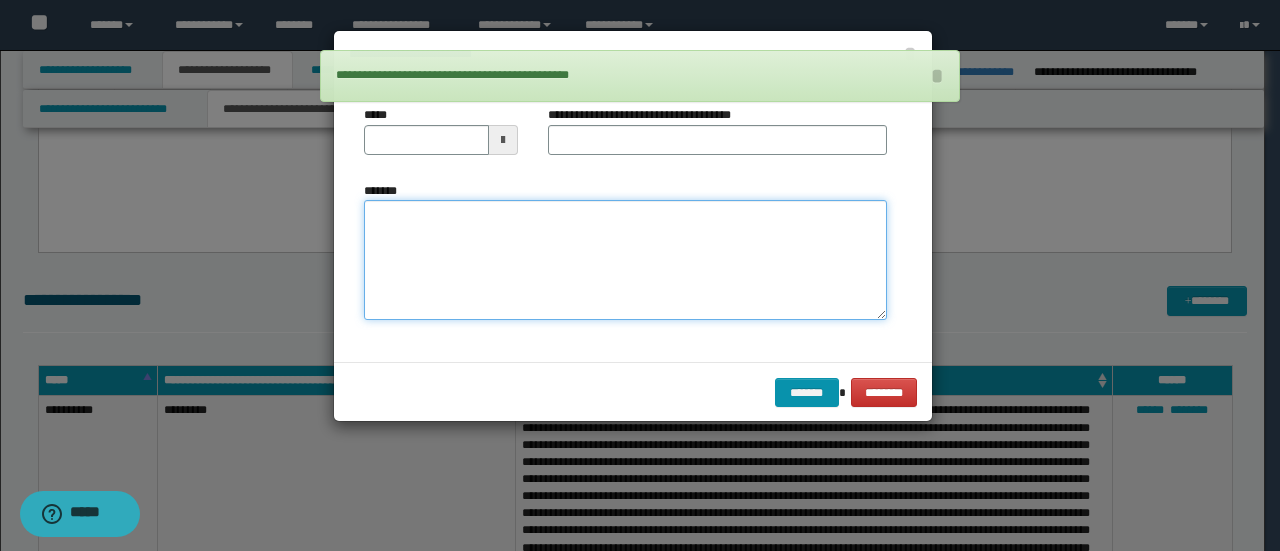 click on "*******" at bounding box center [625, 259] 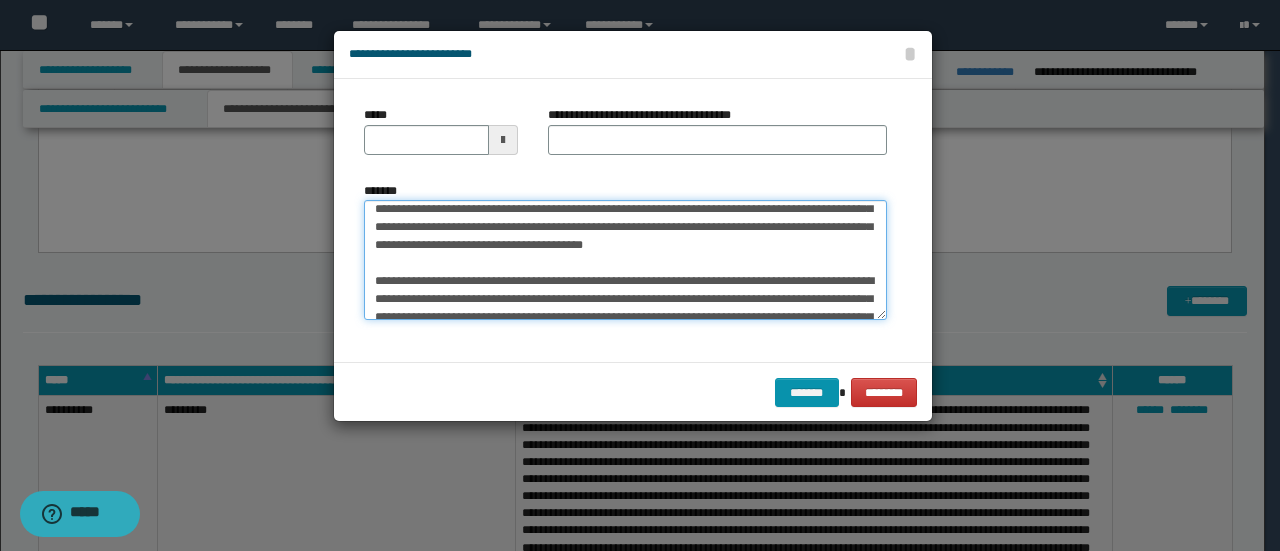 scroll, scrollTop: 0, scrollLeft: 0, axis: both 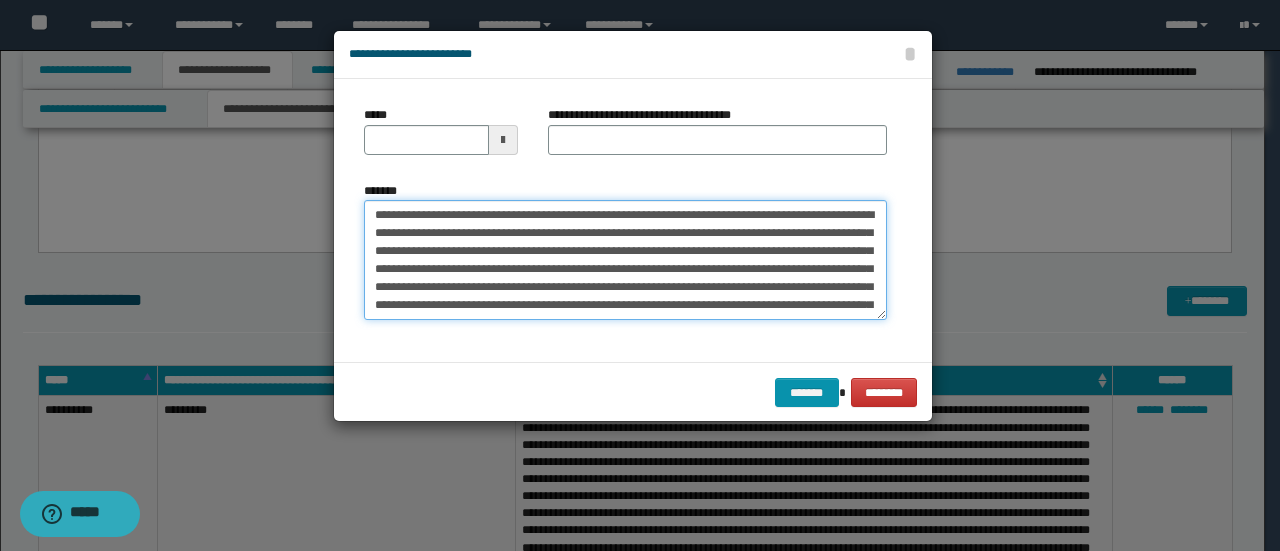 drag, startPoint x: 440, startPoint y: 215, endPoint x: 177, endPoint y: 186, distance: 264.59402 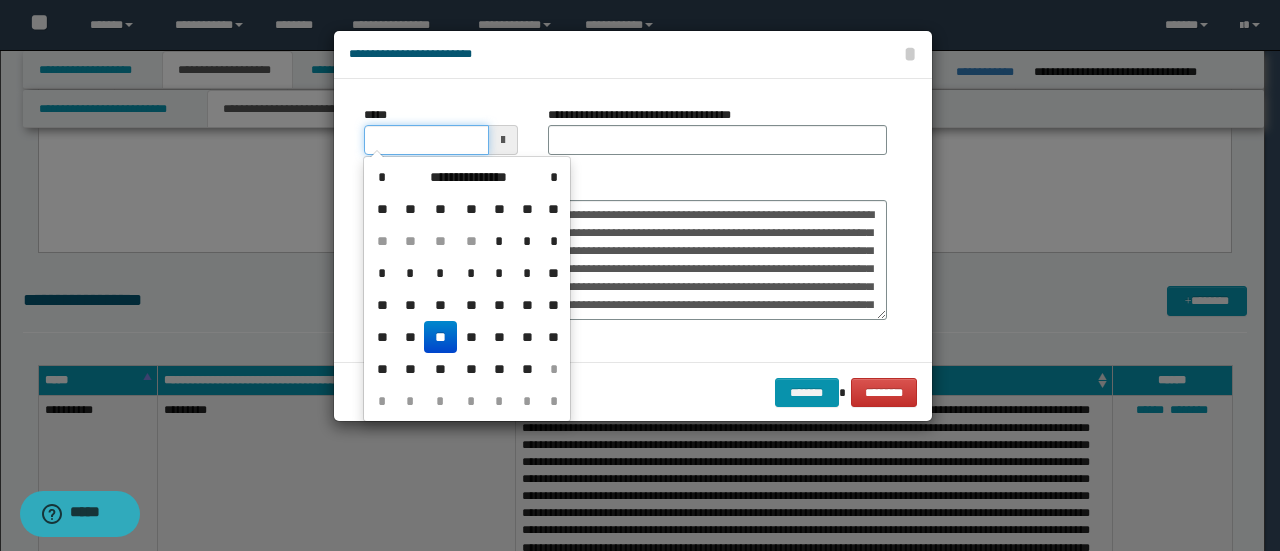 click on "*****" at bounding box center (426, 140) 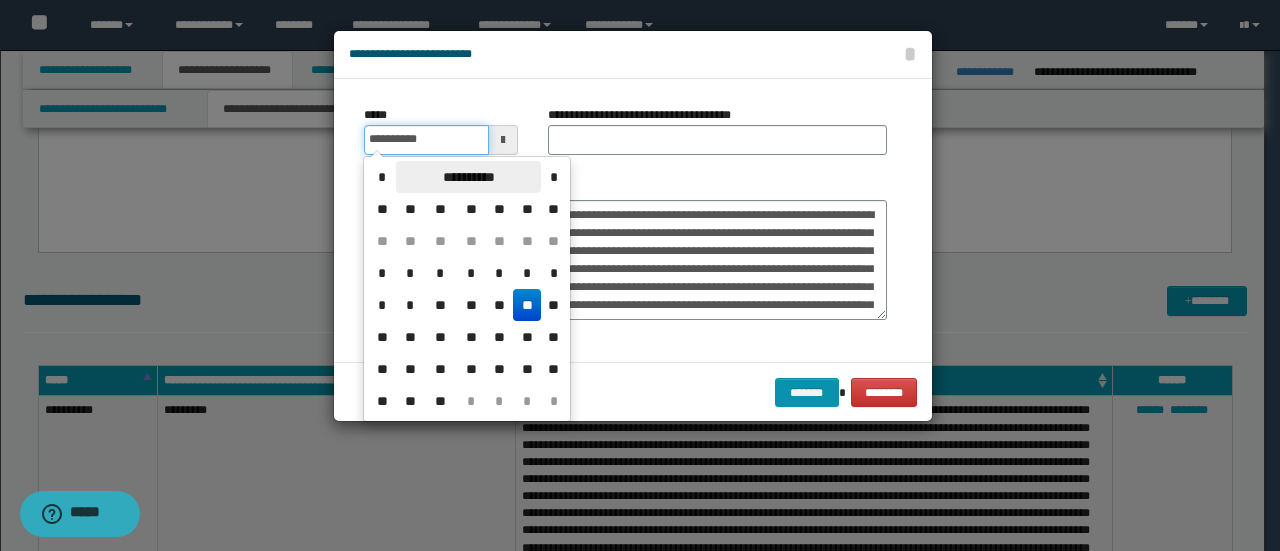 type on "**********" 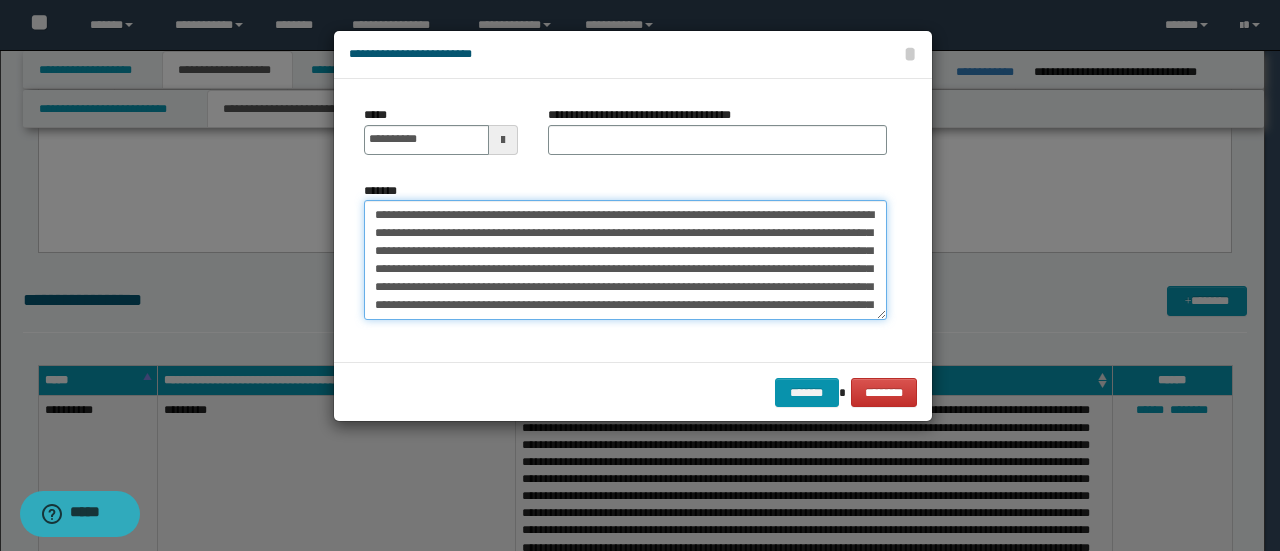 drag, startPoint x: 442, startPoint y: 211, endPoint x: 234, endPoint y: 203, distance: 208.1538 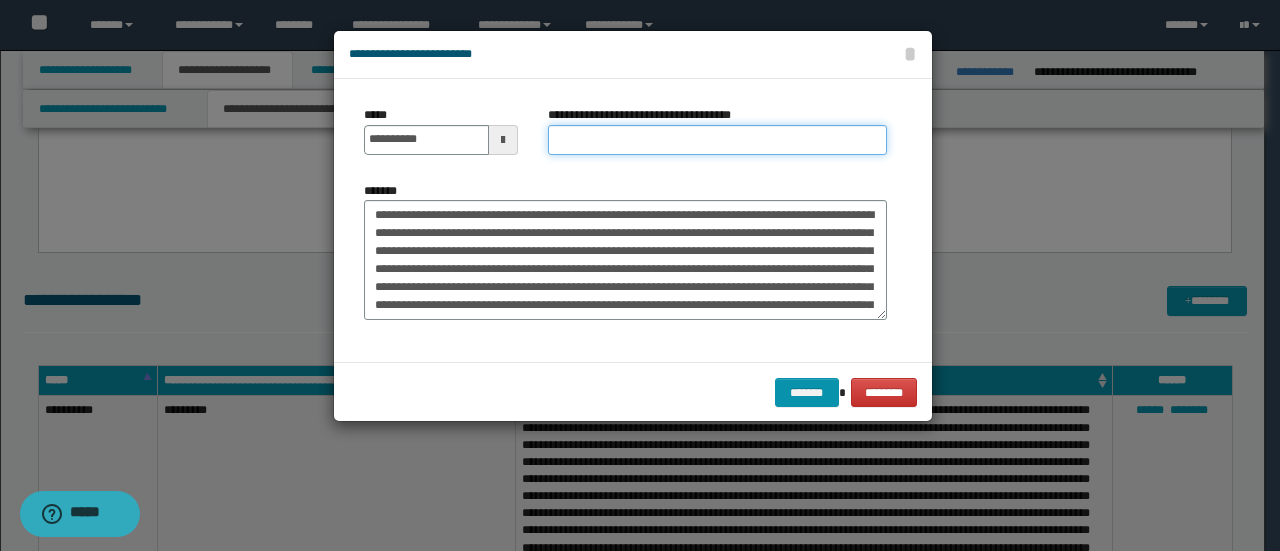 click on "**********" at bounding box center [717, 140] 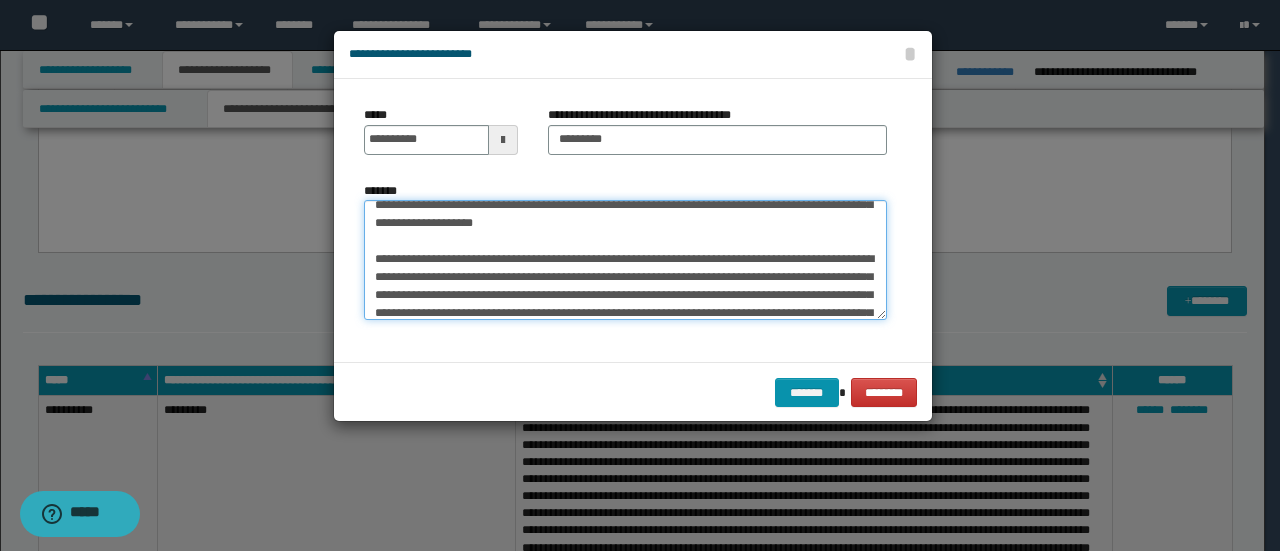 scroll, scrollTop: 160, scrollLeft: 0, axis: vertical 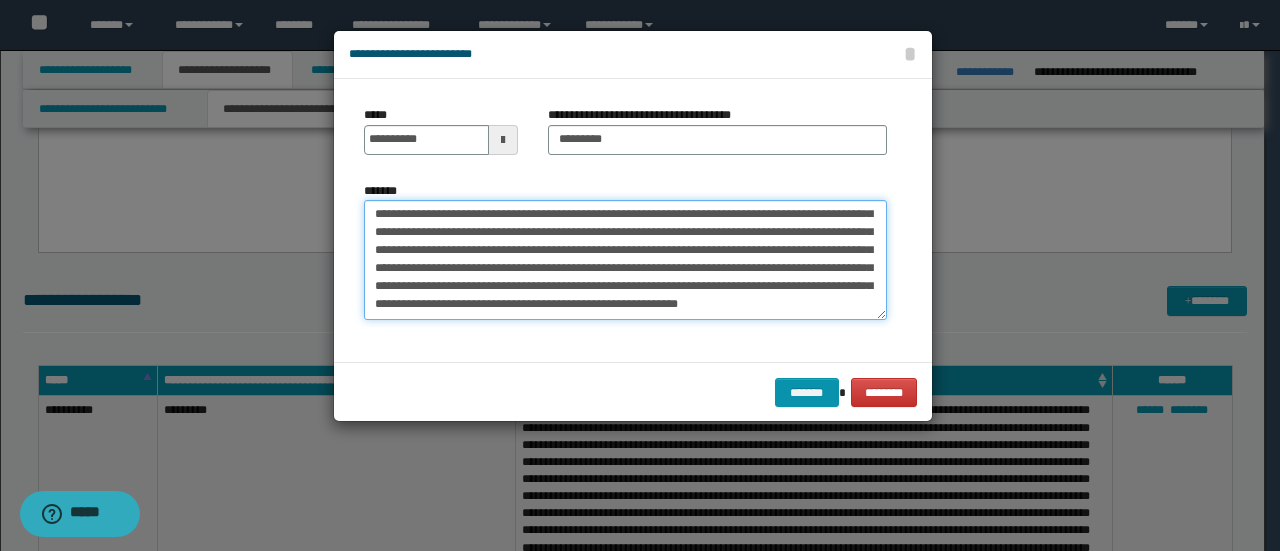 drag, startPoint x: 376, startPoint y: 234, endPoint x: 852, endPoint y: 365, distance: 493.69727 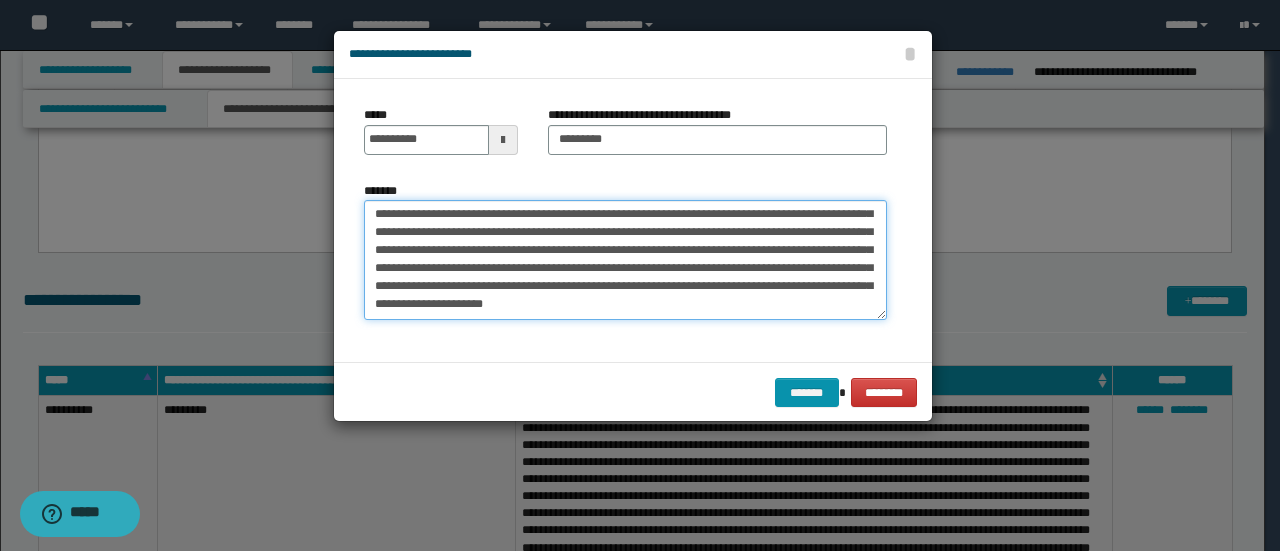 scroll, scrollTop: 90, scrollLeft: 0, axis: vertical 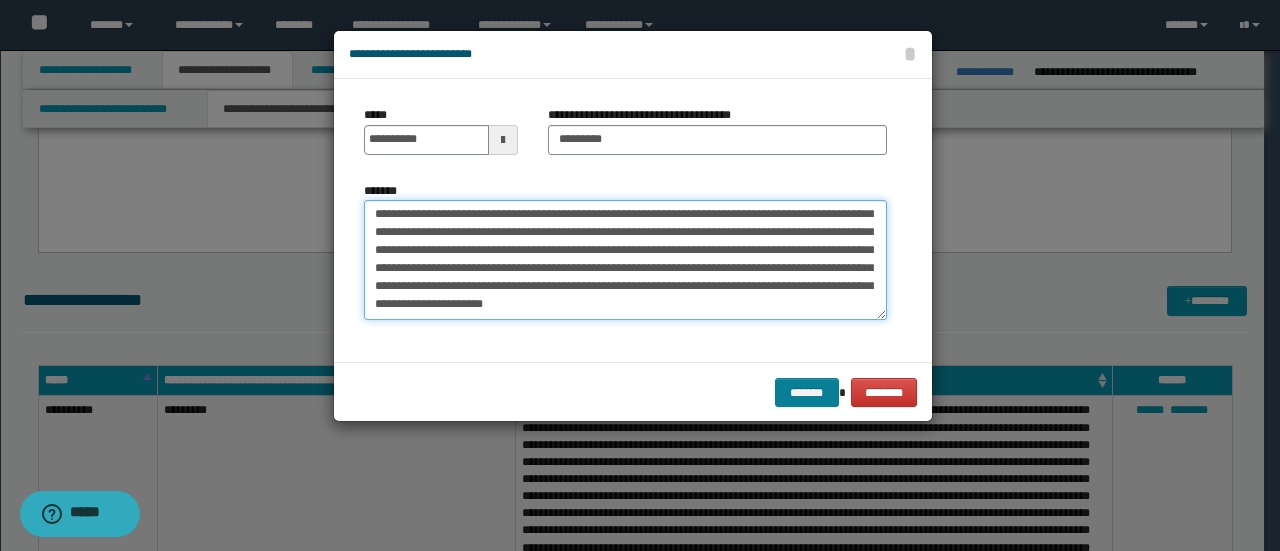 type on "**********" 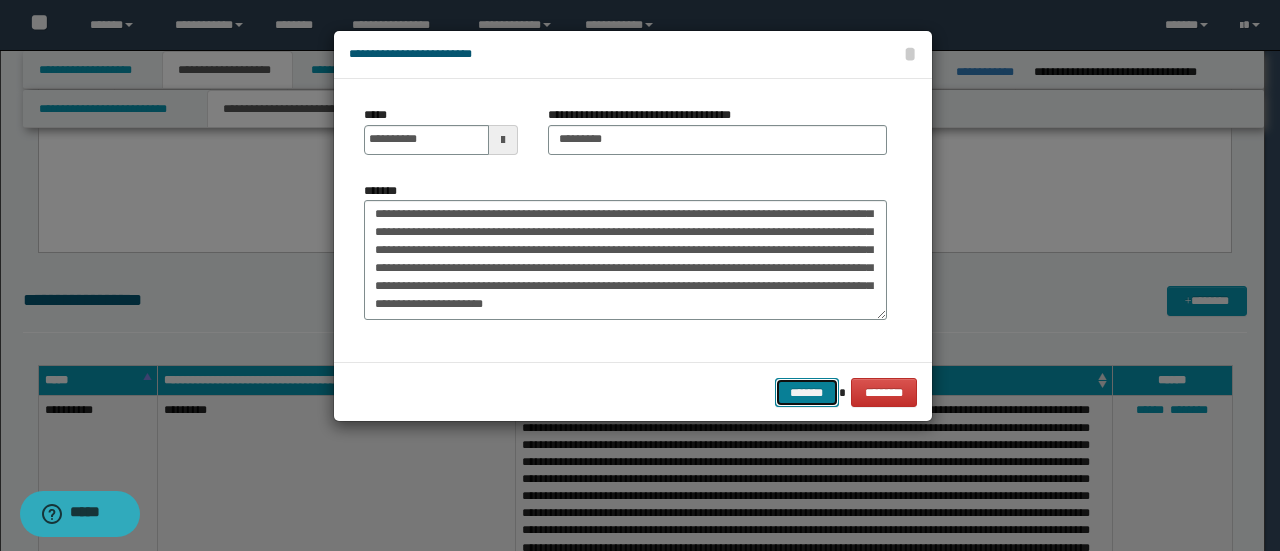 click on "*******" at bounding box center [807, 392] 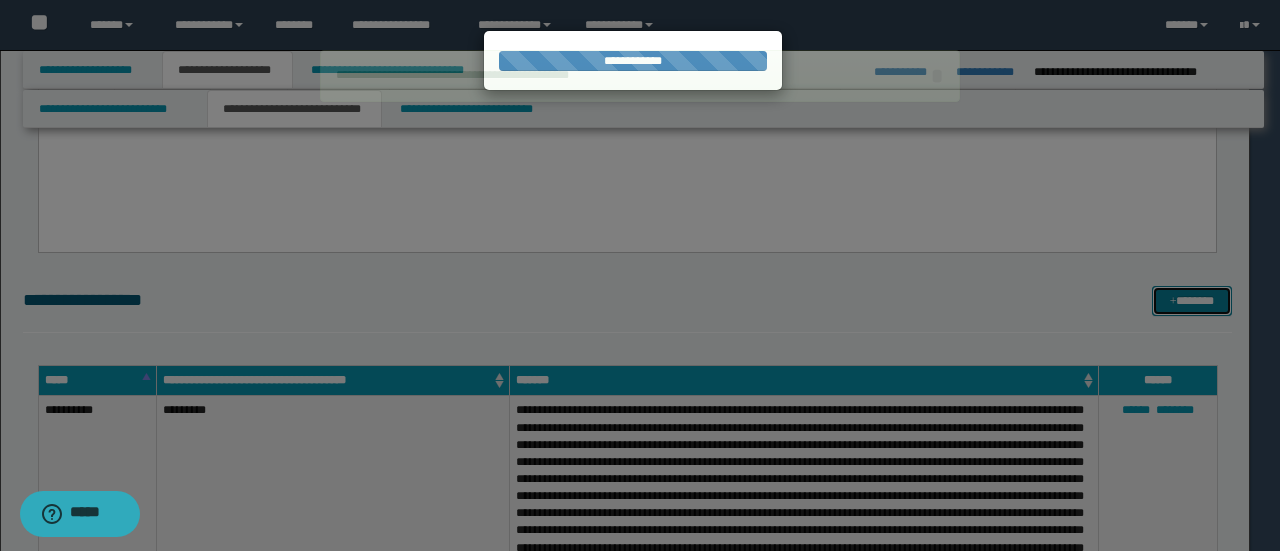 type 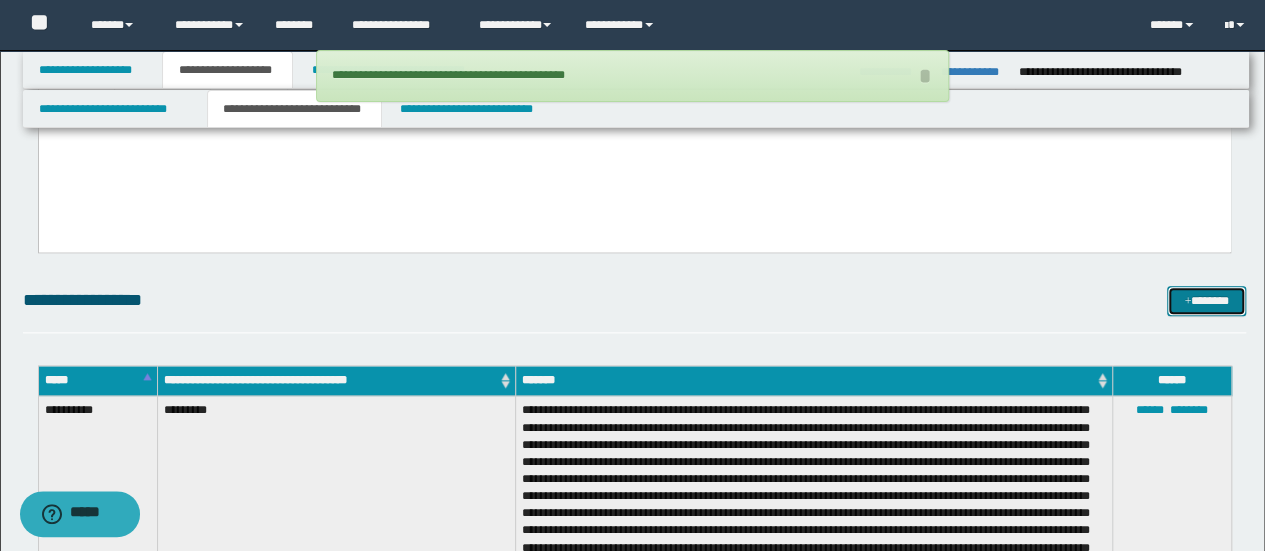 click on "*******" at bounding box center (1206, 300) 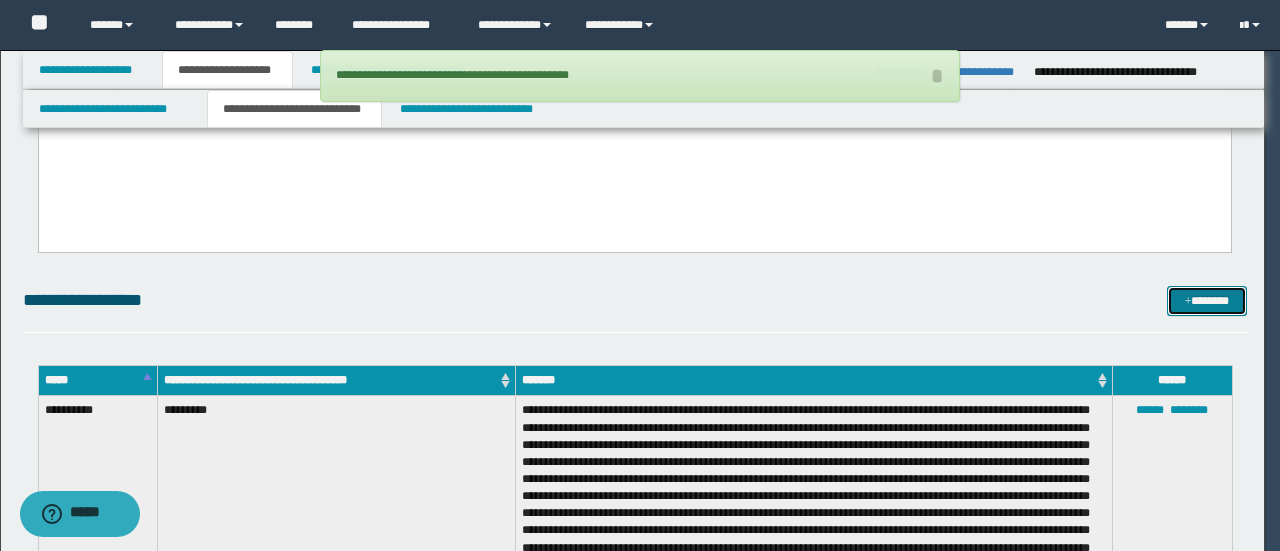 scroll, scrollTop: 0, scrollLeft: 0, axis: both 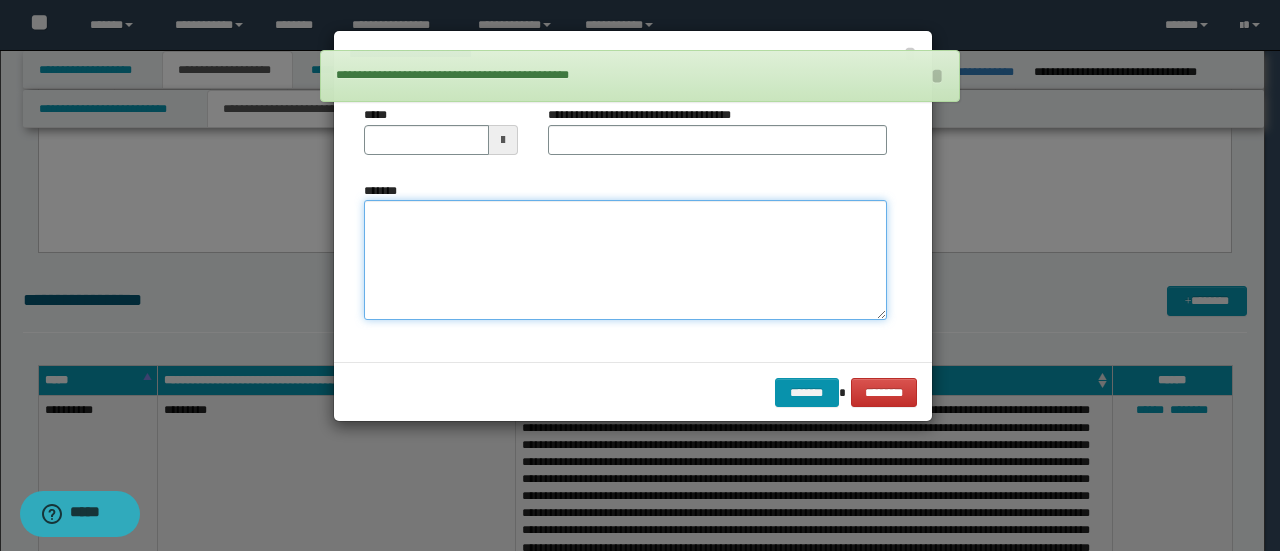 click on "*******" at bounding box center [625, 259] 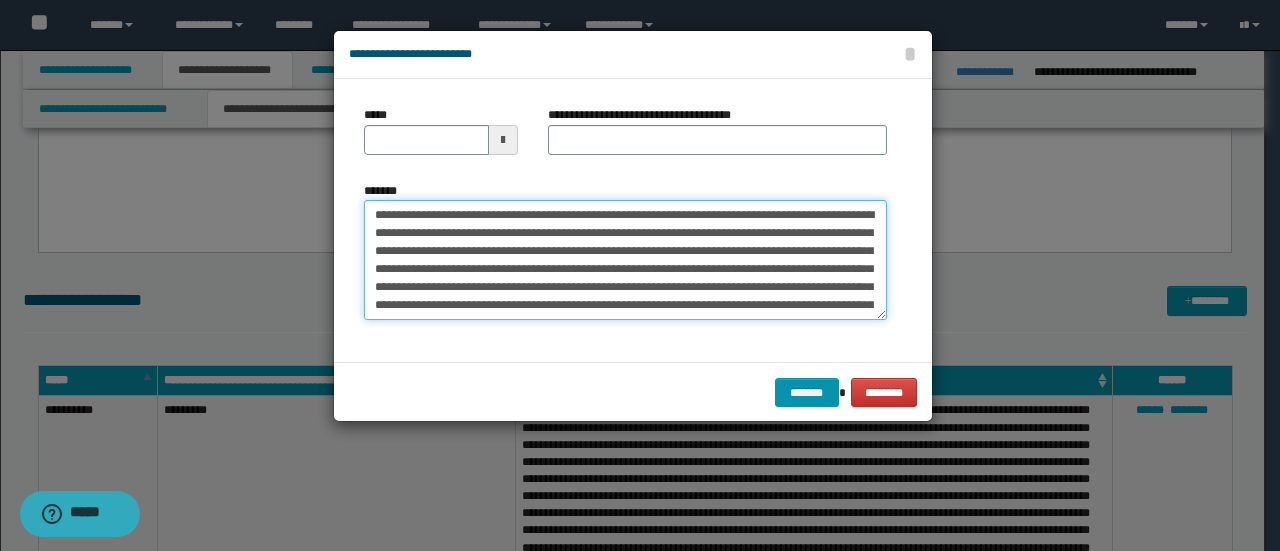 scroll, scrollTop: 0, scrollLeft: 0, axis: both 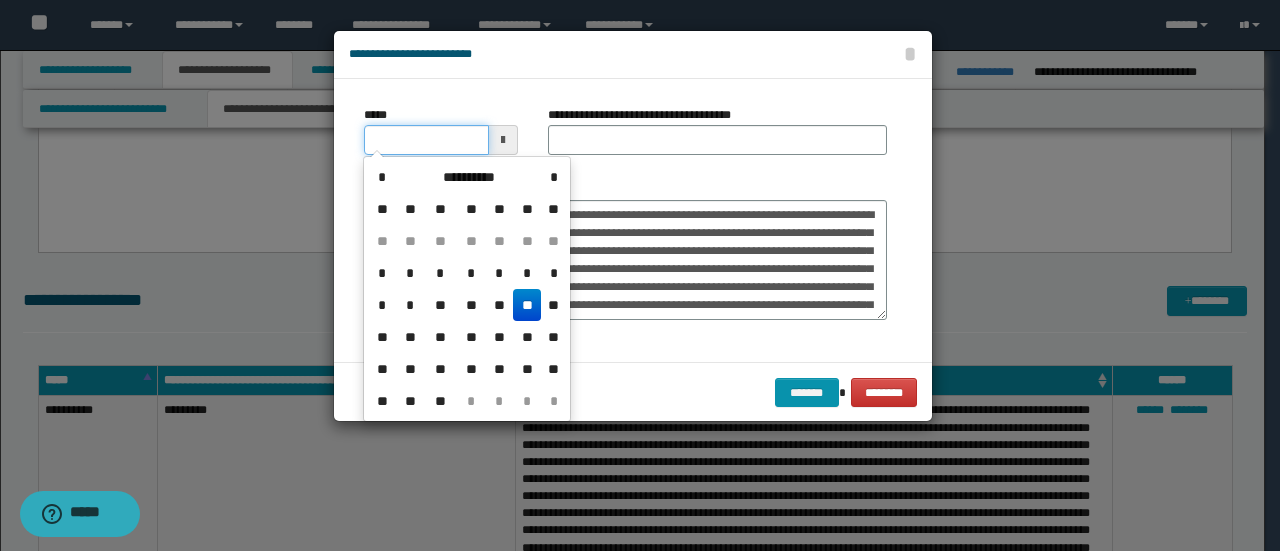 click on "*****" at bounding box center [426, 140] 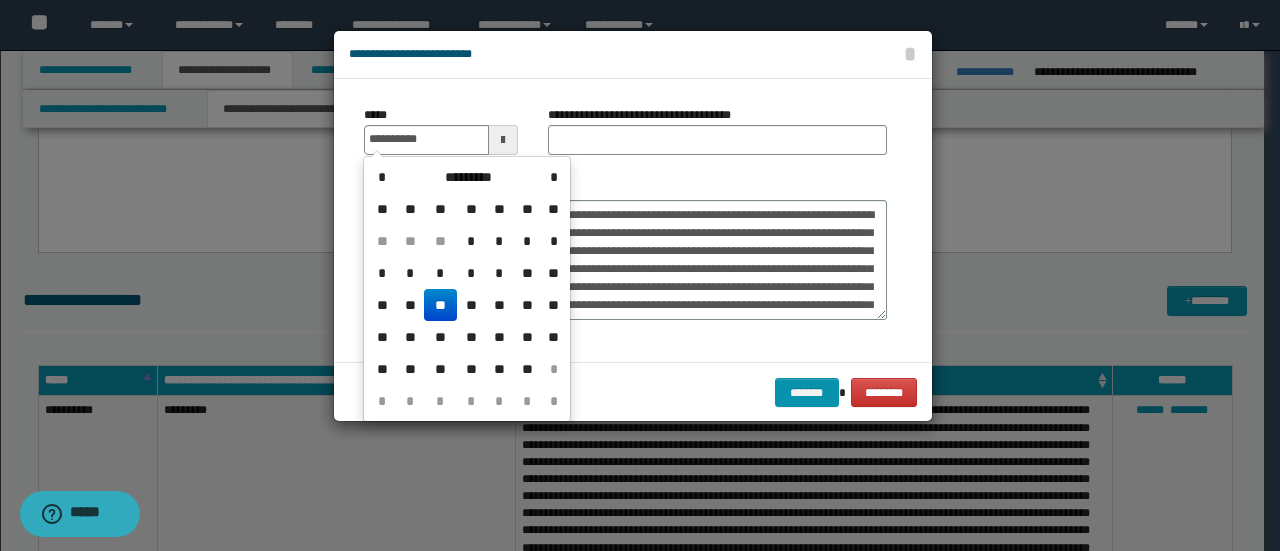 click on "**" at bounding box center [440, 305] 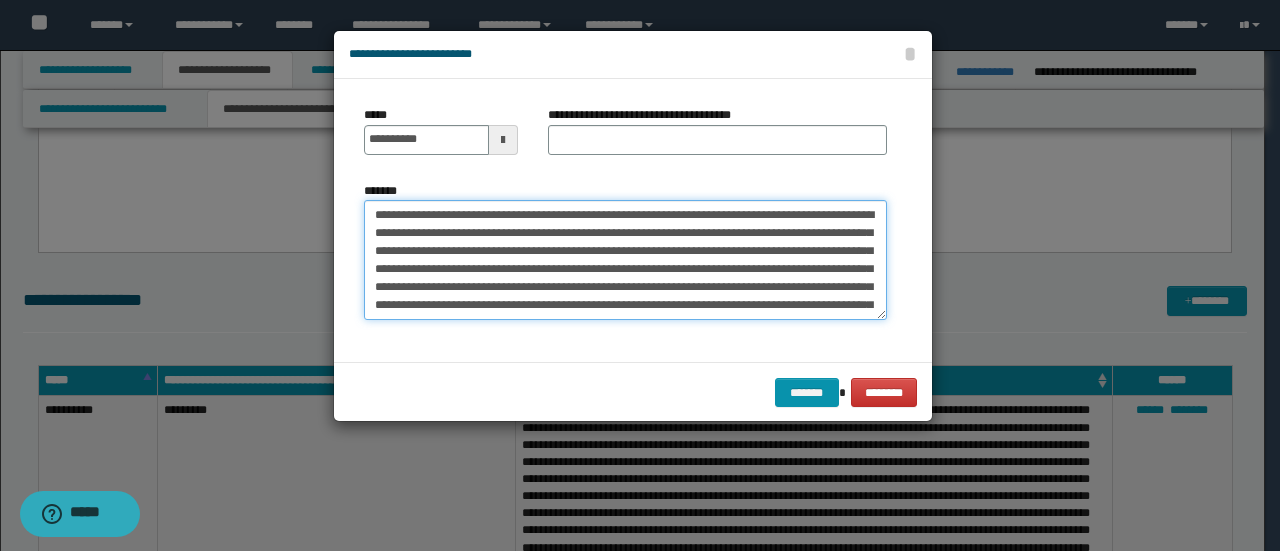 drag, startPoint x: 444, startPoint y: 213, endPoint x: 258, endPoint y: 213, distance: 186 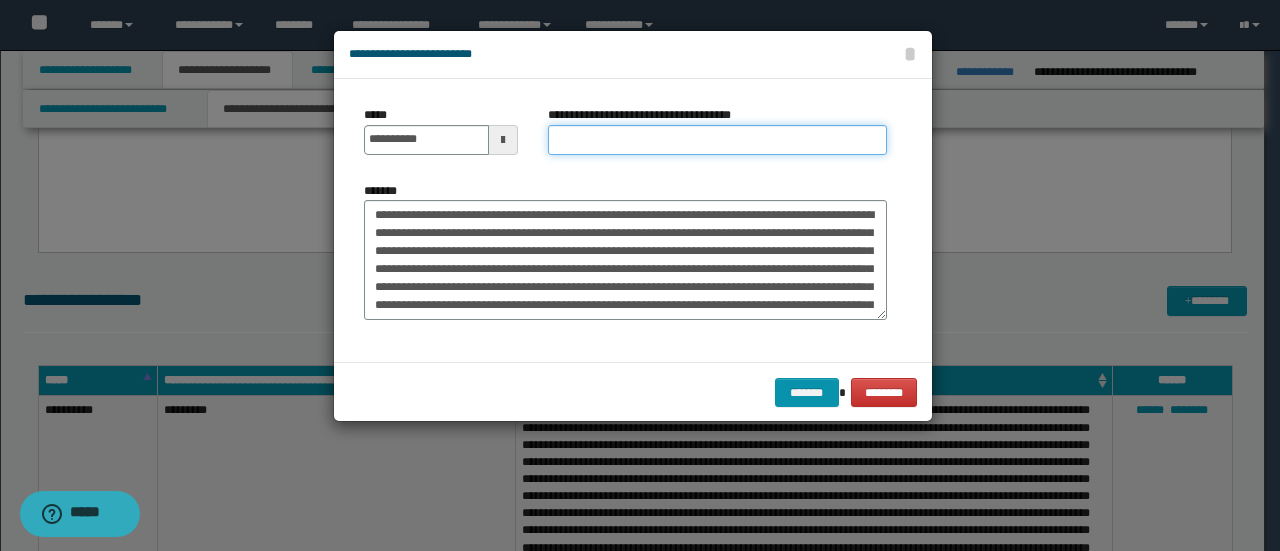 click on "**********" at bounding box center [717, 140] 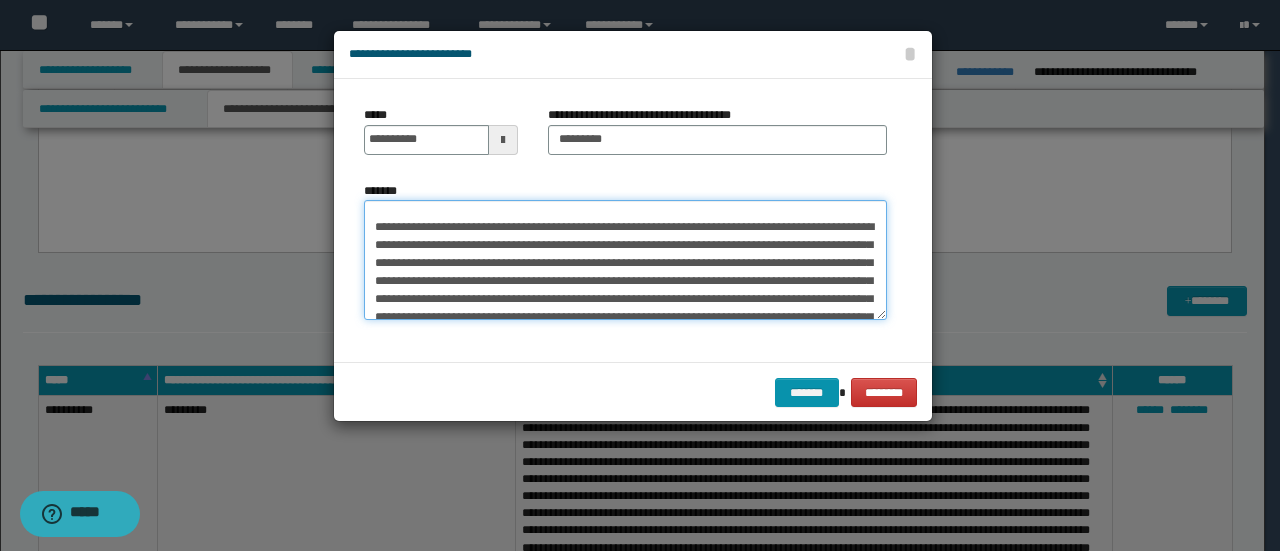 scroll, scrollTop: 200, scrollLeft: 0, axis: vertical 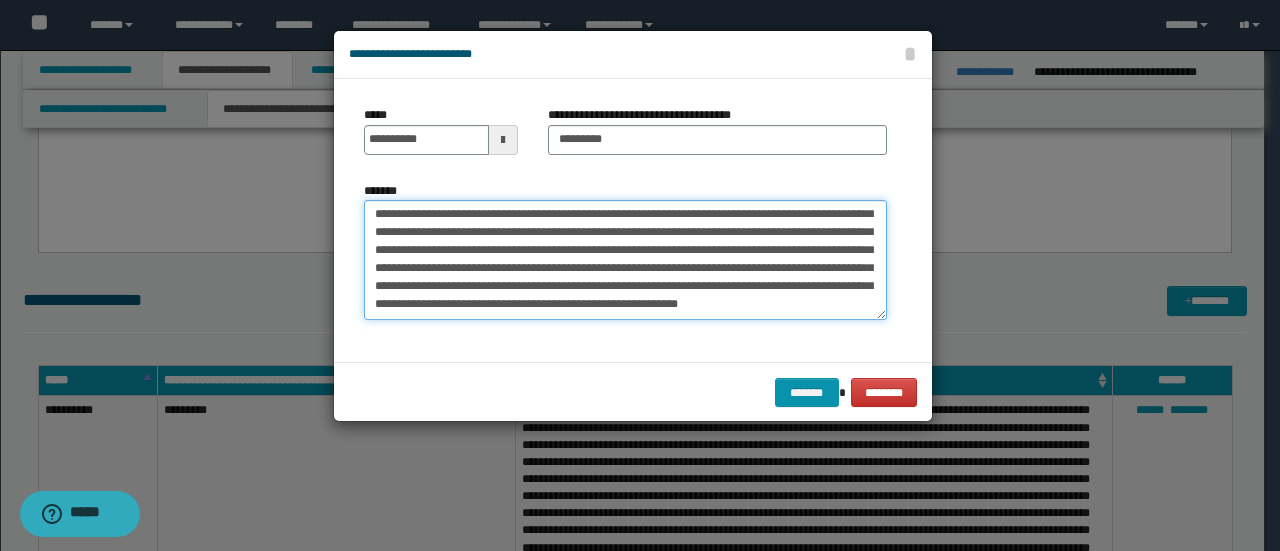 drag, startPoint x: 372, startPoint y: 245, endPoint x: 932, endPoint y: 384, distance: 576.99304 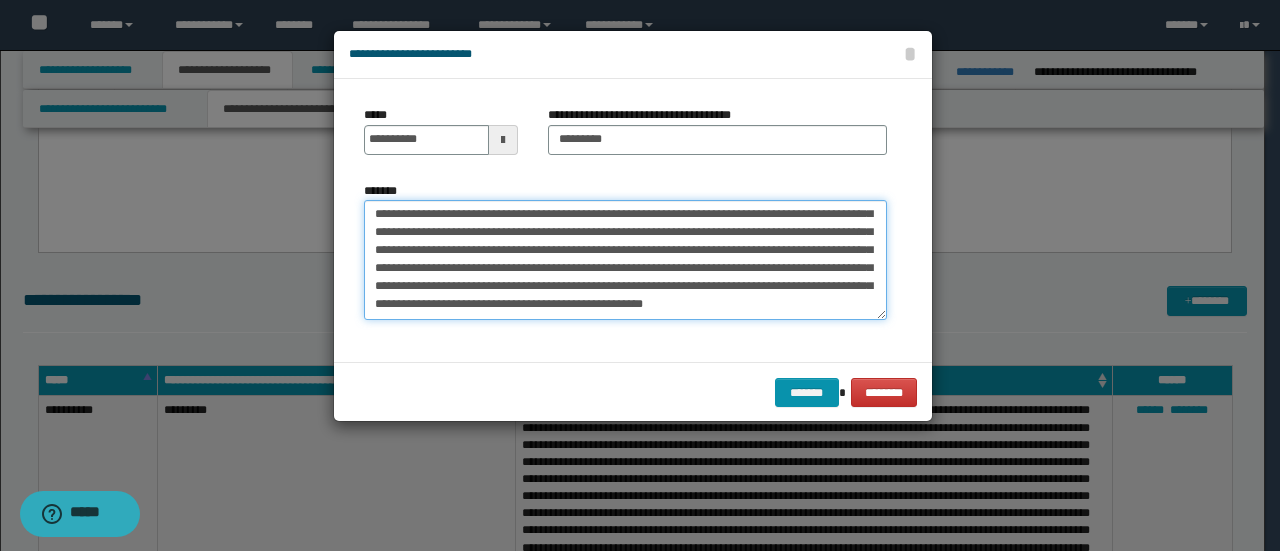 scroll, scrollTop: 144, scrollLeft: 0, axis: vertical 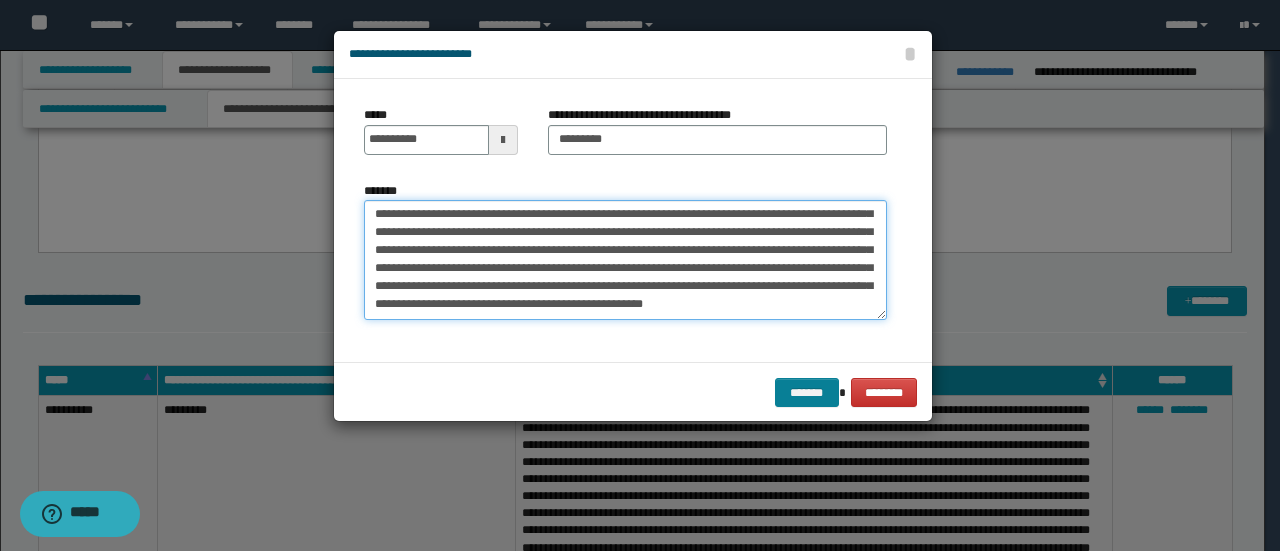 type on "**********" 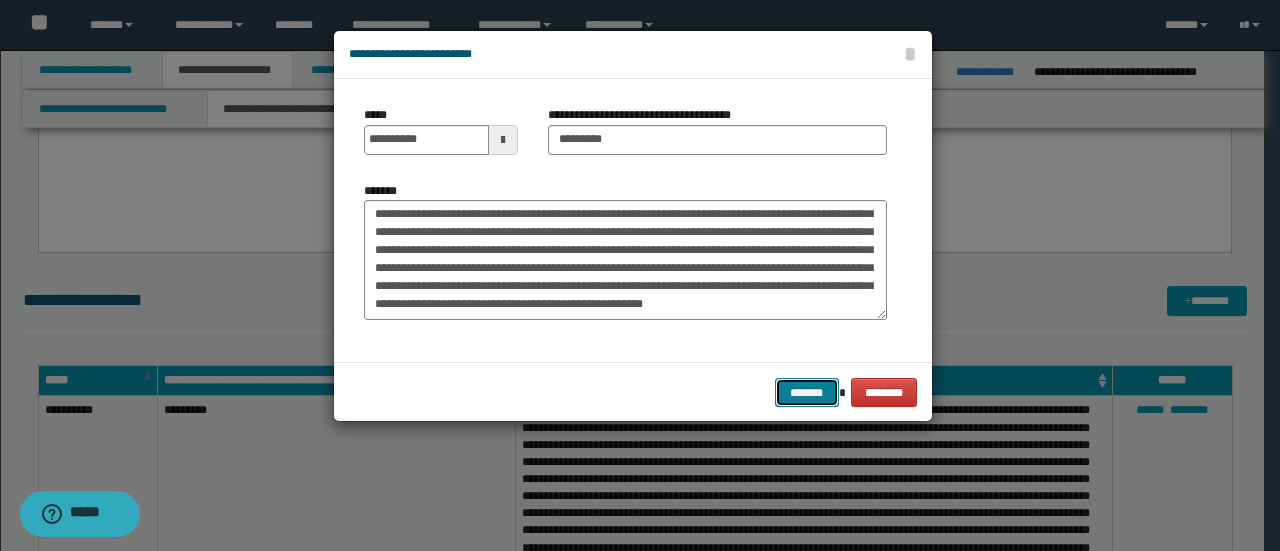click on "*******" at bounding box center (807, 392) 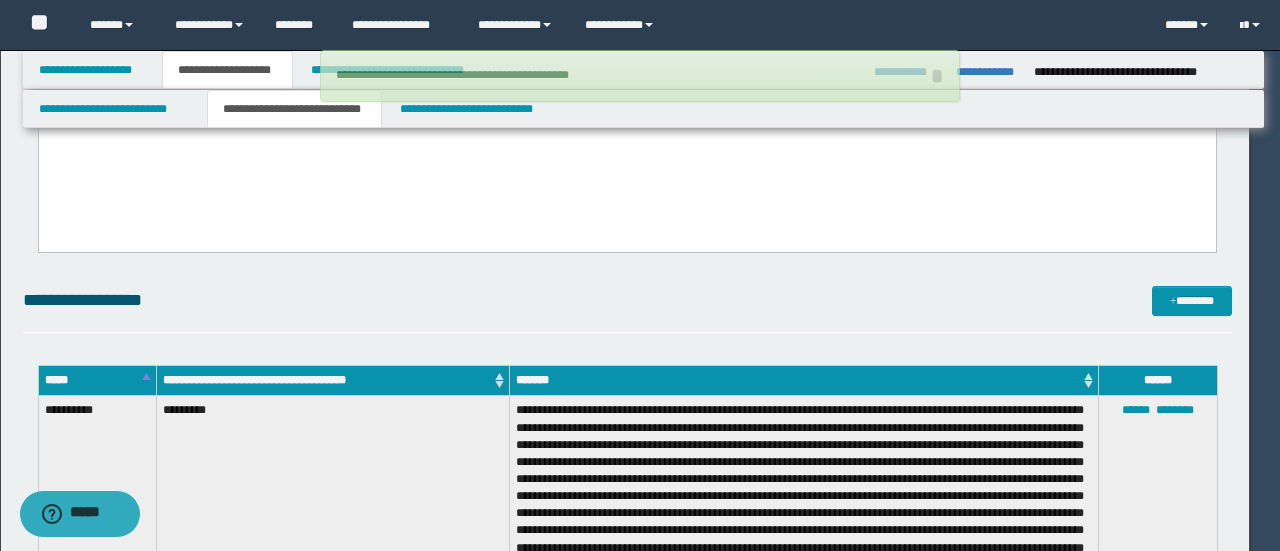 type 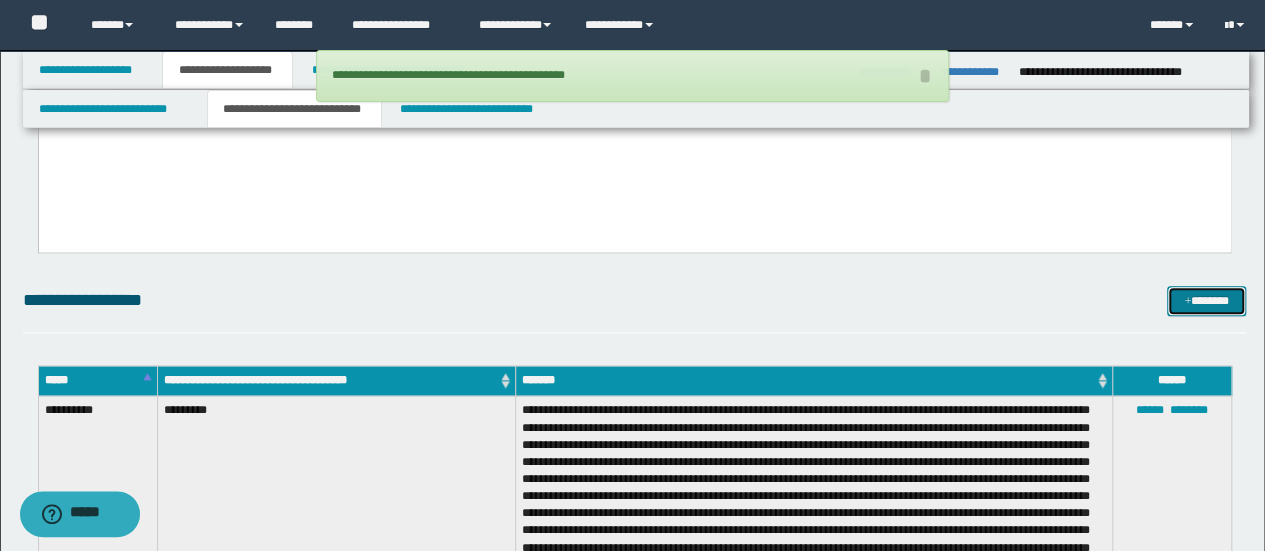 click at bounding box center [1187, 302] 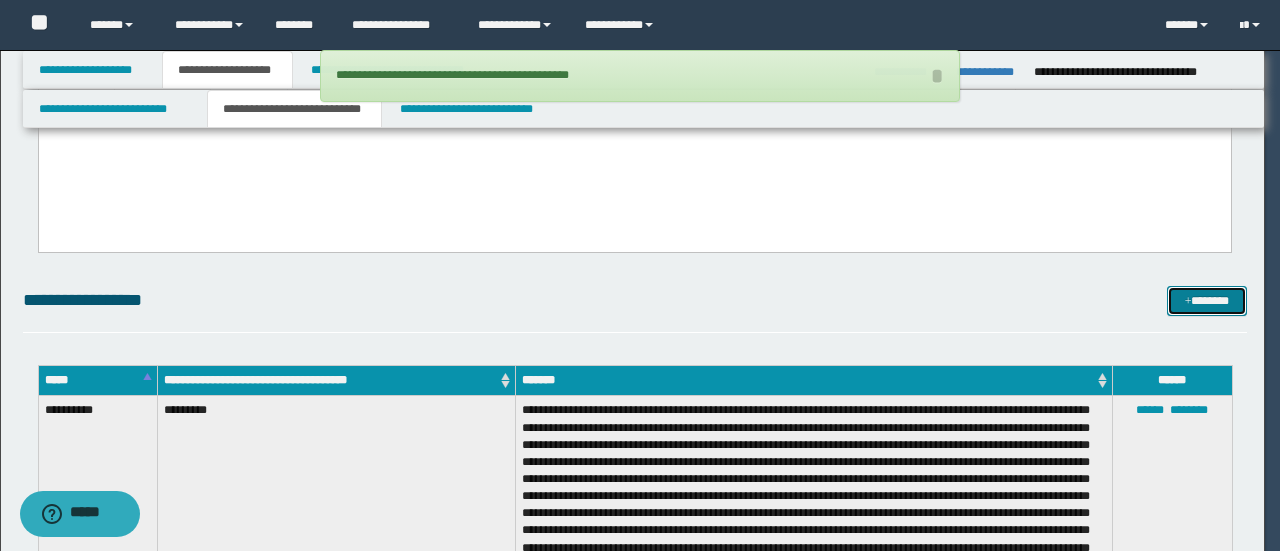 scroll, scrollTop: 0, scrollLeft: 0, axis: both 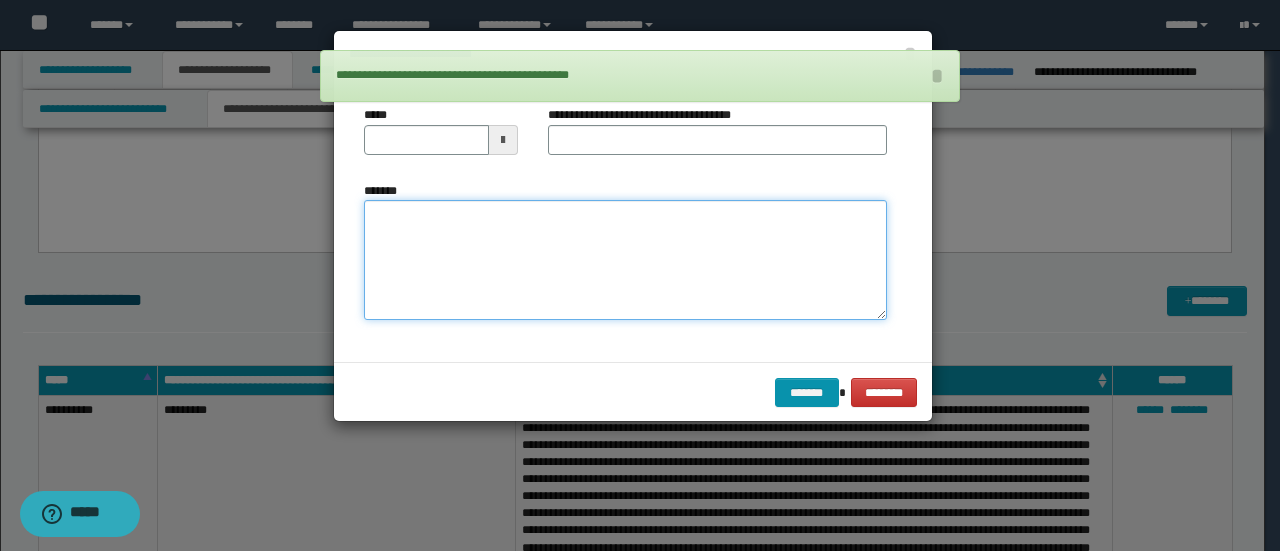 click on "*******" at bounding box center [625, 259] 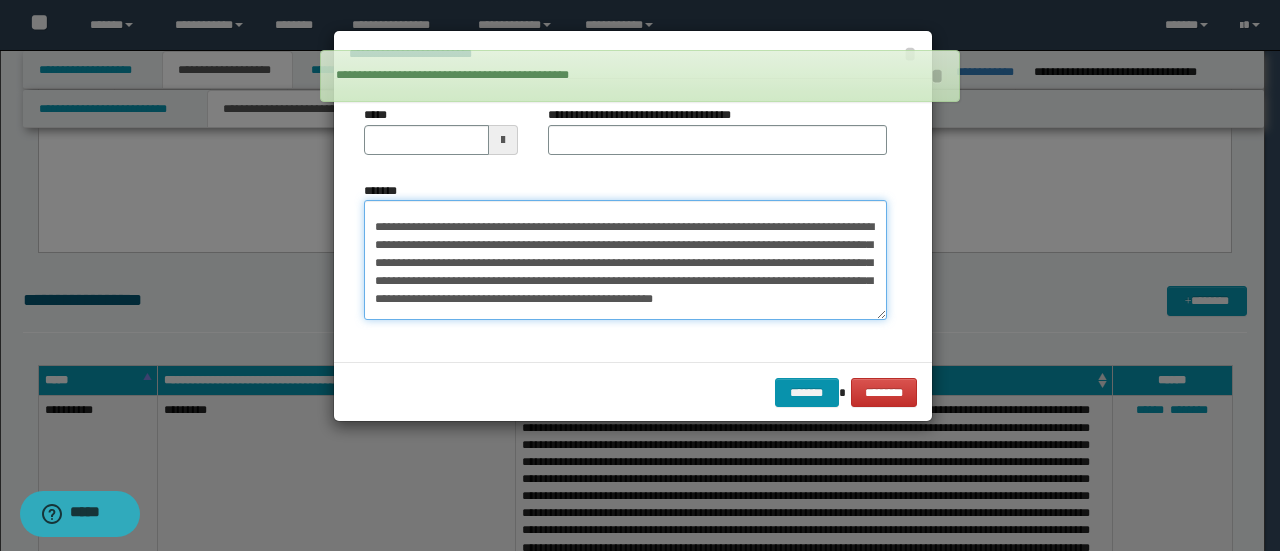 scroll, scrollTop: 0, scrollLeft: 0, axis: both 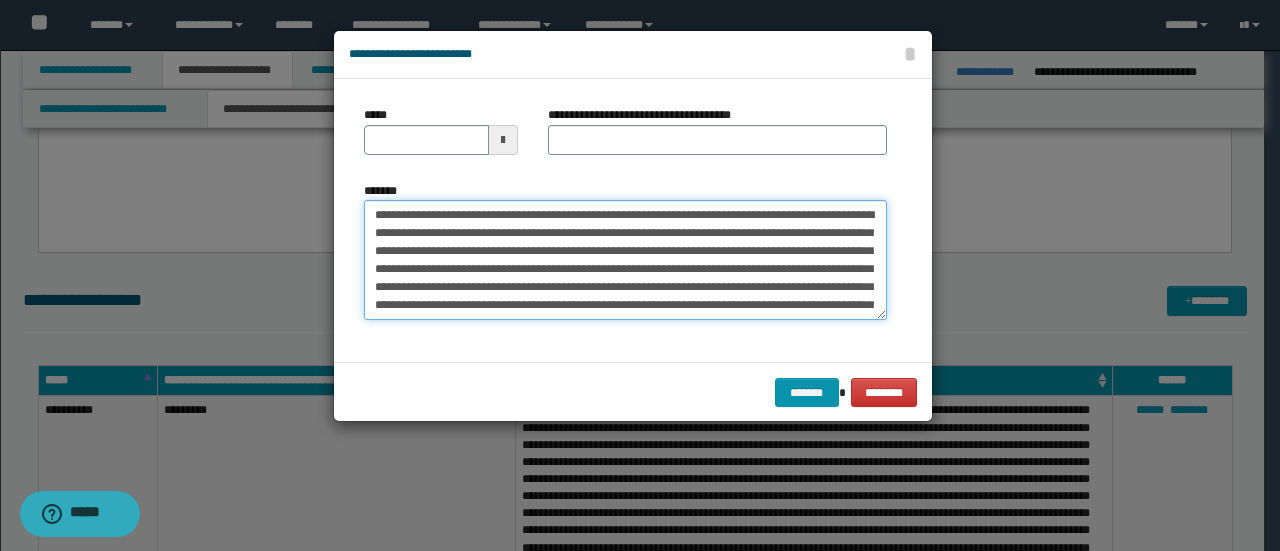 drag, startPoint x: 437, startPoint y: 211, endPoint x: 308, endPoint y: 191, distance: 130.54118 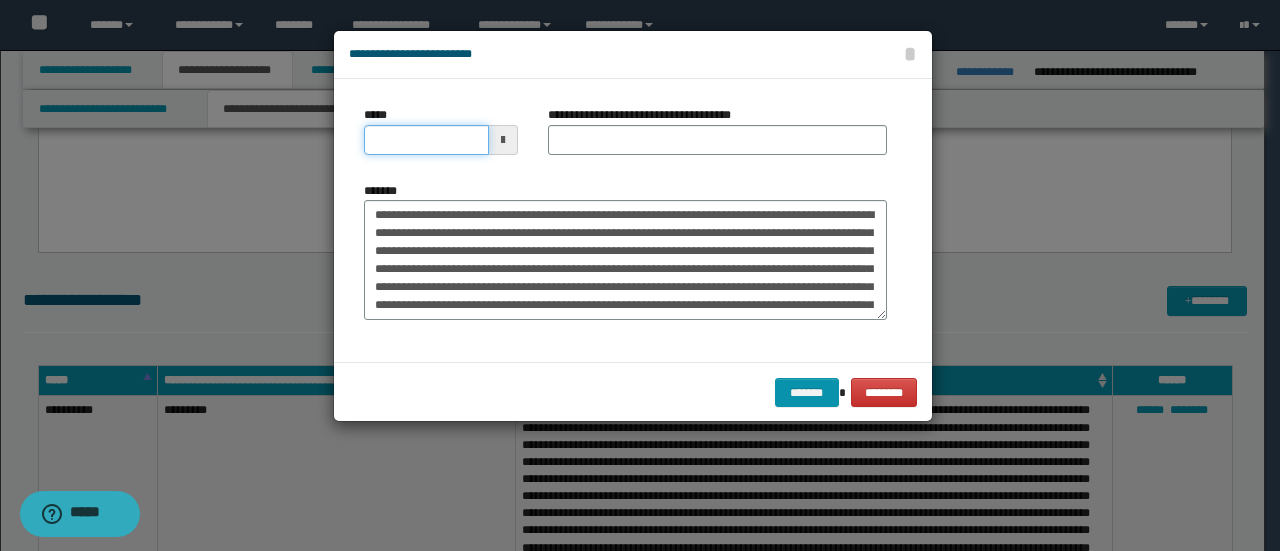 click on "*****" at bounding box center [426, 140] 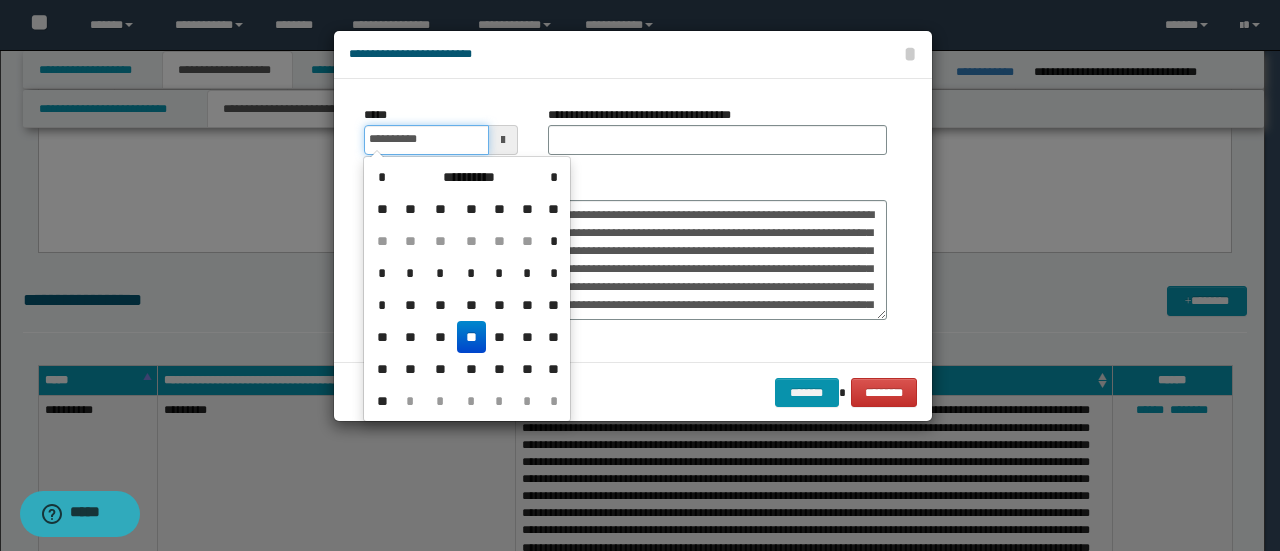 type on "**********" 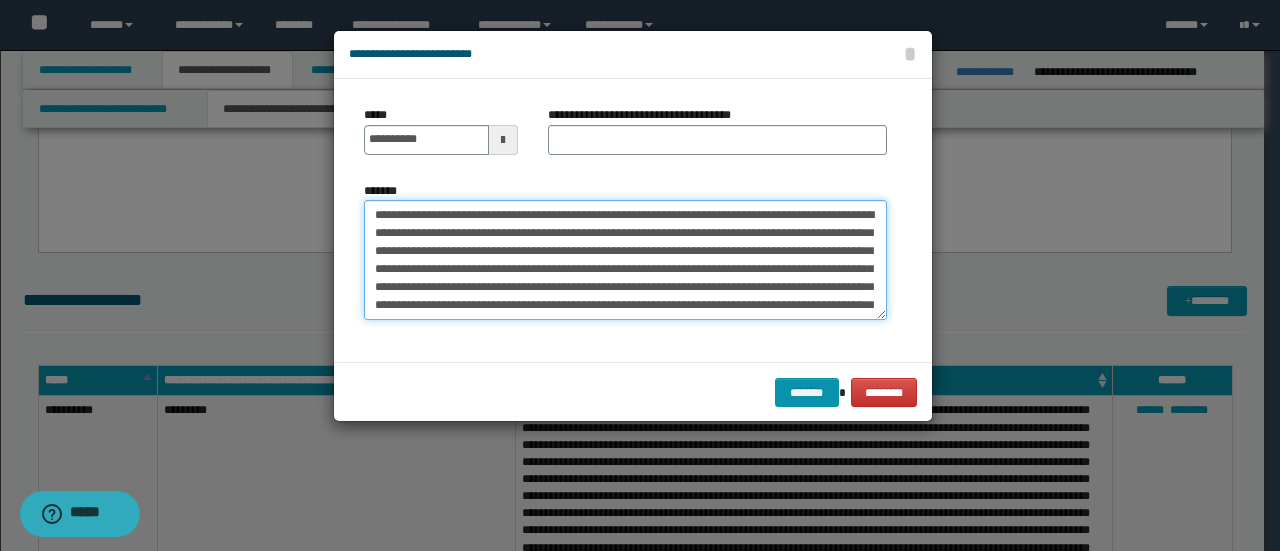 drag, startPoint x: 445, startPoint y: 207, endPoint x: 22, endPoint y: 260, distance: 426.3074 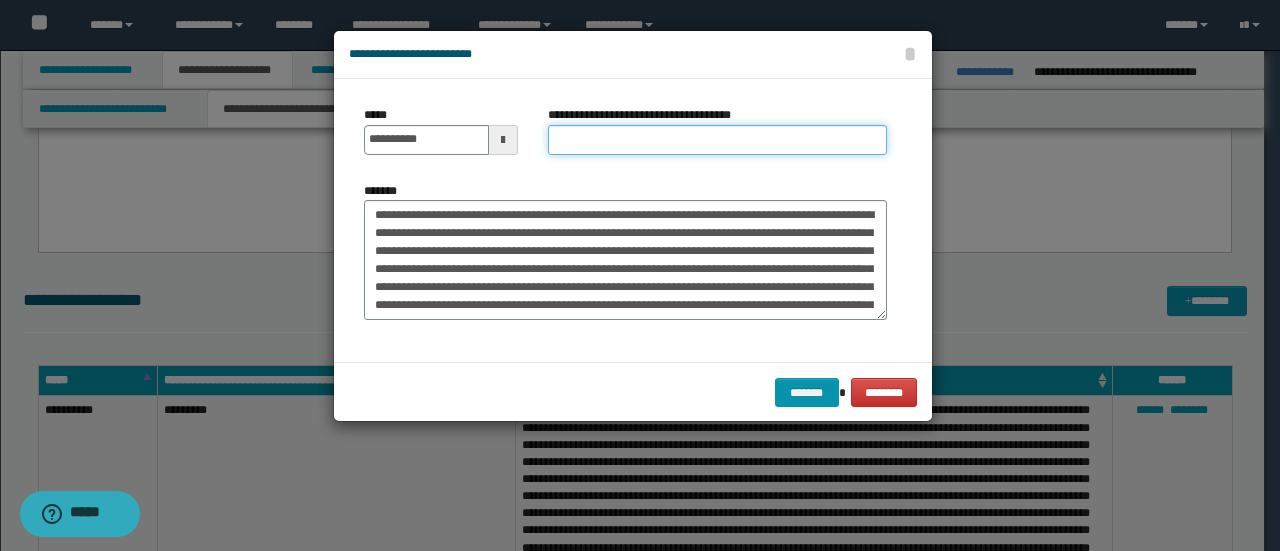 click on "**********" at bounding box center (717, 140) 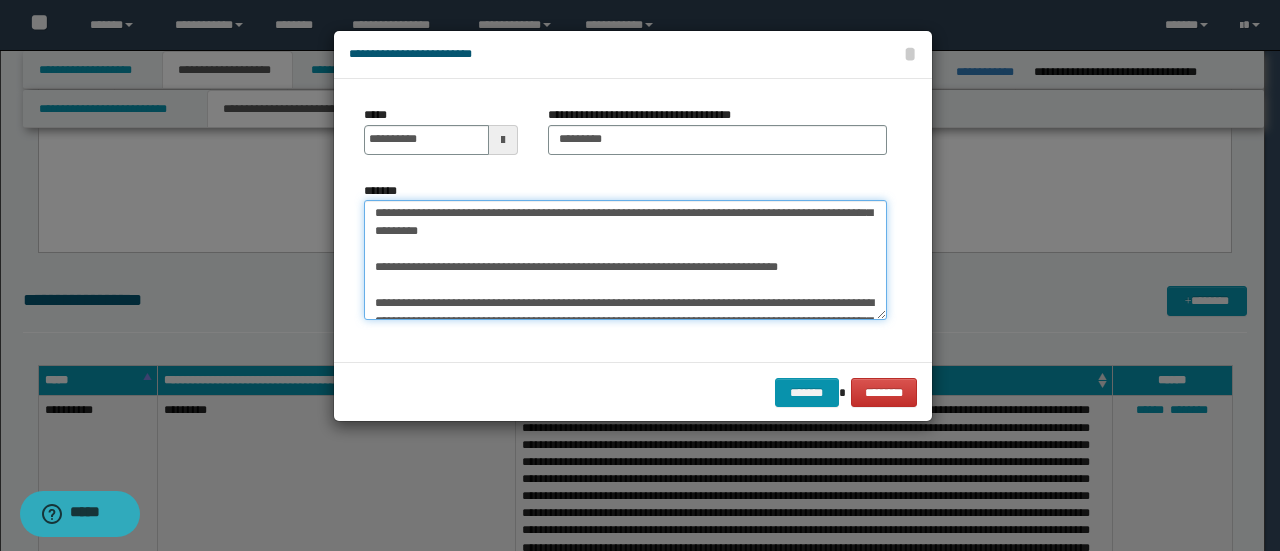 scroll, scrollTop: 160, scrollLeft: 0, axis: vertical 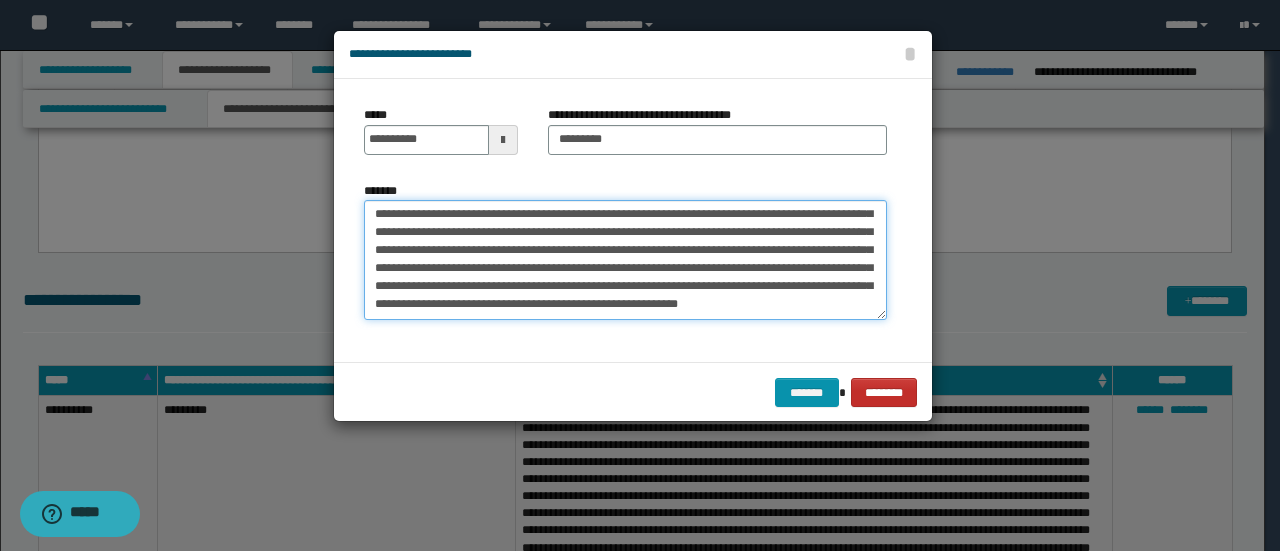 drag, startPoint x: 368, startPoint y: 269, endPoint x: 899, endPoint y: 385, distance: 543.52277 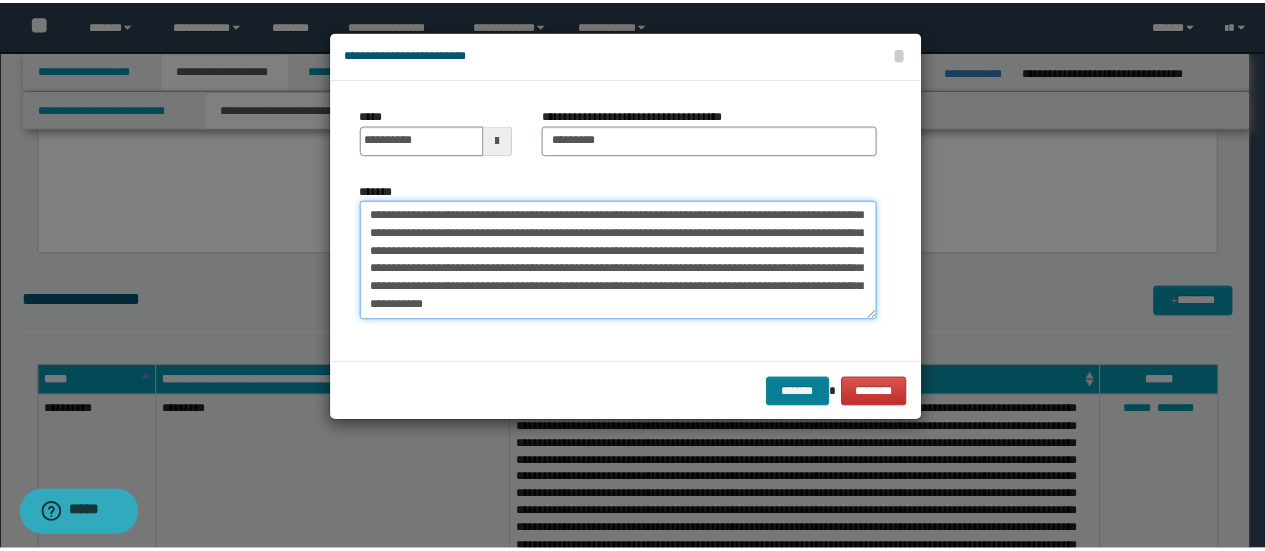 scroll, scrollTop: 126, scrollLeft: 0, axis: vertical 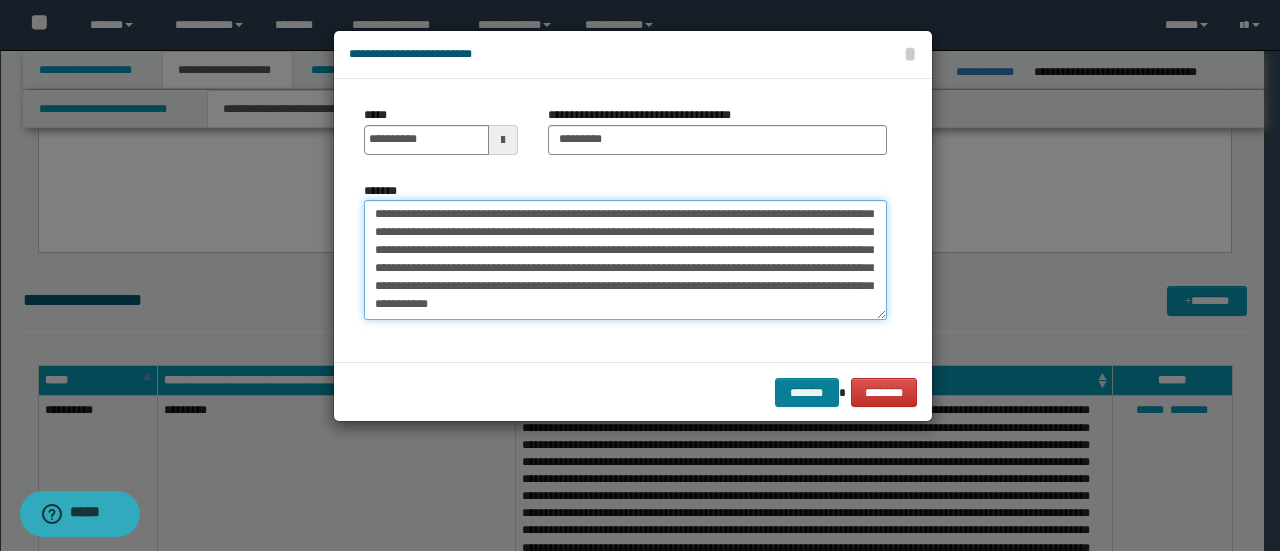 type on "**********" 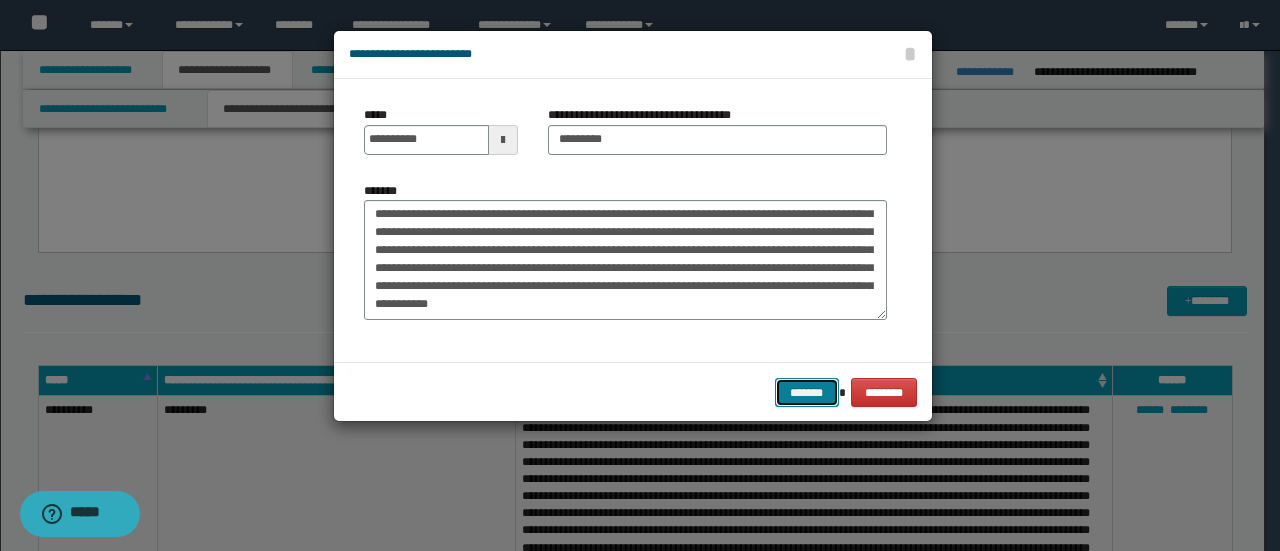 click on "*******" at bounding box center (807, 392) 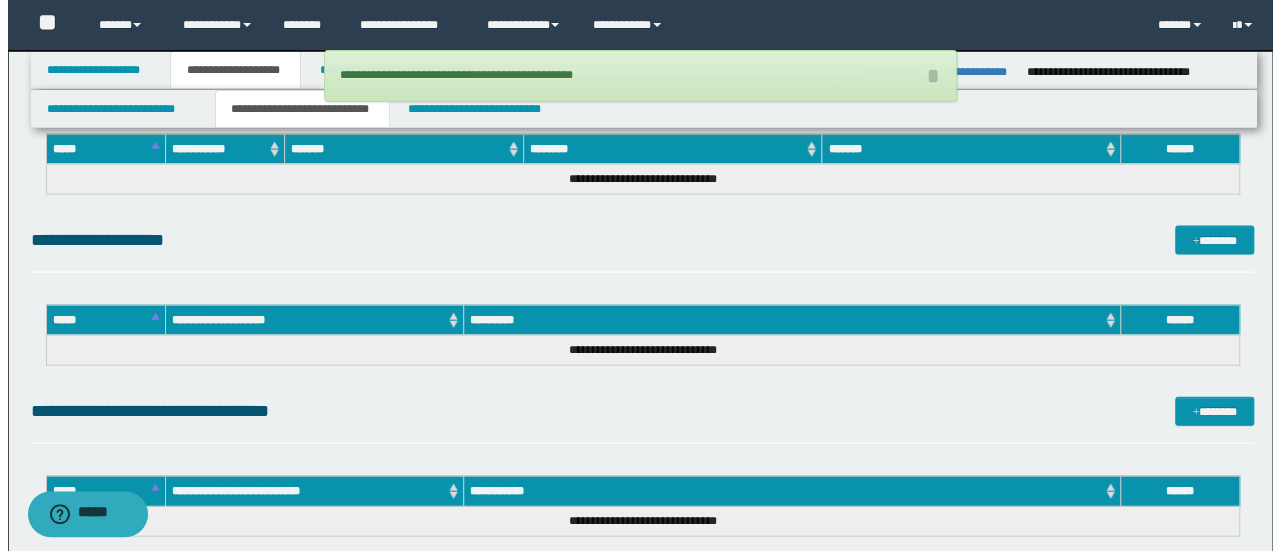 scroll, scrollTop: 2200, scrollLeft: 0, axis: vertical 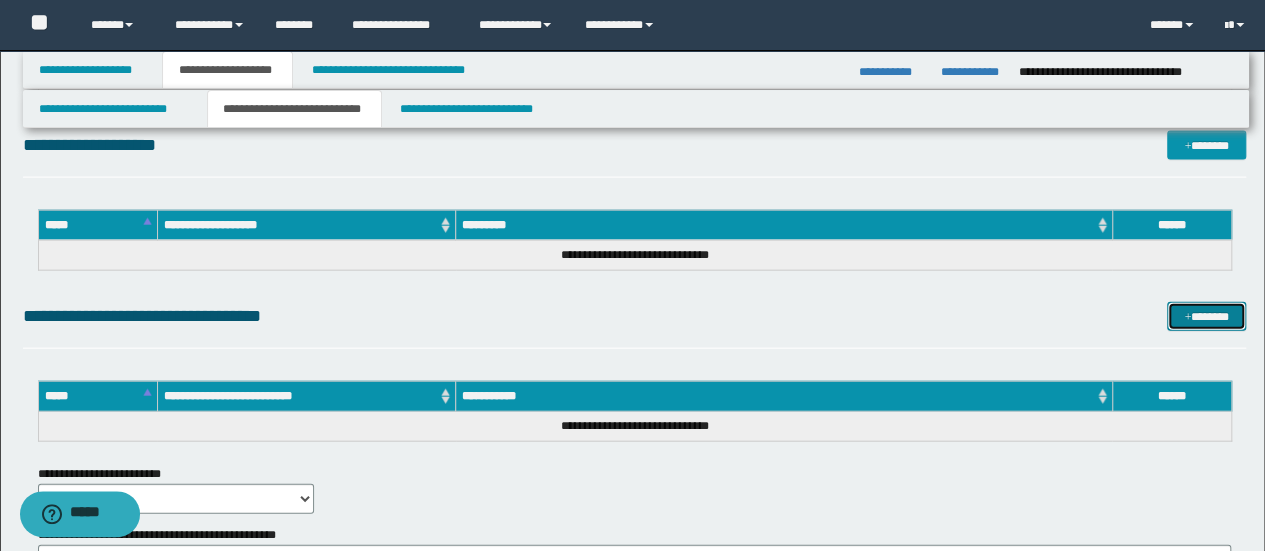 click on "*******" at bounding box center [1206, 316] 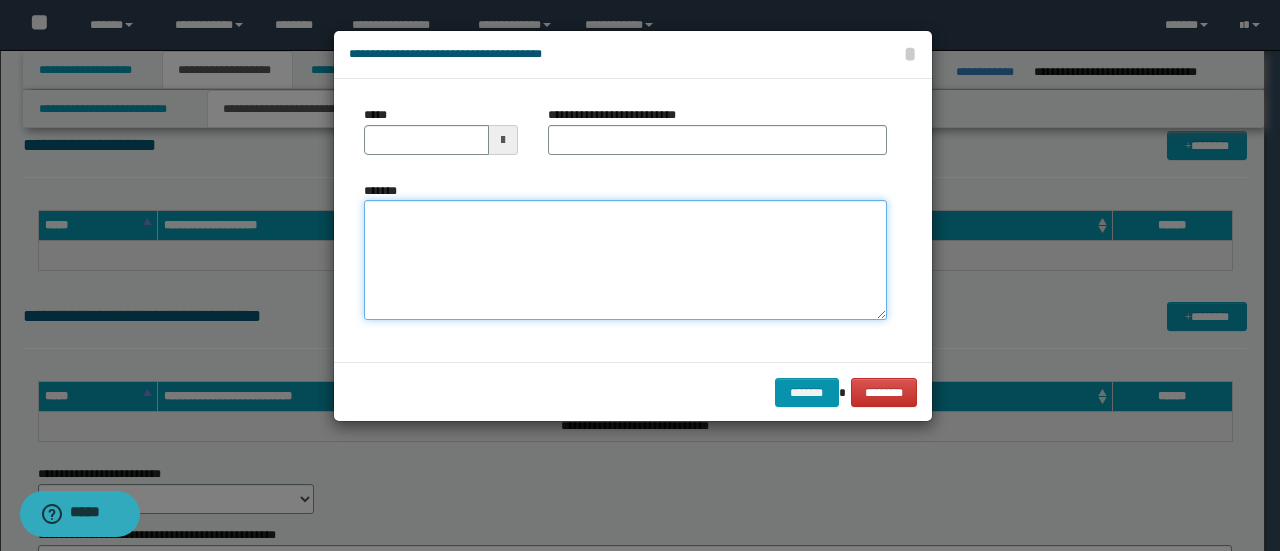 click on "*******" at bounding box center (625, 260) 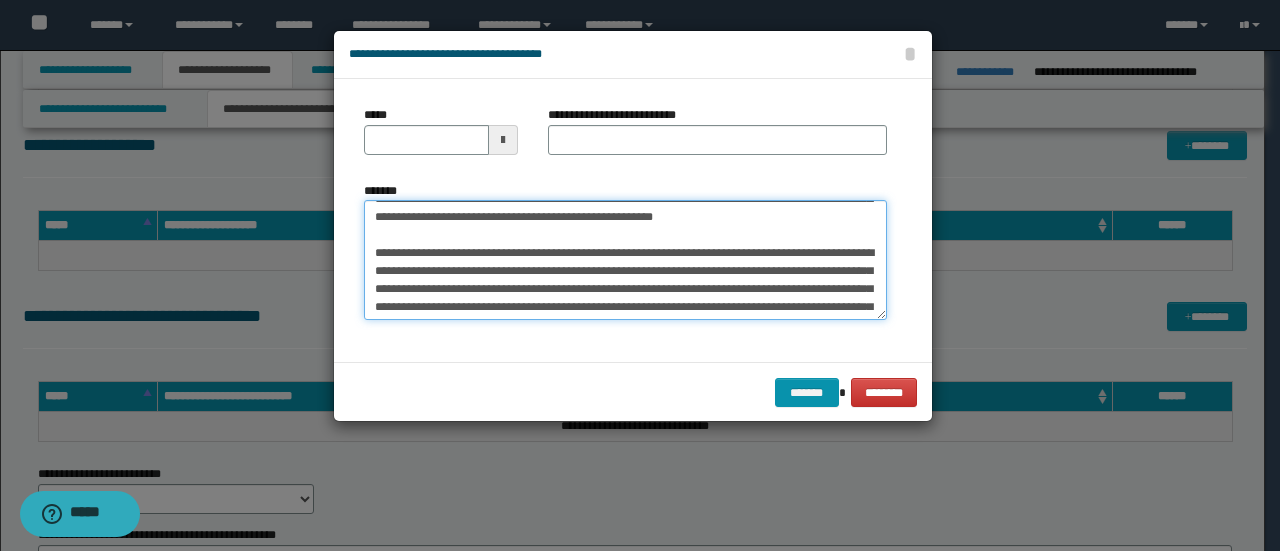 scroll, scrollTop: 0, scrollLeft: 0, axis: both 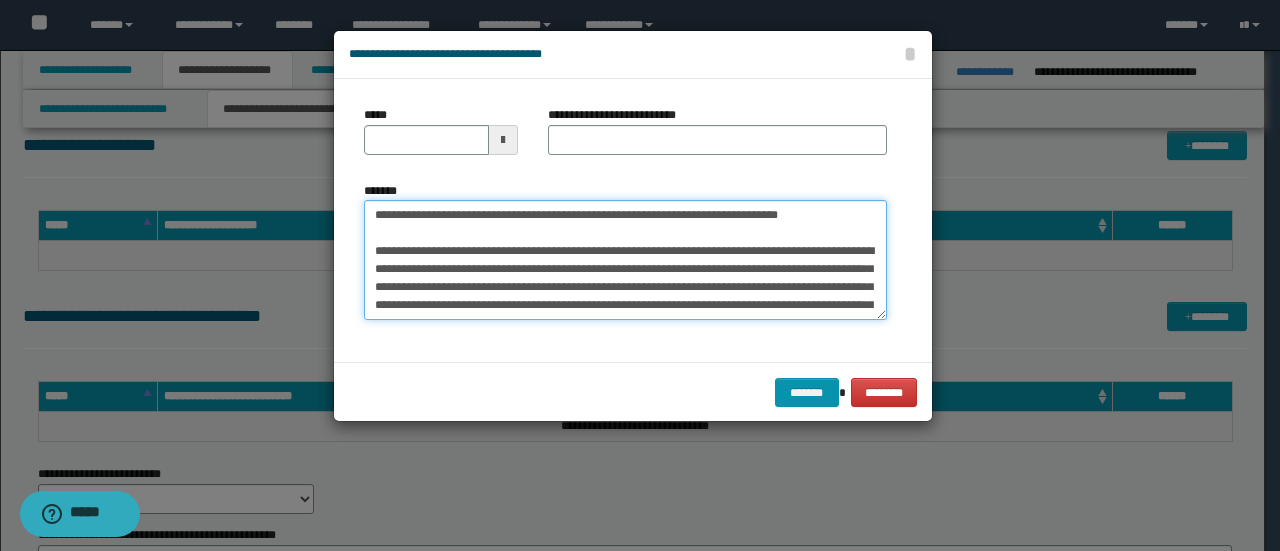 drag, startPoint x: 439, startPoint y: 211, endPoint x: 92, endPoint y: 164, distance: 350.16852 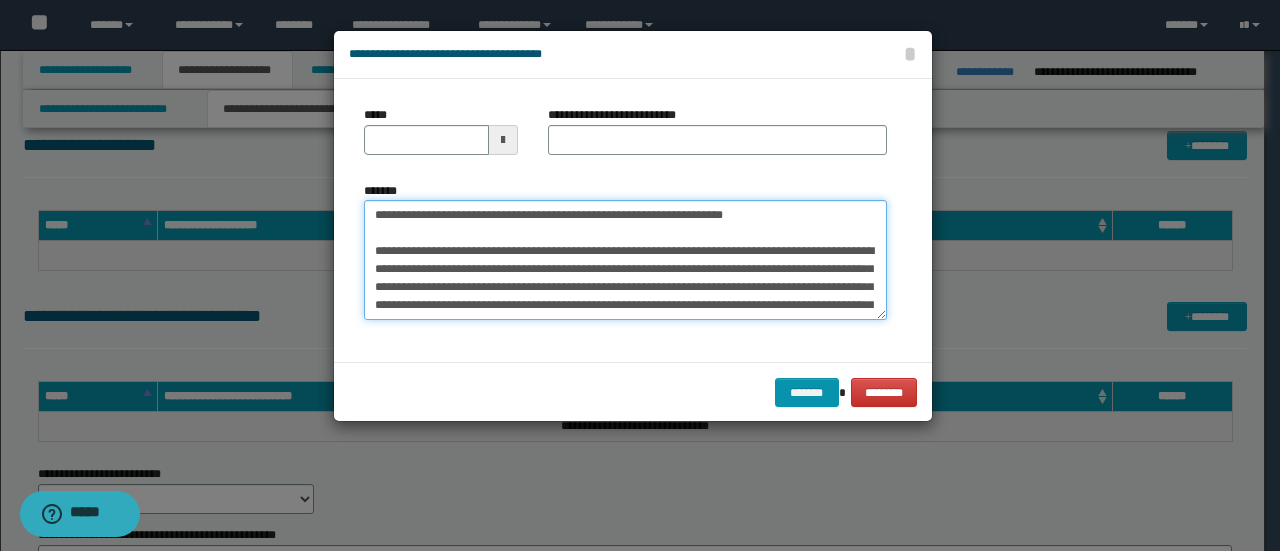 type 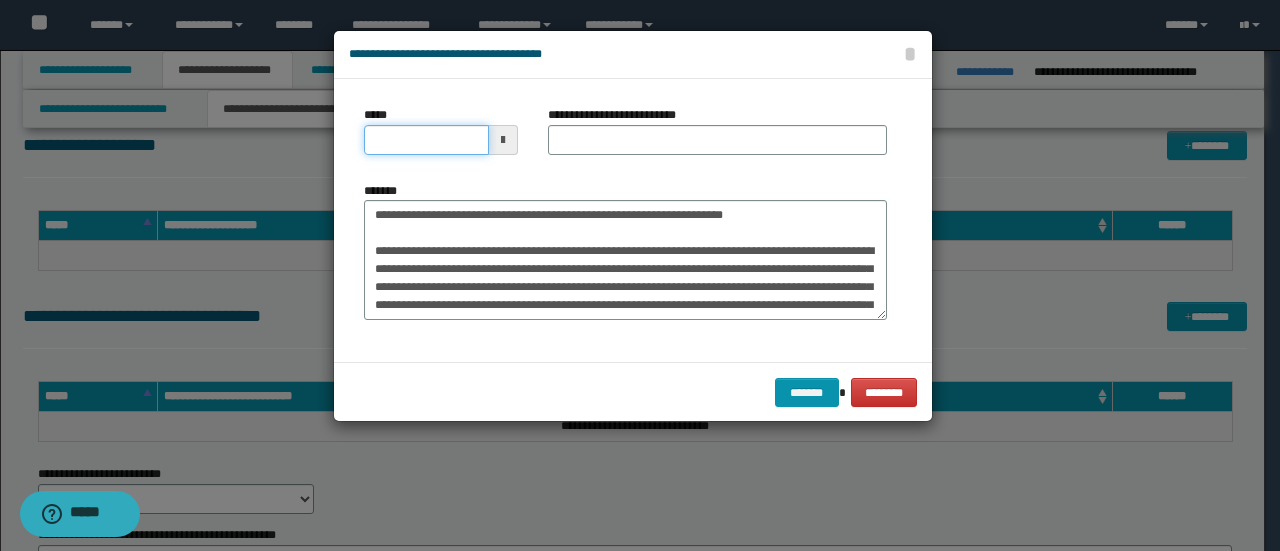 click on "*****" at bounding box center (426, 140) 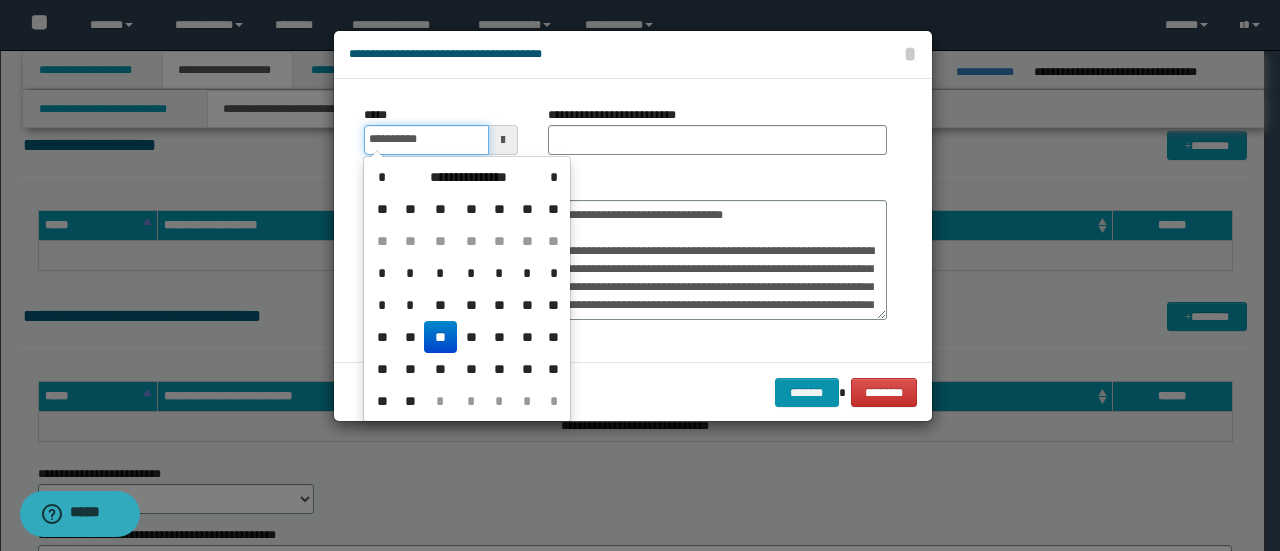 type on "**********" 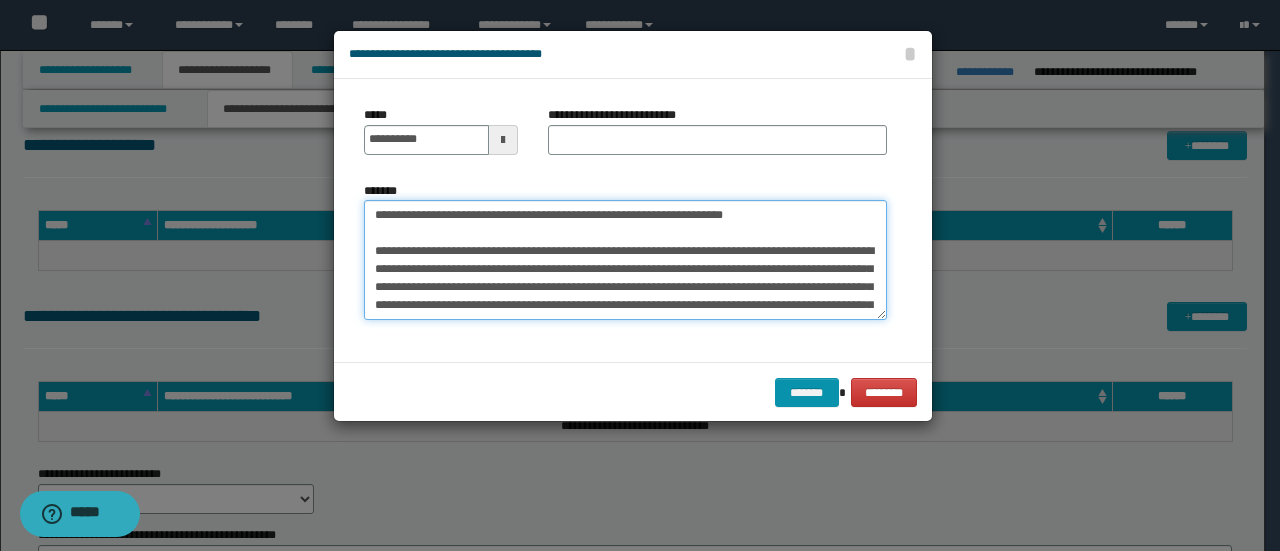 drag, startPoint x: 484, startPoint y: 211, endPoint x: 174, endPoint y: 185, distance: 311.0884 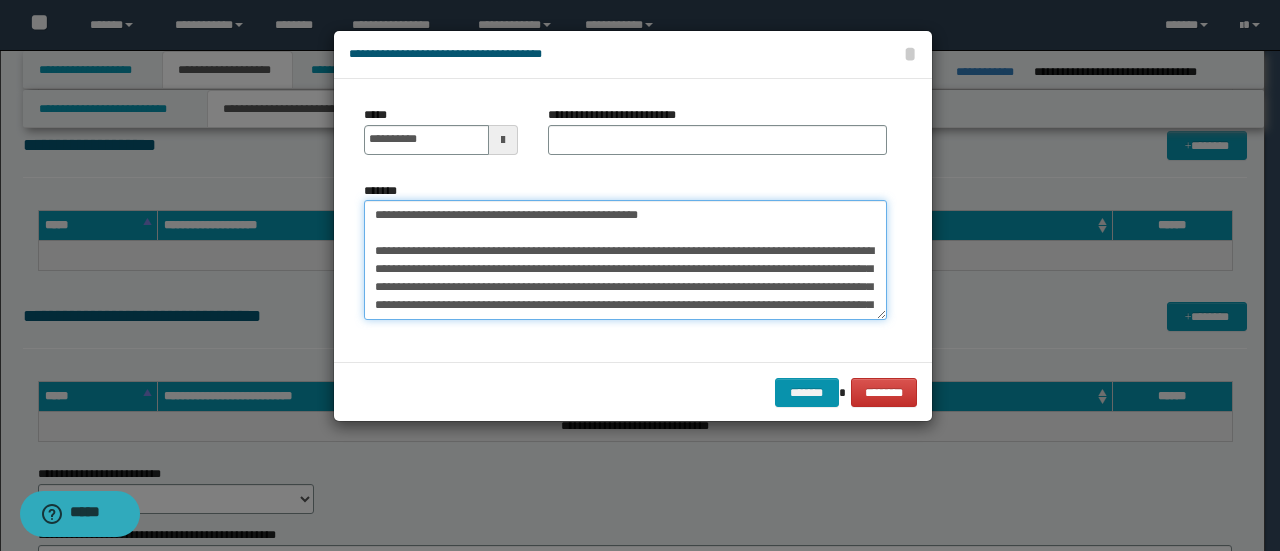 type on "**********" 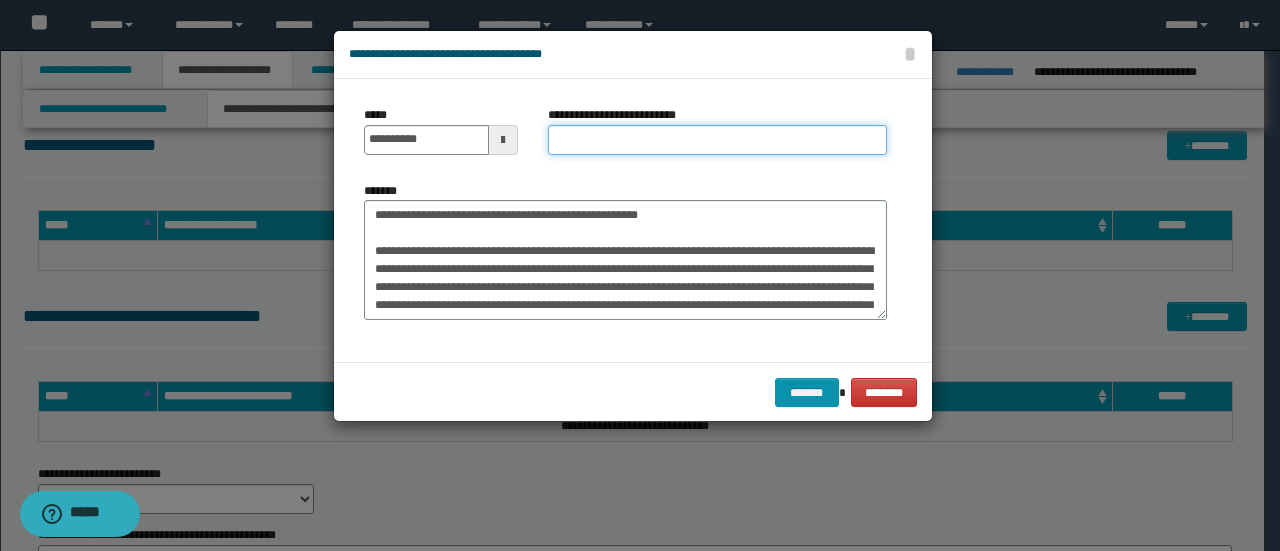 click on "**********" at bounding box center [717, 140] 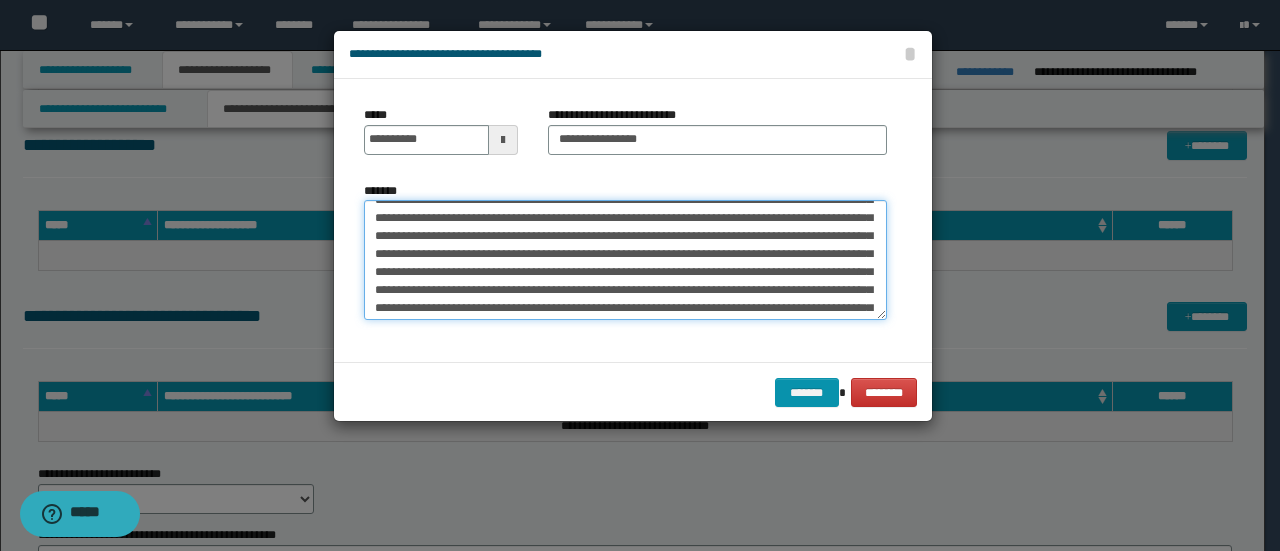 scroll, scrollTop: 972, scrollLeft: 0, axis: vertical 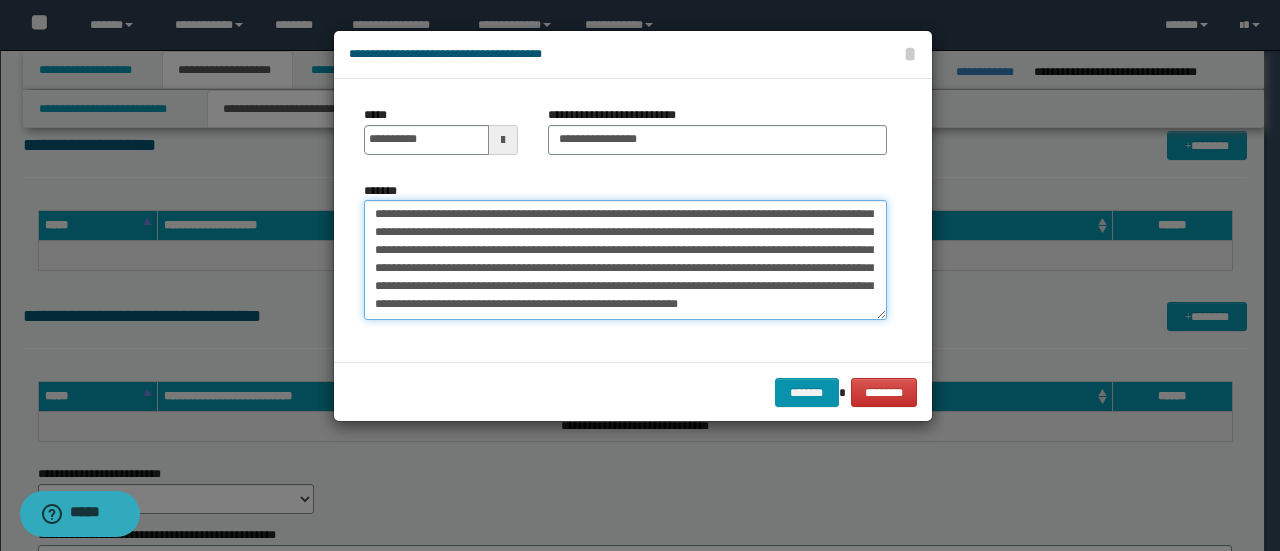 drag, startPoint x: 370, startPoint y: 250, endPoint x: 853, endPoint y: 357, distance: 494.71002 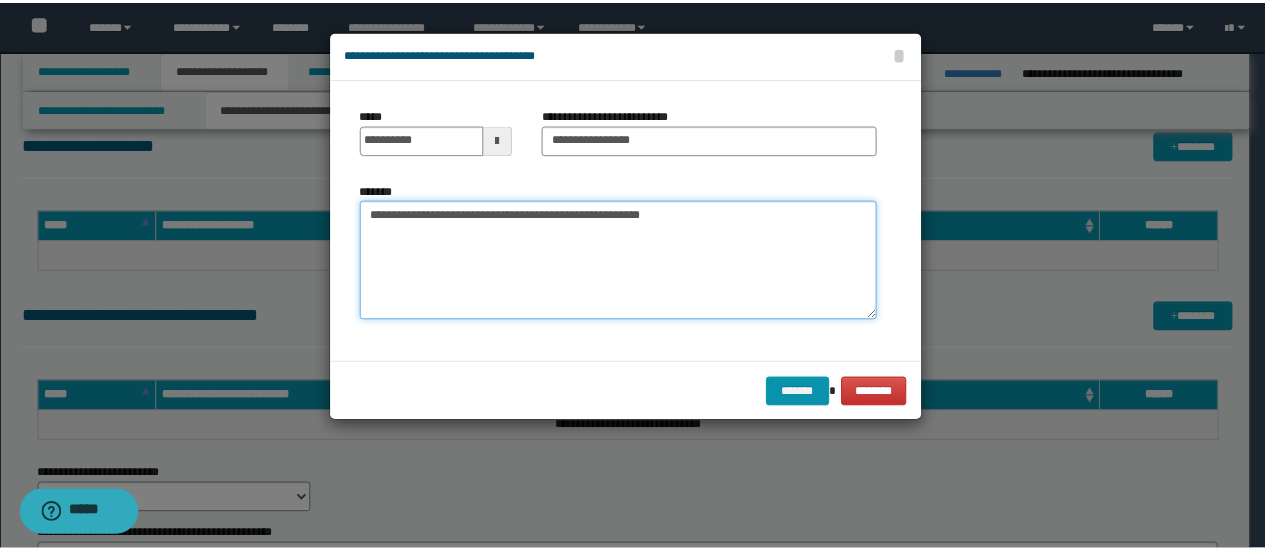 scroll, scrollTop: 0, scrollLeft: 0, axis: both 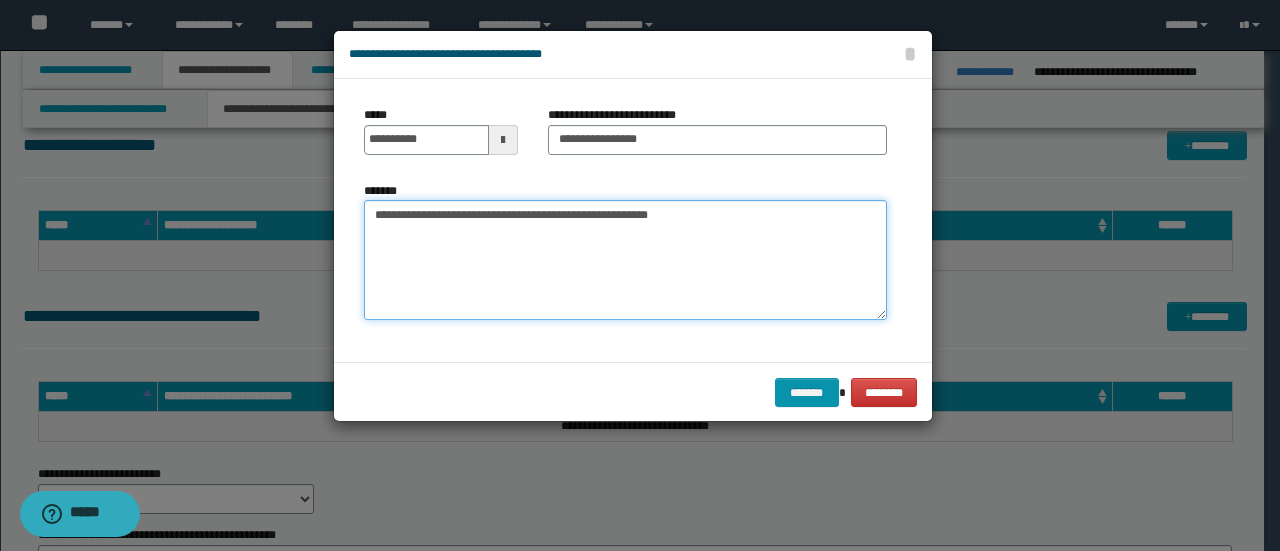 type on "**********" 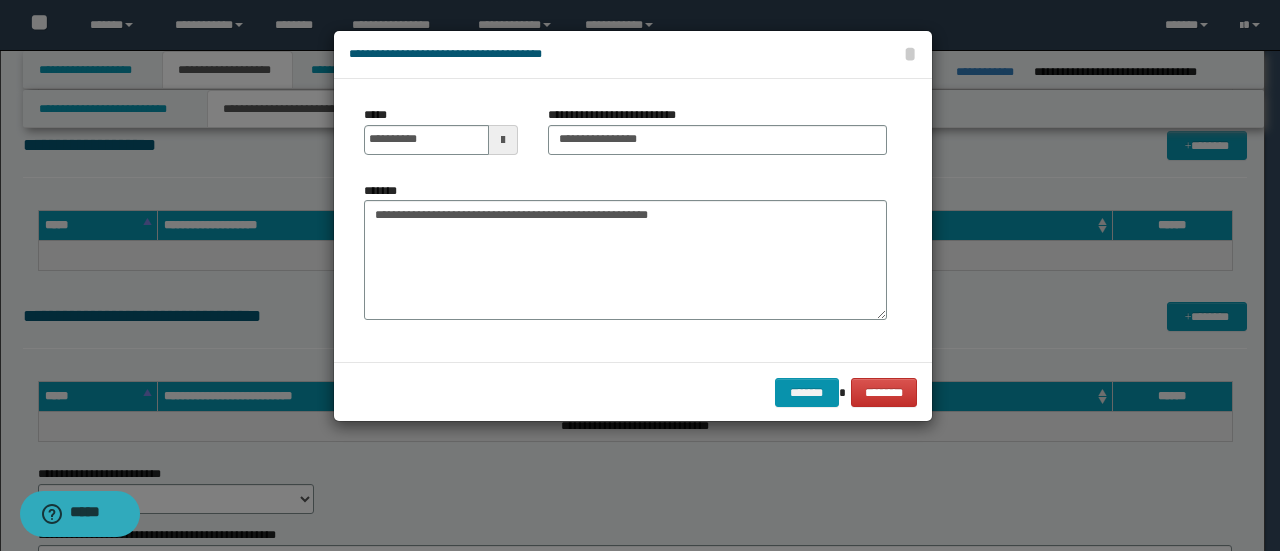 click on "*******
********" at bounding box center (633, 392) 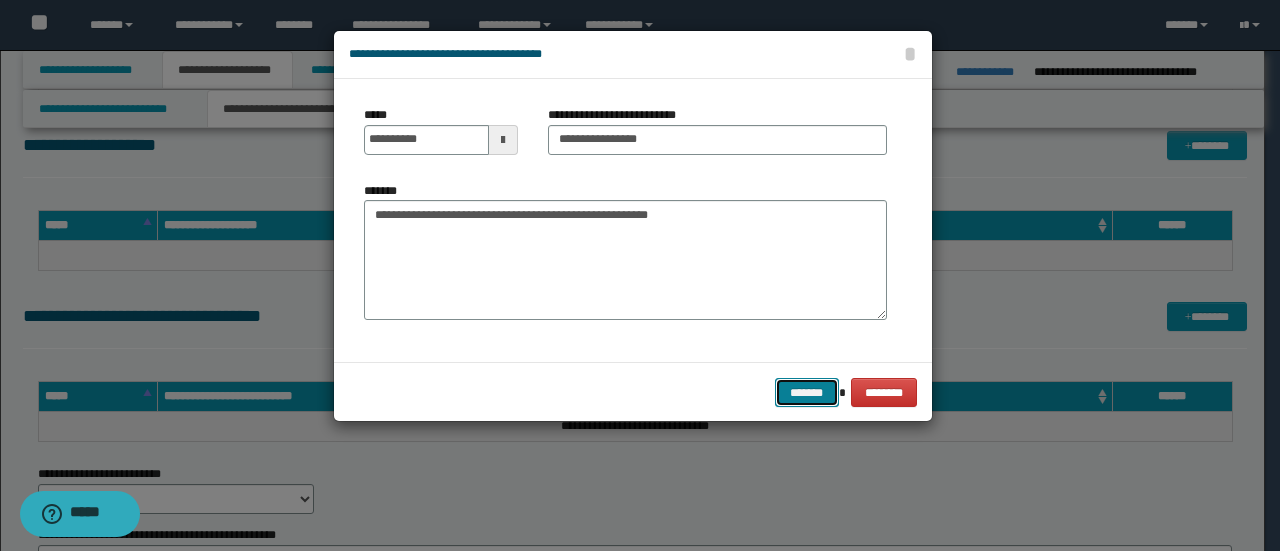 click on "*******" at bounding box center [807, 392] 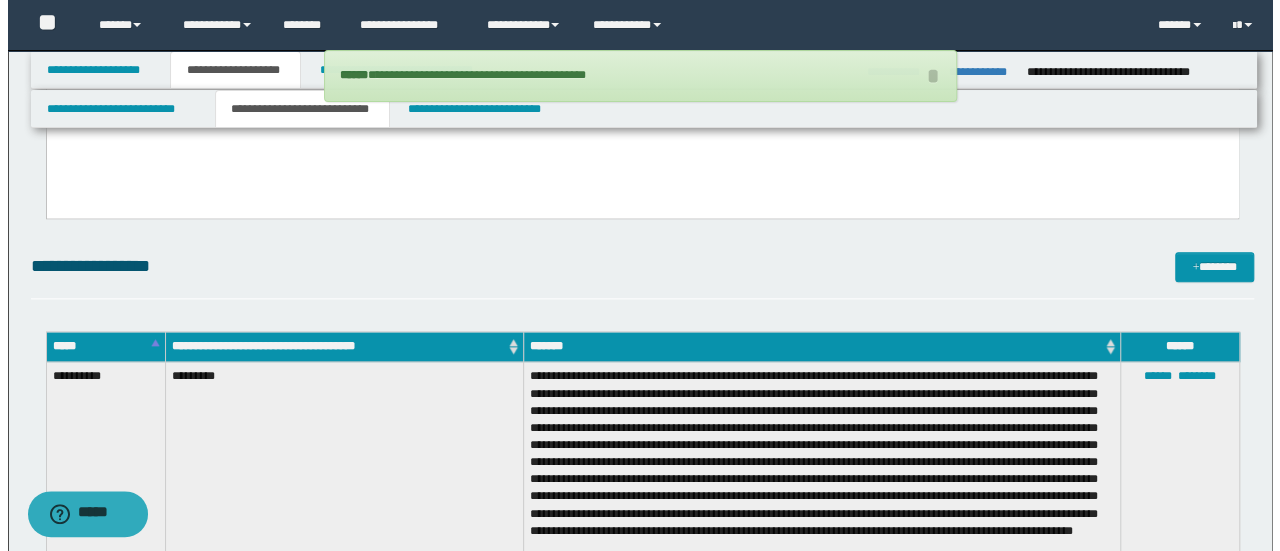 scroll, scrollTop: 900, scrollLeft: 0, axis: vertical 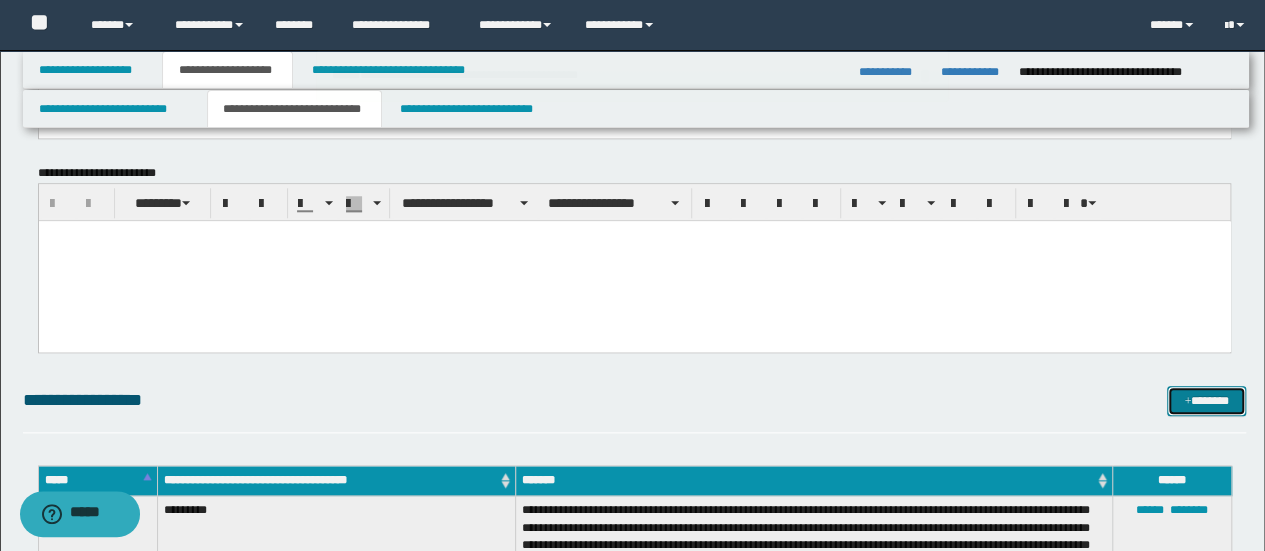 click at bounding box center (1187, 402) 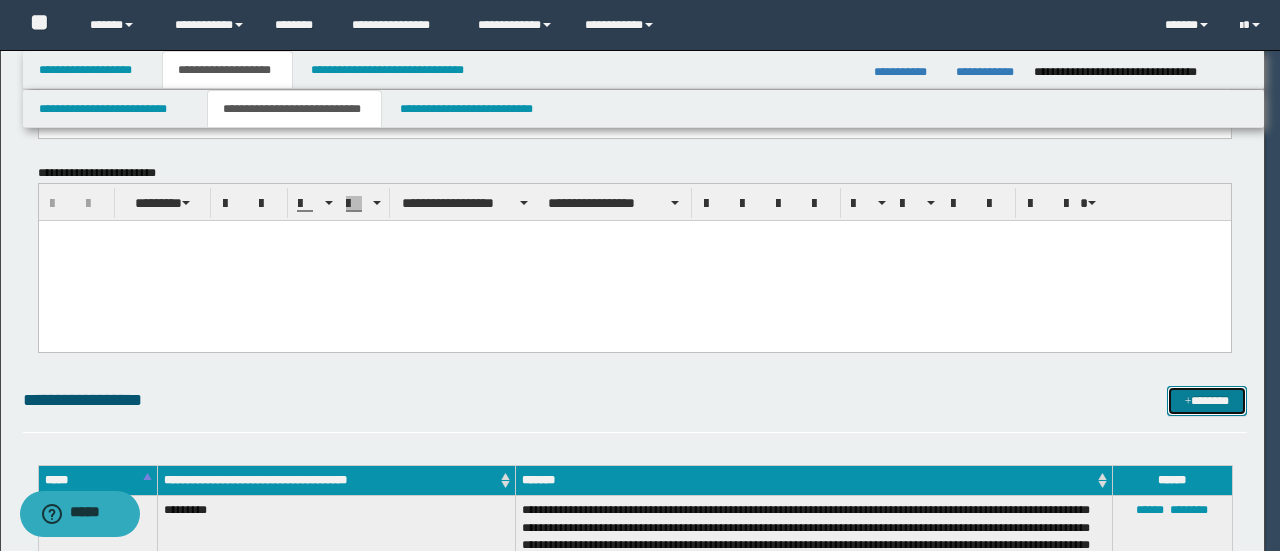 scroll, scrollTop: 0, scrollLeft: 0, axis: both 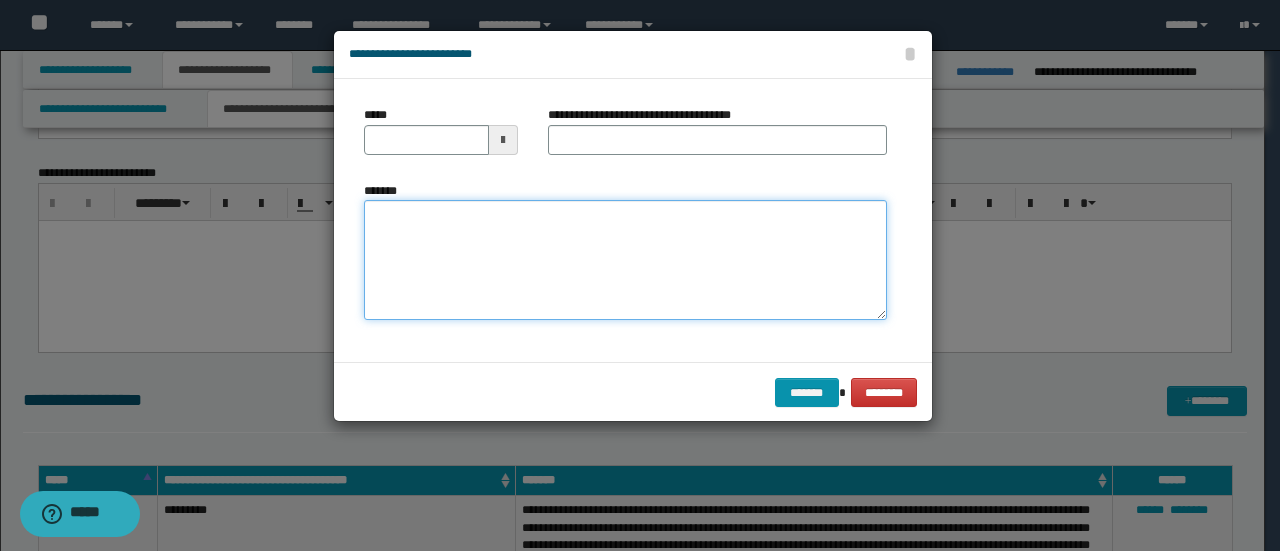 click on "*******" at bounding box center (625, 259) 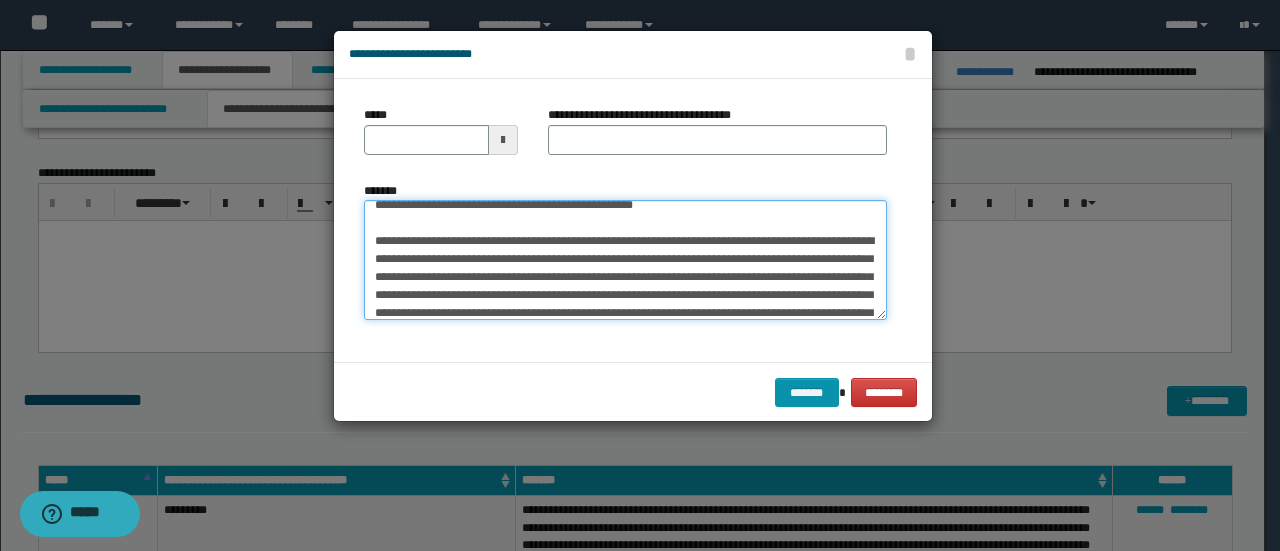 scroll, scrollTop: 0, scrollLeft: 0, axis: both 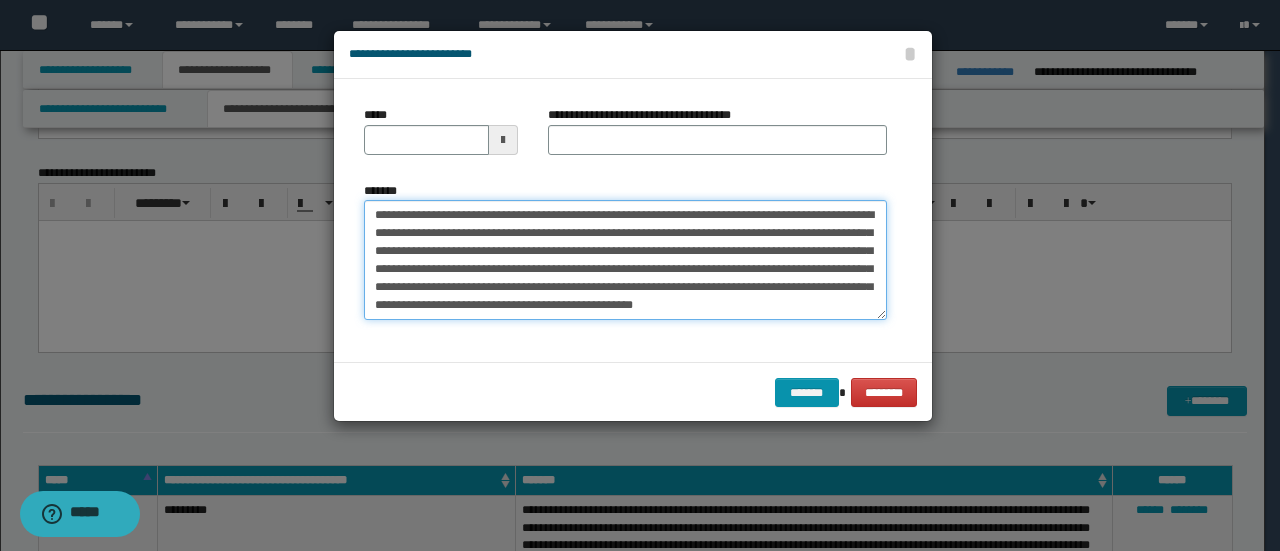 drag, startPoint x: 440, startPoint y: 215, endPoint x: 259, endPoint y: 203, distance: 181.39735 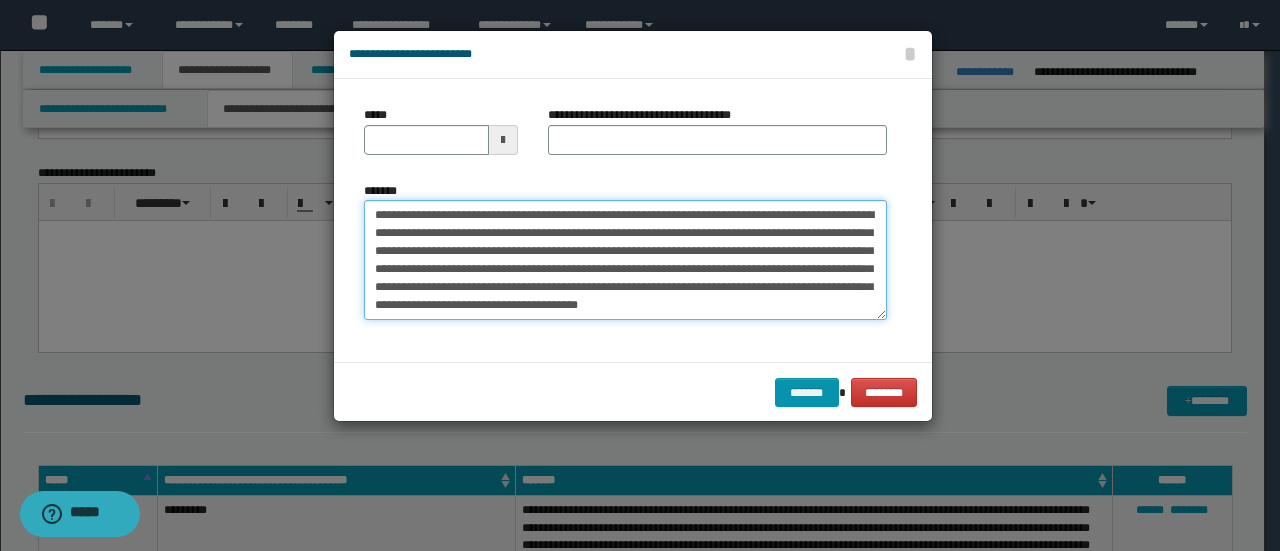 type 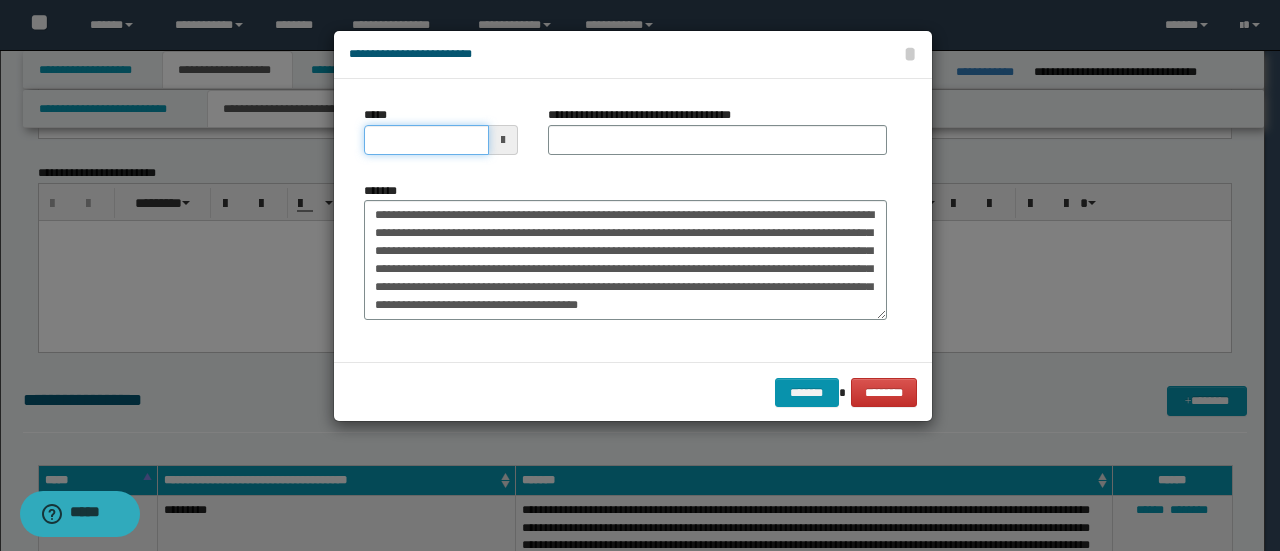 click on "*****" at bounding box center (426, 140) 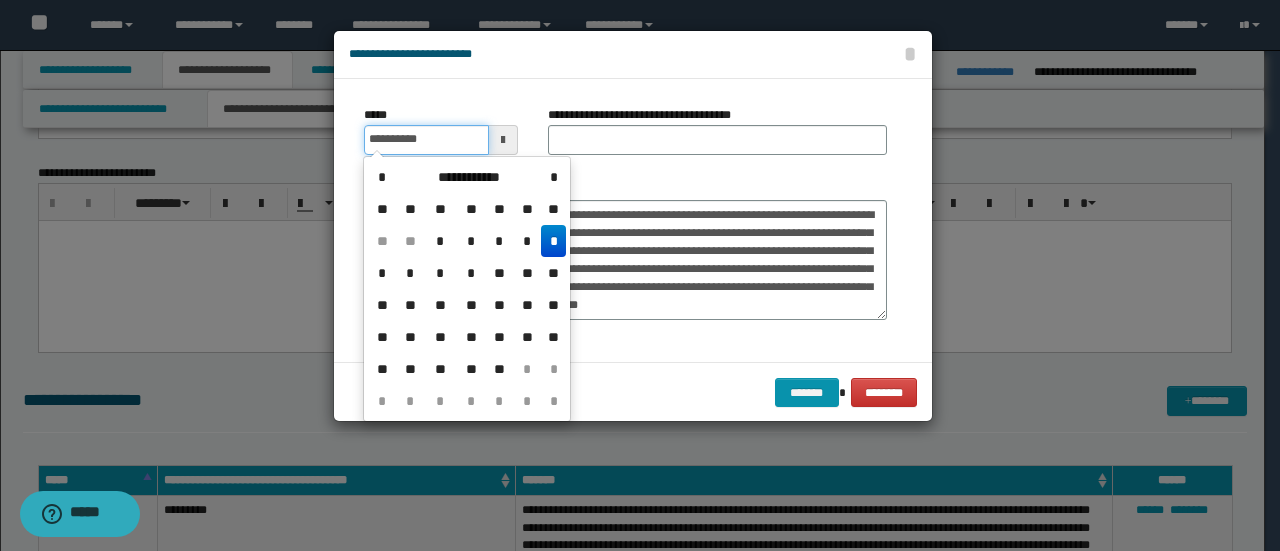 type on "**********" 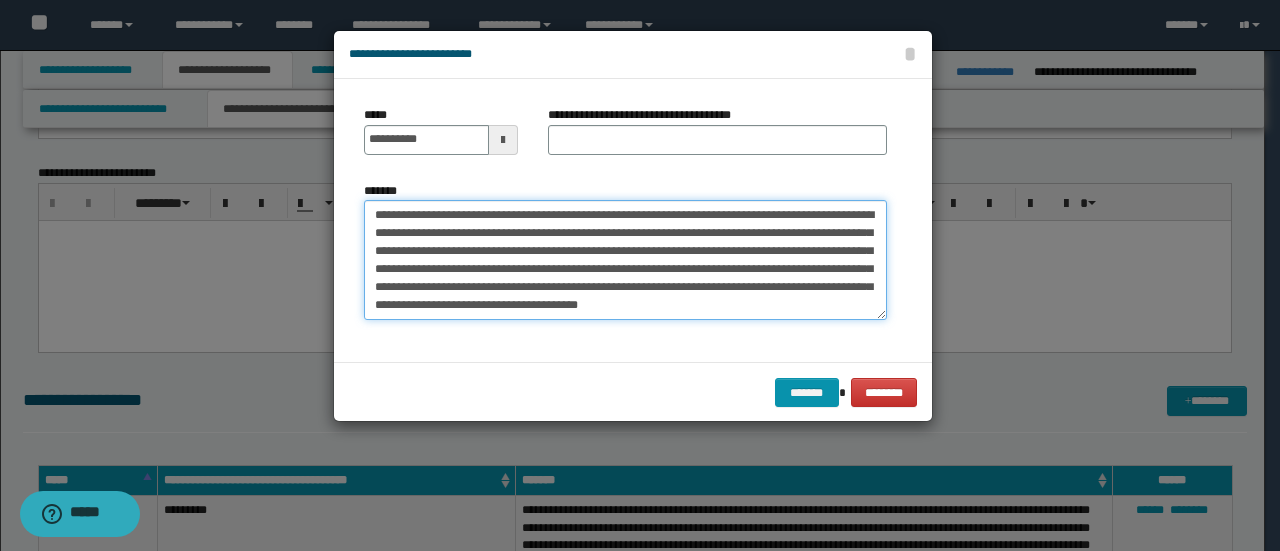 drag, startPoint x: 444, startPoint y: 215, endPoint x: 244, endPoint y: 199, distance: 200.63898 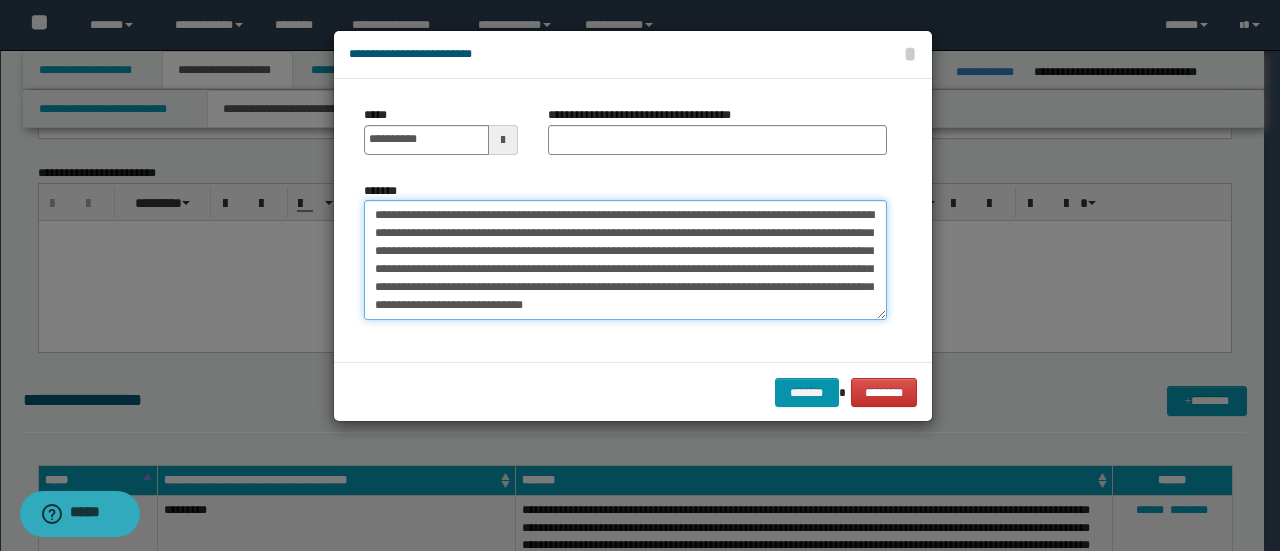 type on "**********" 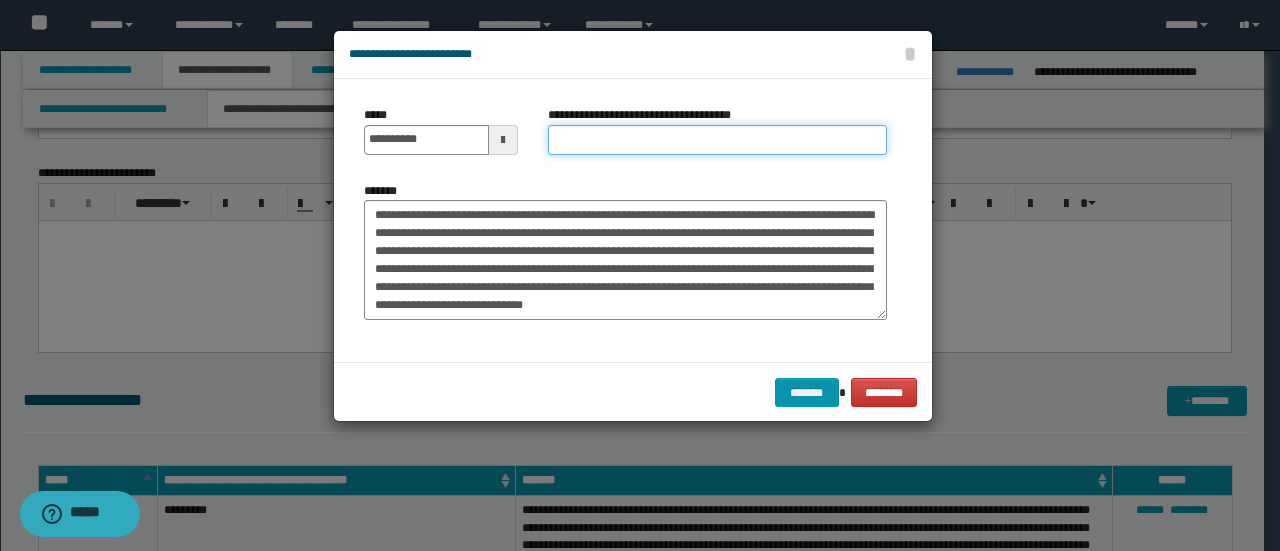 click on "**********" at bounding box center [717, 140] 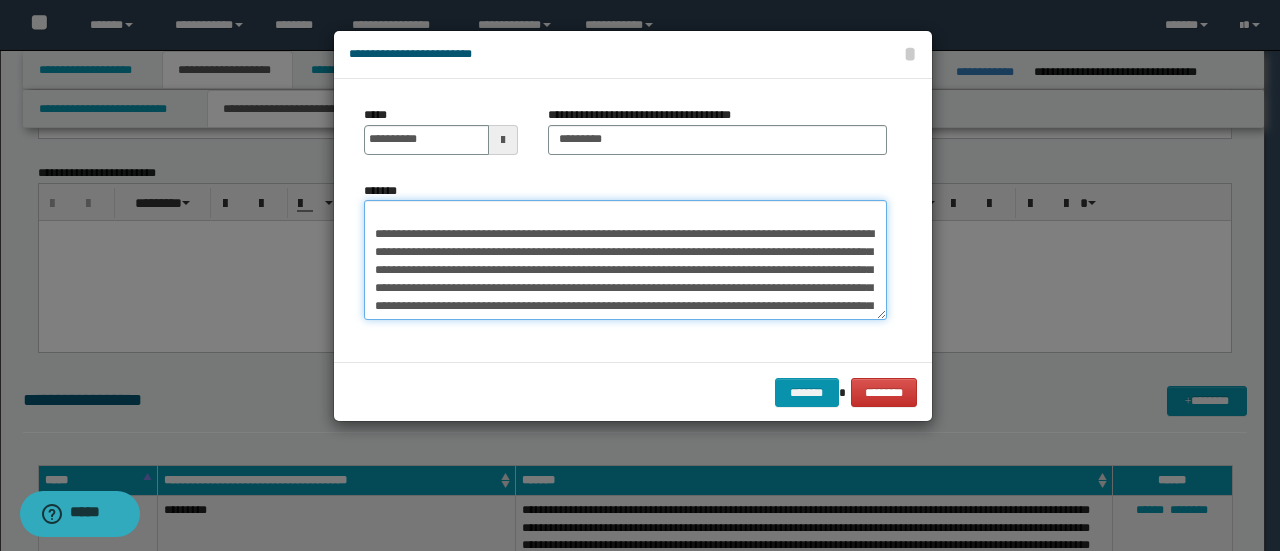 scroll, scrollTop: 120, scrollLeft: 0, axis: vertical 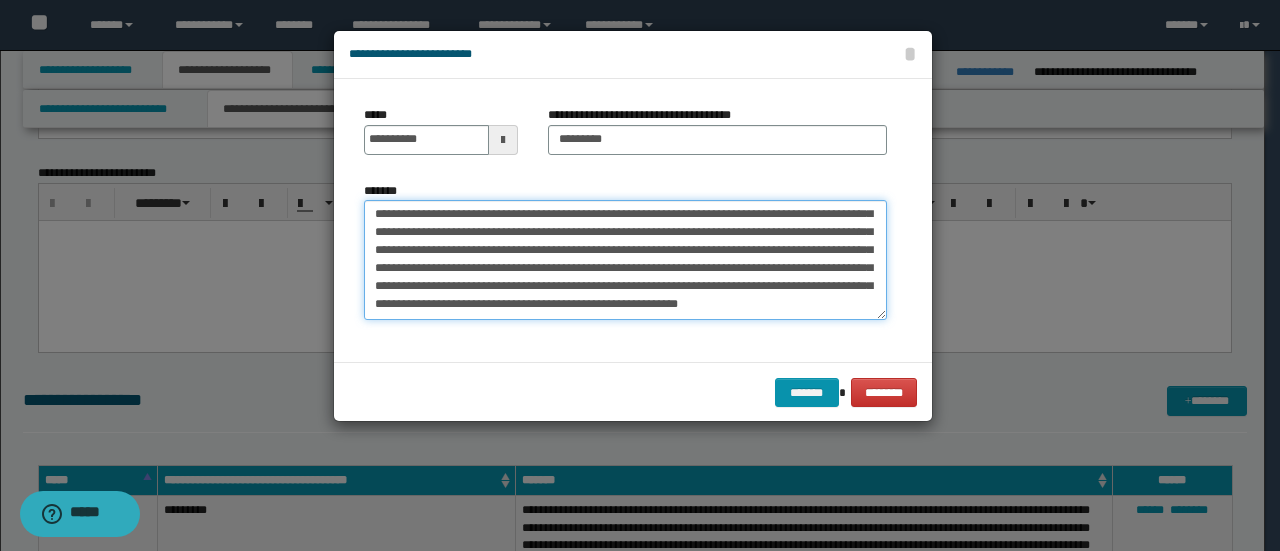 drag, startPoint x: 369, startPoint y: 236, endPoint x: 833, endPoint y: 368, distance: 482.4106 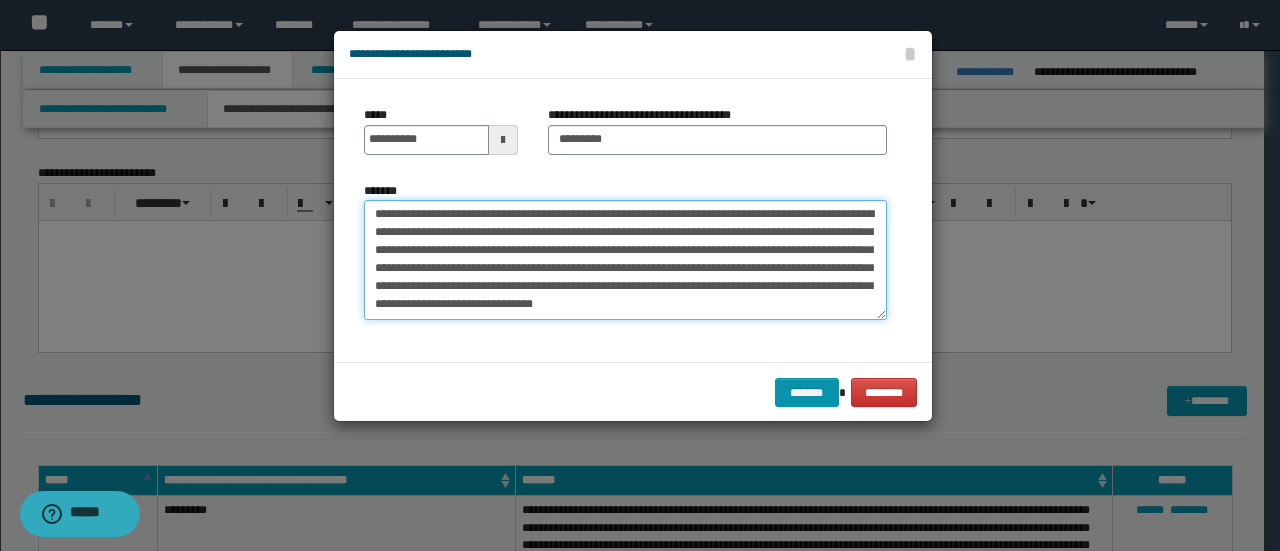 scroll, scrollTop: 54, scrollLeft: 0, axis: vertical 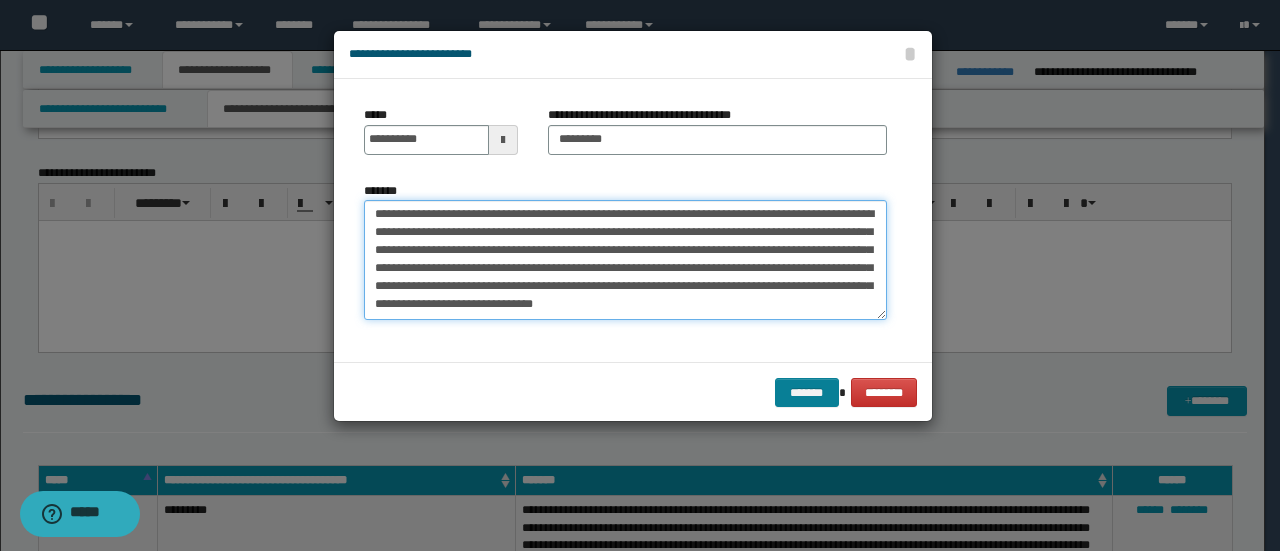 type on "**********" 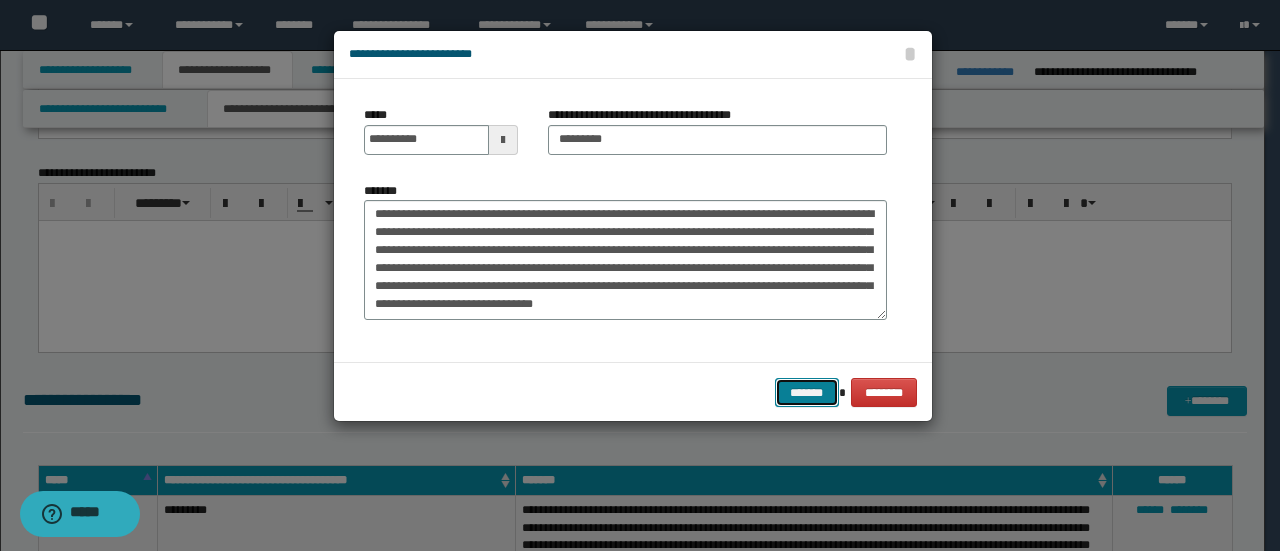 click on "*******" at bounding box center (807, 392) 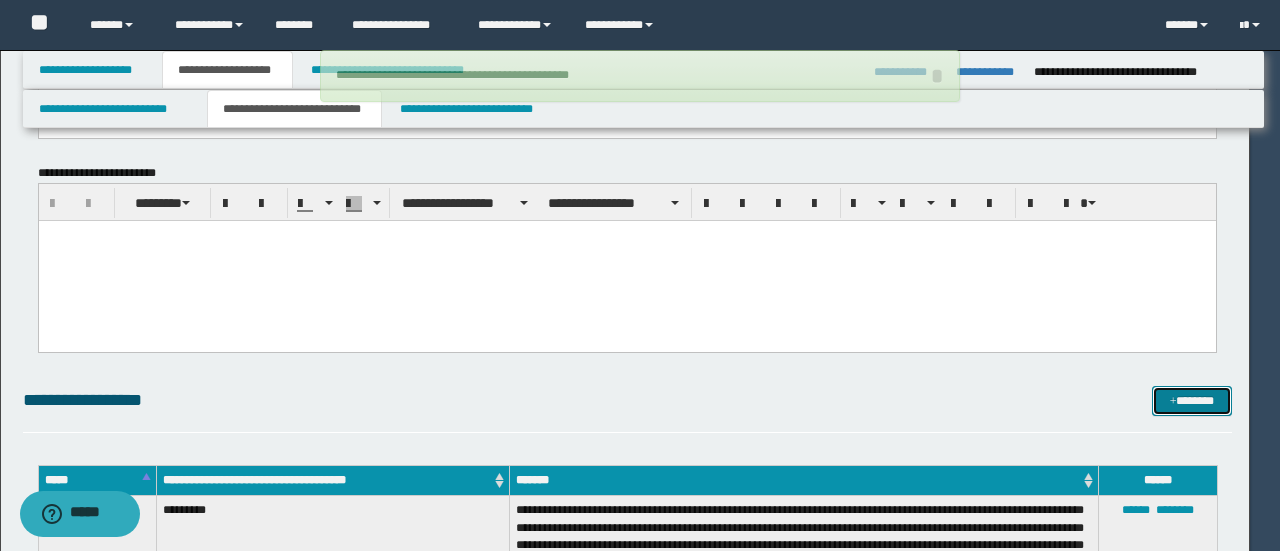 type 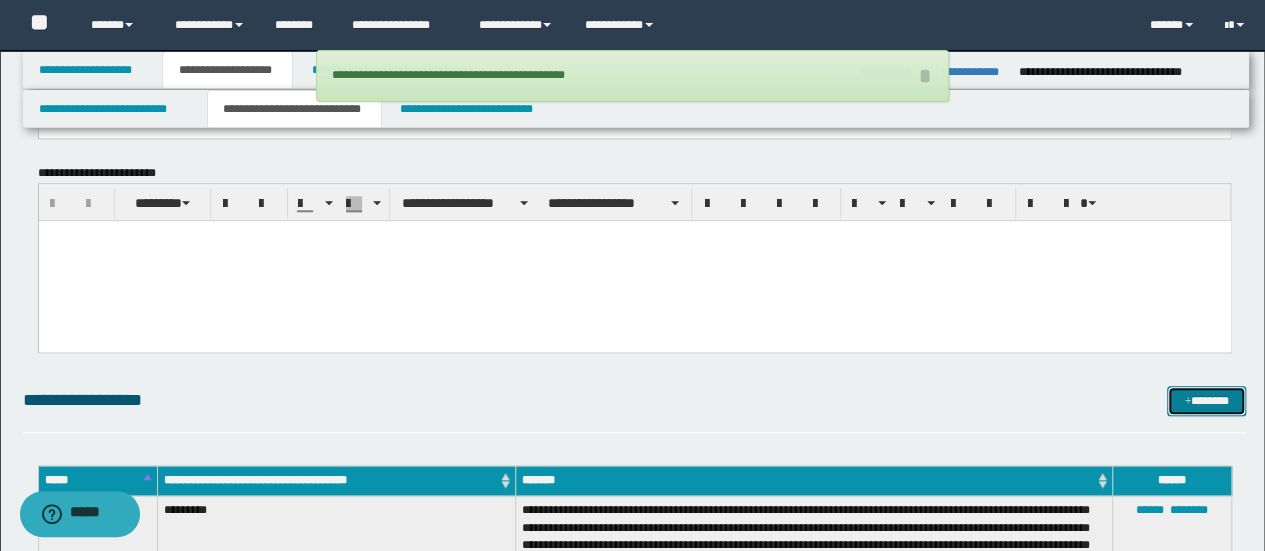 click on "*******" at bounding box center [1206, 400] 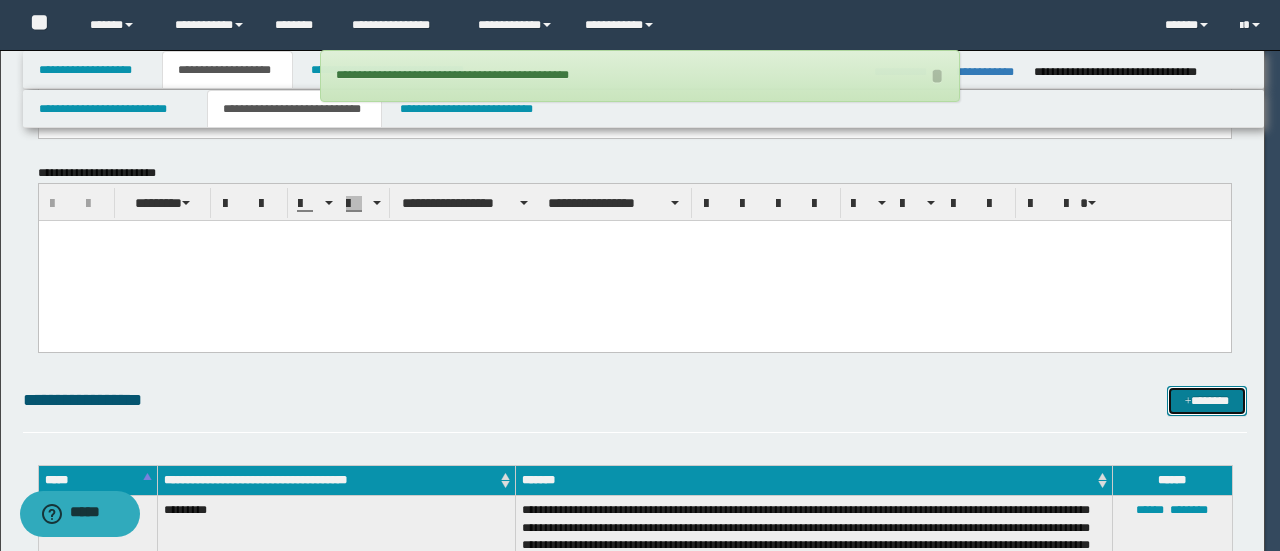 scroll, scrollTop: 0, scrollLeft: 0, axis: both 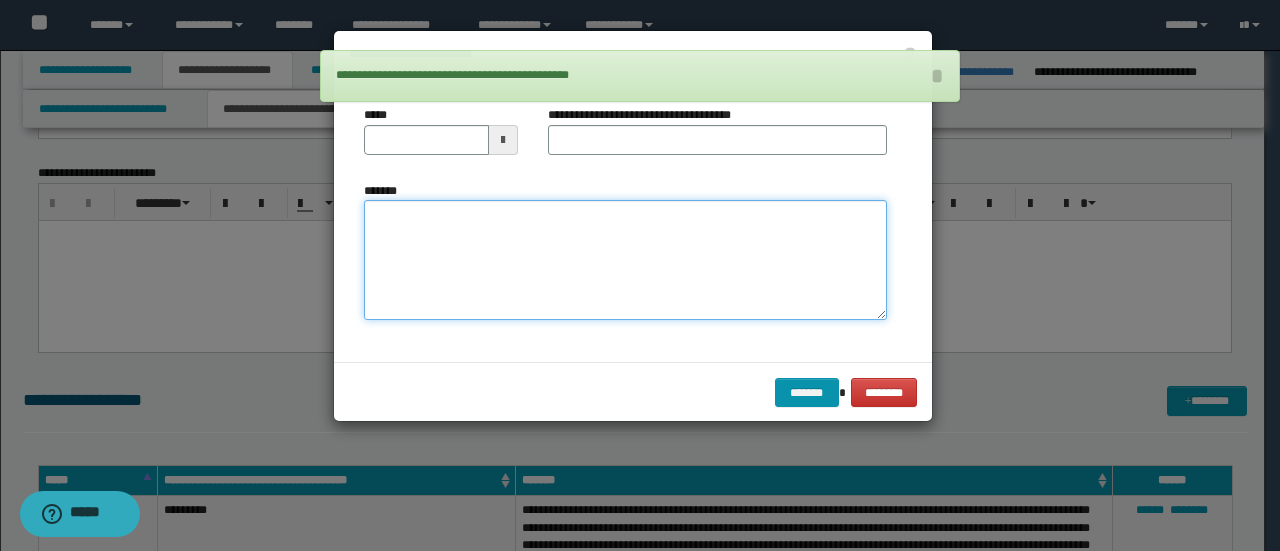 click on "*******" at bounding box center (625, 259) 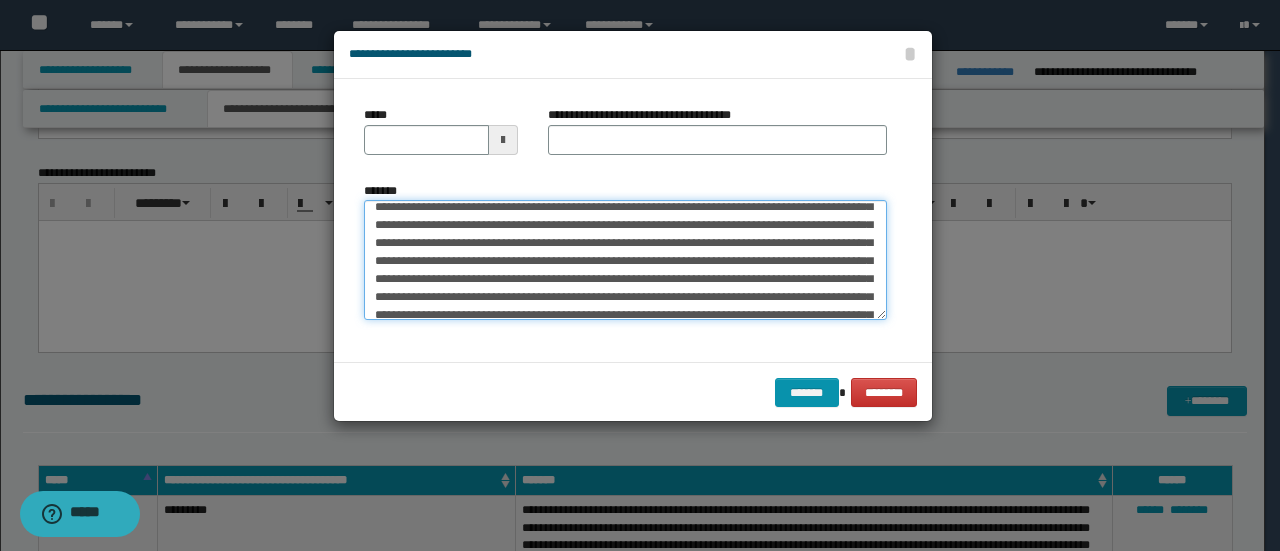 scroll, scrollTop: 0, scrollLeft: 0, axis: both 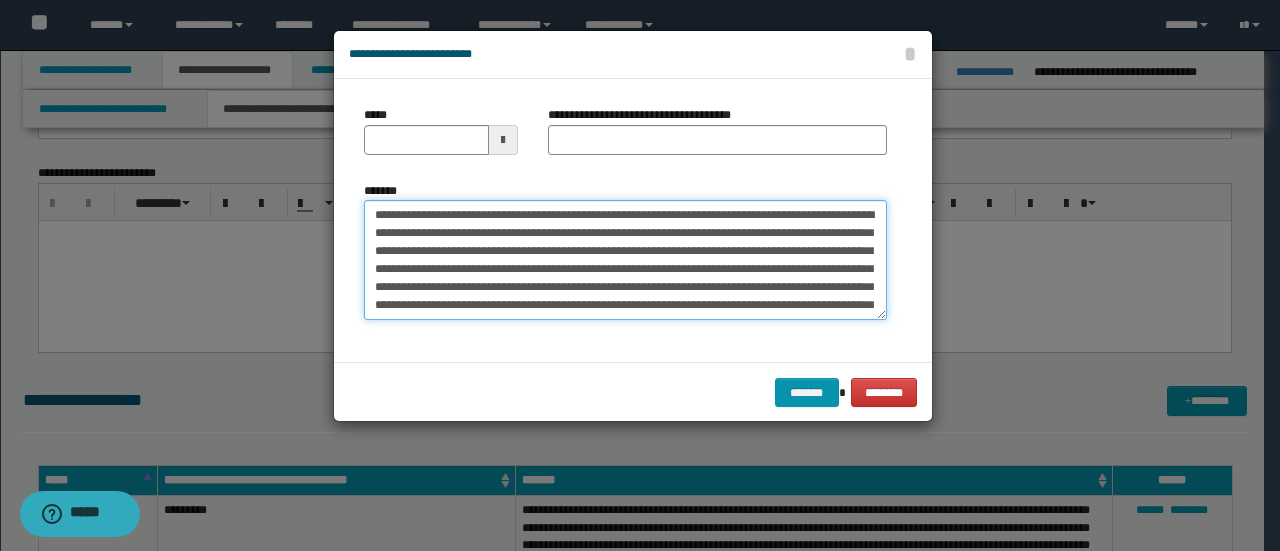 drag, startPoint x: 440, startPoint y: 212, endPoint x: 32, endPoint y: 157, distance: 411.69043 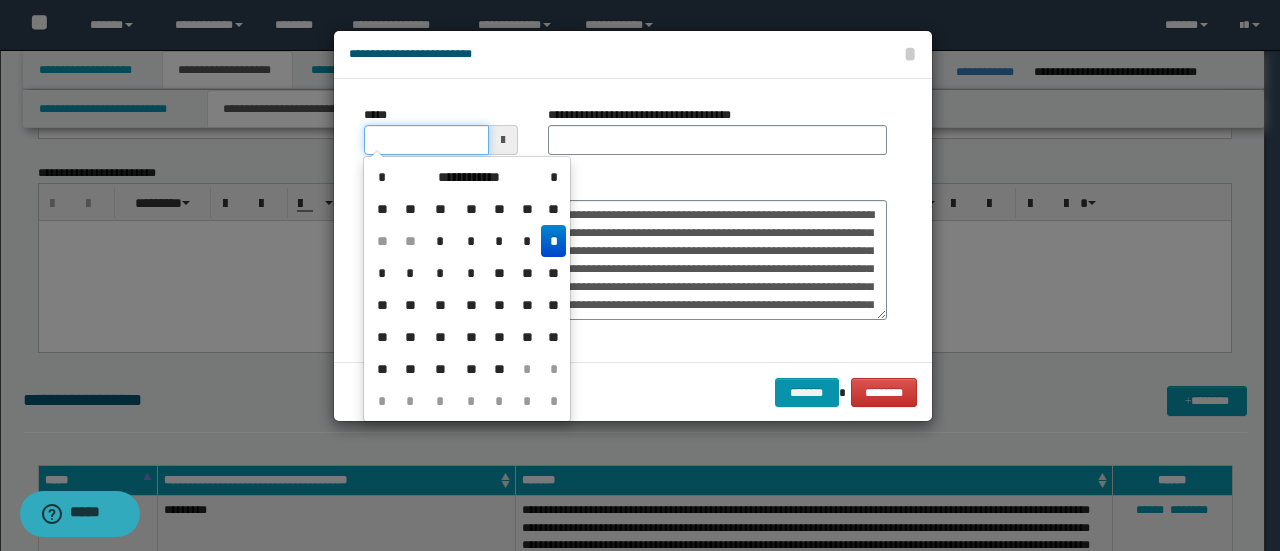 click on "*****" at bounding box center (426, 140) 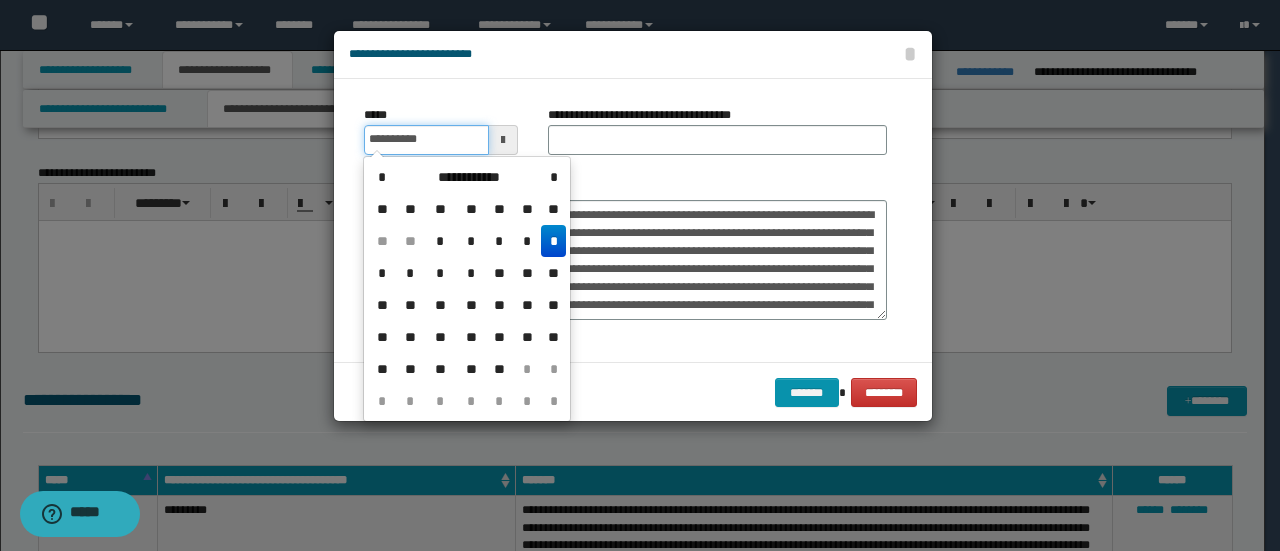 type on "**********" 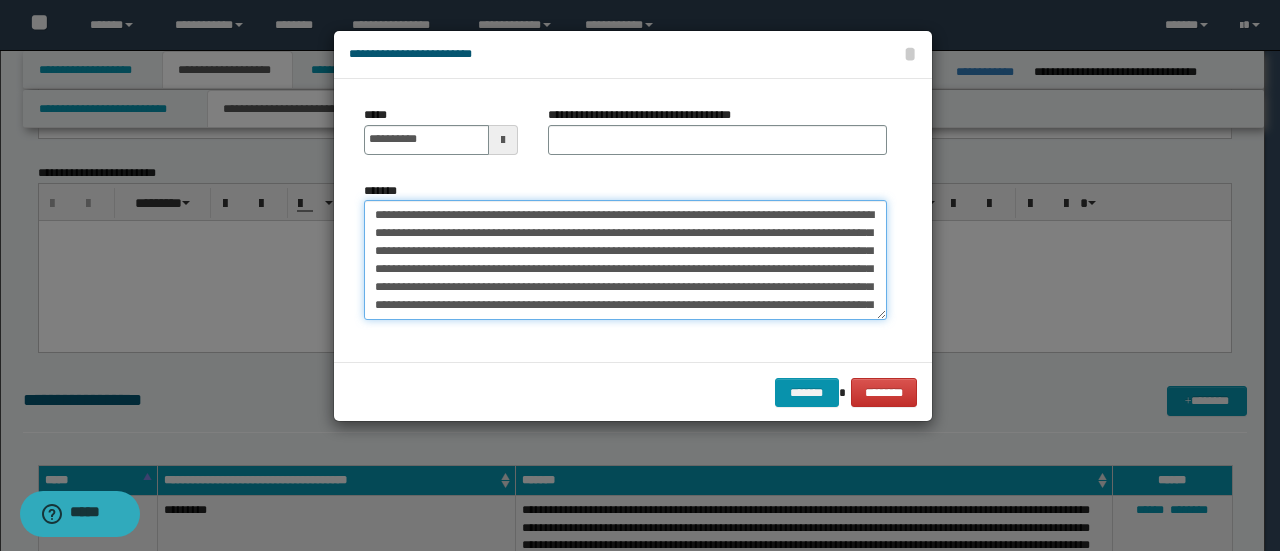 drag, startPoint x: 429, startPoint y: 215, endPoint x: 42, endPoint y: 187, distance: 388.0116 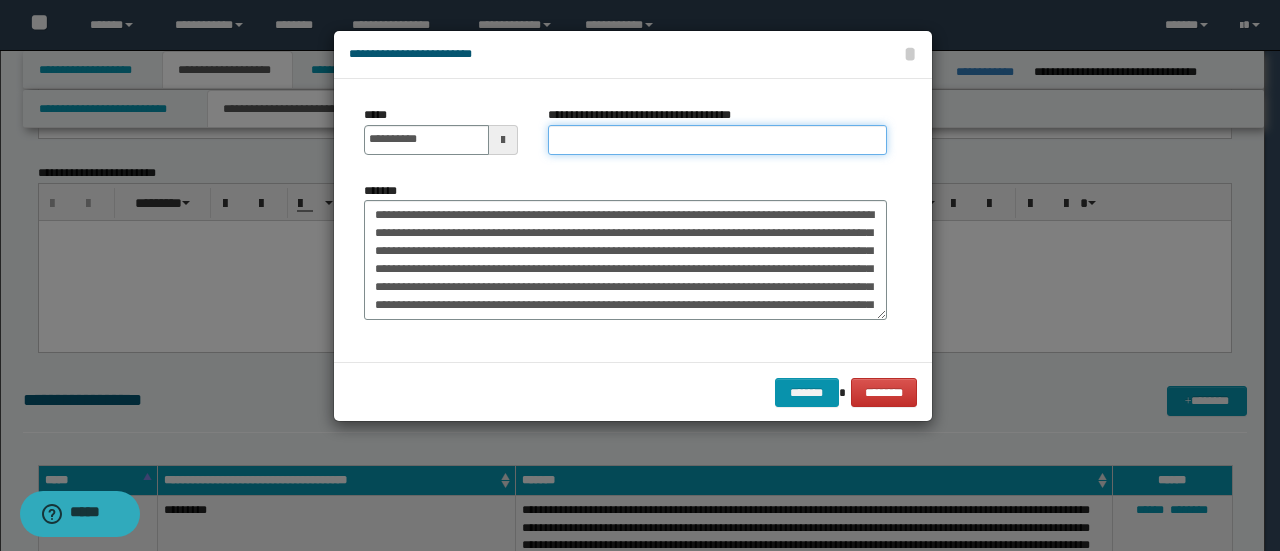 click on "**********" at bounding box center [717, 140] 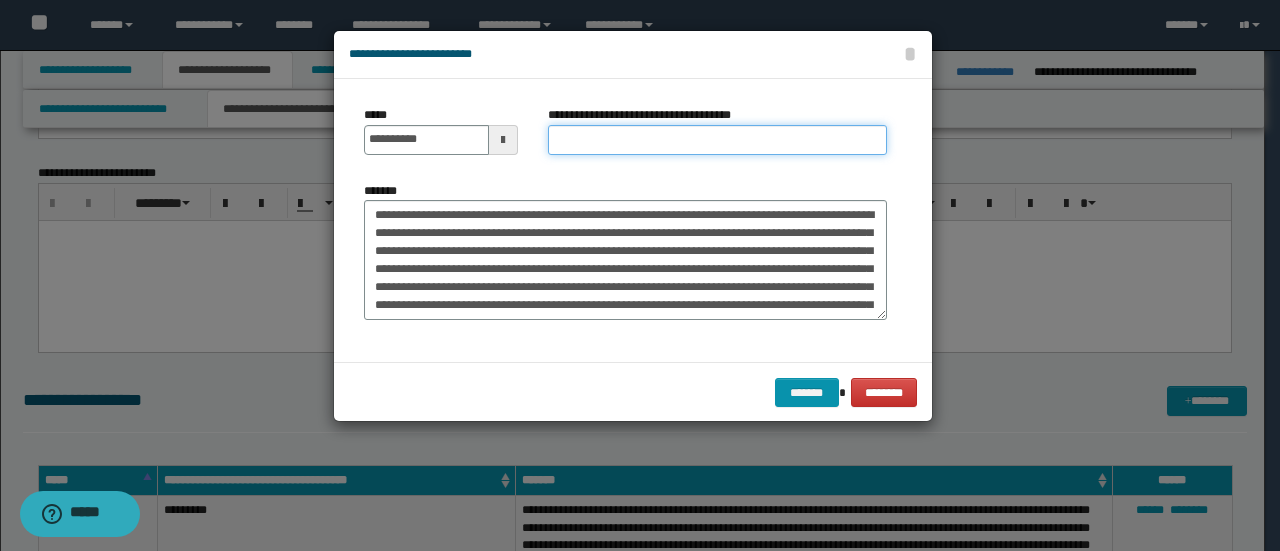 type on "*********" 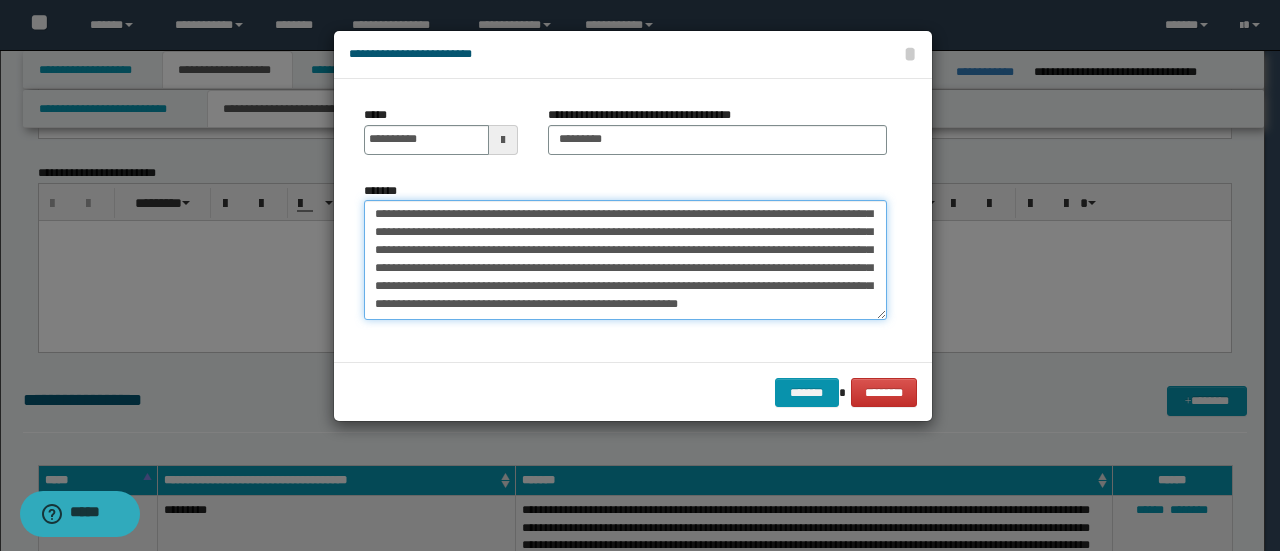 scroll, scrollTop: 792, scrollLeft: 0, axis: vertical 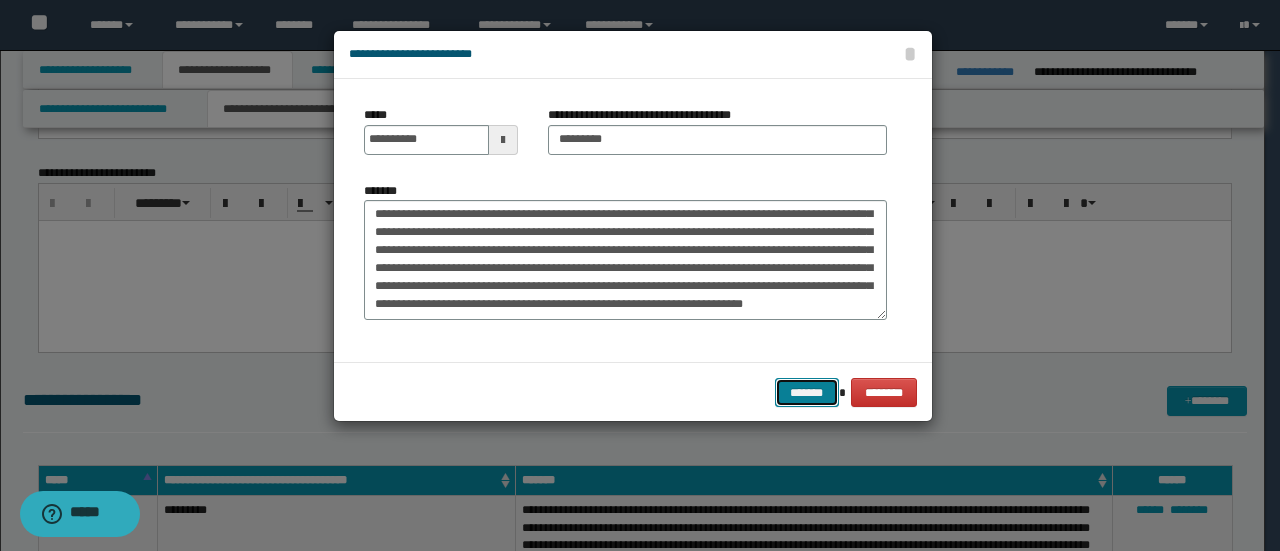 click on "*******" at bounding box center [807, 392] 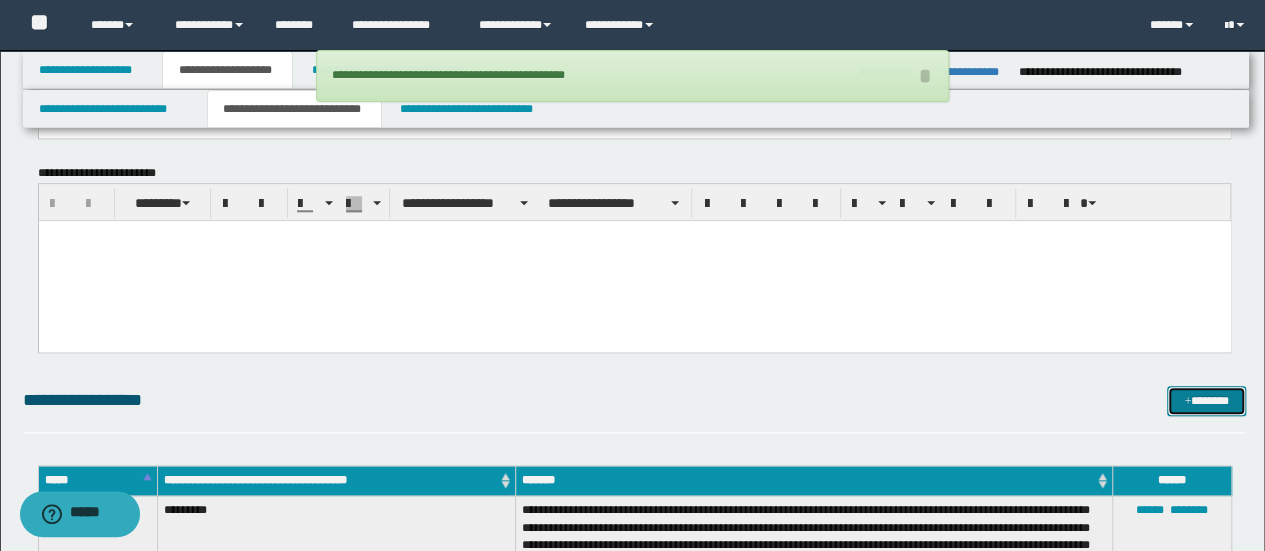 click on "*******" at bounding box center (1206, 400) 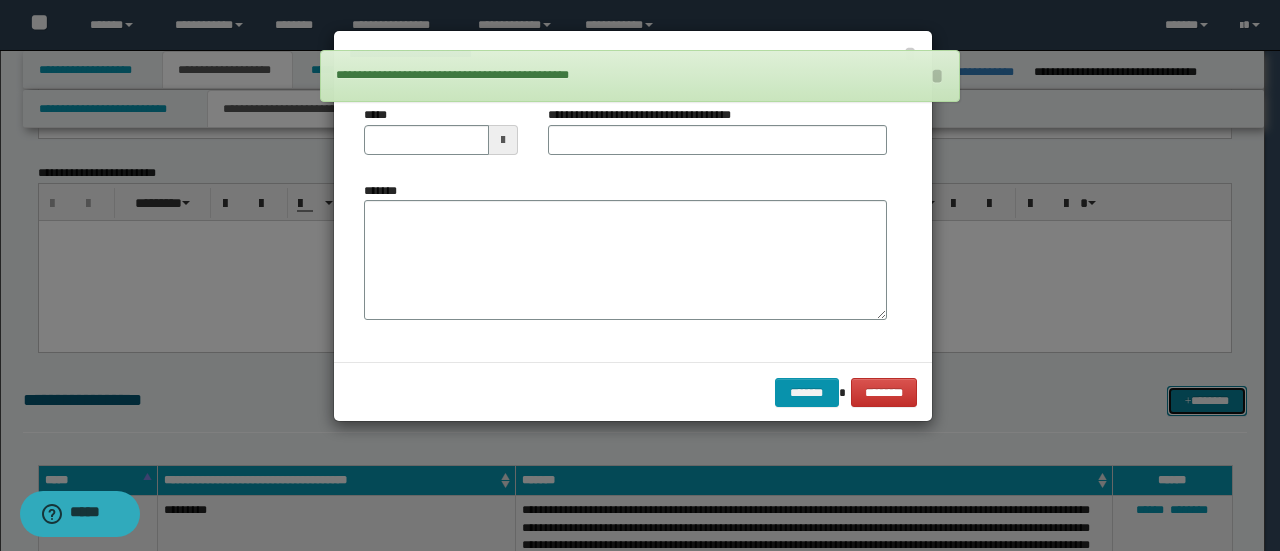 scroll, scrollTop: 0, scrollLeft: 0, axis: both 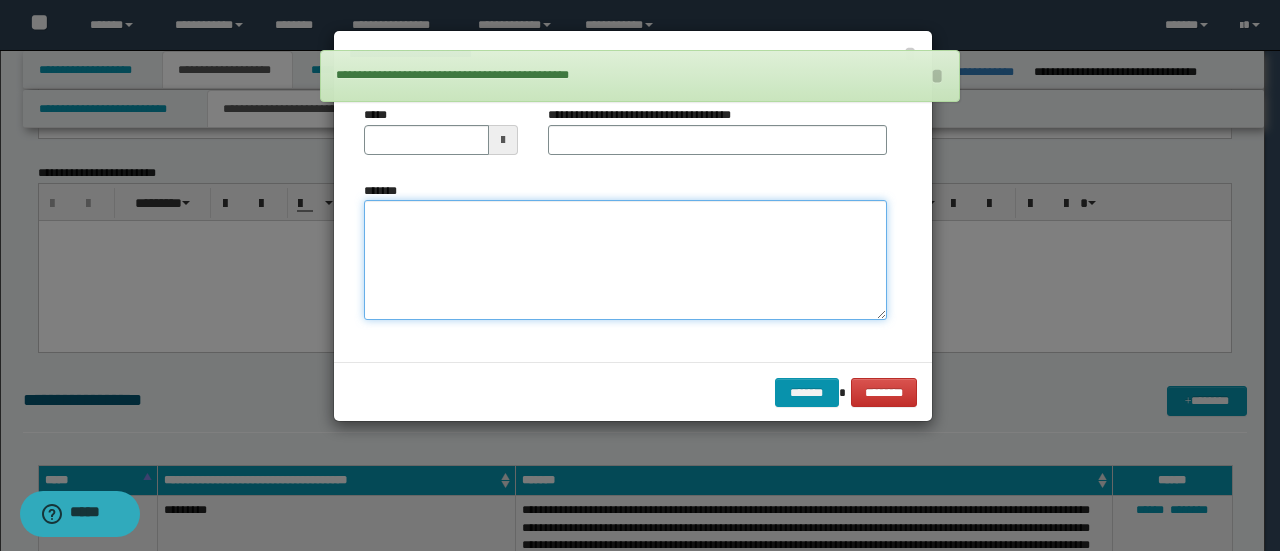 click on "*******" at bounding box center (625, 259) 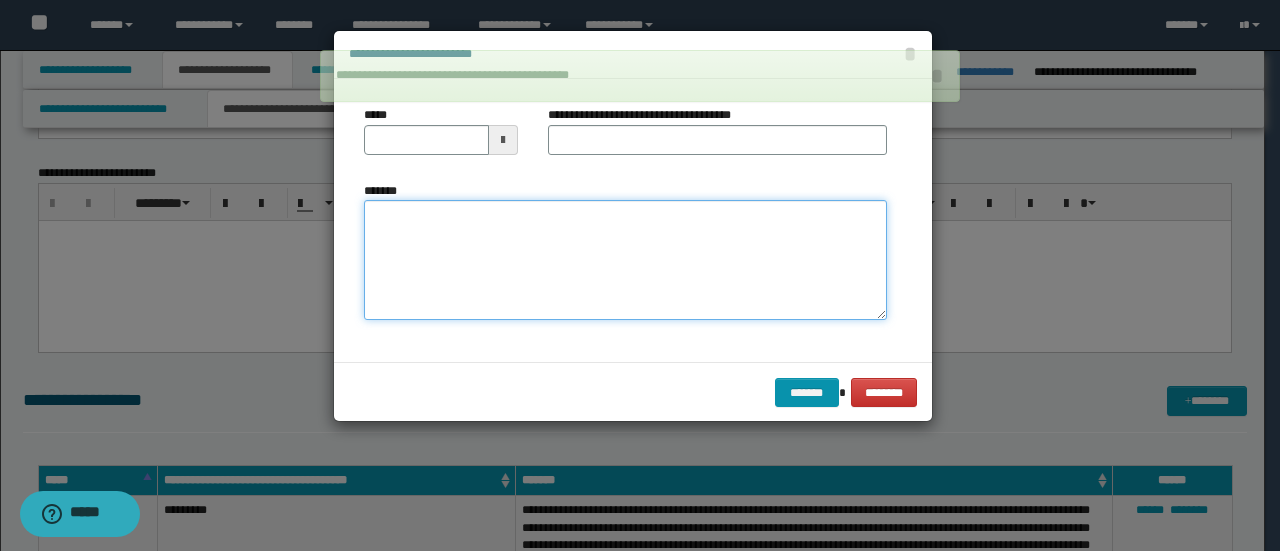 paste on "**********" 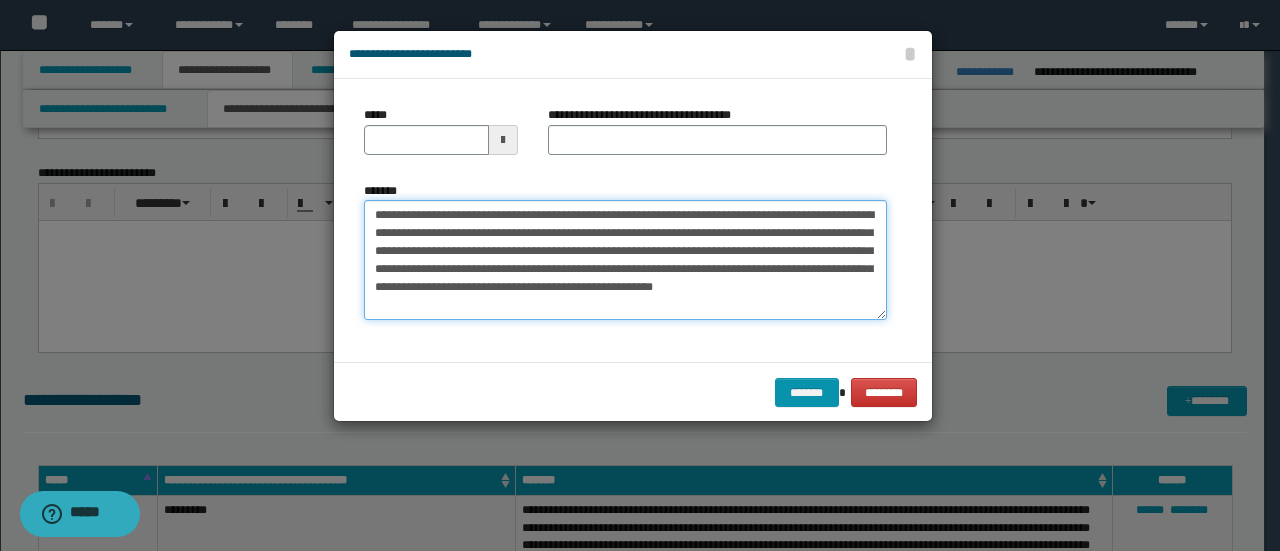 scroll, scrollTop: 0, scrollLeft: 0, axis: both 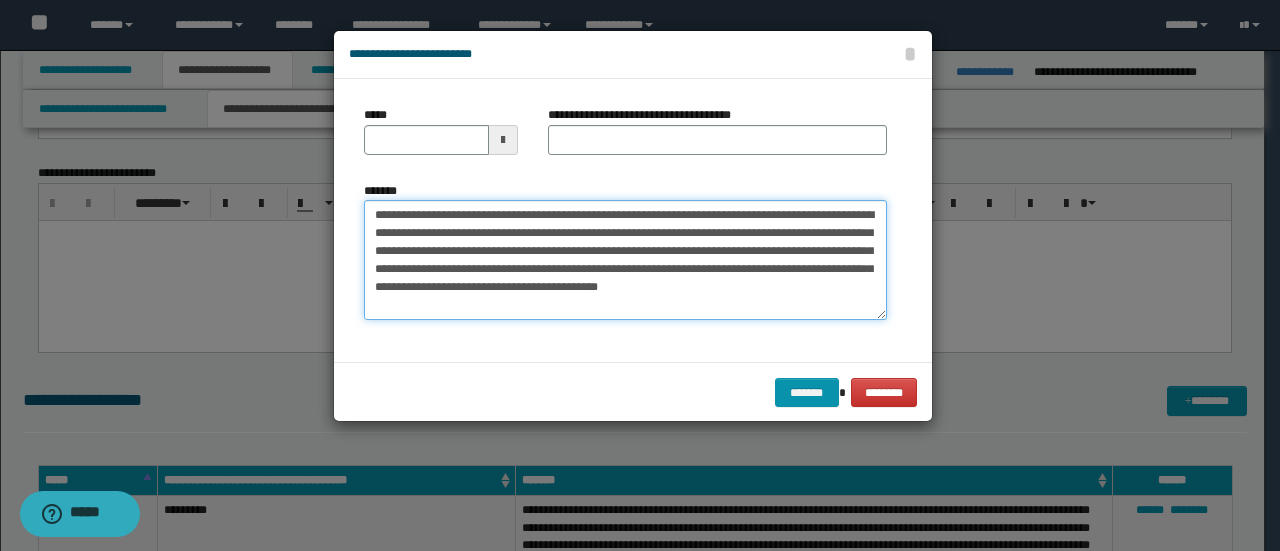 type 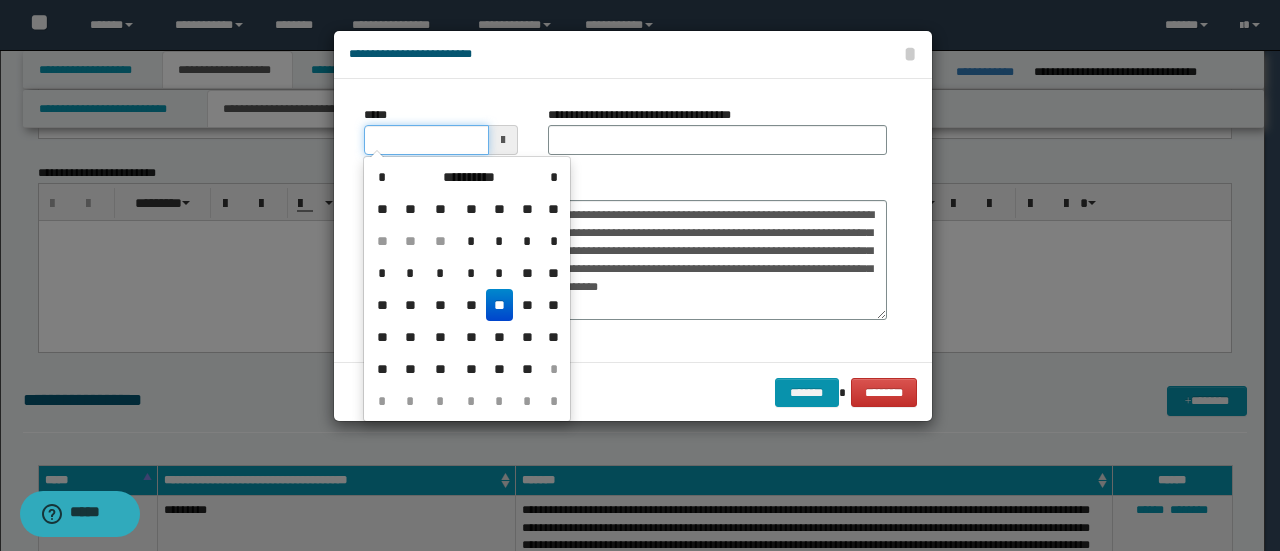 click on "*****" at bounding box center [426, 140] 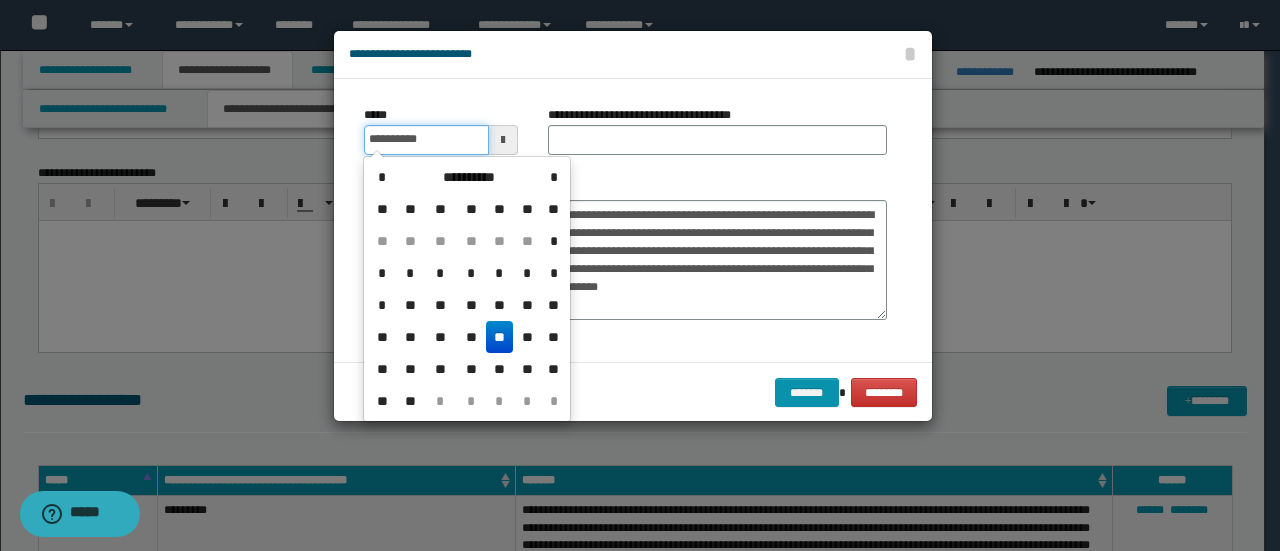type on "**********" 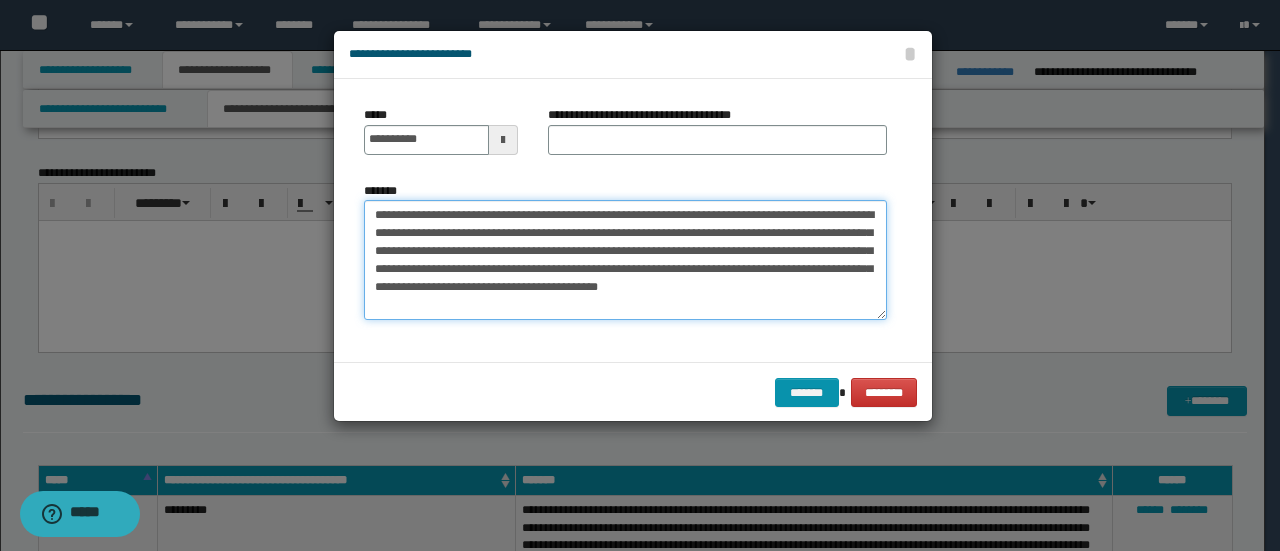 drag, startPoint x: 446, startPoint y: 217, endPoint x: 157, endPoint y: 186, distance: 290.65787 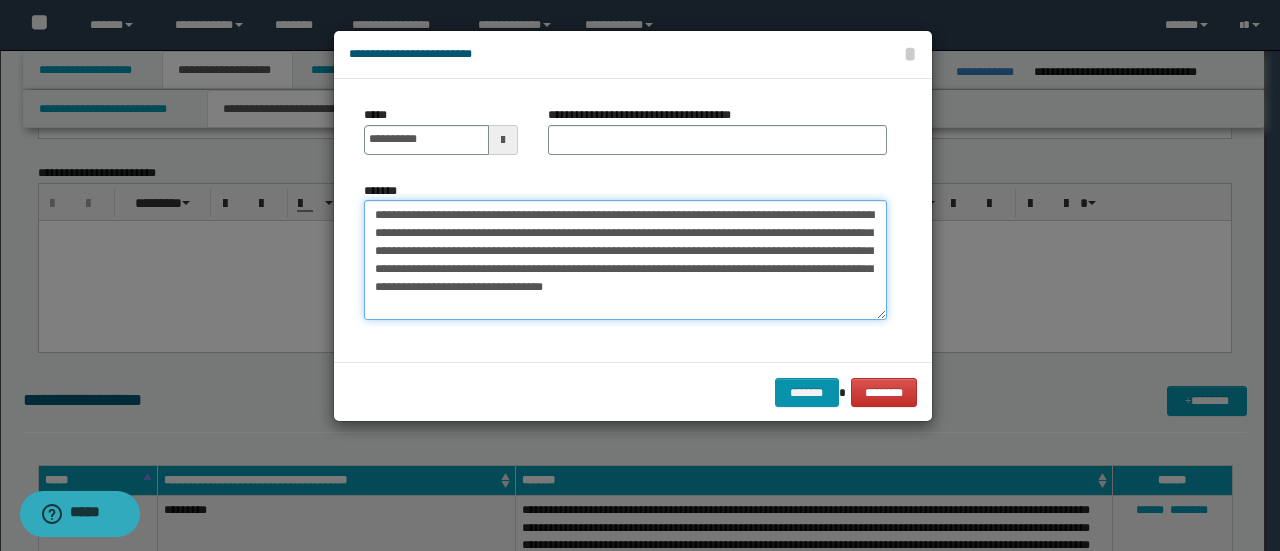 type on "**********" 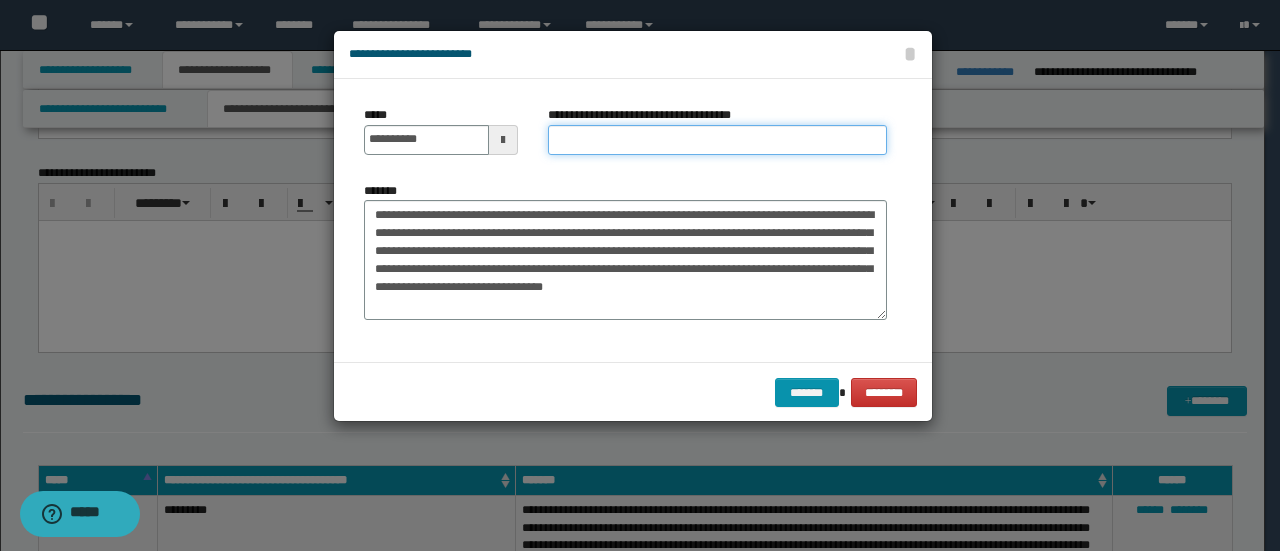 click on "**********" at bounding box center [717, 140] 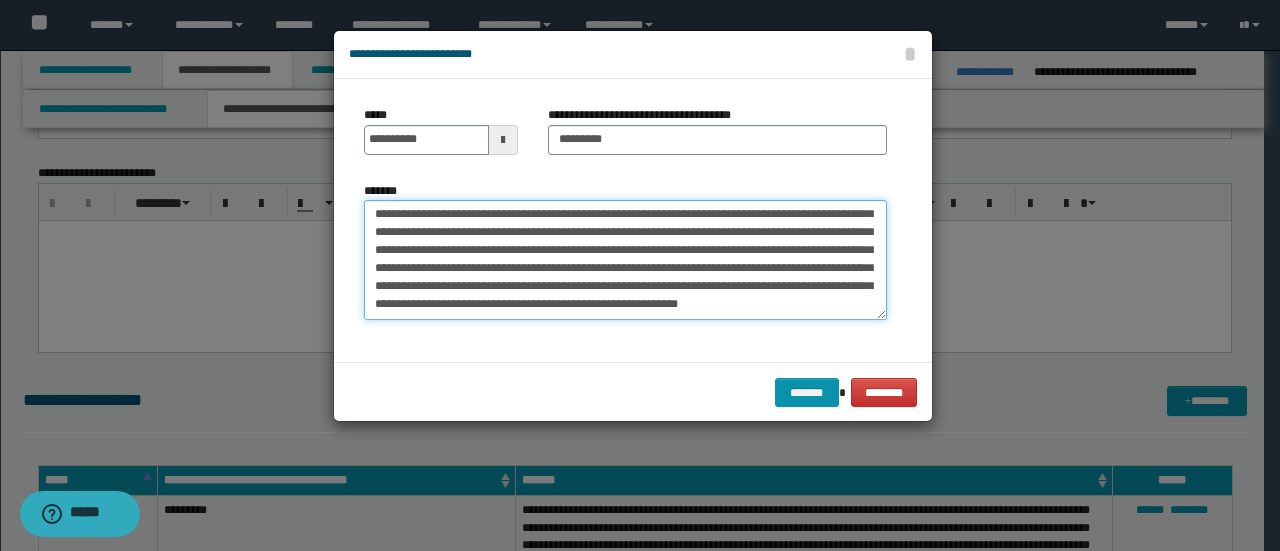 drag, startPoint x: 370, startPoint y: 302, endPoint x: 900, endPoint y: 365, distance: 533.7312 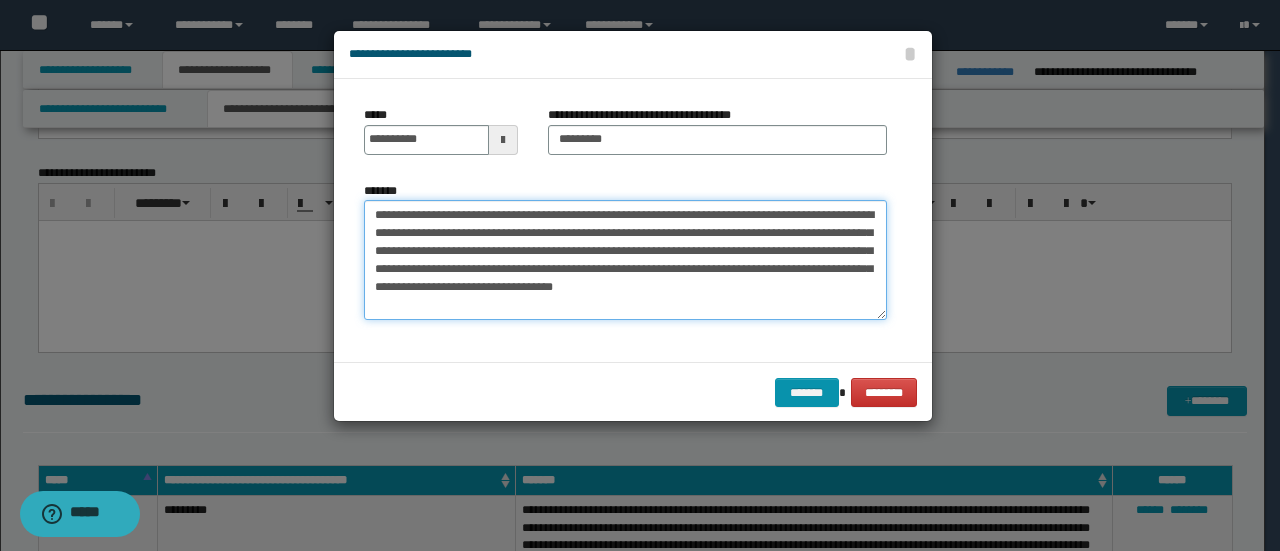 scroll, scrollTop: 18, scrollLeft: 0, axis: vertical 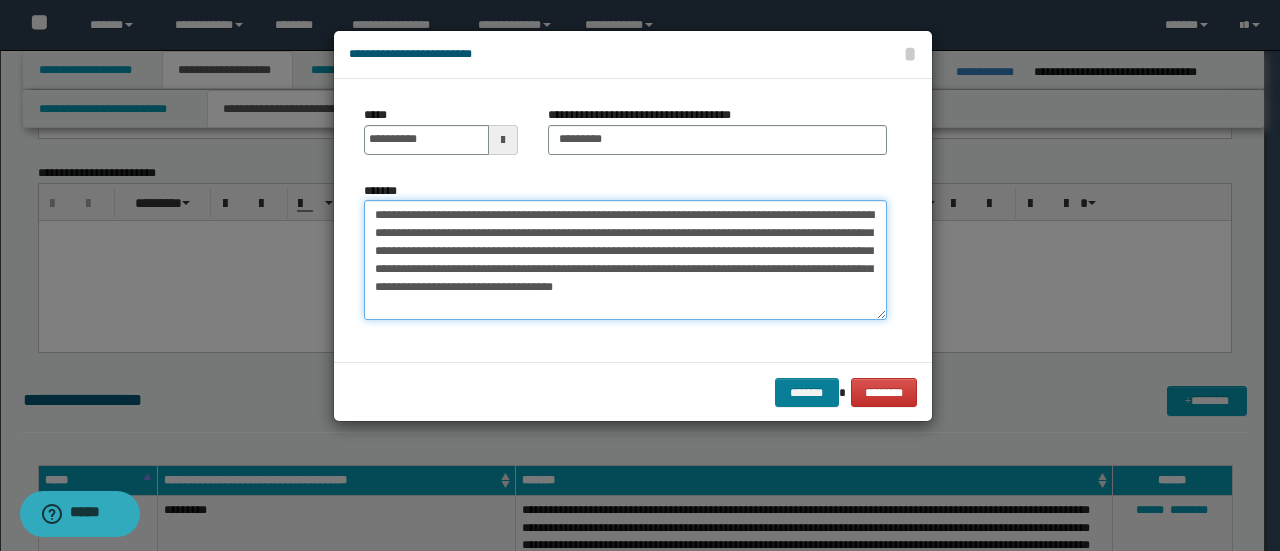 type on "**********" 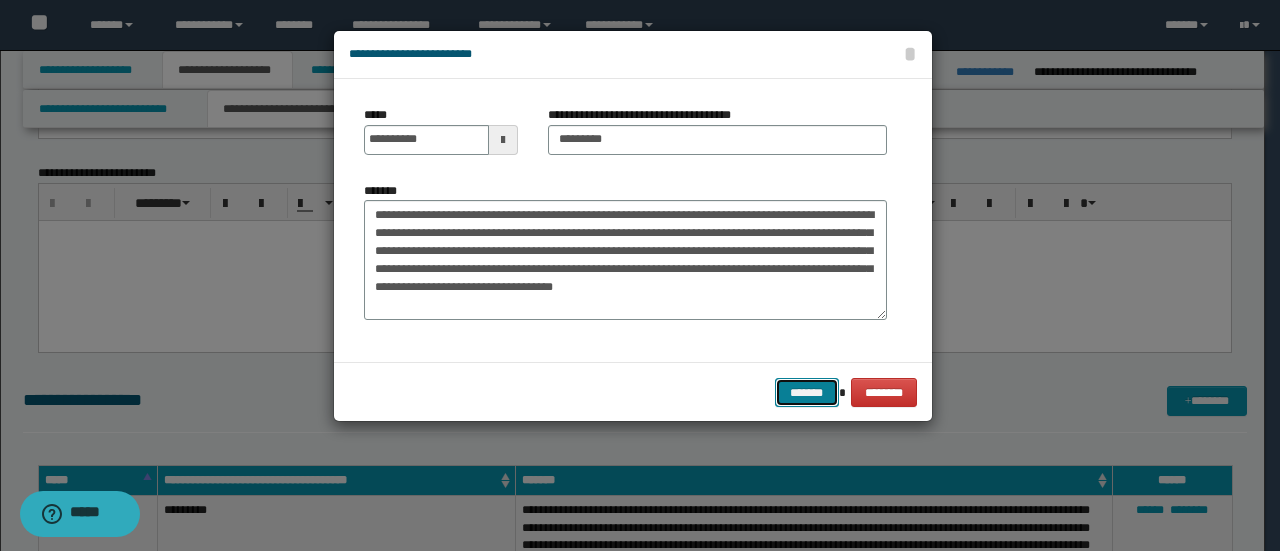 click on "*******" at bounding box center (807, 392) 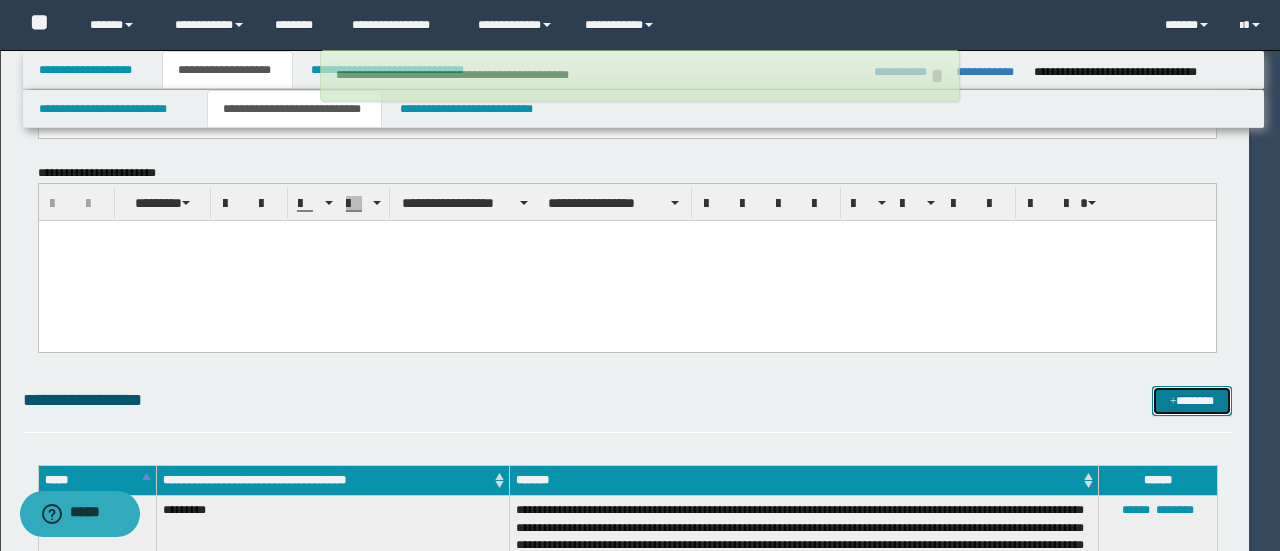 type 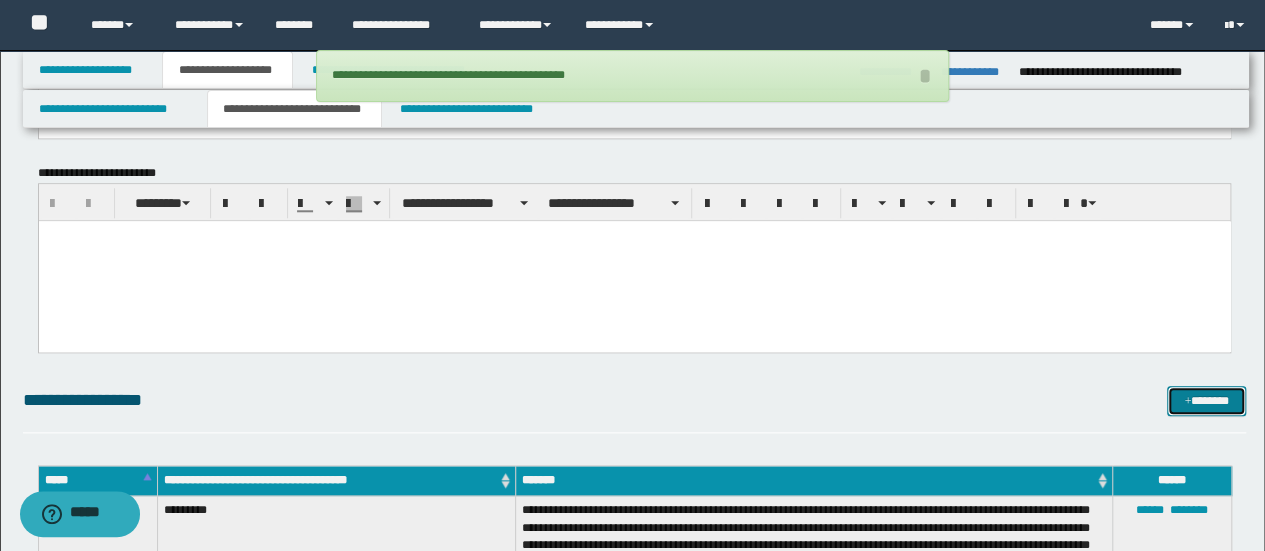 drag, startPoint x: 1190, startPoint y: 403, endPoint x: 1135, endPoint y: 377, distance: 60.835846 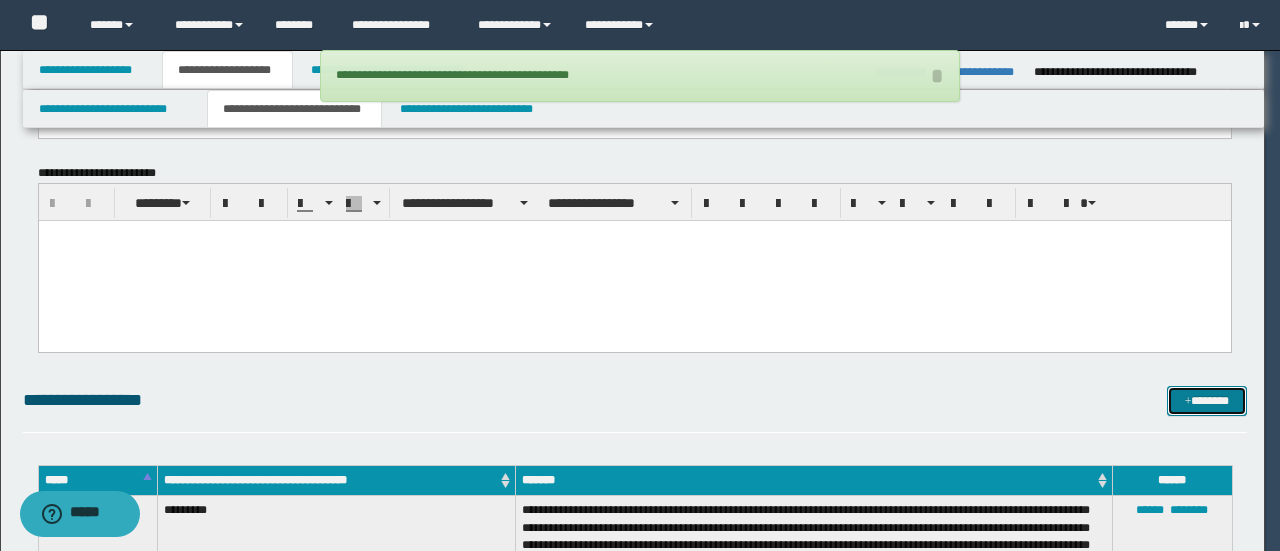 scroll, scrollTop: 0, scrollLeft: 0, axis: both 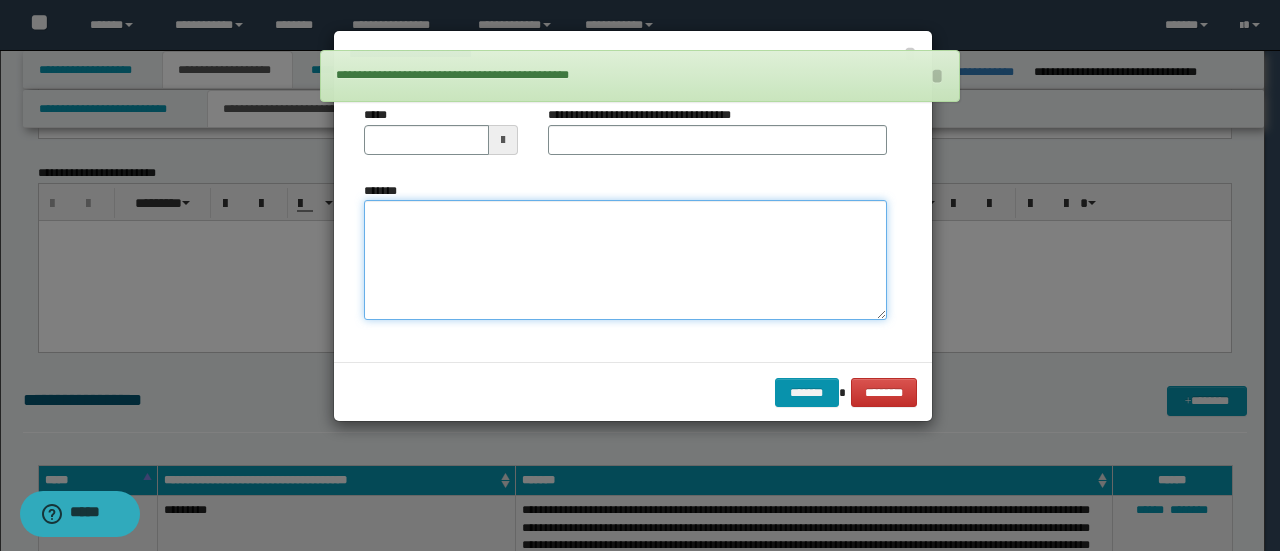 click on "*******" at bounding box center (625, 259) 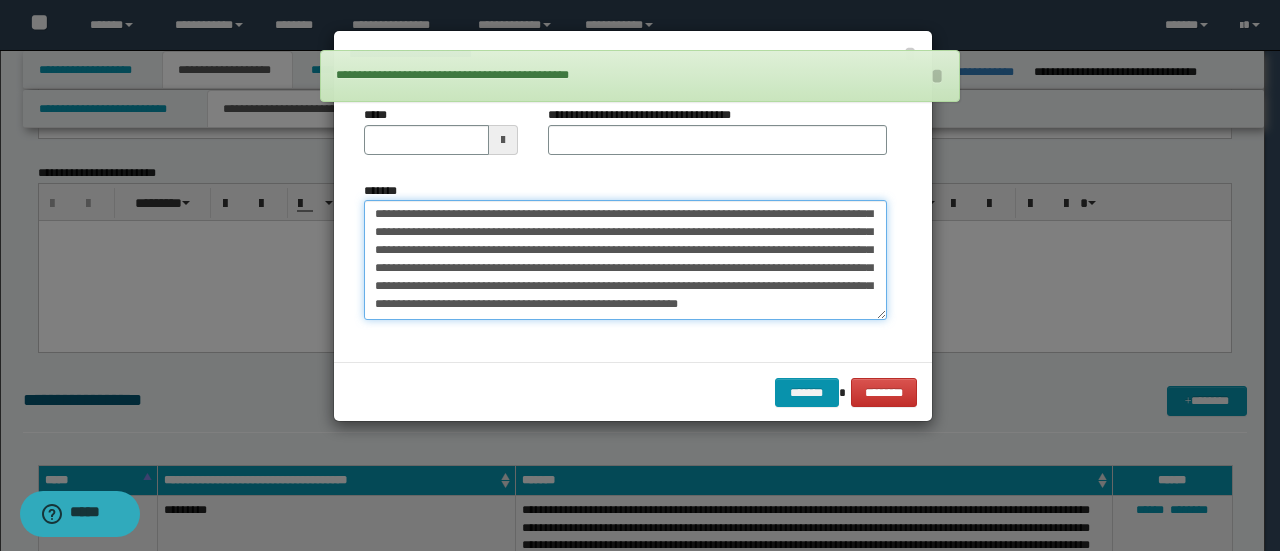 scroll, scrollTop: 0, scrollLeft: 0, axis: both 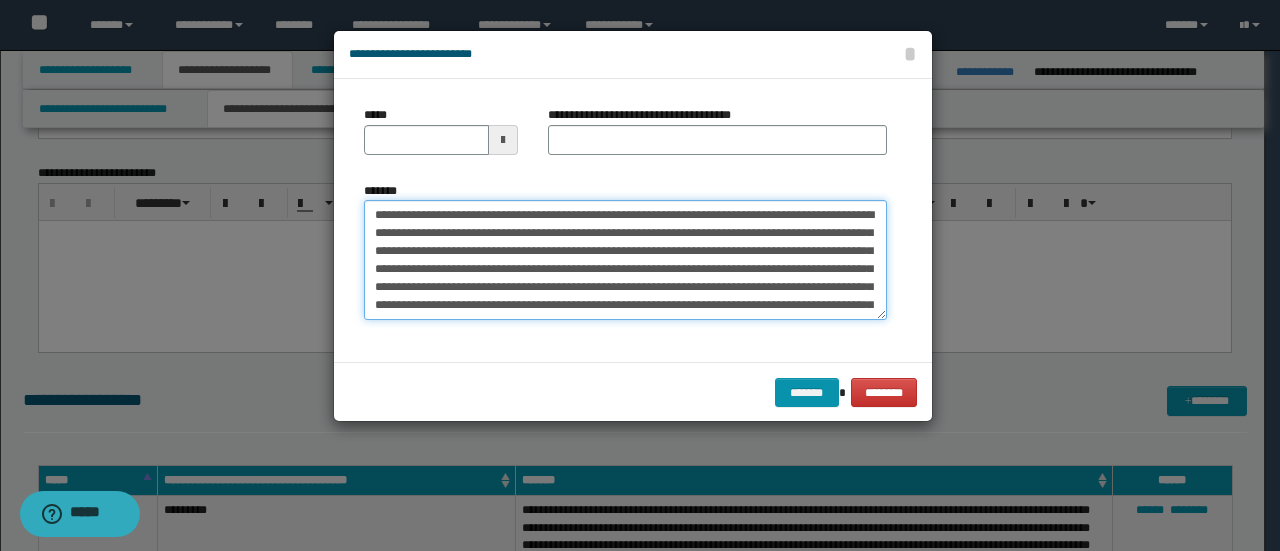 drag, startPoint x: 439, startPoint y: 211, endPoint x: 95, endPoint y: 171, distance: 346.31778 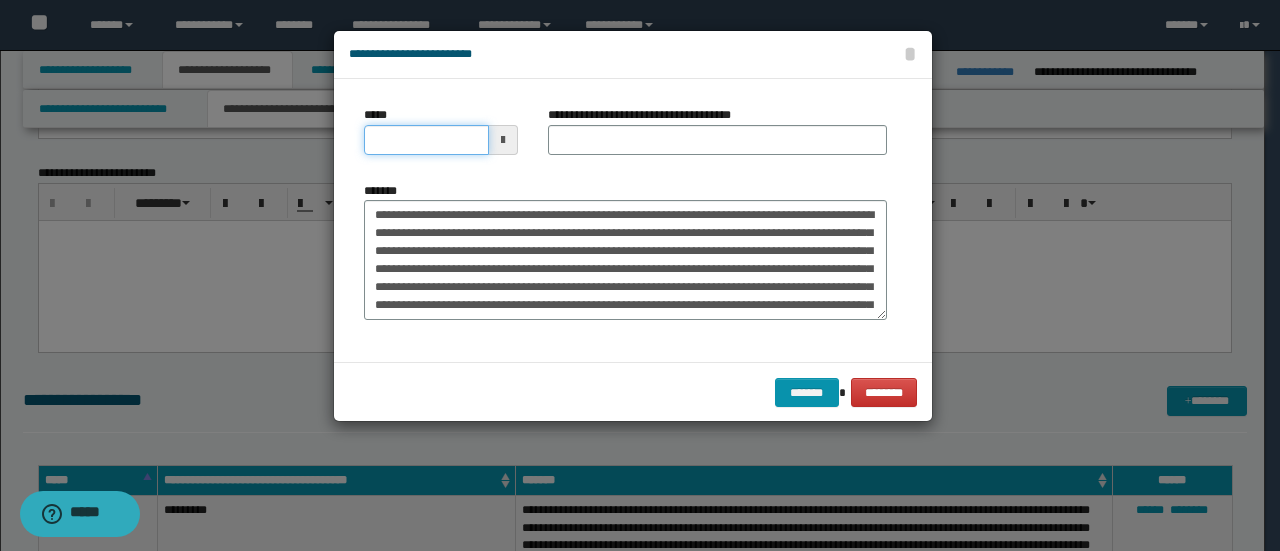 click on "*****" at bounding box center (426, 140) 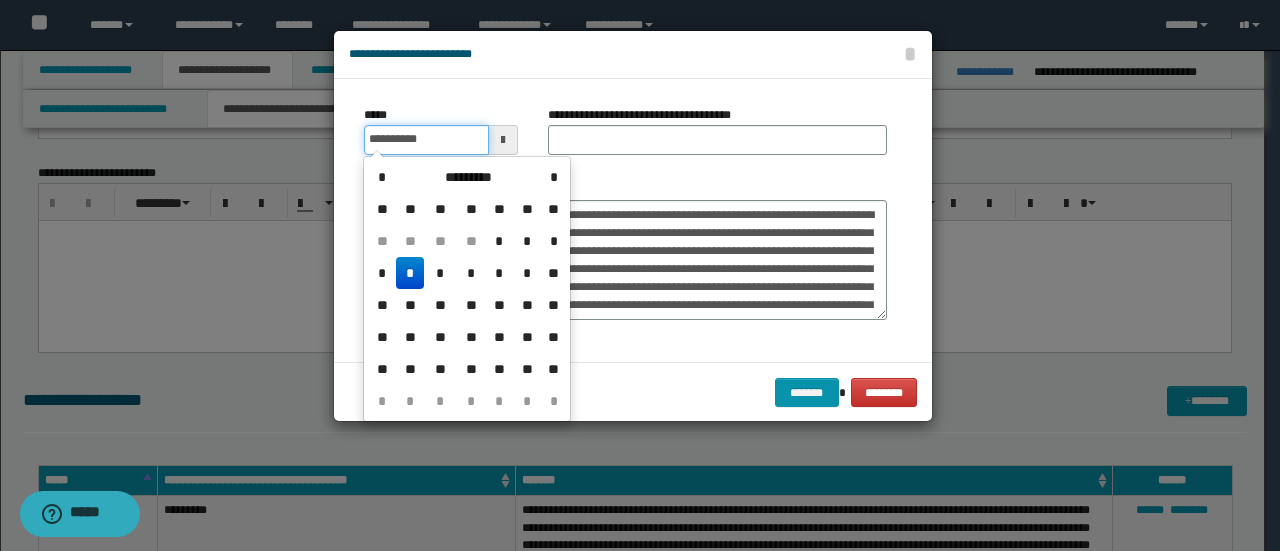type on "**********" 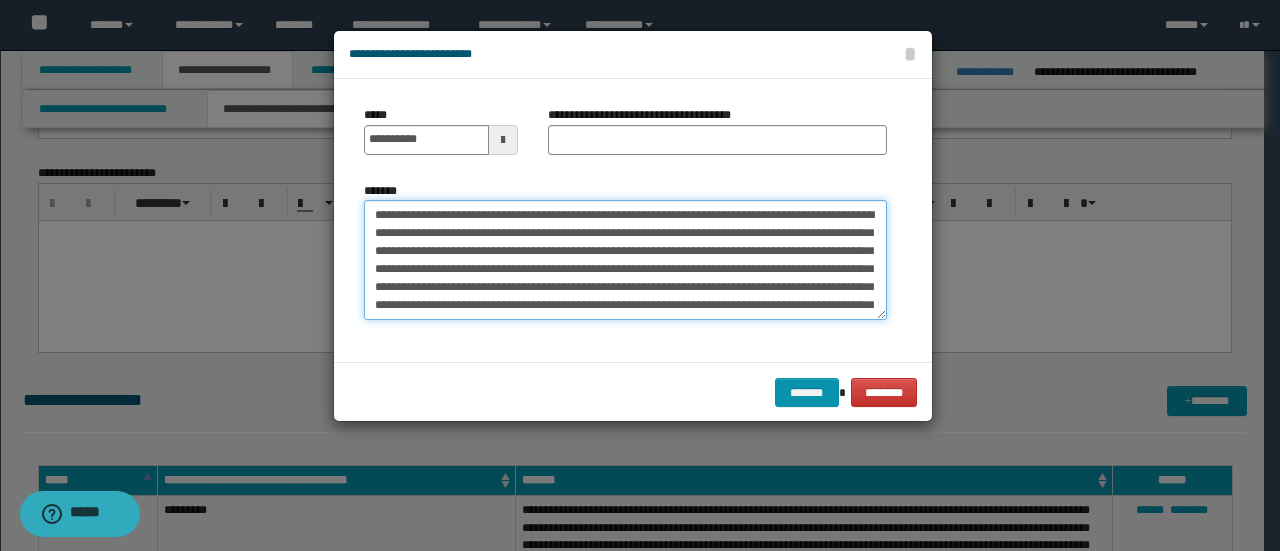 drag, startPoint x: 434, startPoint y: 211, endPoint x: 264, endPoint y: 191, distance: 171.17242 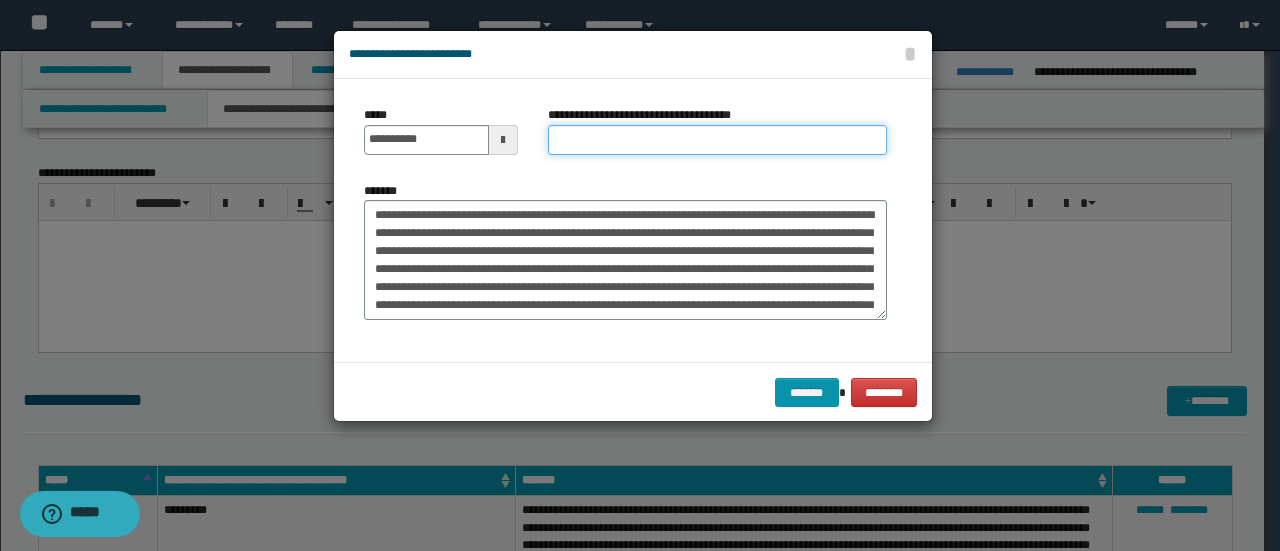 click on "**********" at bounding box center [717, 140] 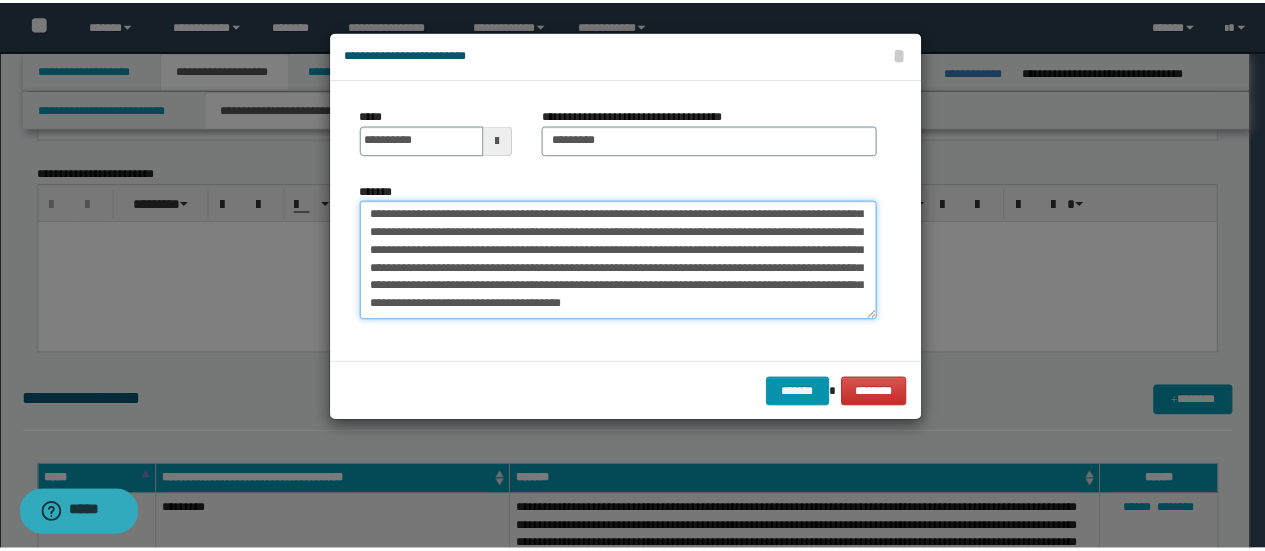 scroll, scrollTop: 378, scrollLeft: 0, axis: vertical 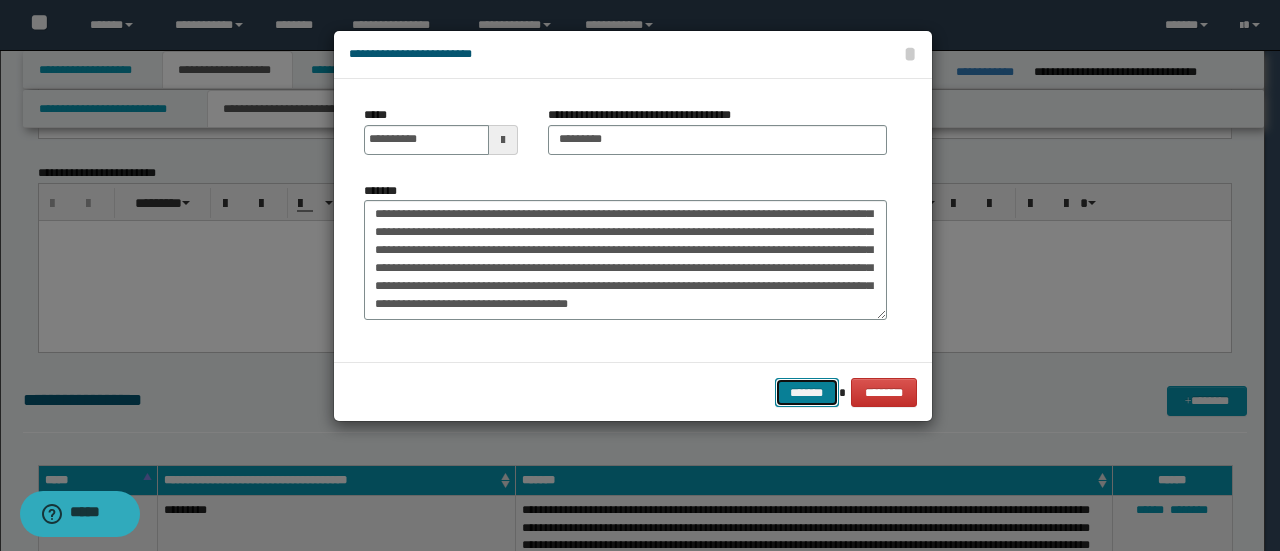 click on "*******" at bounding box center (807, 392) 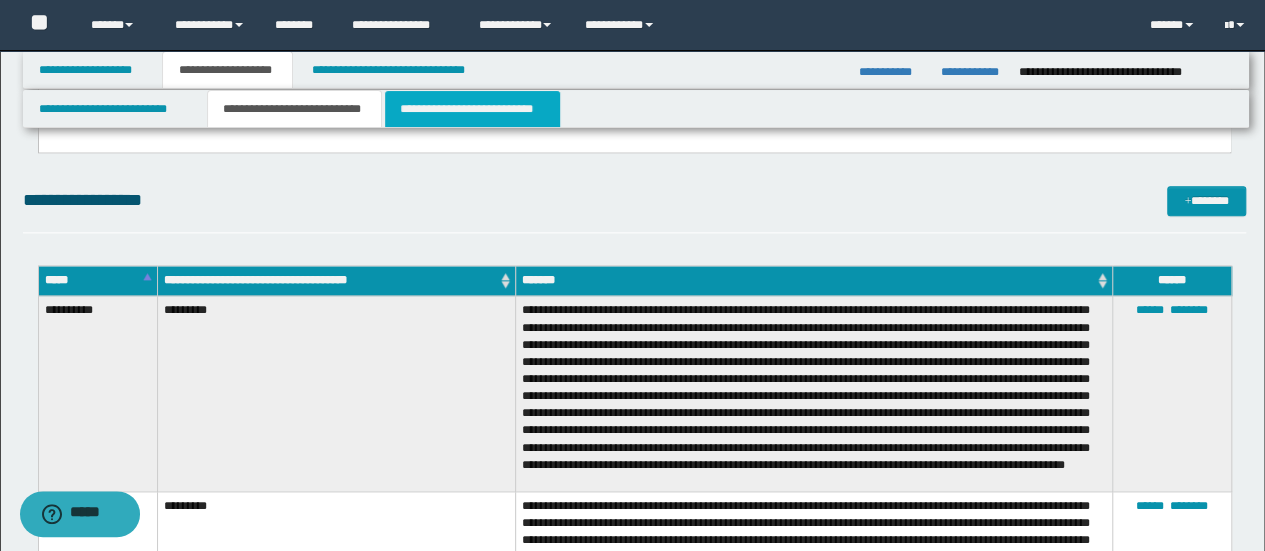 click on "**********" at bounding box center [472, 109] 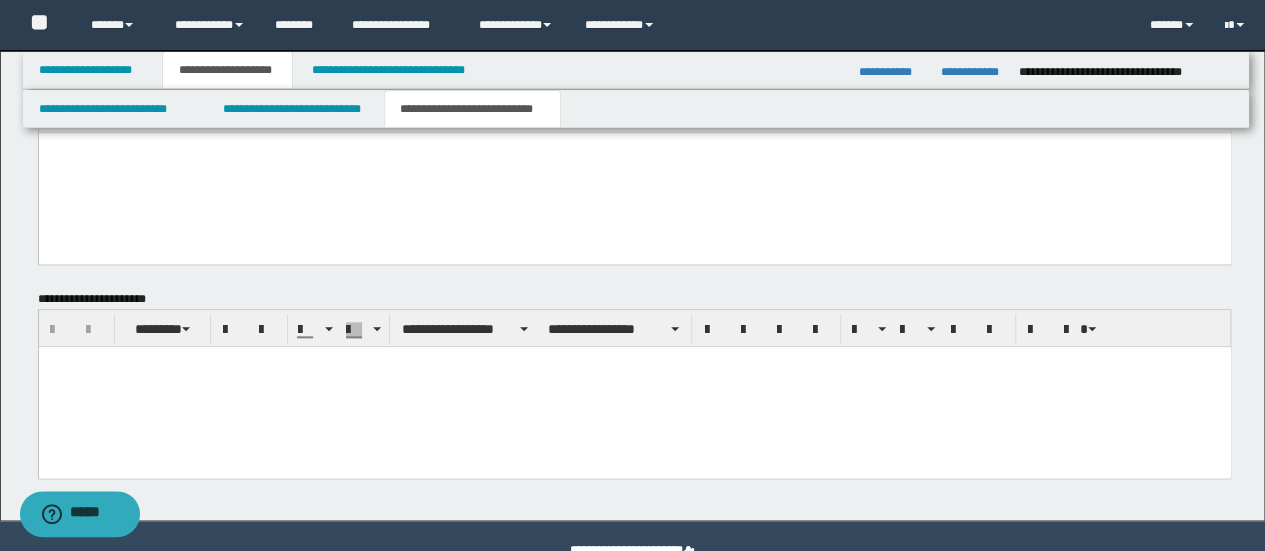 click at bounding box center [634, 387] 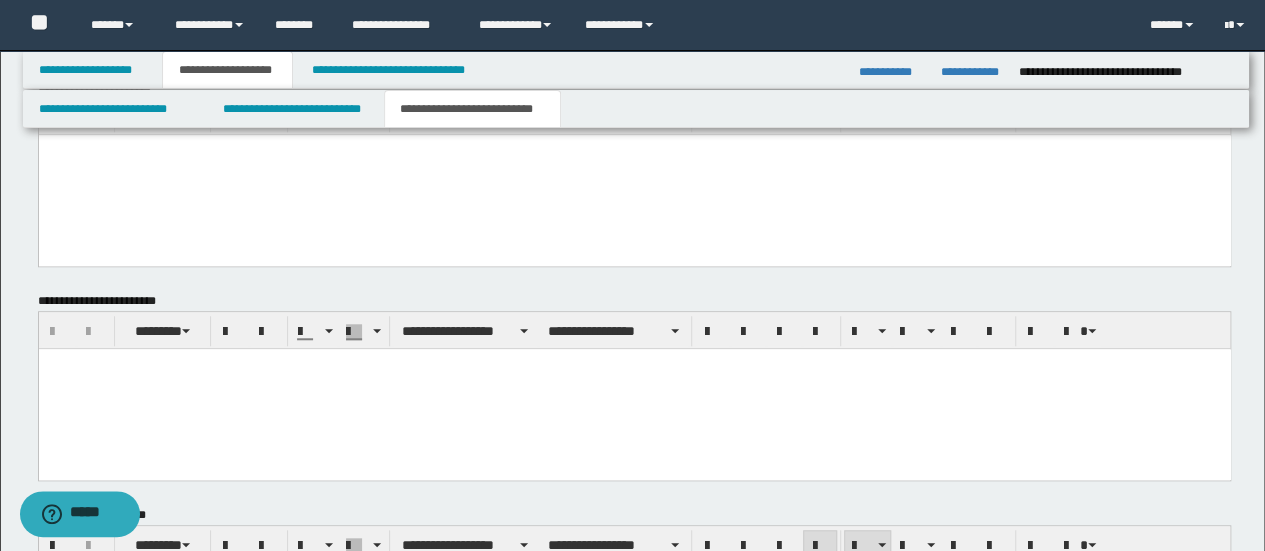 scroll, scrollTop: 652, scrollLeft: 0, axis: vertical 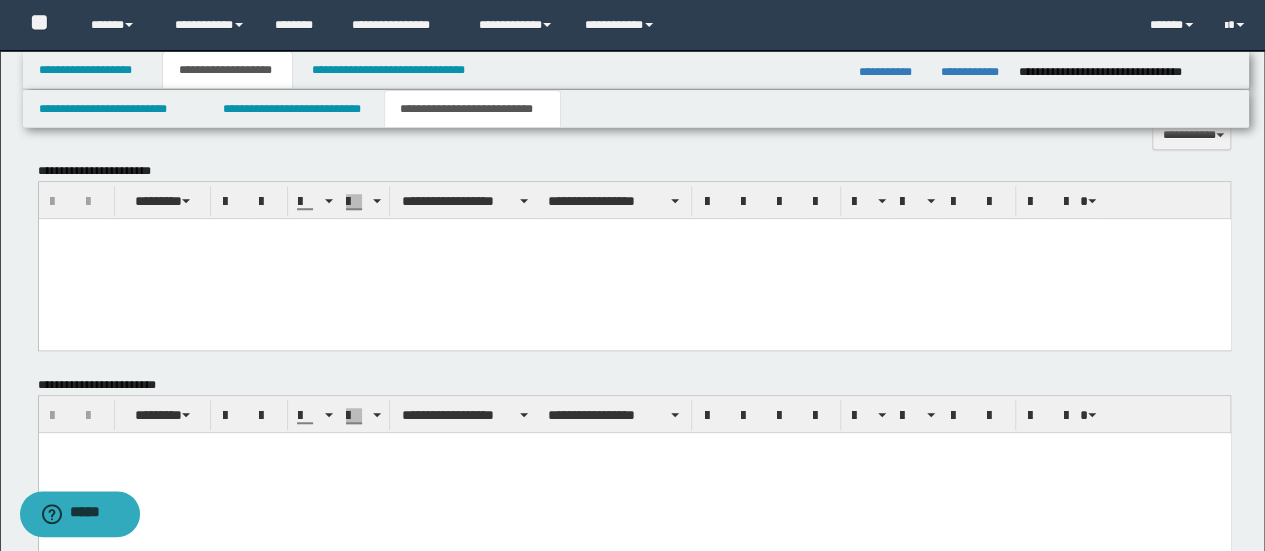 click at bounding box center (634, 258) 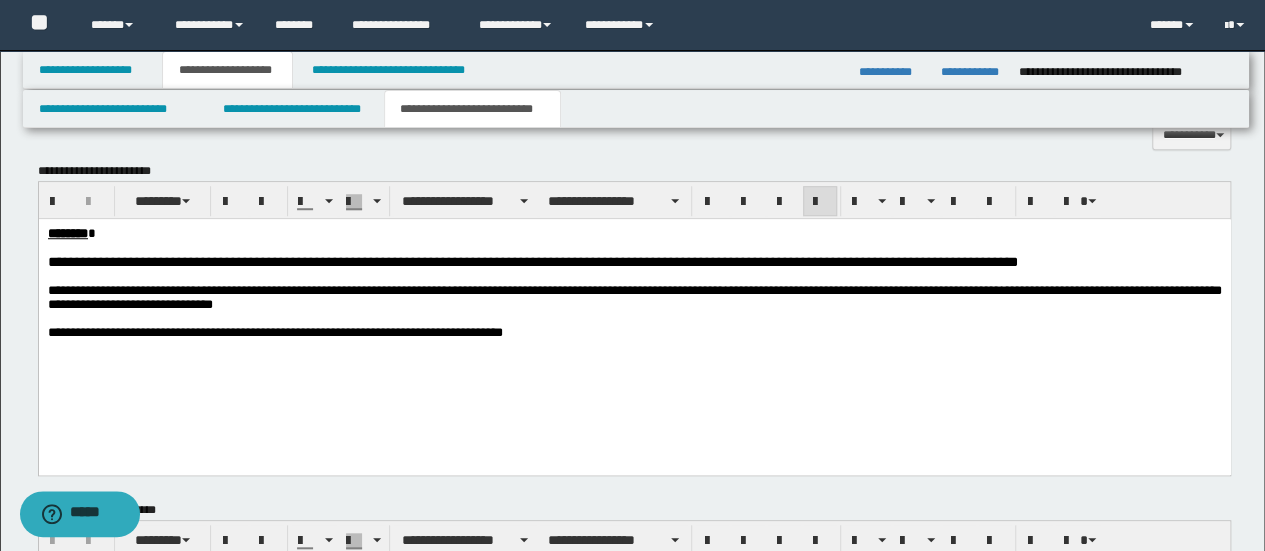 scroll, scrollTop: 252, scrollLeft: 0, axis: vertical 